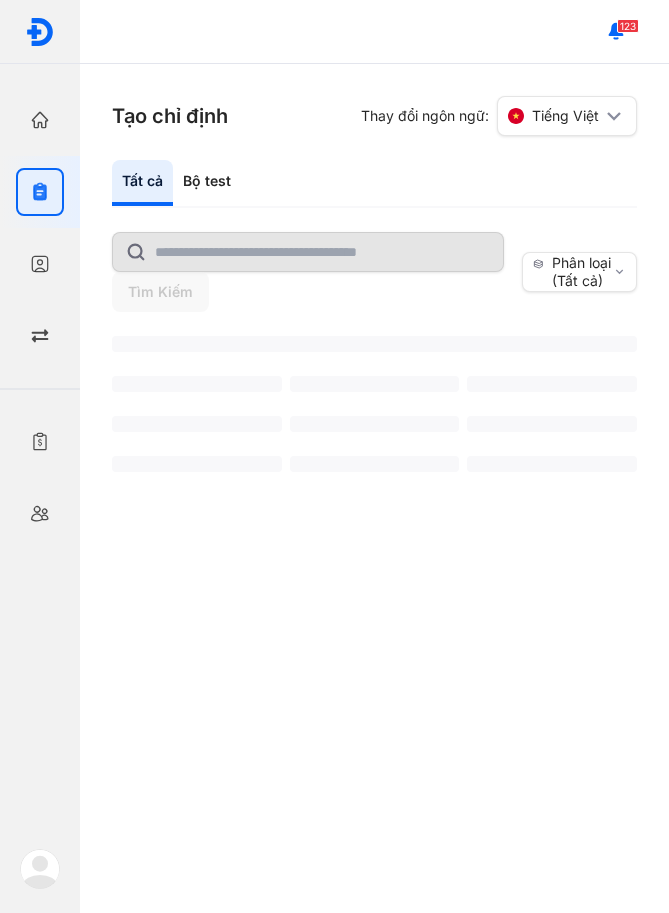 scroll, scrollTop: 0, scrollLeft: 0, axis: both 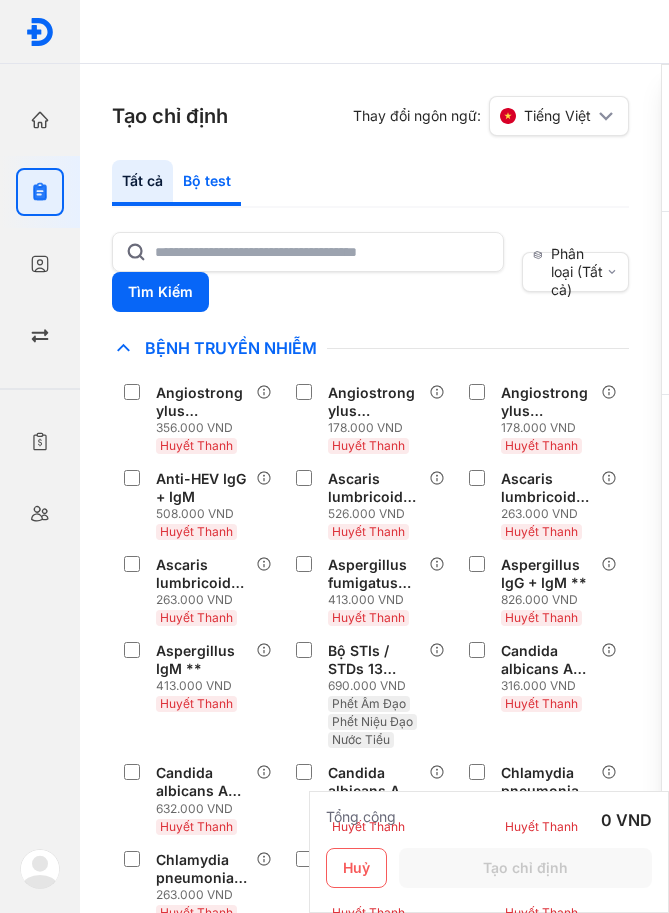 click on "Bộ test" 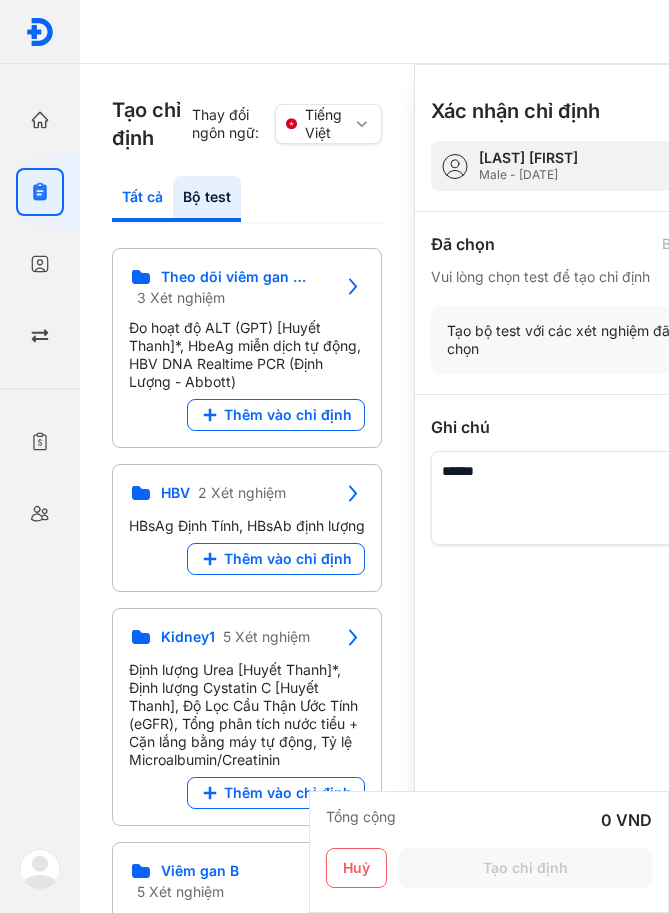 click on "Tất cả" 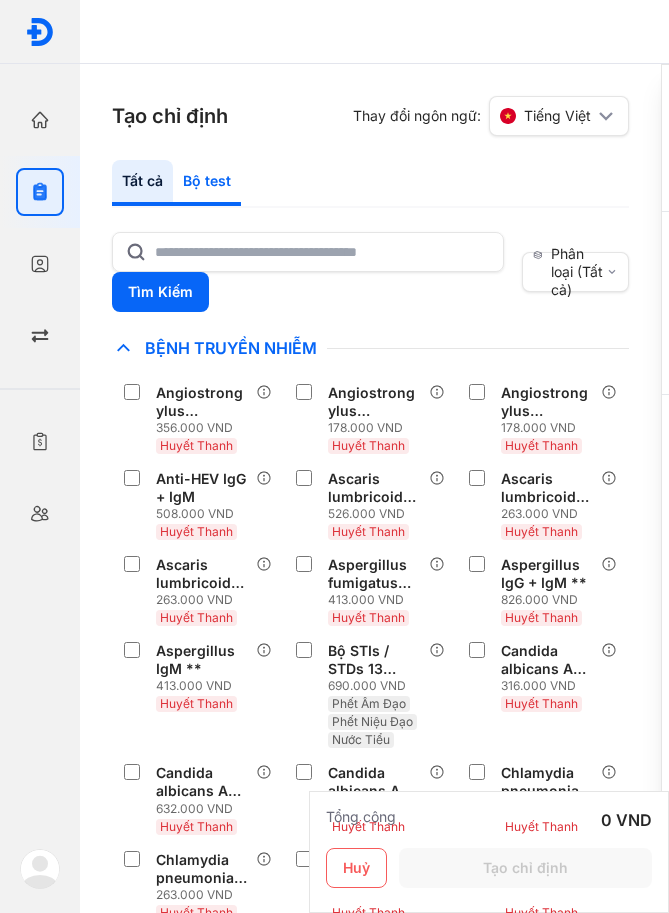 click on "Bộ test" 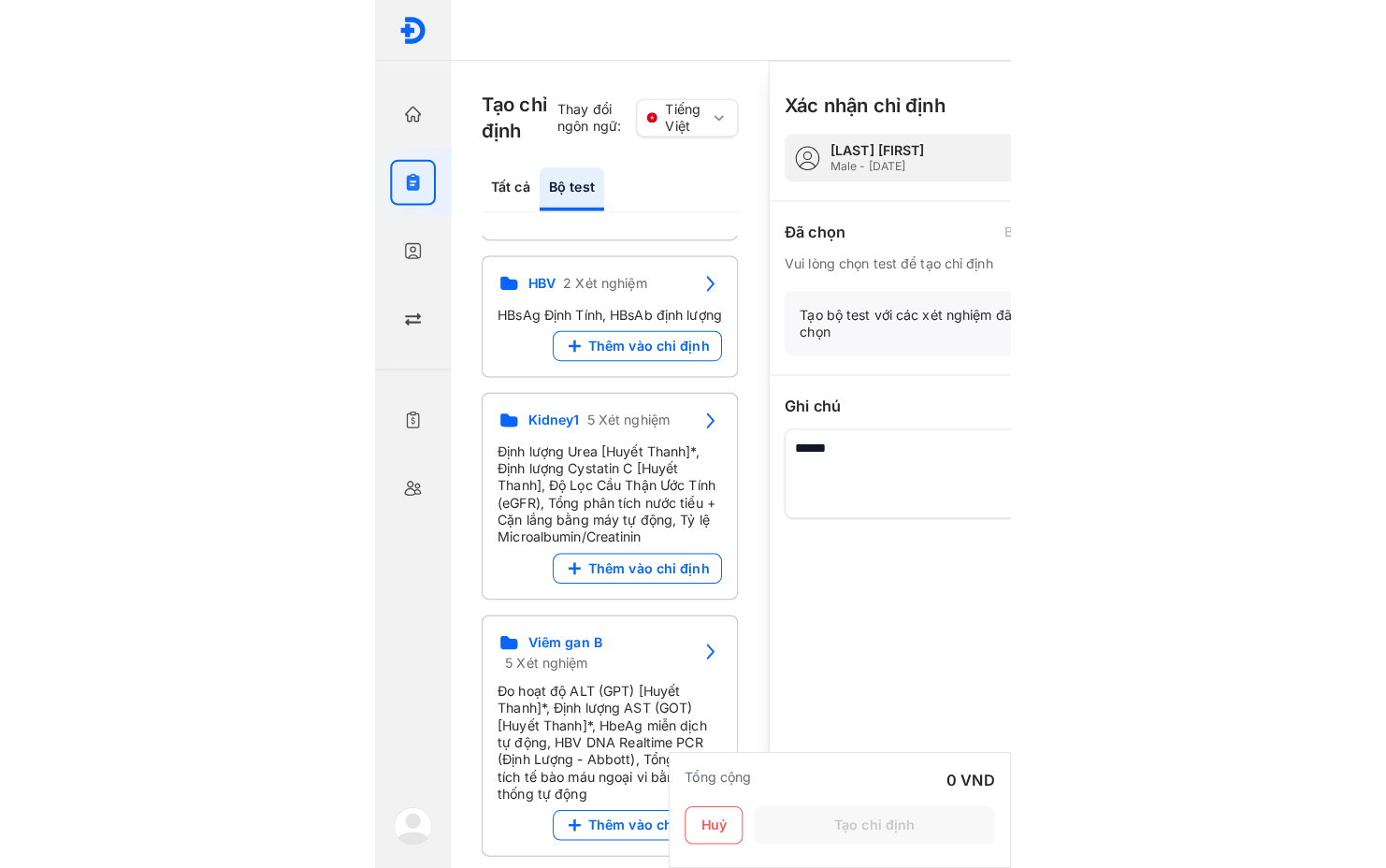 scroll, scrollTop: 187, scrollLeft: 0, axis: vertical 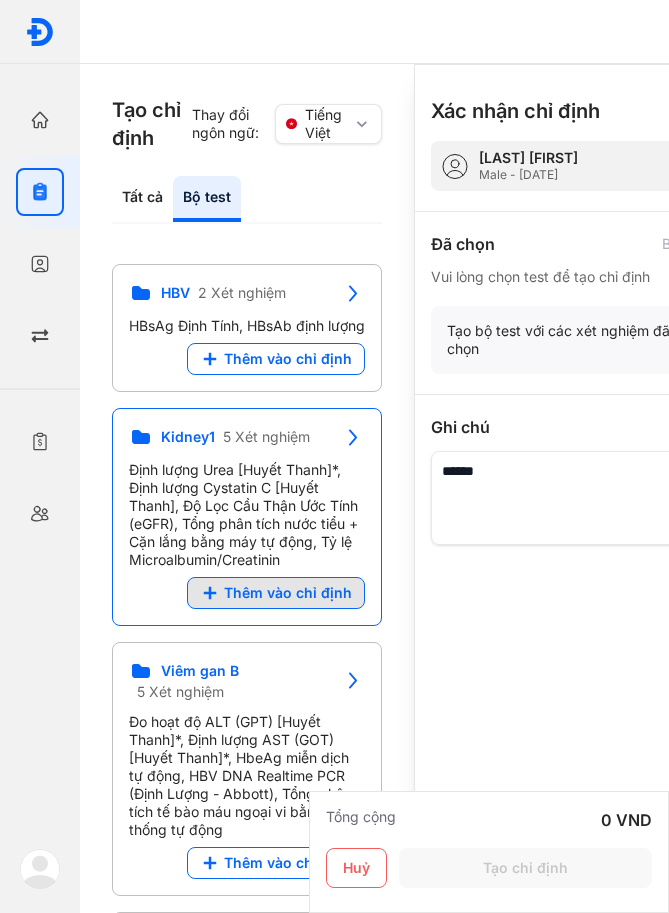 click on "Thêm vào chỉ định" at bounding box center [276, 593] 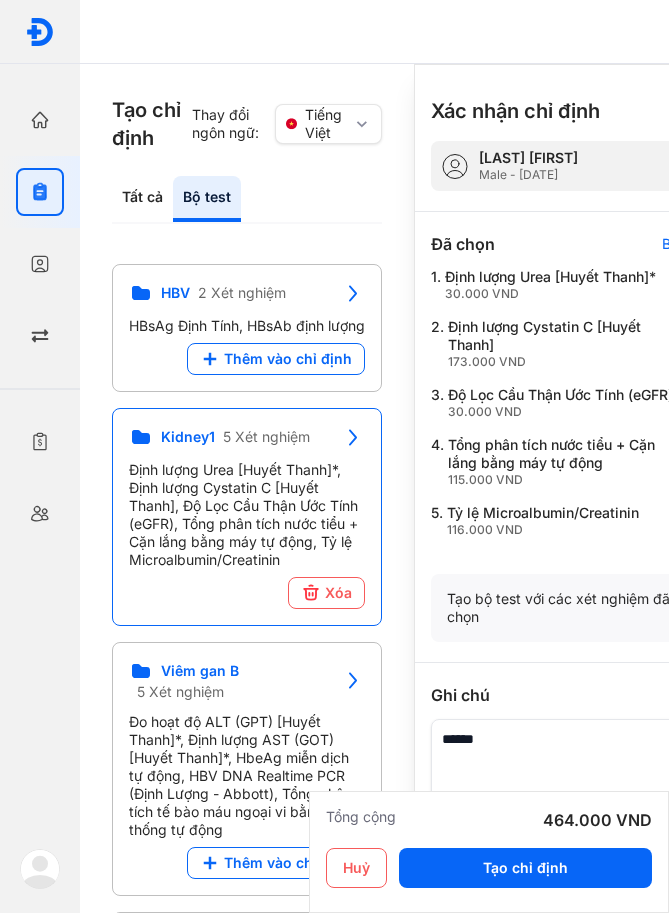 click at bounding box center [586, 766] 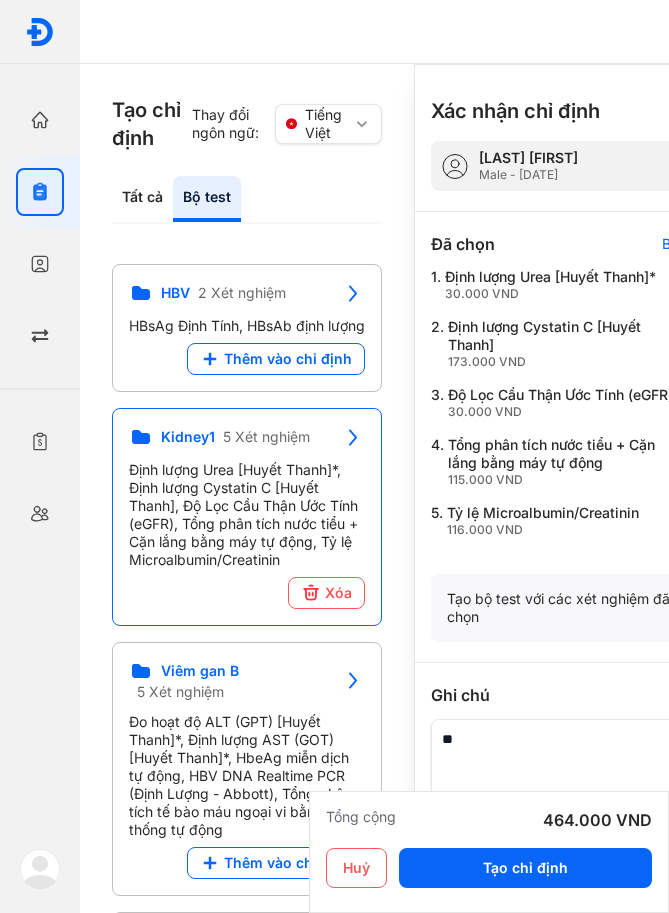 type on "*" 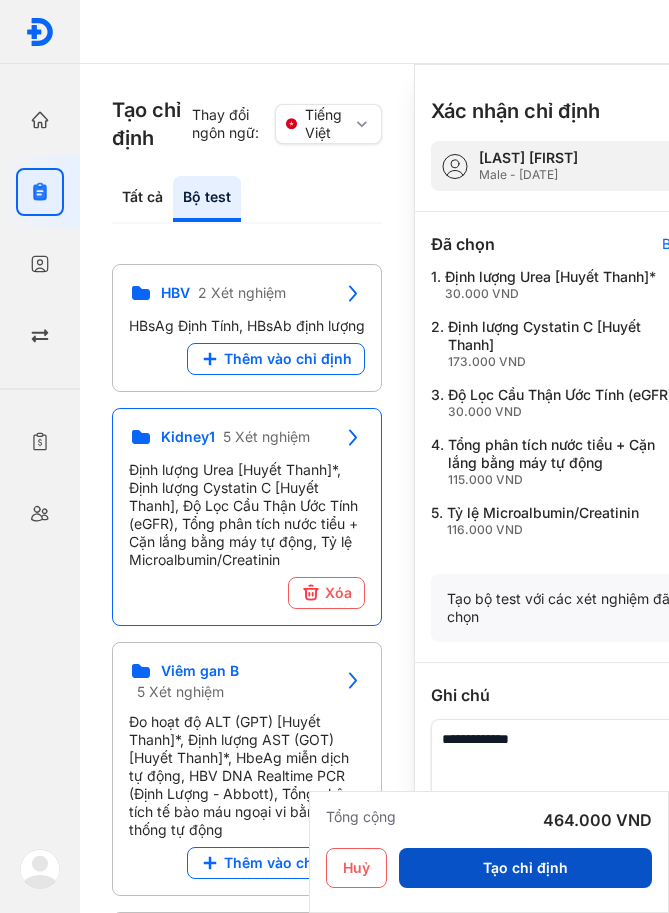 type on "**********" 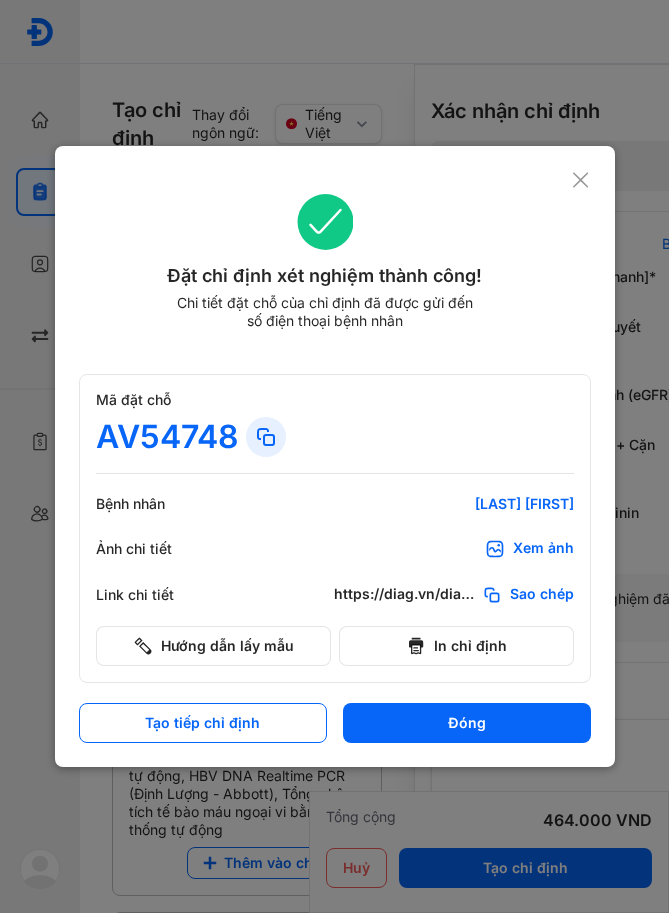 drag, startPoint x: 522, startPoint y: 726, endPoint x: 521, endPoint y: 703, distance: 23.021729 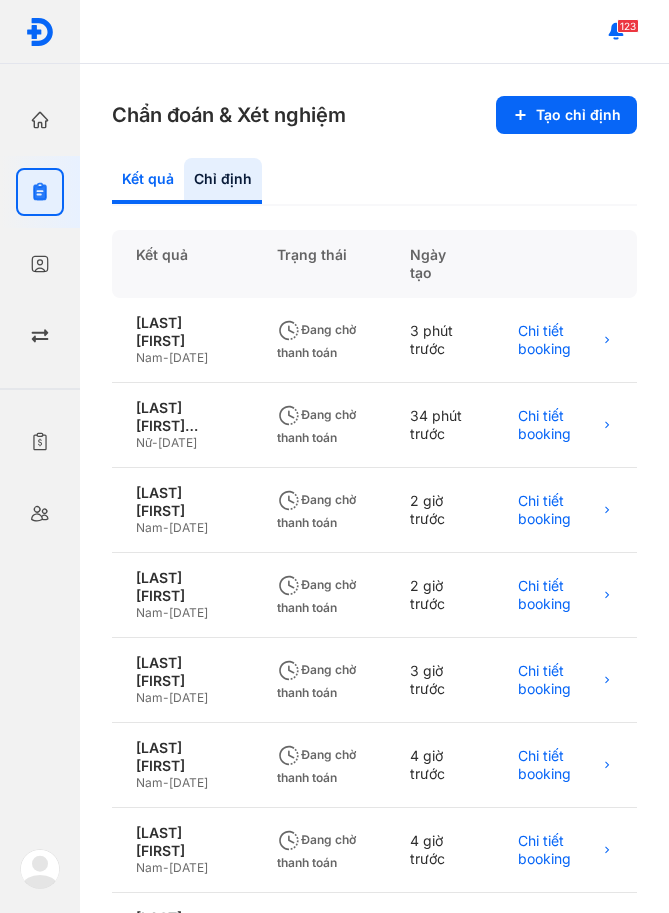 click on "Kết quả" 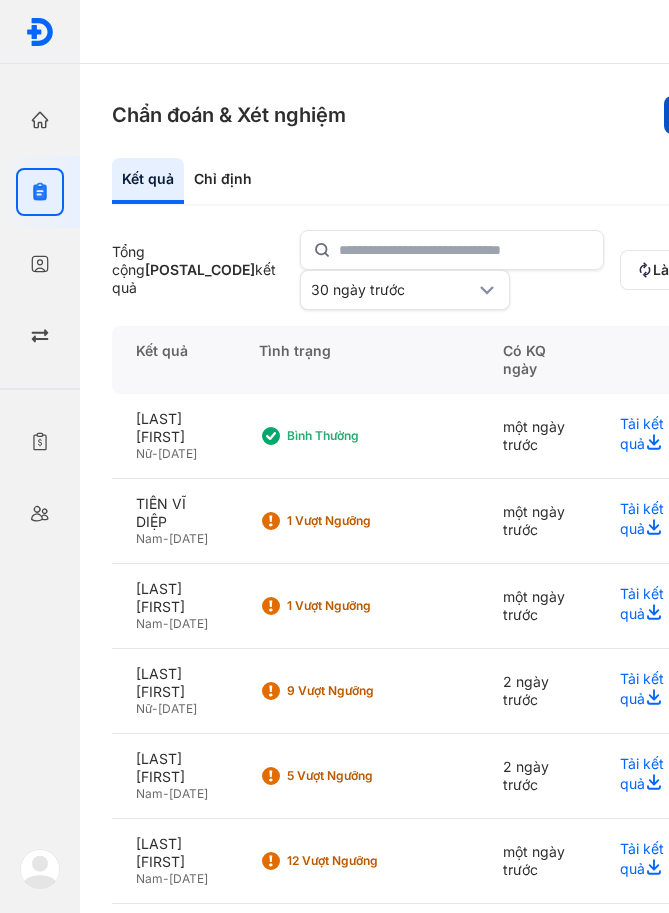 click 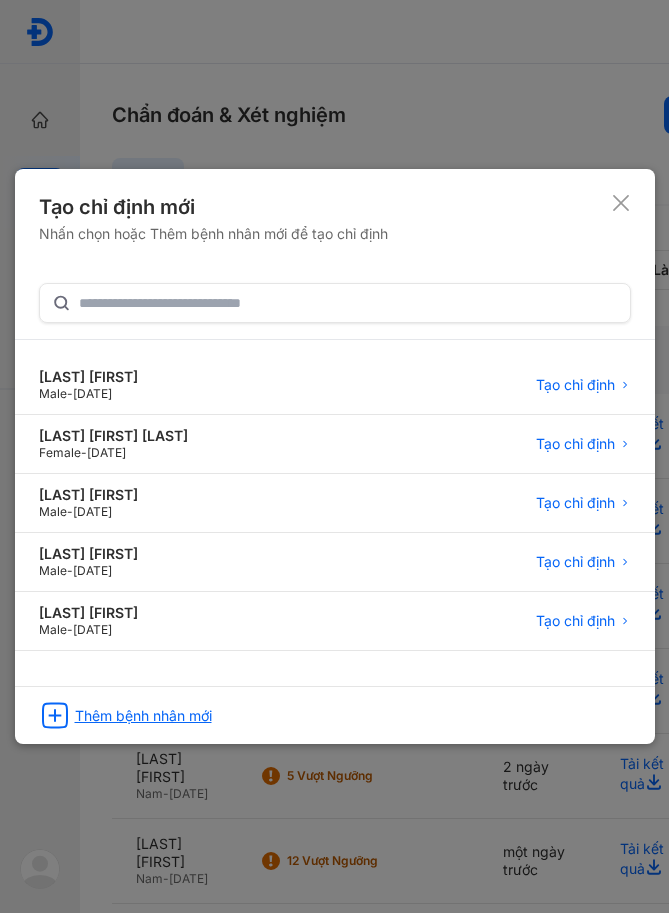 click on "Thêm bệnh nhân mới" at bounding box center [143, 716] 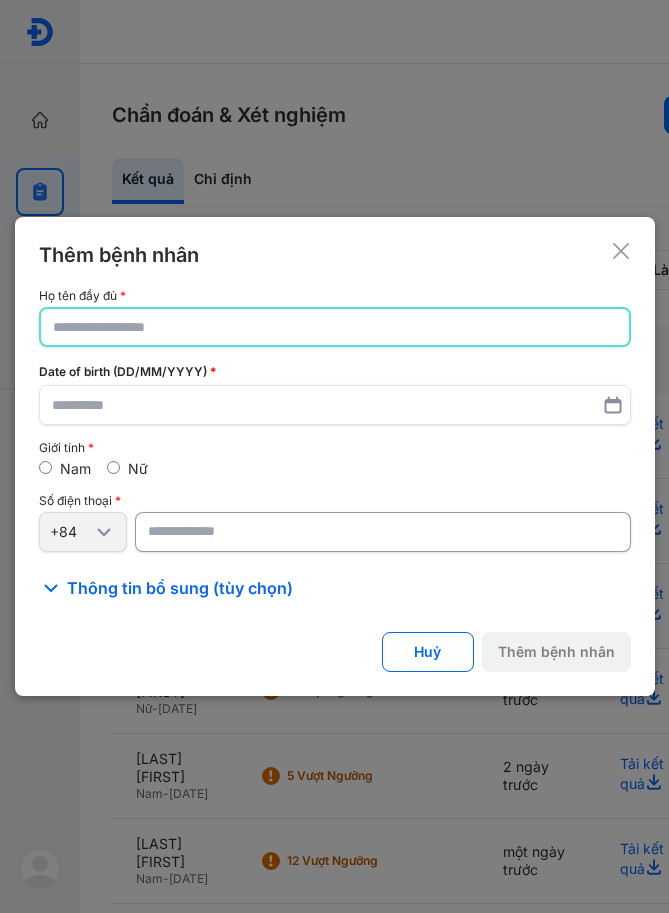 click 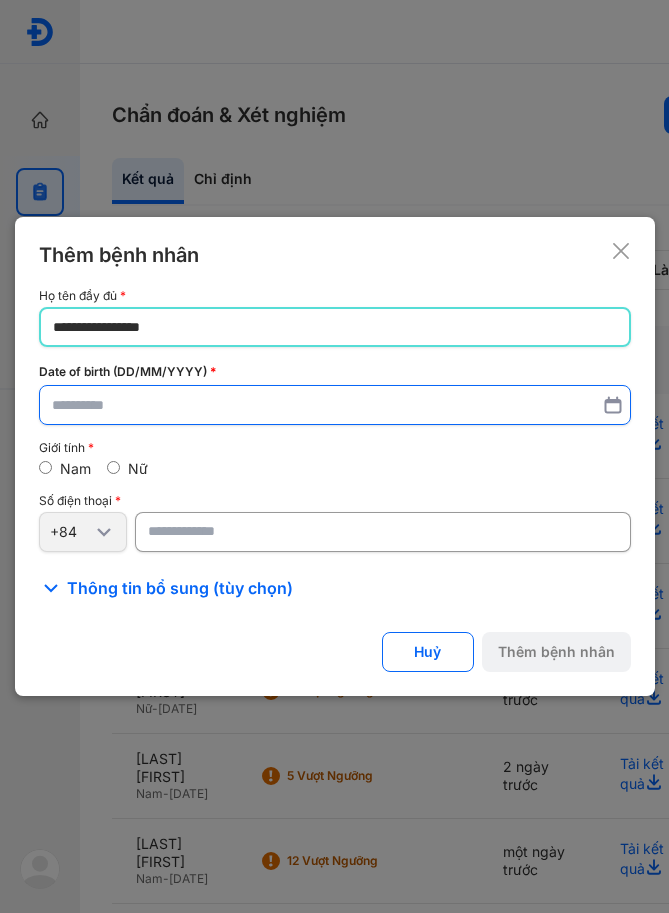 type on "**********" 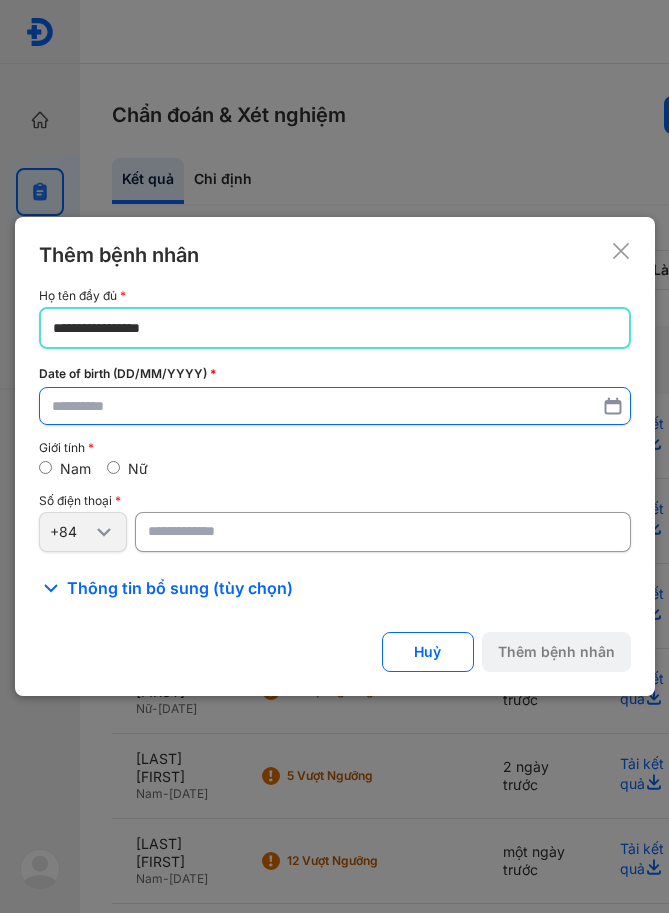 click at bounding box center [335, 406] 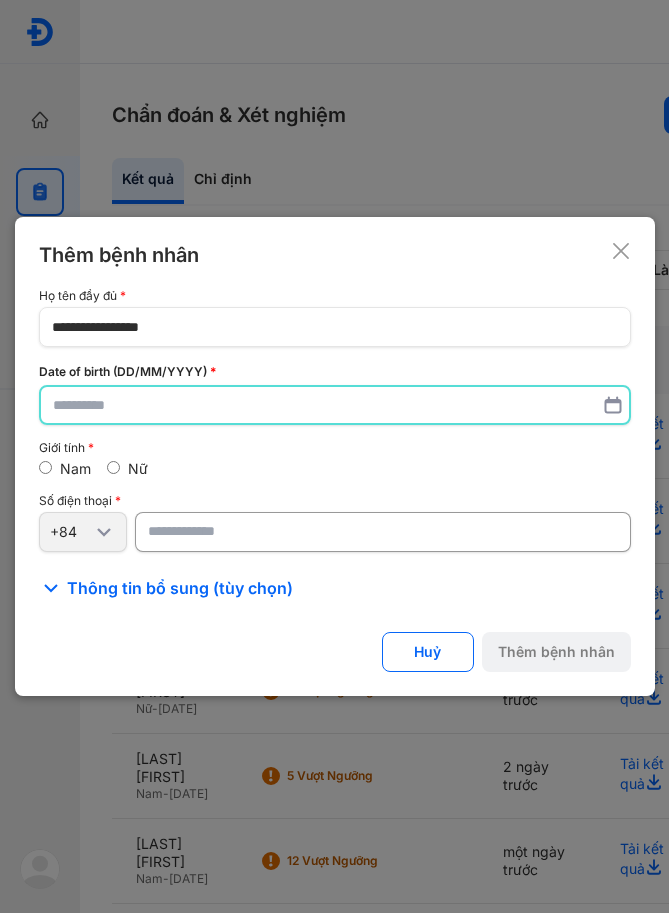 click at bounding box center (335, 405) 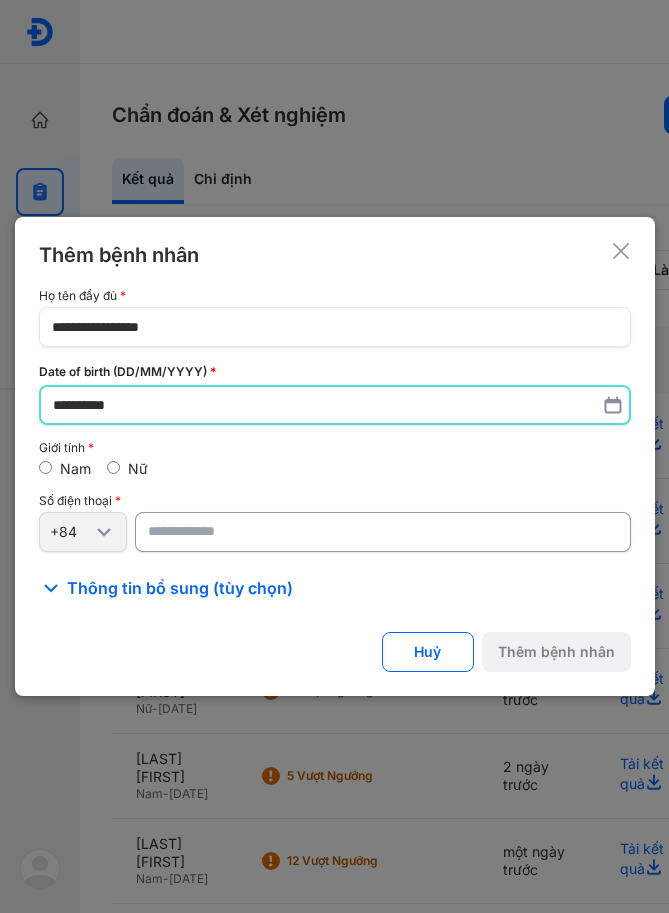 type on "**********" 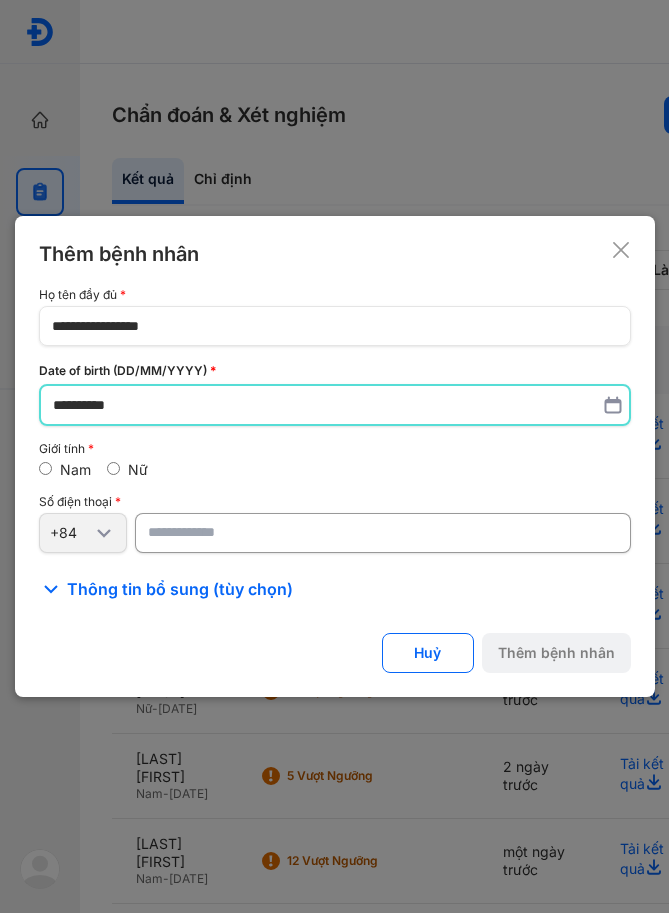 click at bounding box center [383, 533] 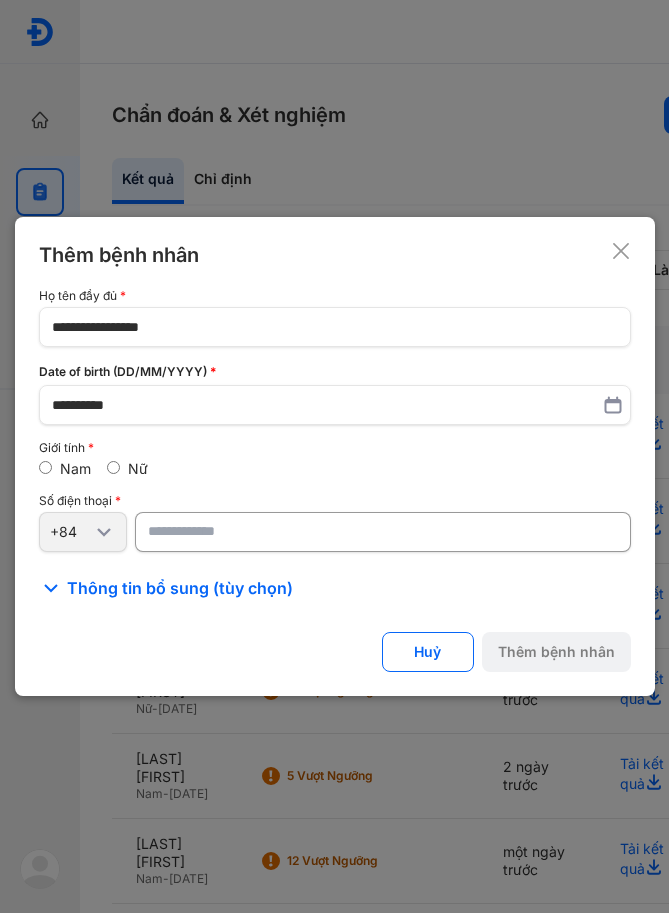 click at bounding box center [383, 532] 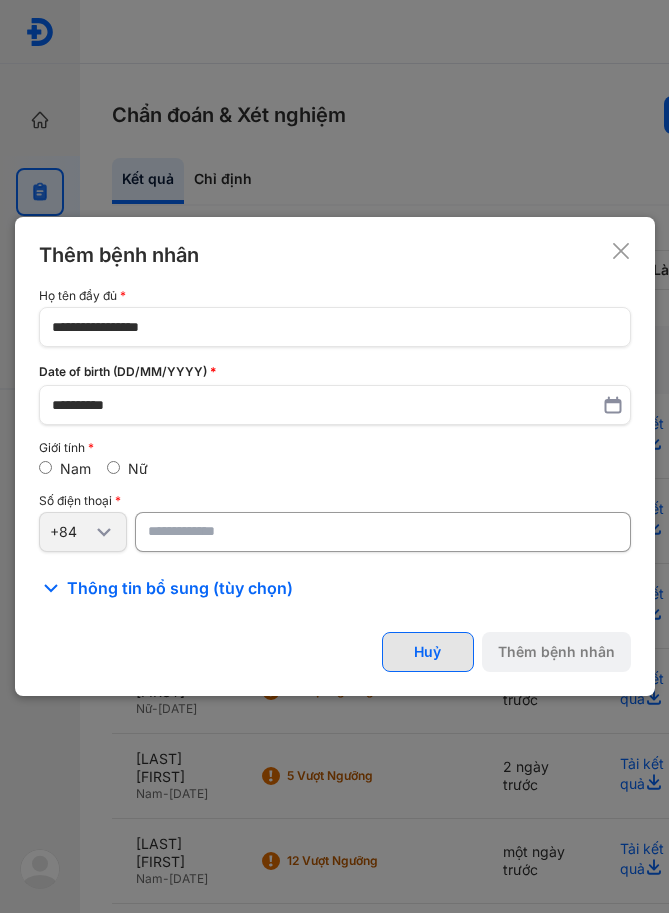 paste on "**********" 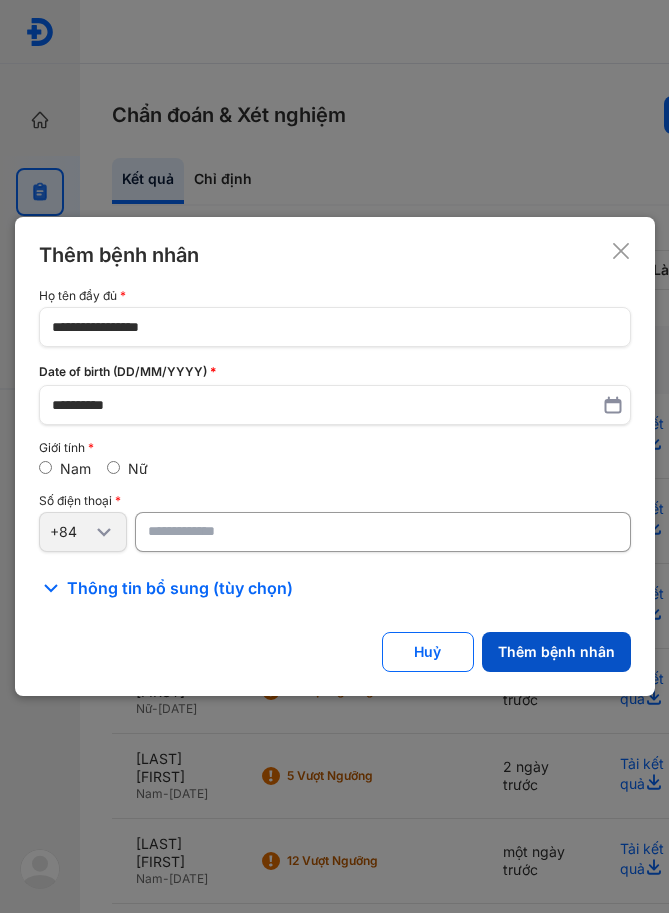 type on "**********" 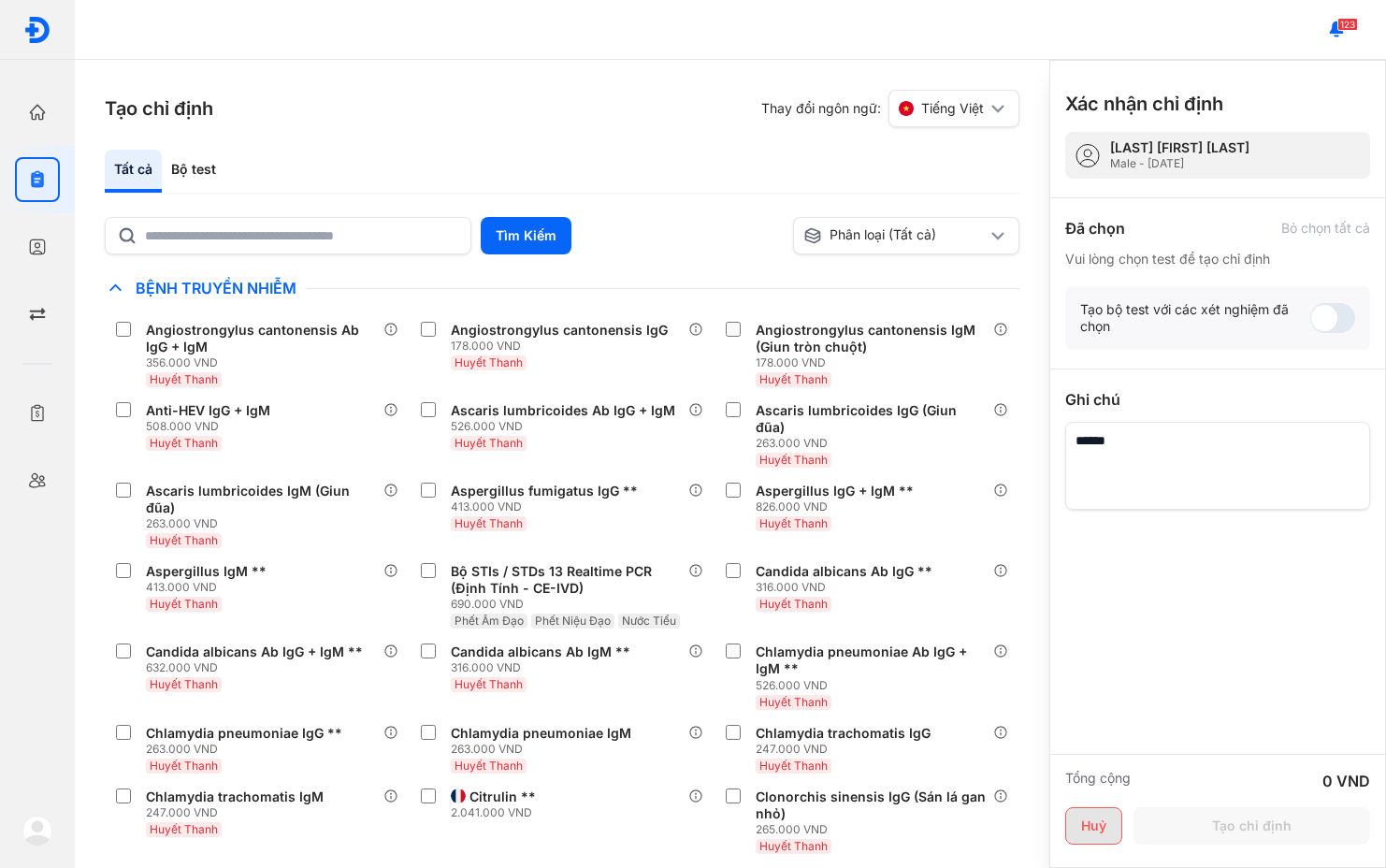 click on "Huỷ" at bounding box center (1093, 826) 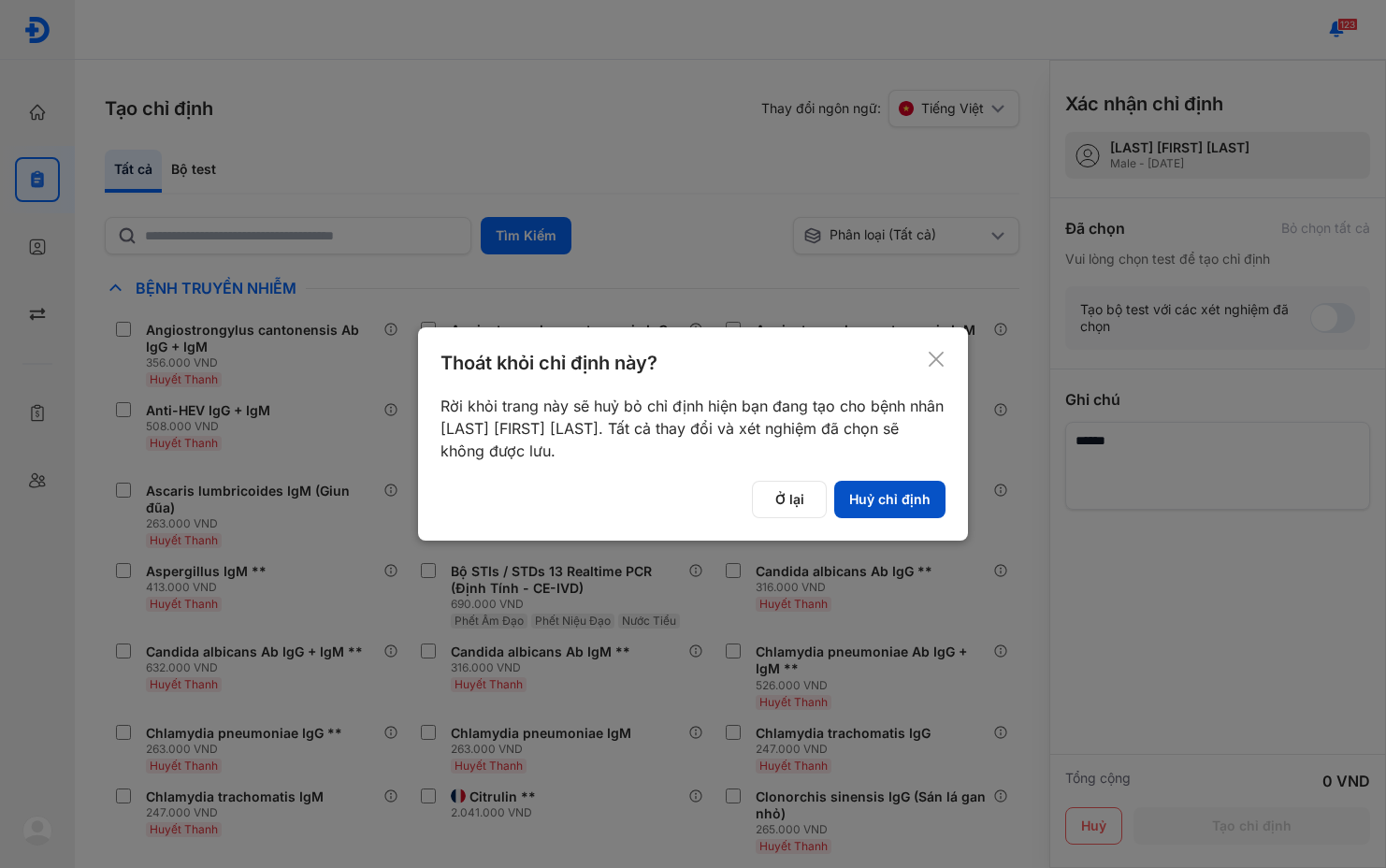 click on "Huỷ chỉ định" at bounding box center [889, 499] 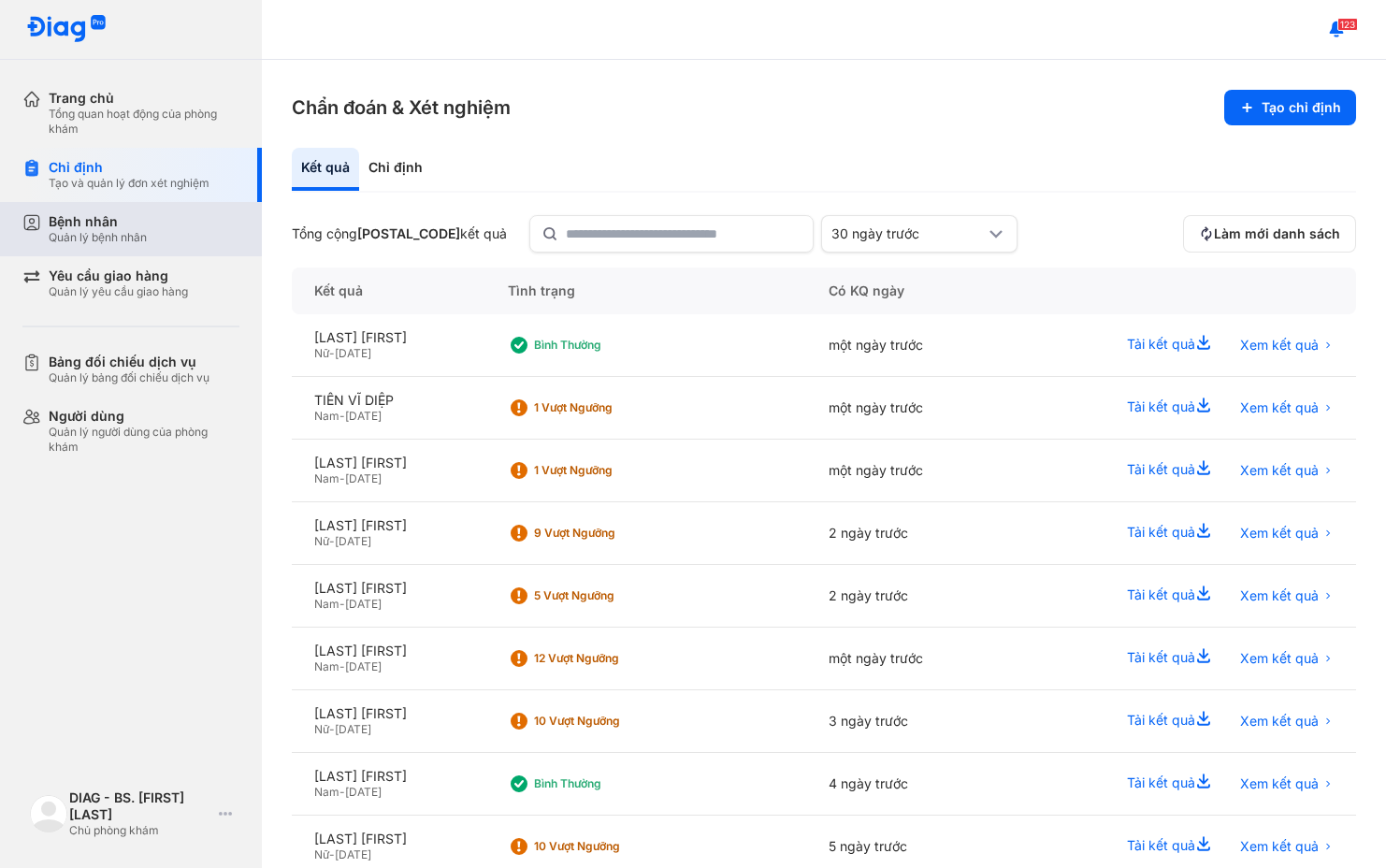 click on "Bệnh nhân Quản lý bệnh nhân" at bounding box center [144, 229] 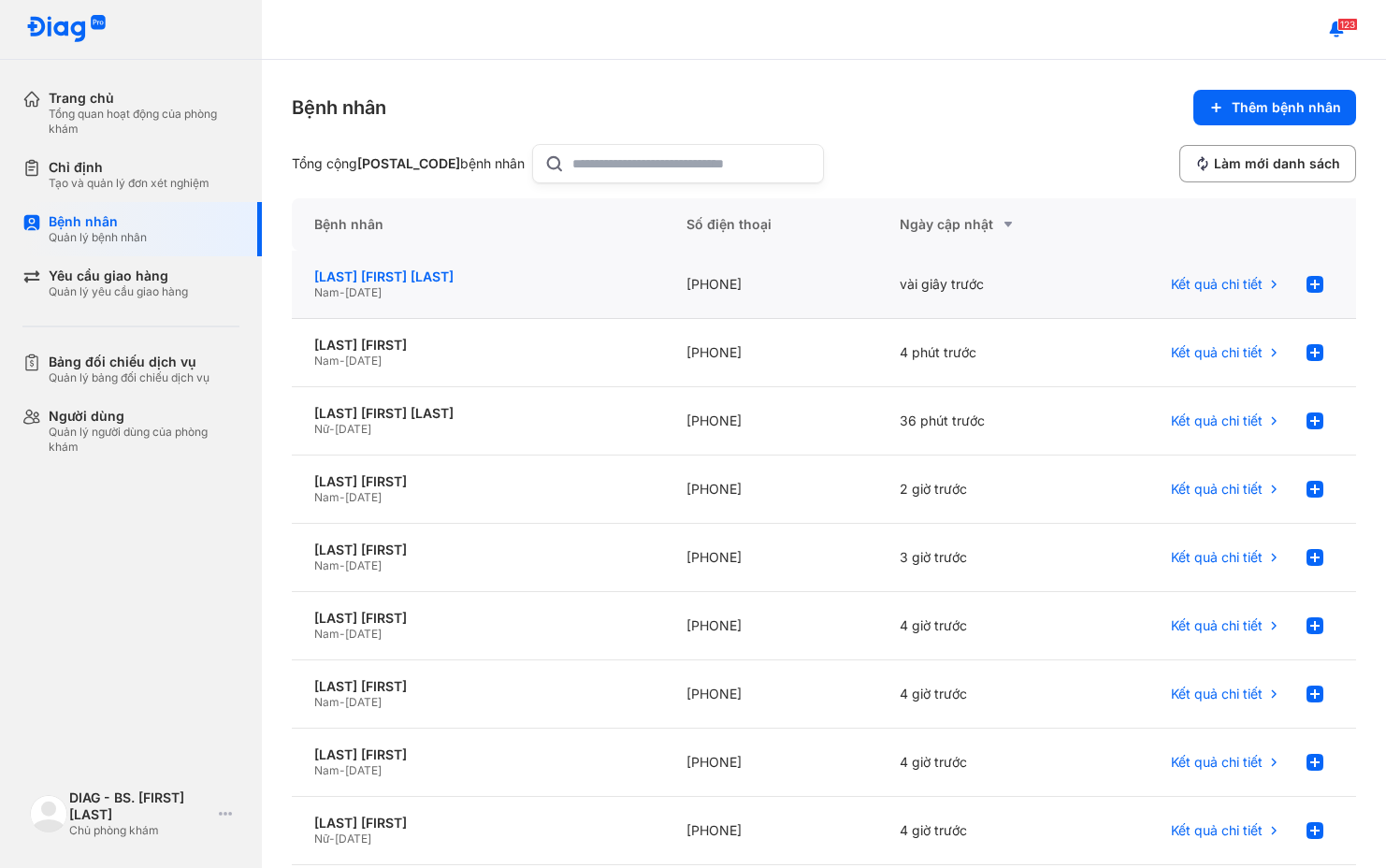click on "CHÂU THỊ MỘNG THU" 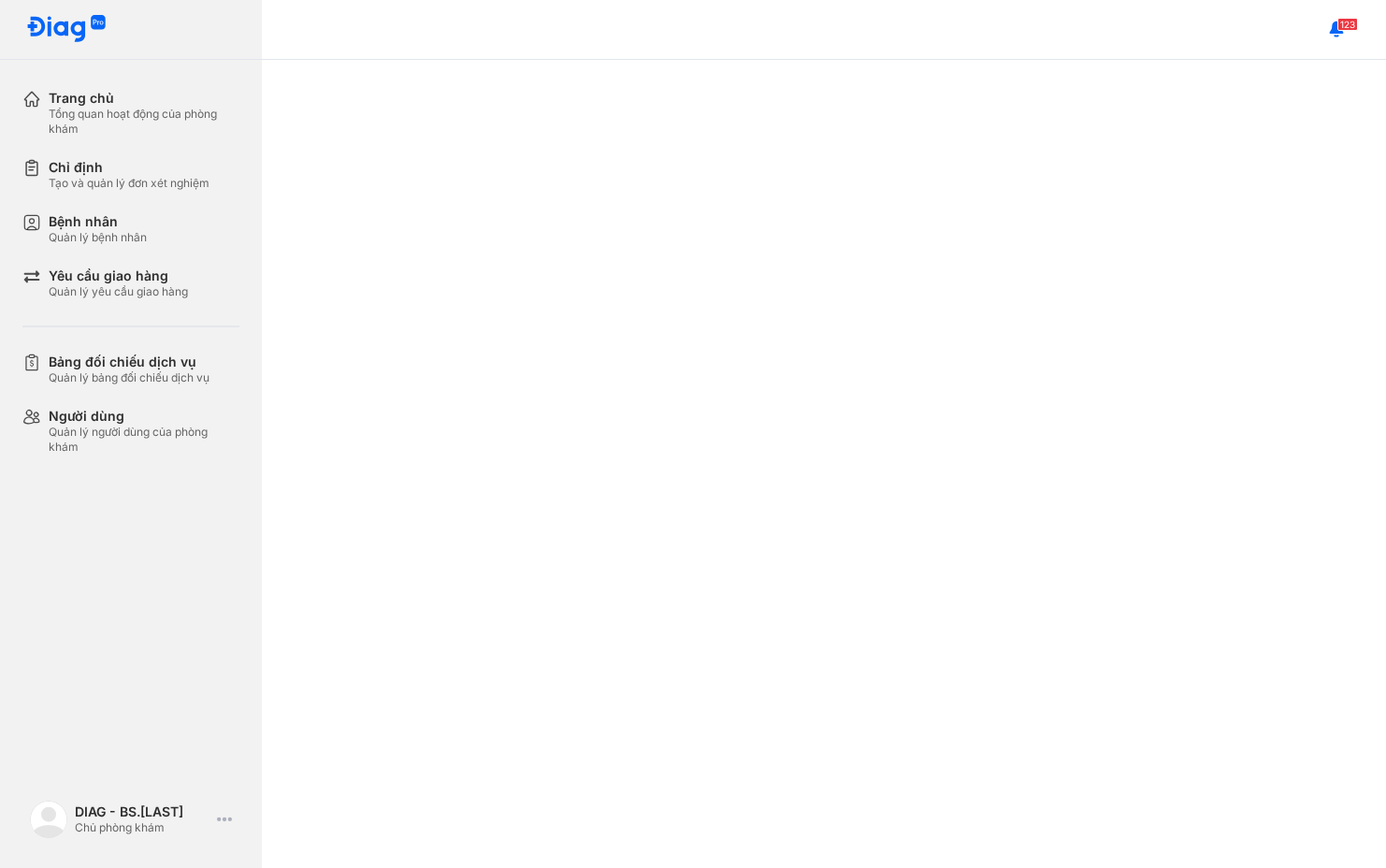 scroll, scrollTop: 0, scrollLeft: 0, axis: both 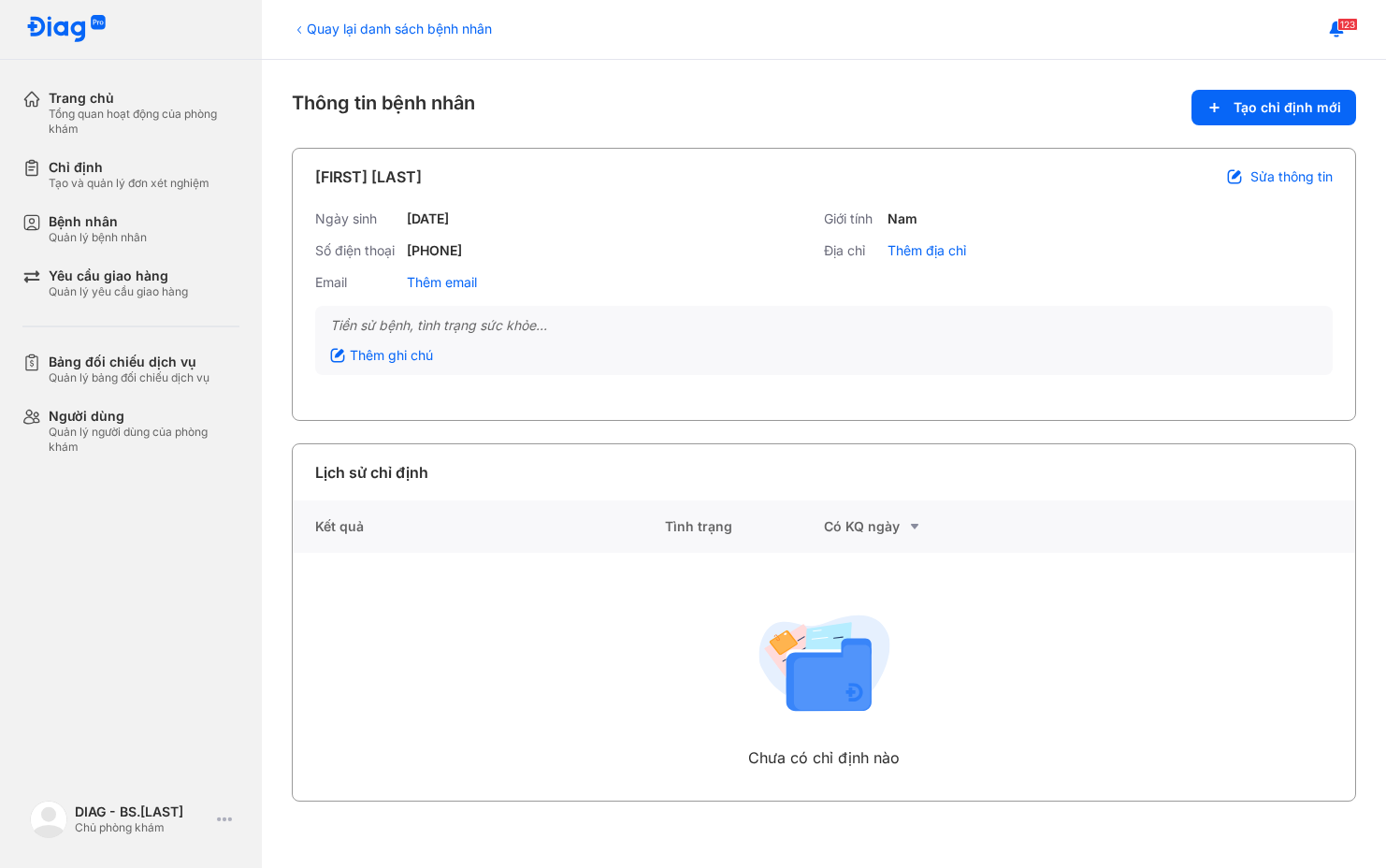click on "Sửa thông tin" at bounding box center [1292, 177] 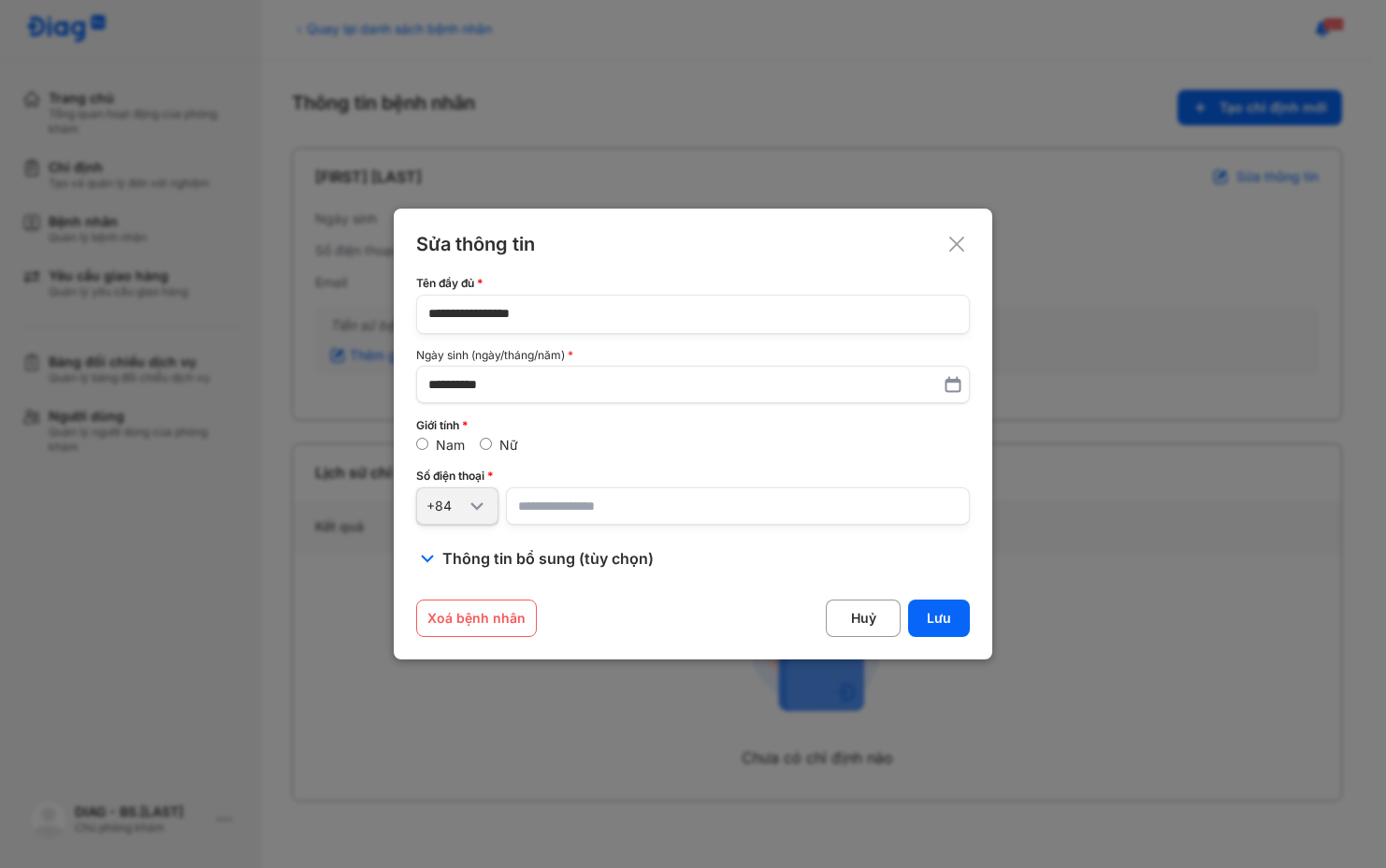 click on "Nữ" at bounding box center (509, 444) 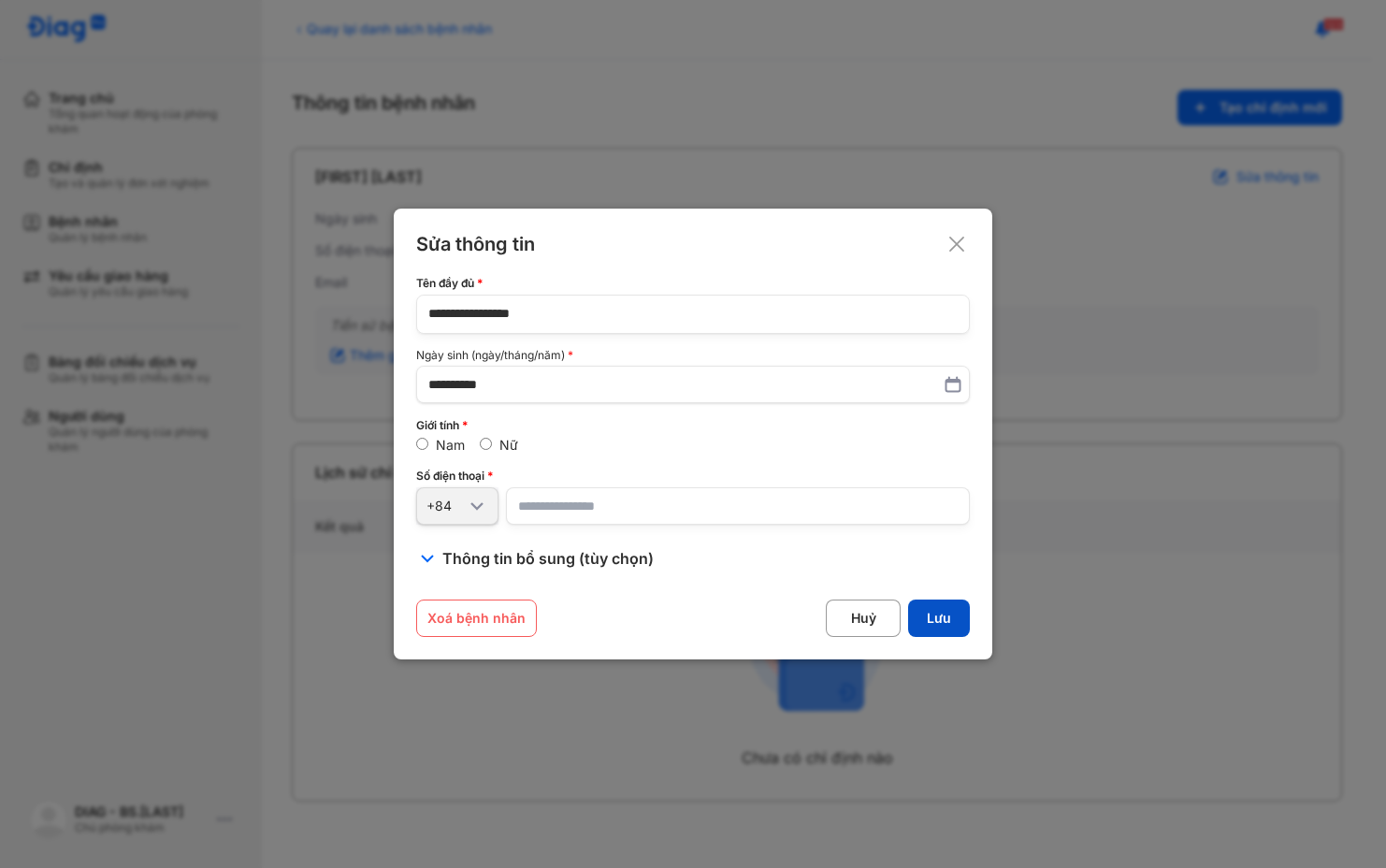 click on "Lưu" 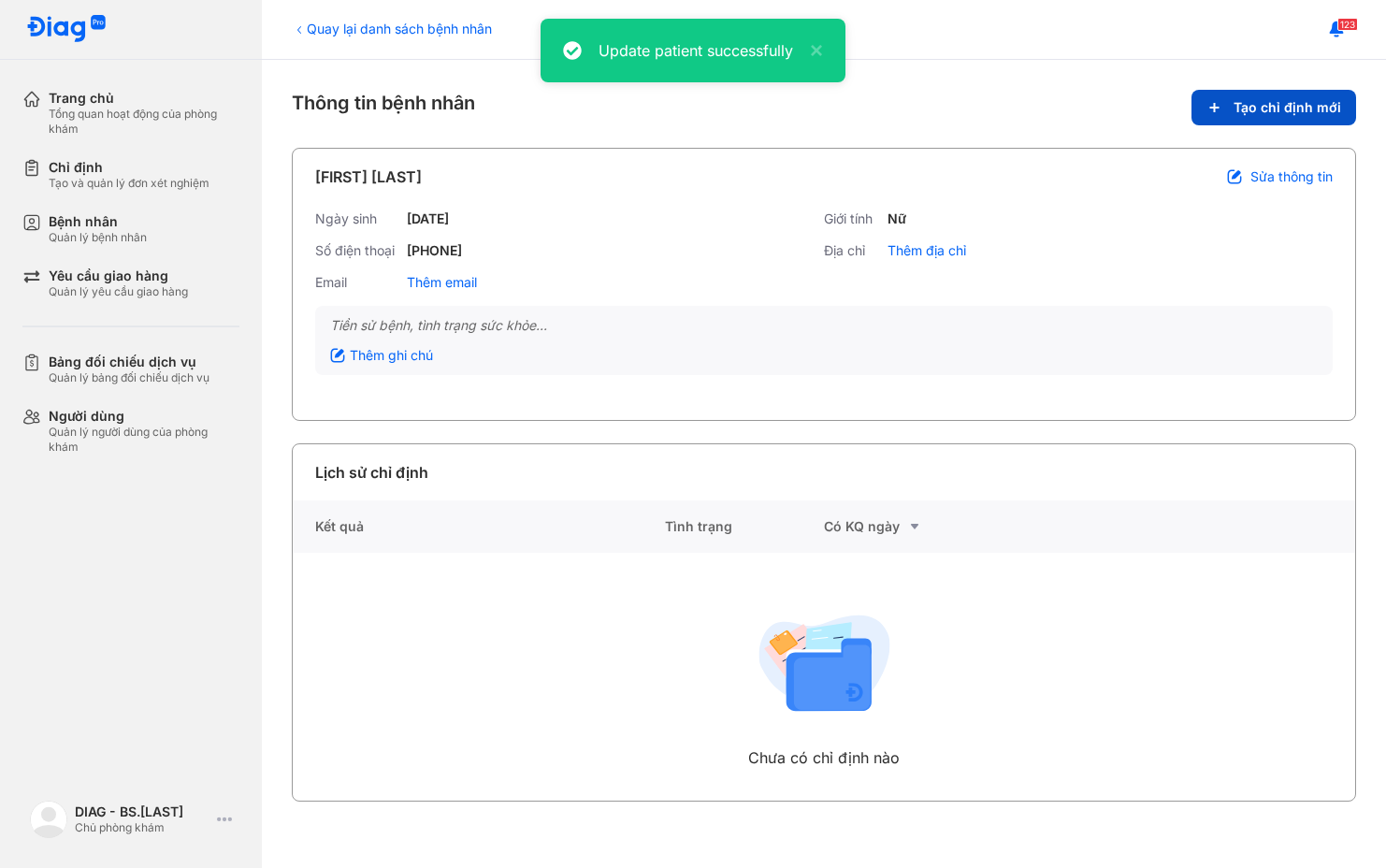 click on "Tạo chỉ định mới" 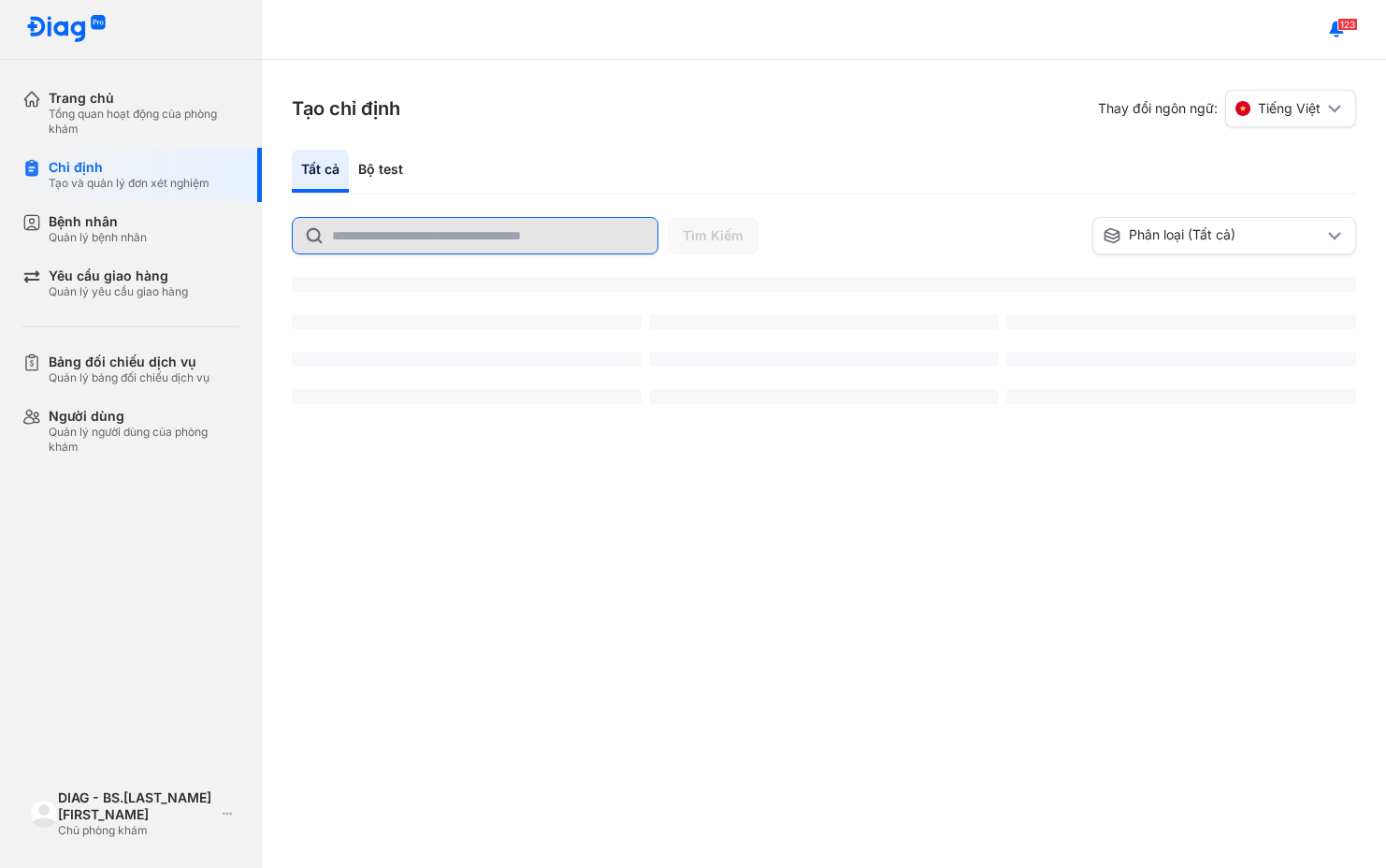 scroll, scrollTop: 0, scrollLeft: 0, axis: both 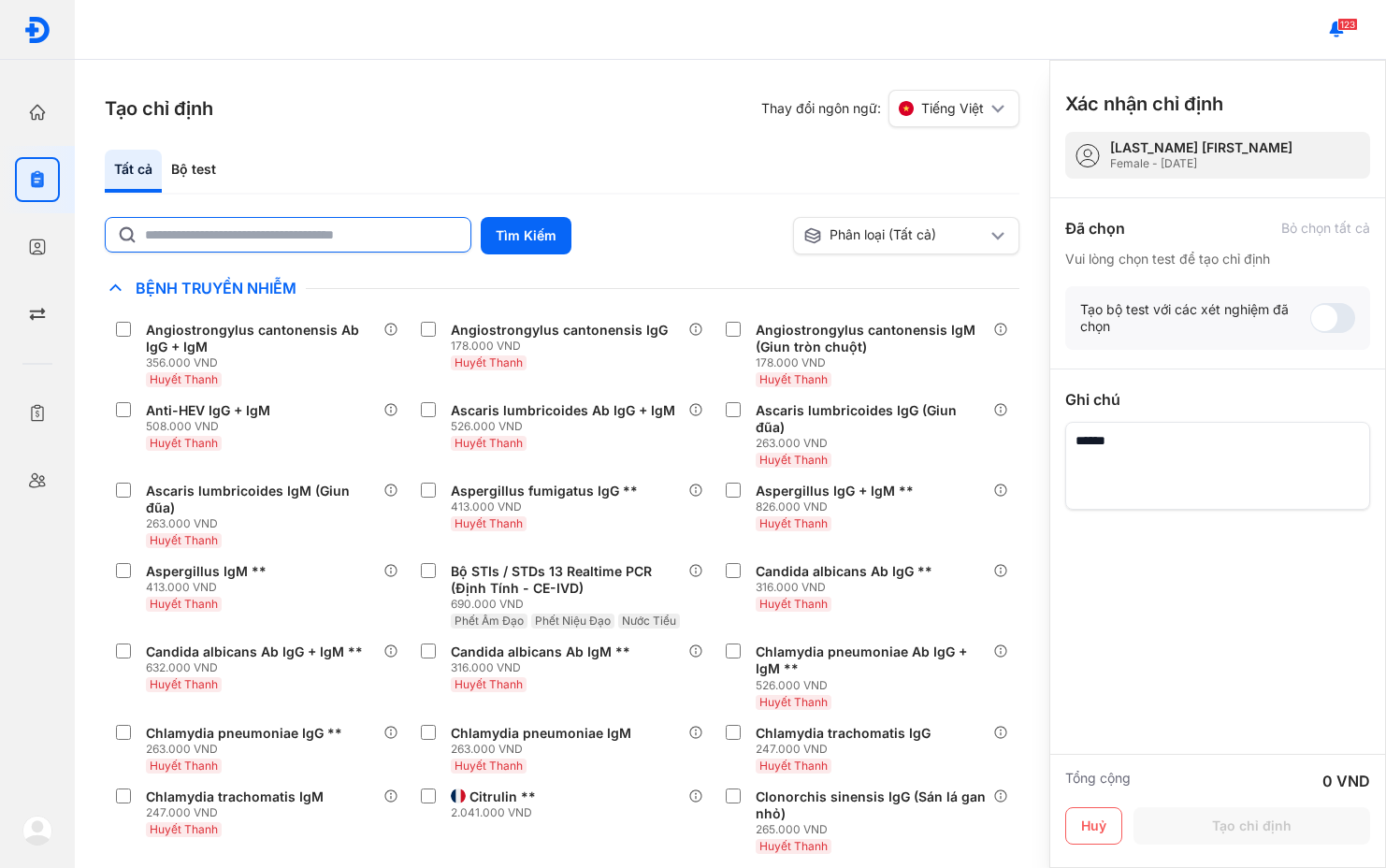 click 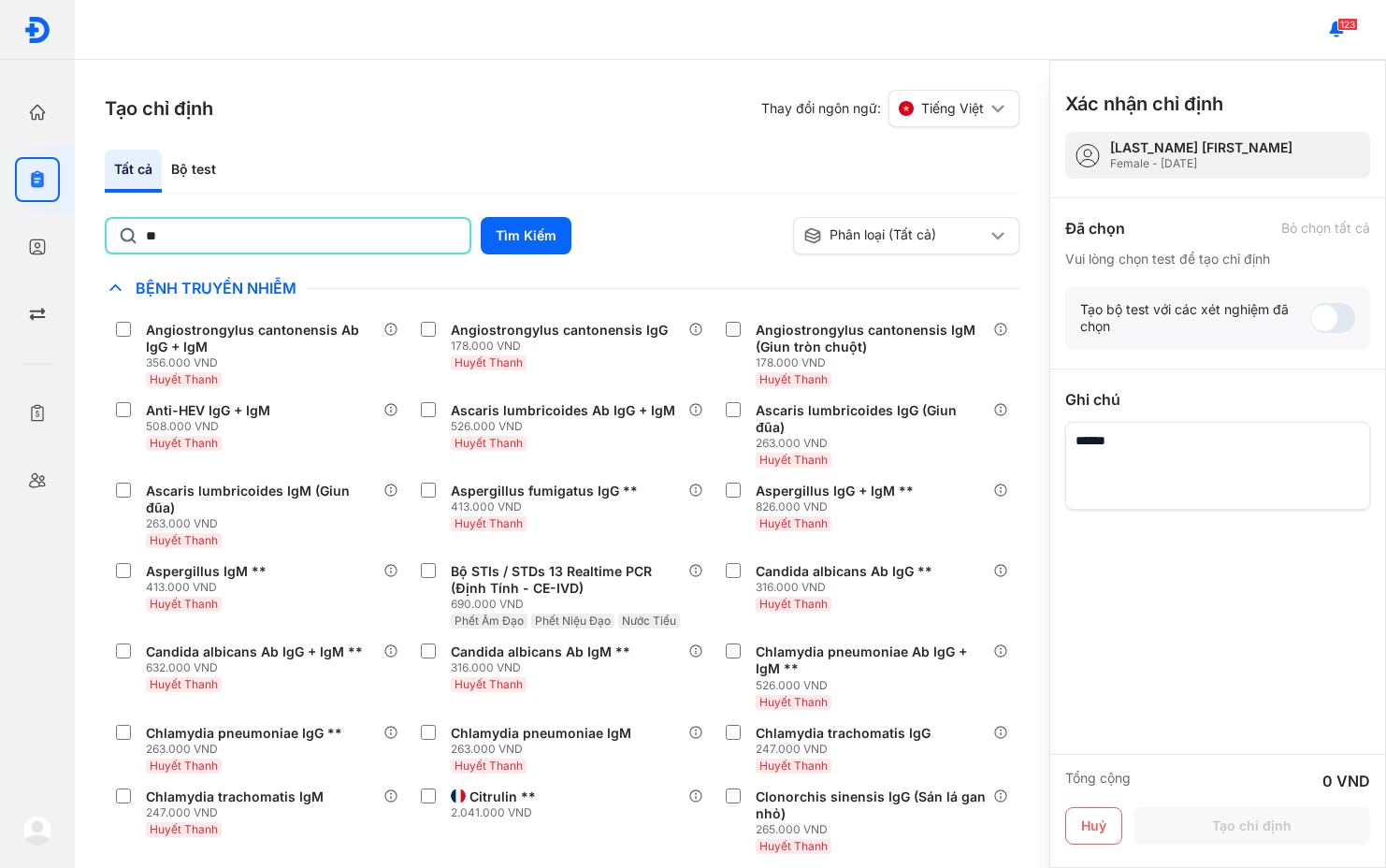 type on "*" 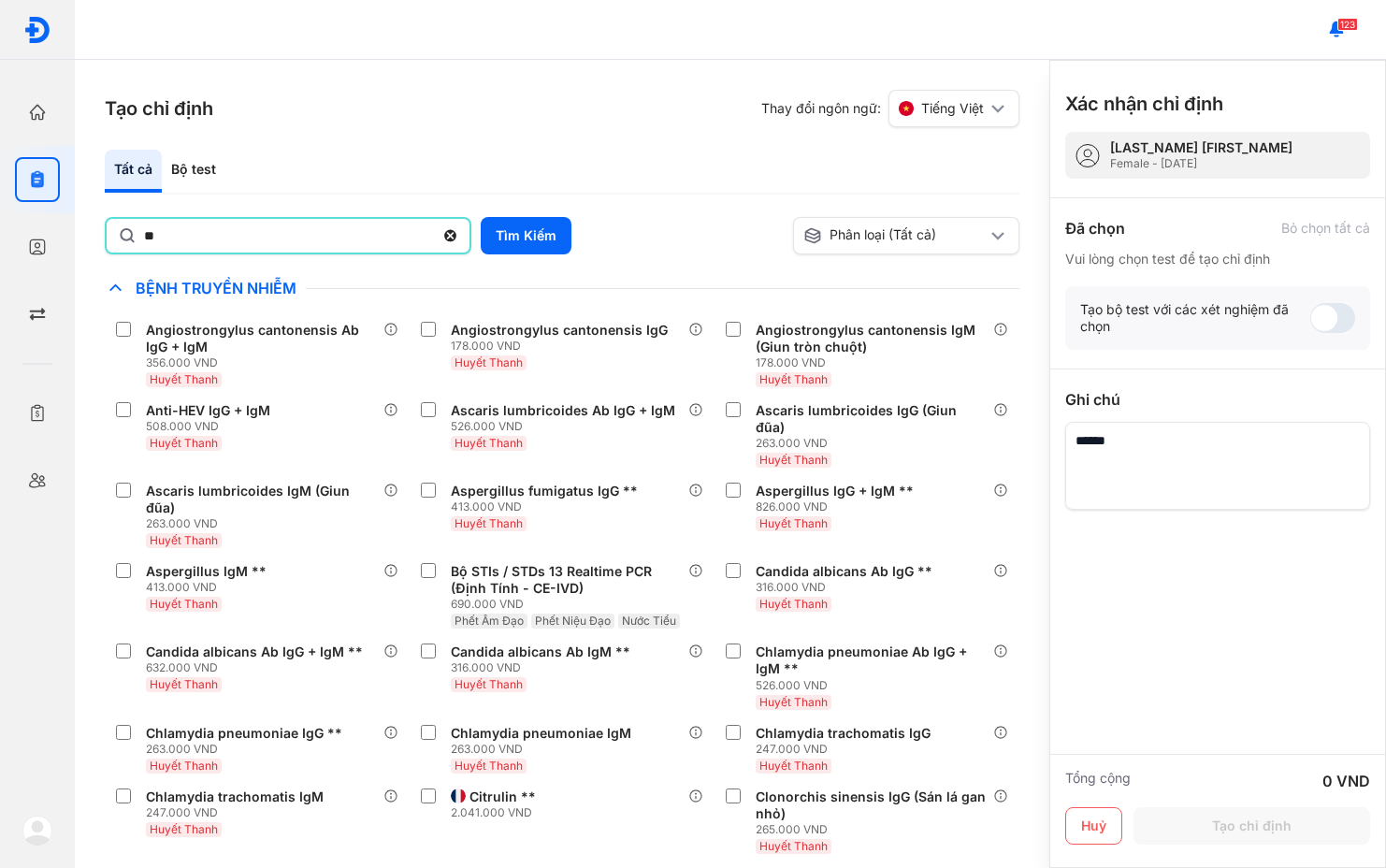 type on "*" 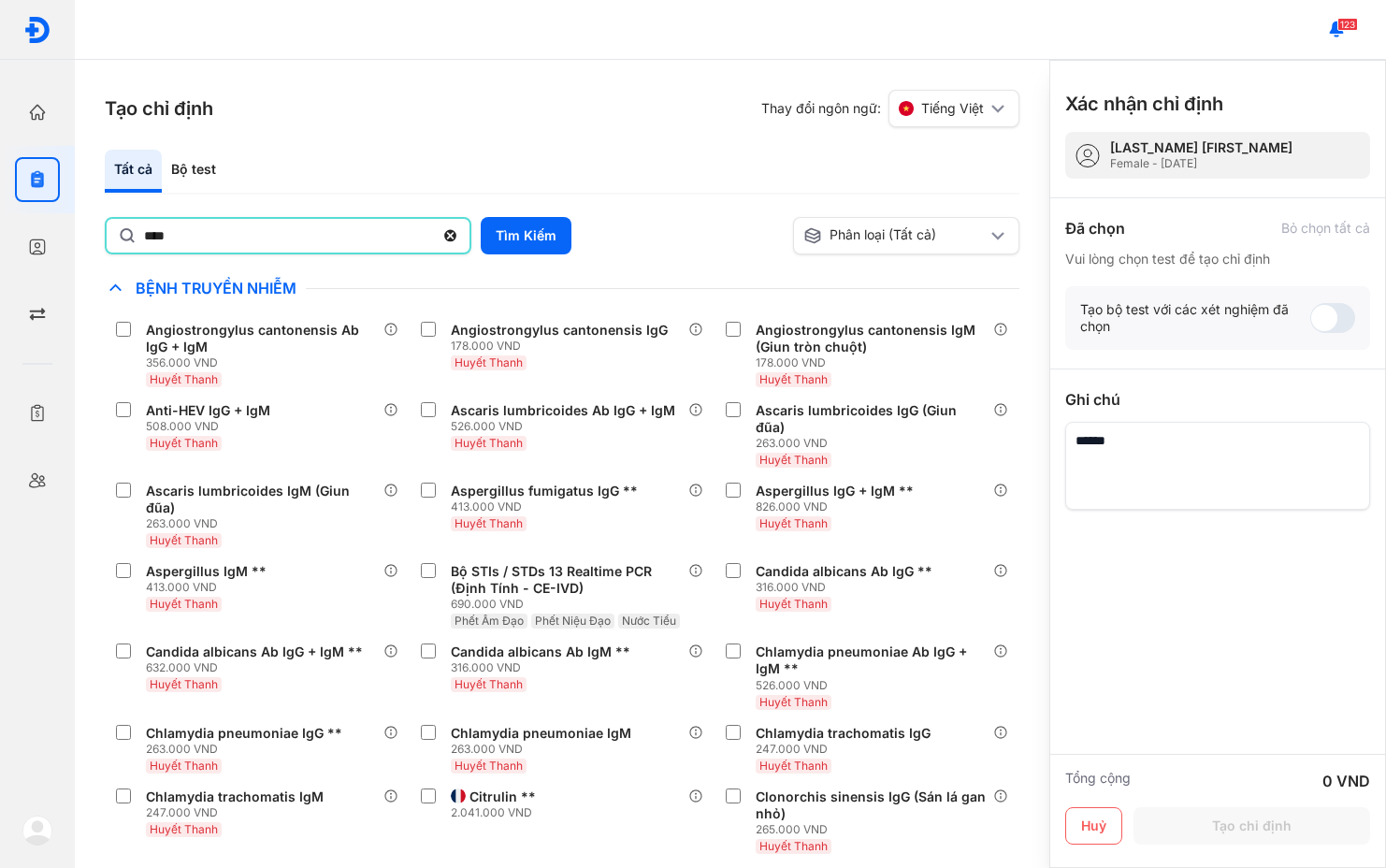 type on "****" 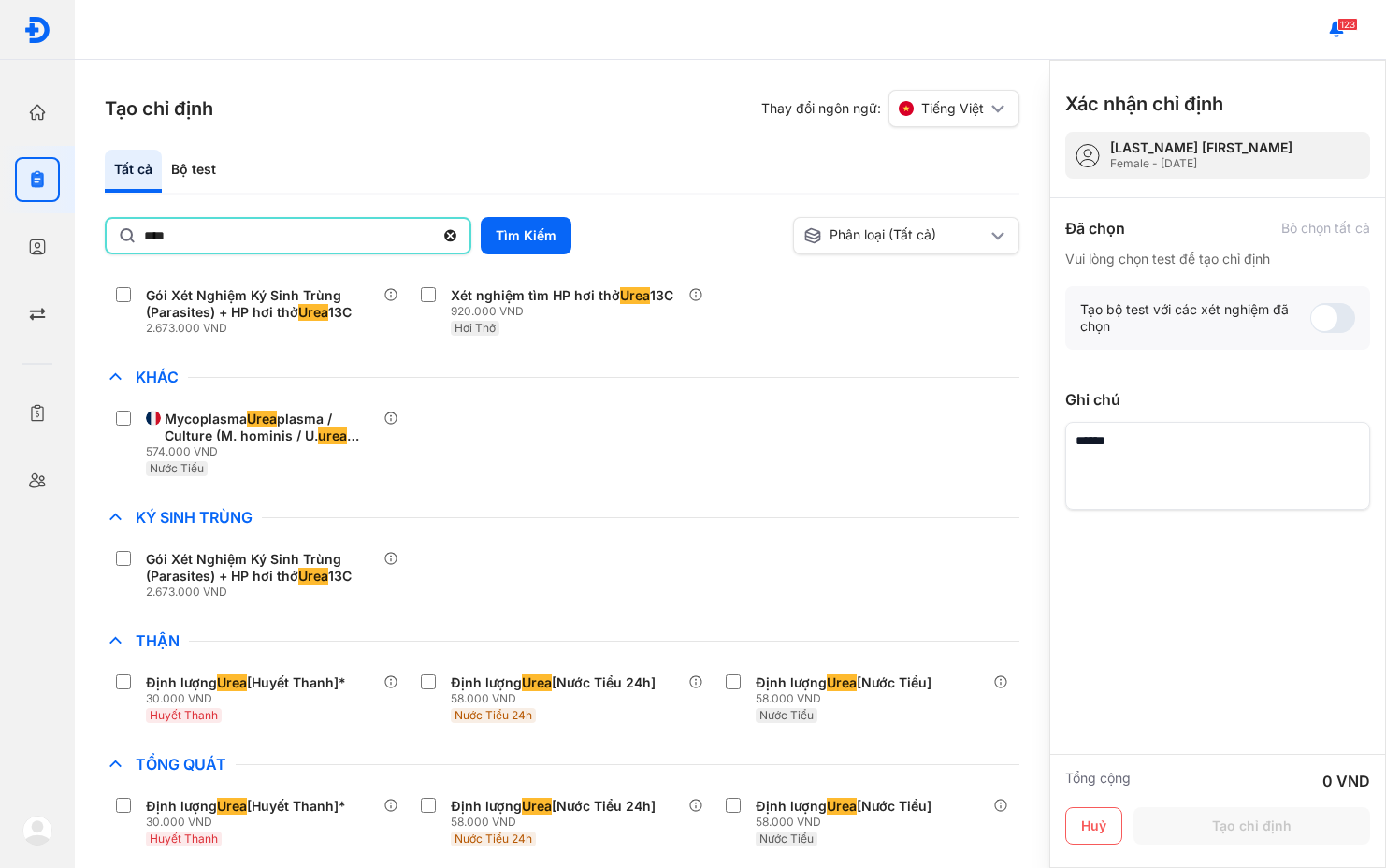 scroll, scrollTop: 43, scrollLeft: 0, axis: vertical 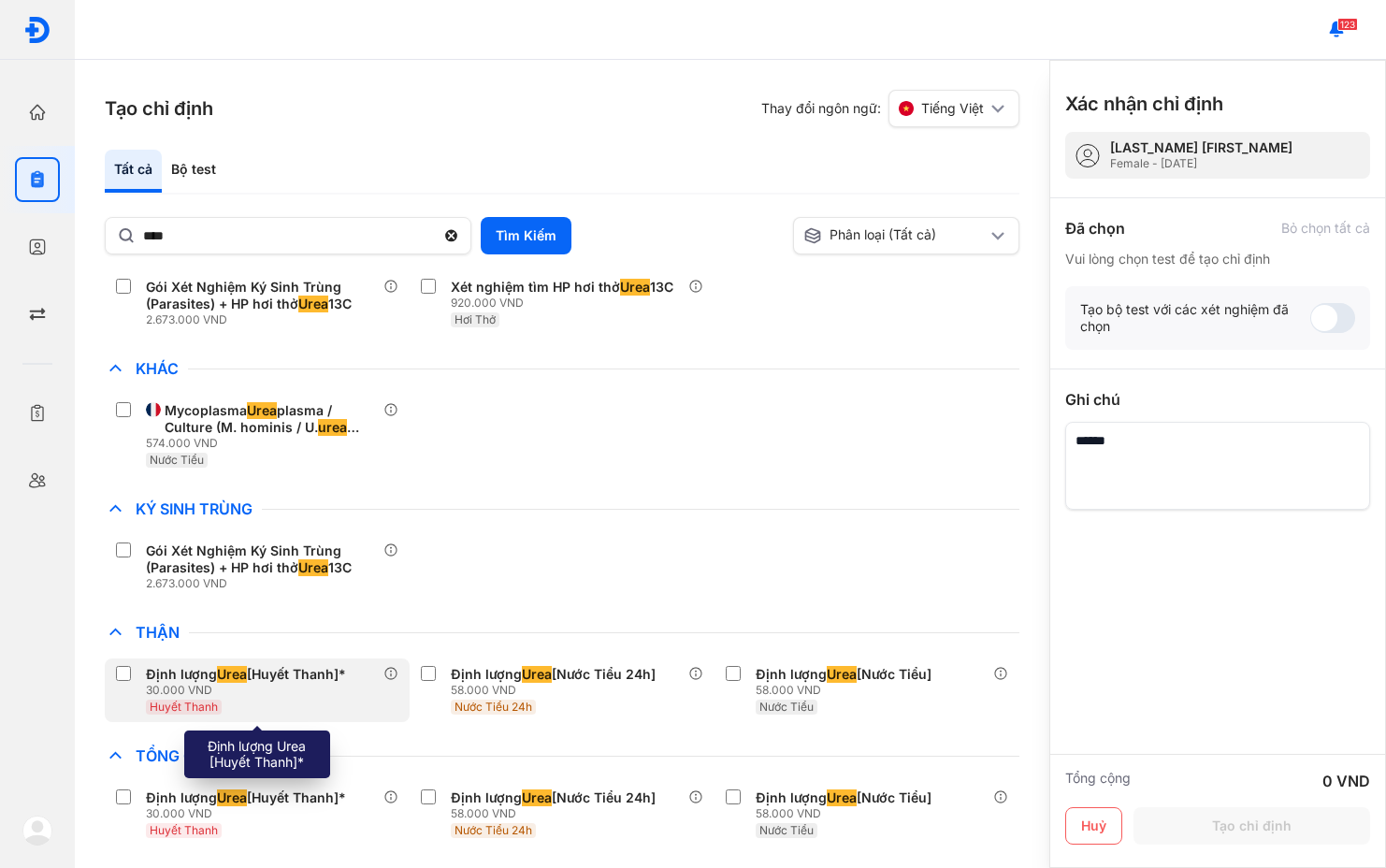click on "30.000 VND" at bounding box center [250, 690] 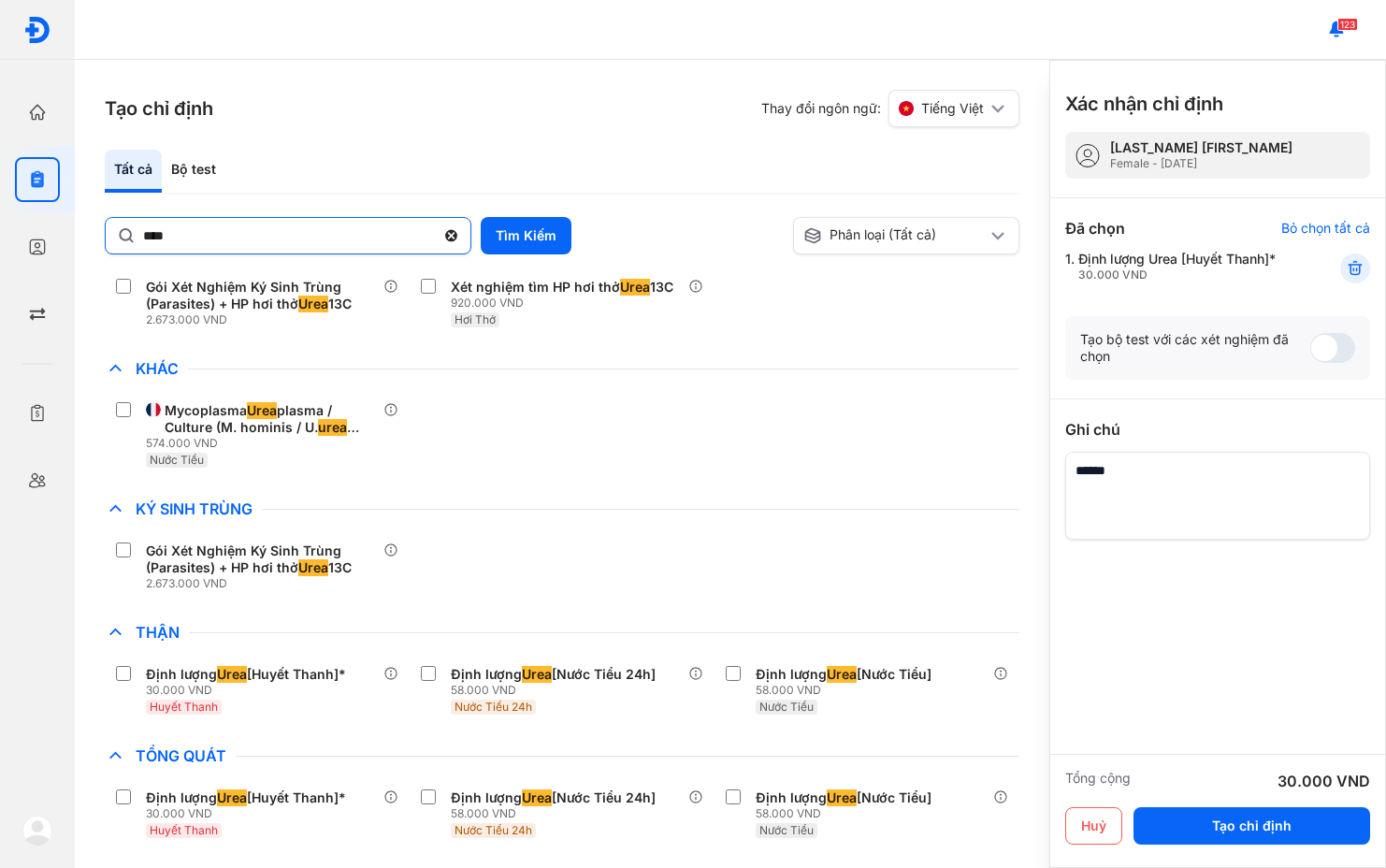 click 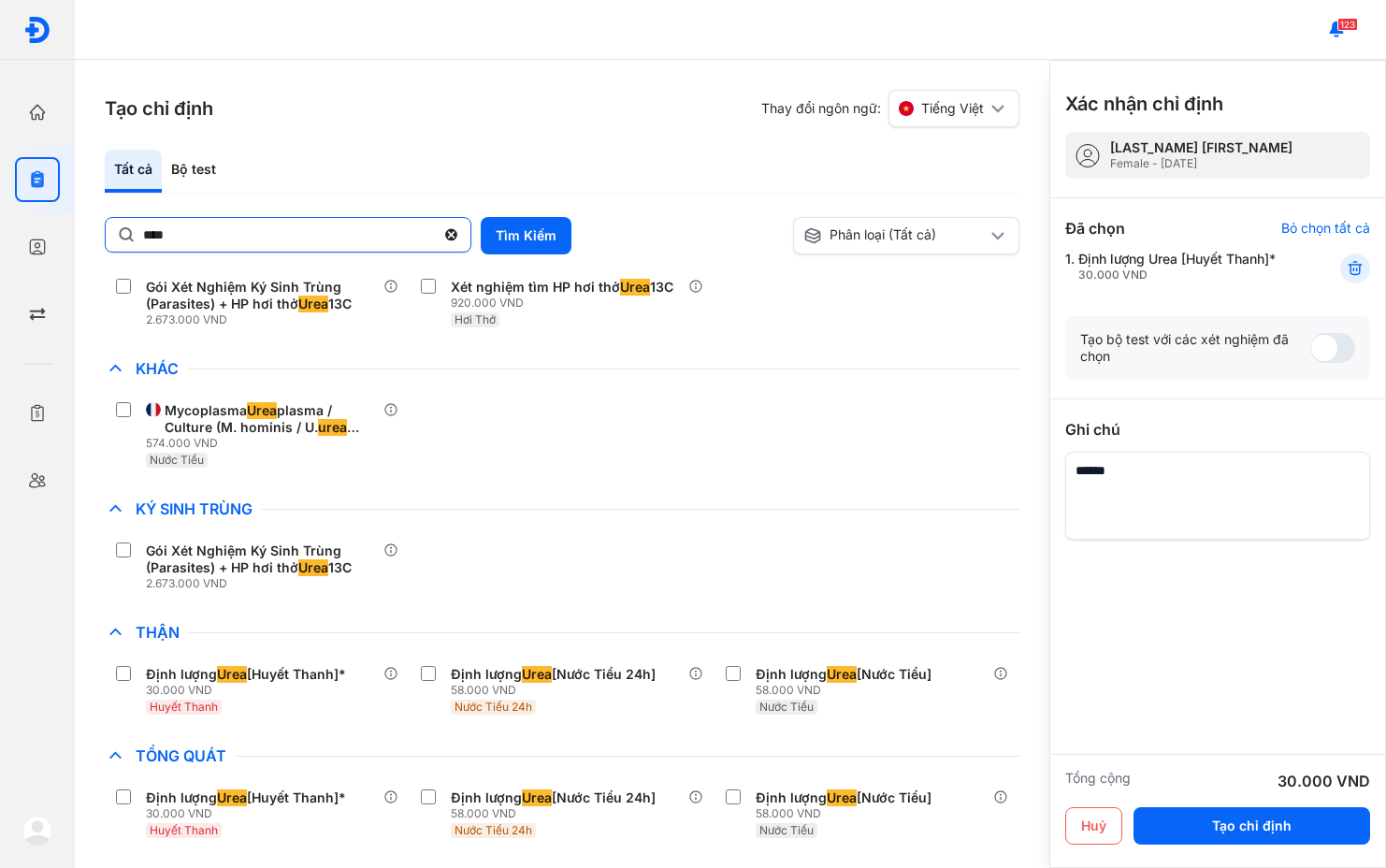 click on "****" 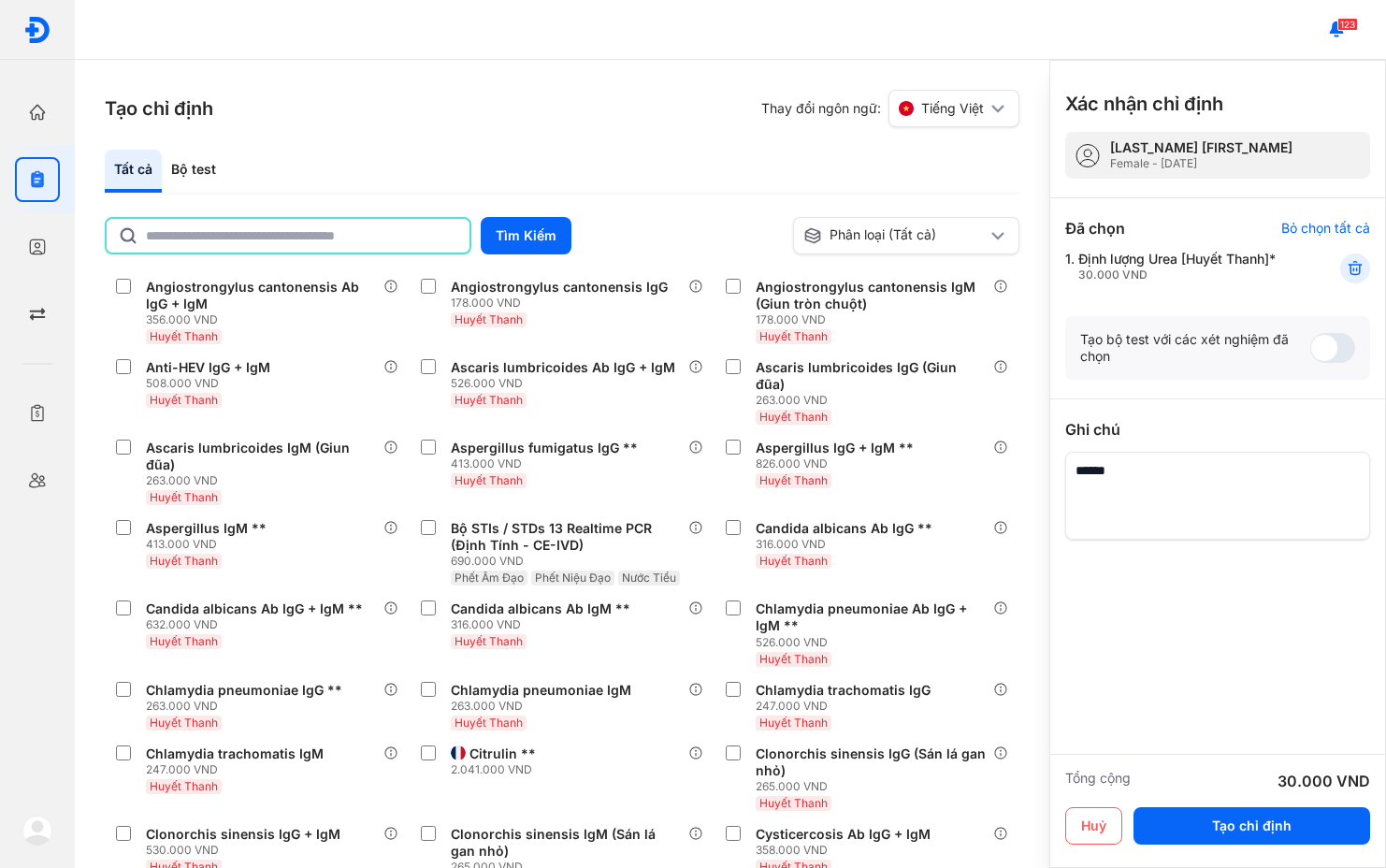 scroll, scrollTop: 1179, scrollLeft: 0, axis: vertical 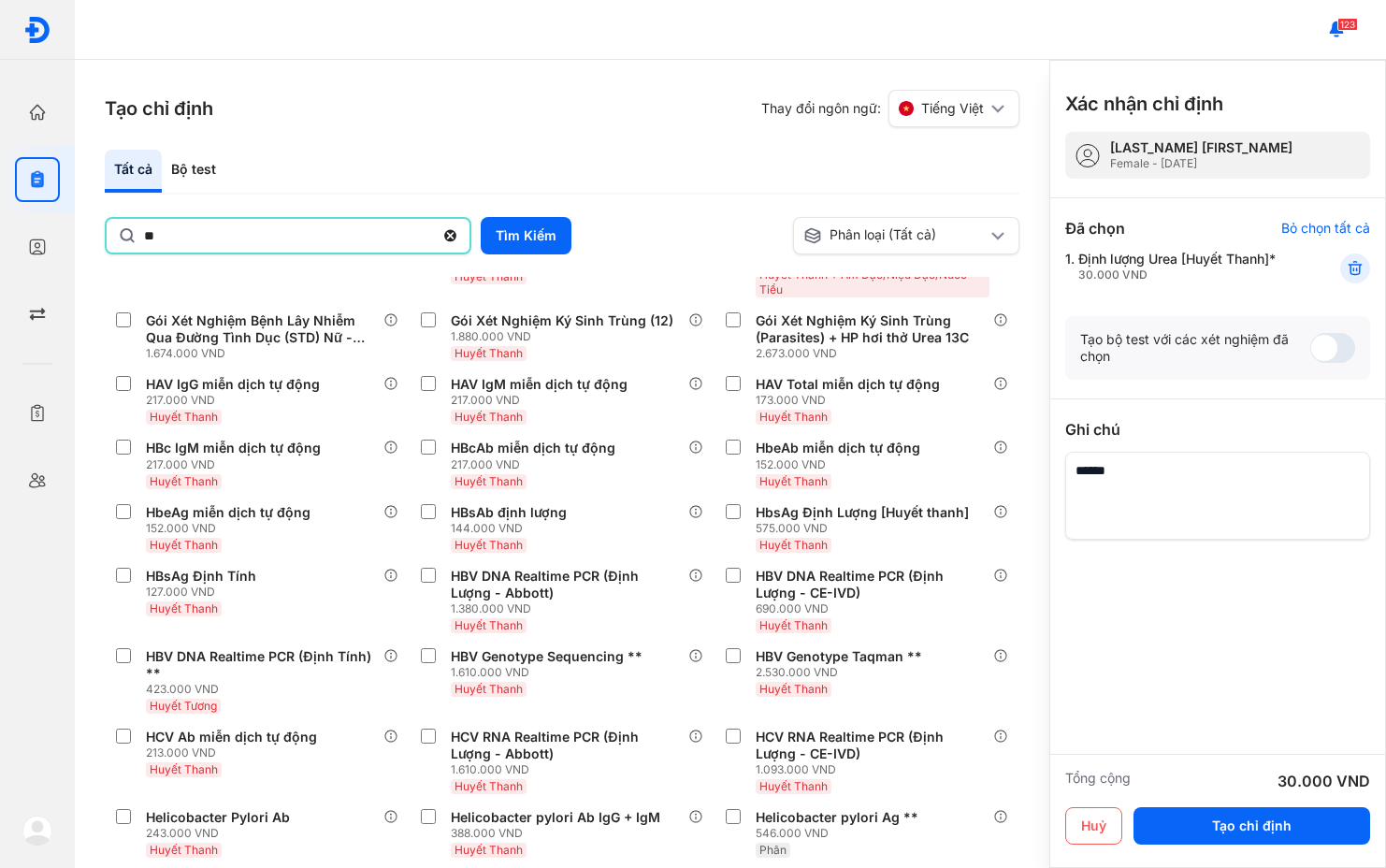 type on "*" 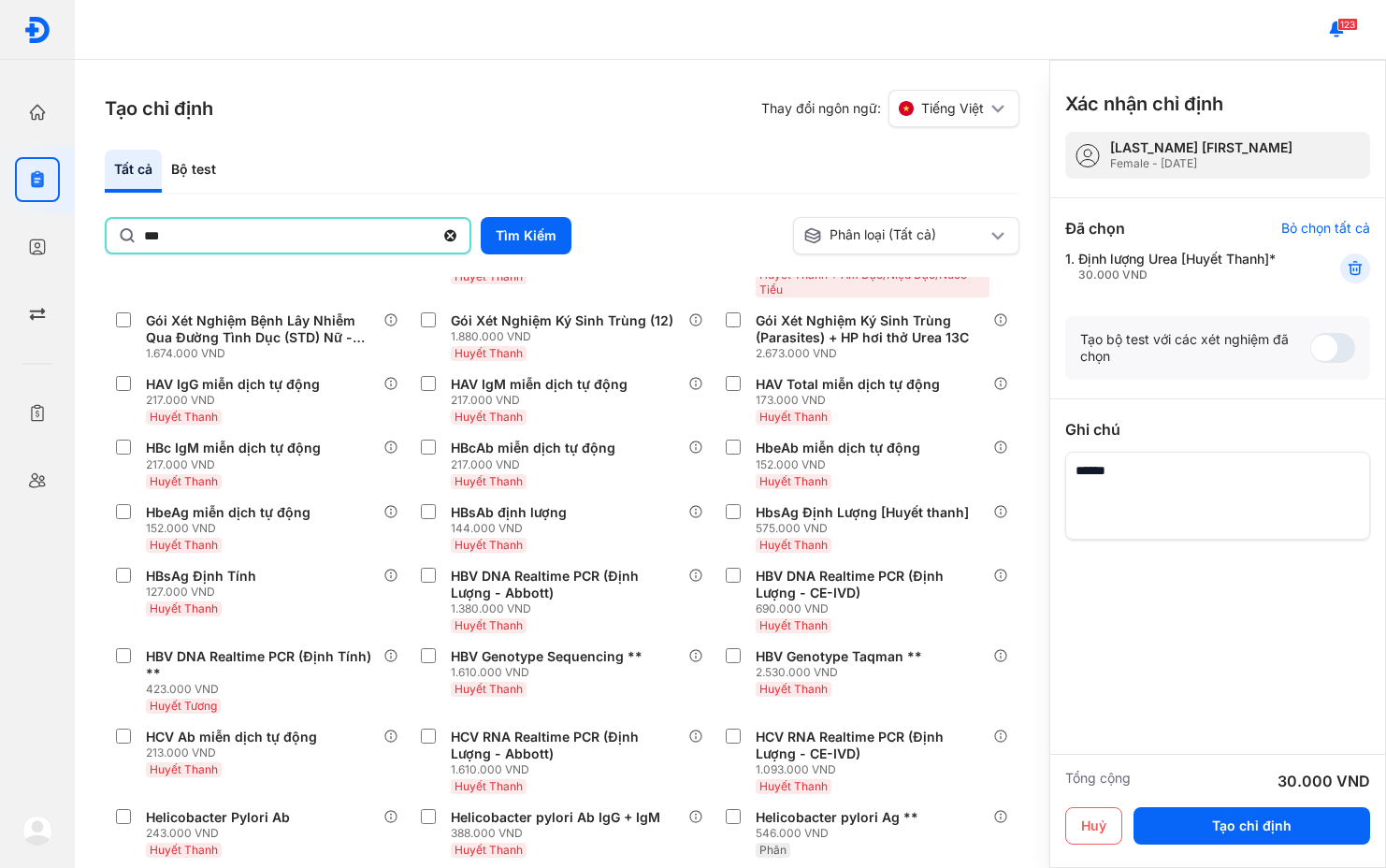 scroll, scrollTop: 0, scrollLeft: 0, axis: both 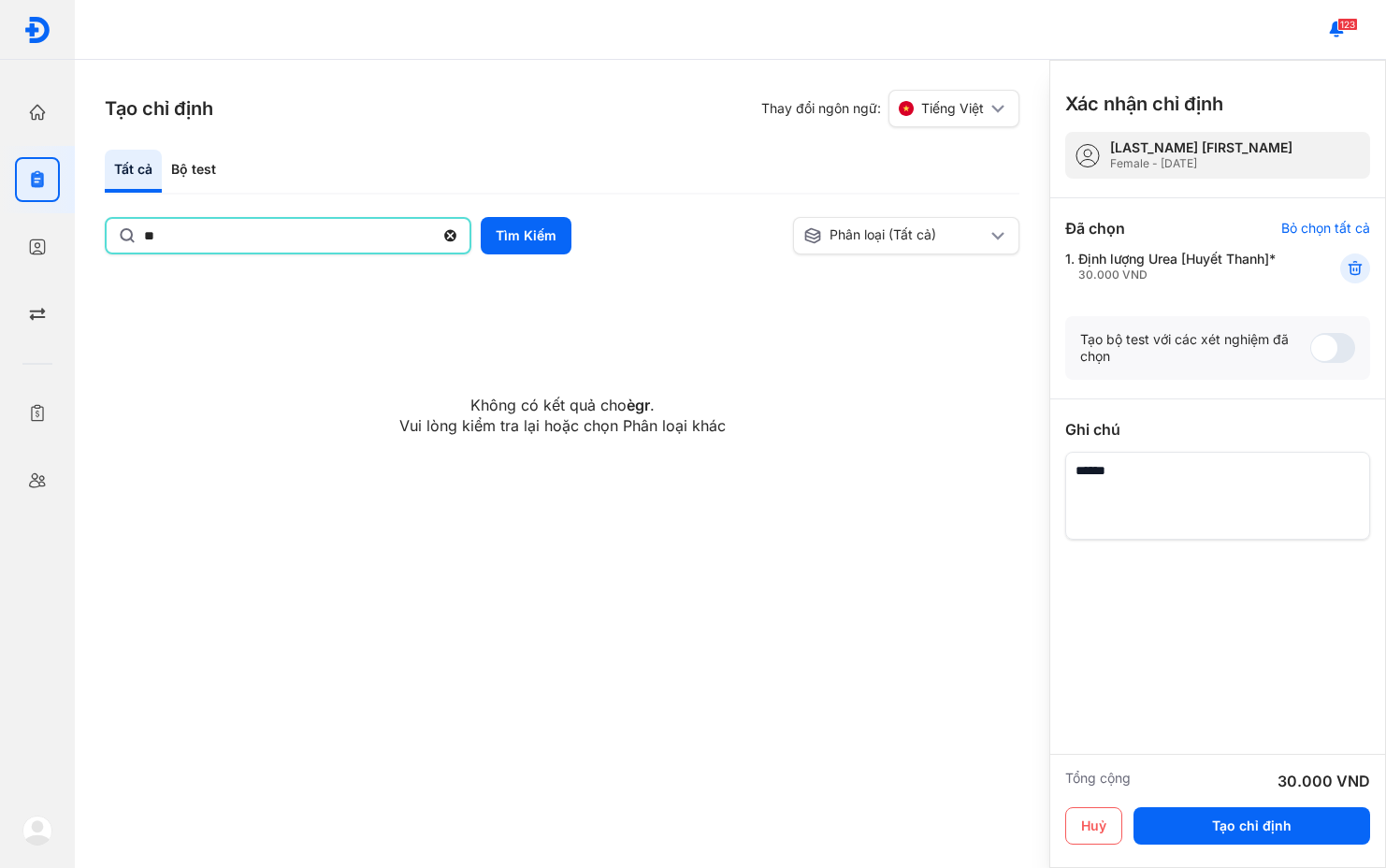 type on "*" 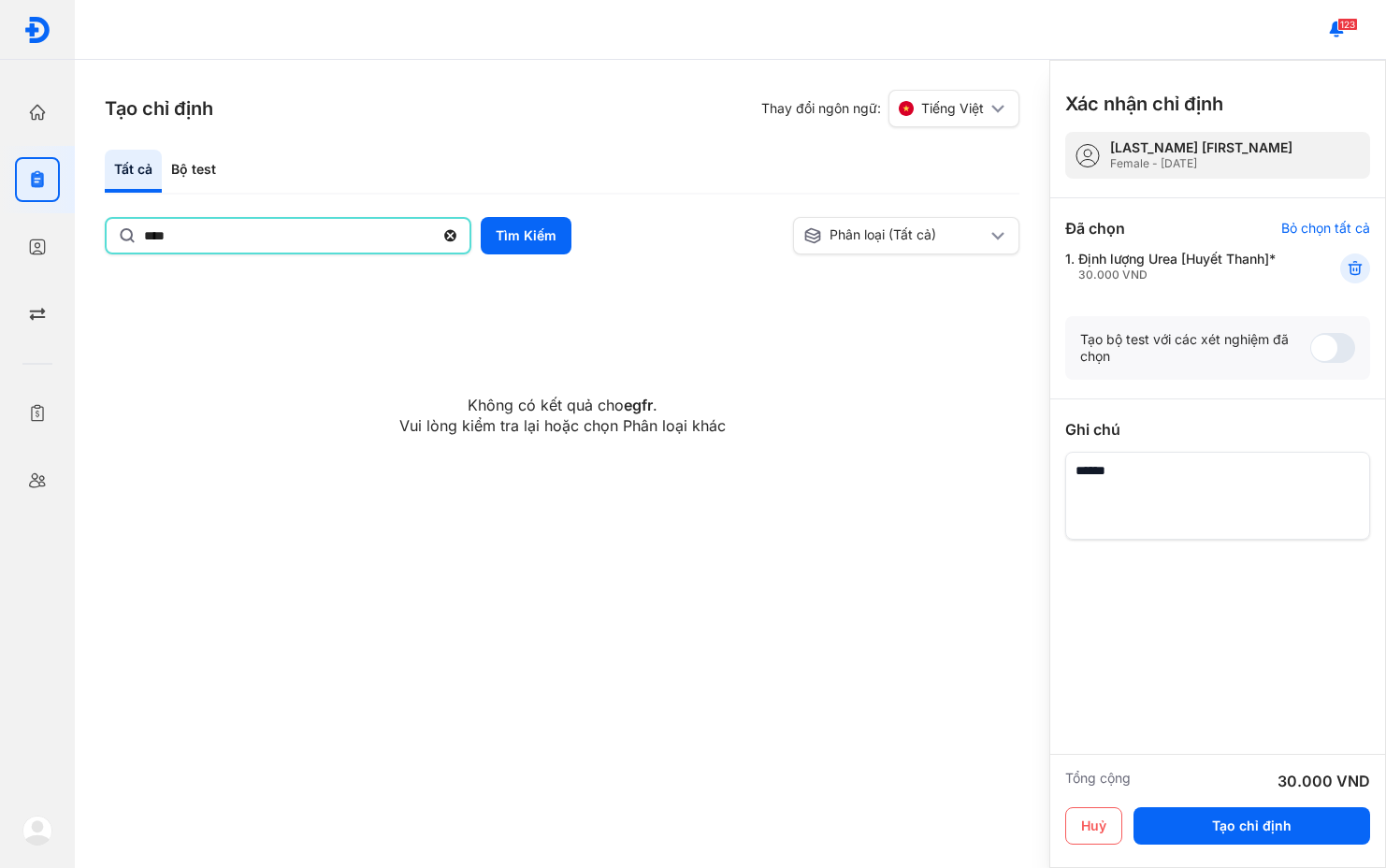 type on "****" 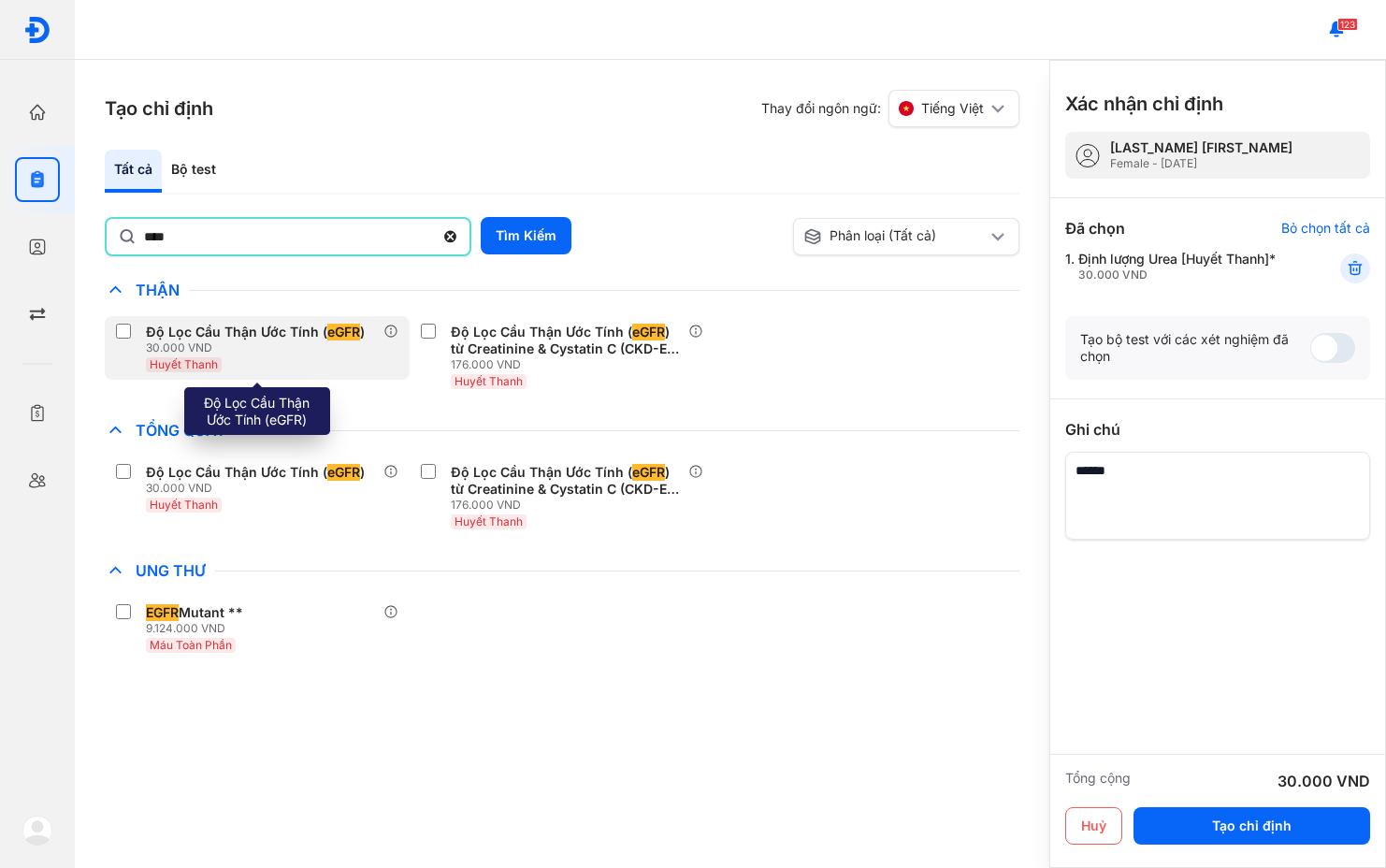 click on "Độ Lọc Cầu Thận Ước Tính ( eGFR )" at bounding box center (255, 332) 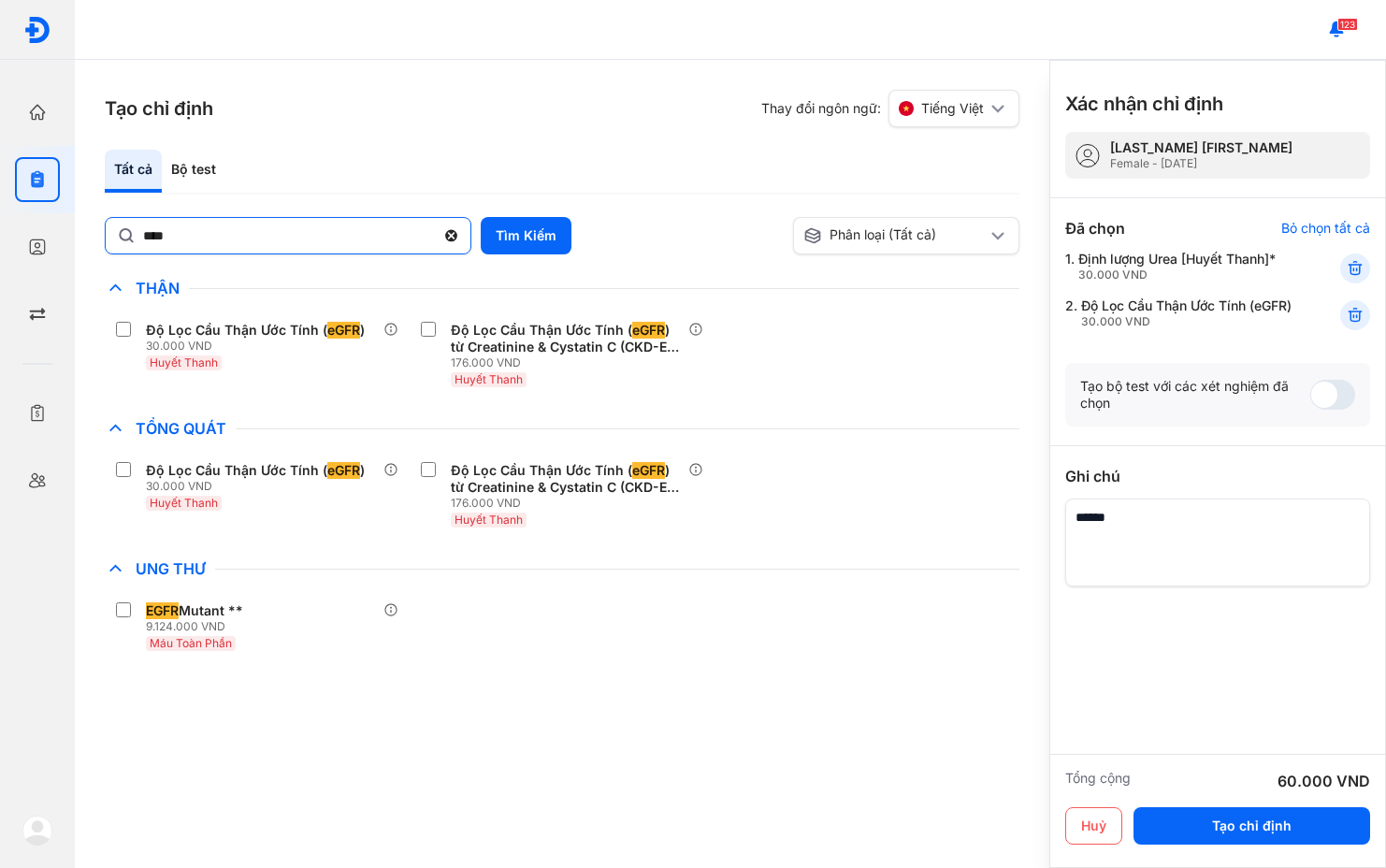 click on "****" at bounding box center (288, 236) 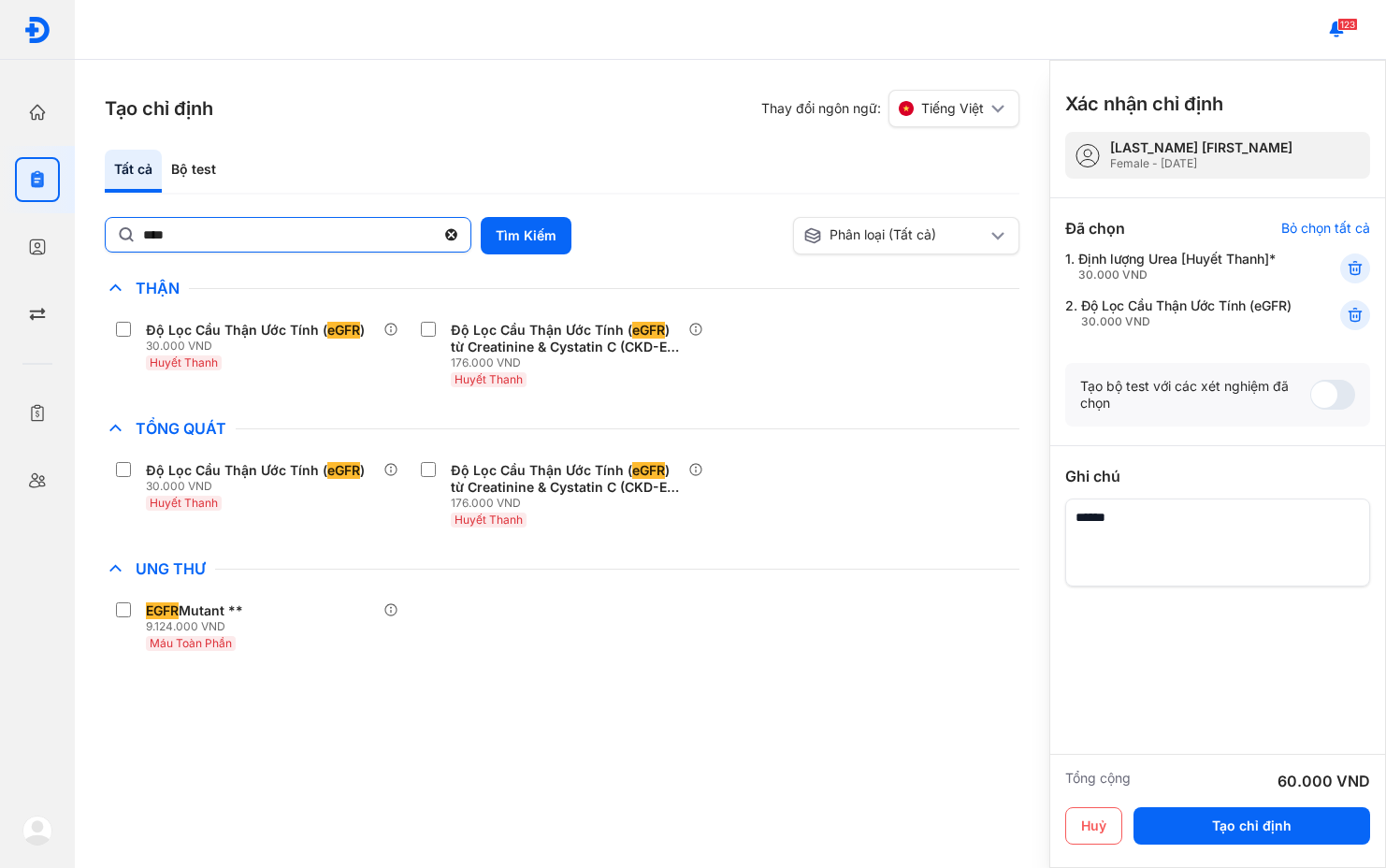 click on "****" 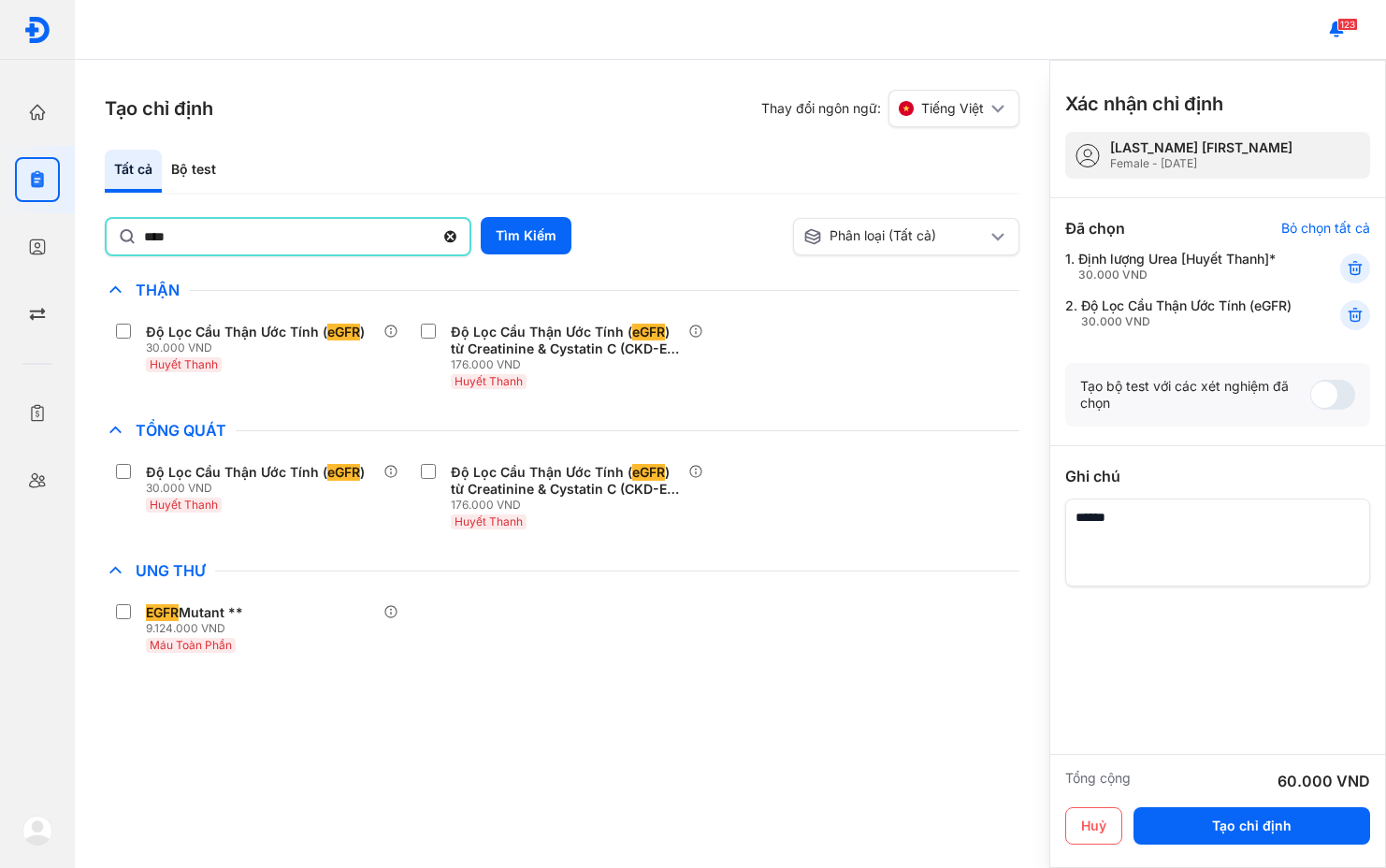 click on "****" at bounding box center [288, 237] 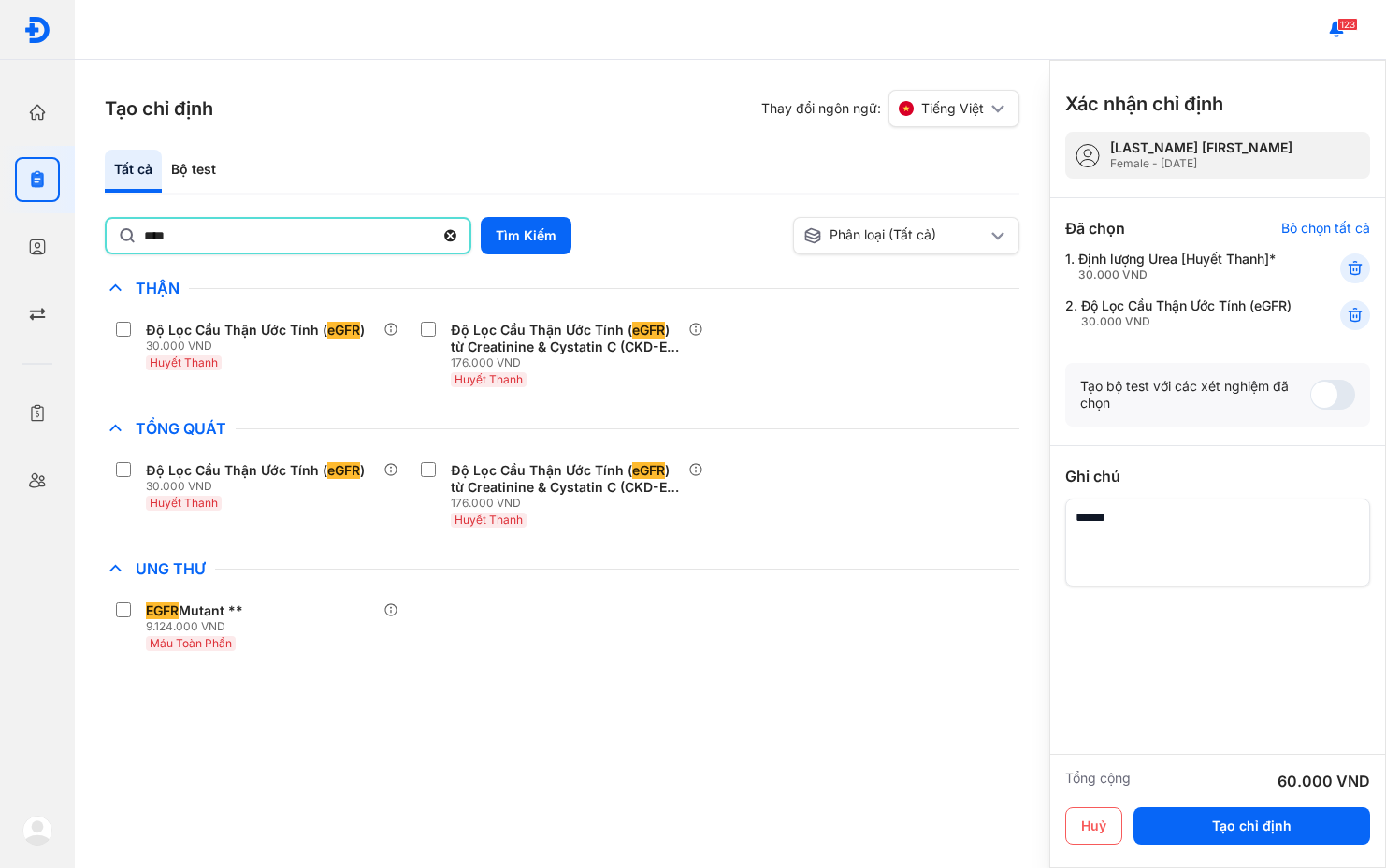 click on "****" 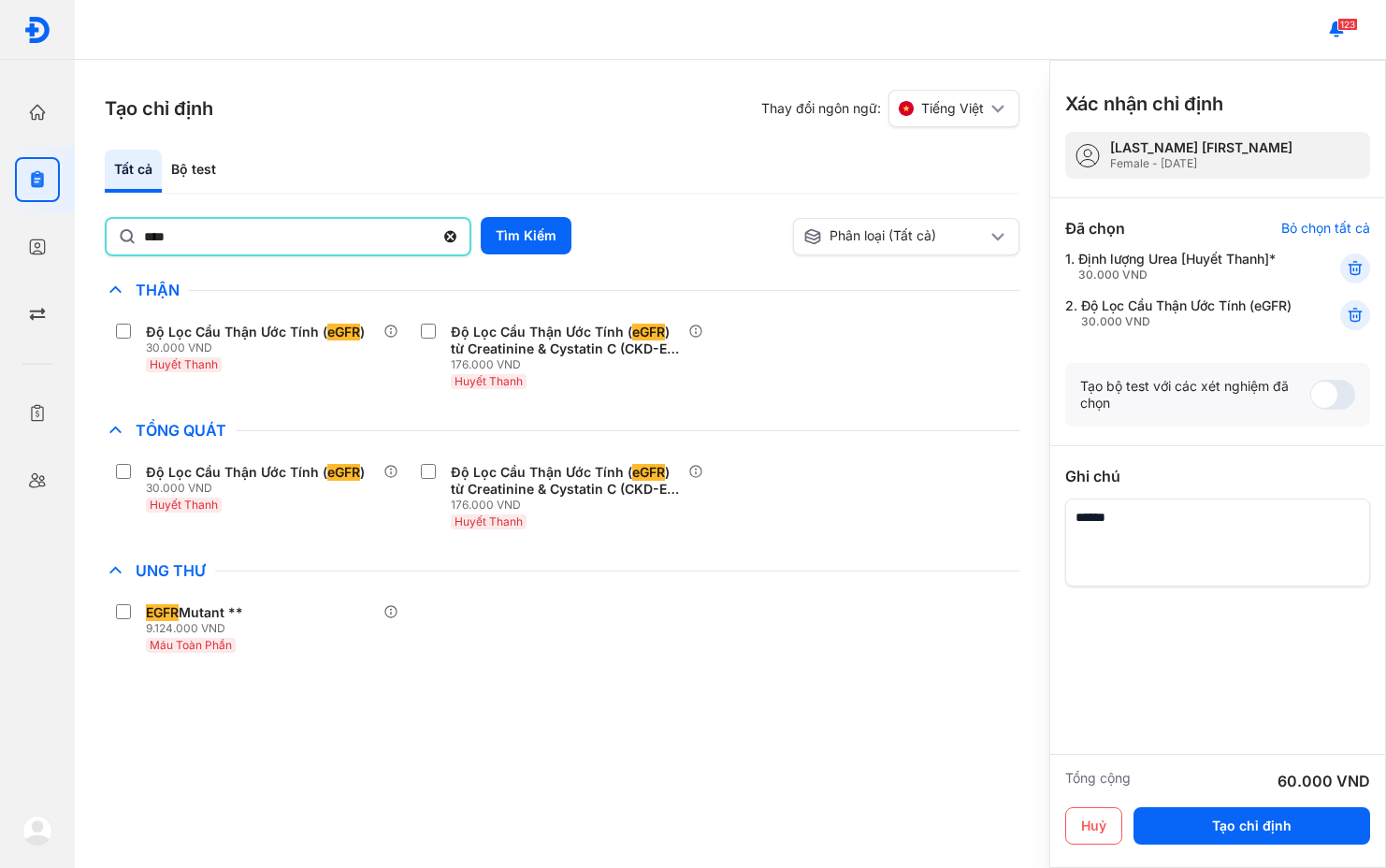 click on "****" at bounding box center [288, 237] 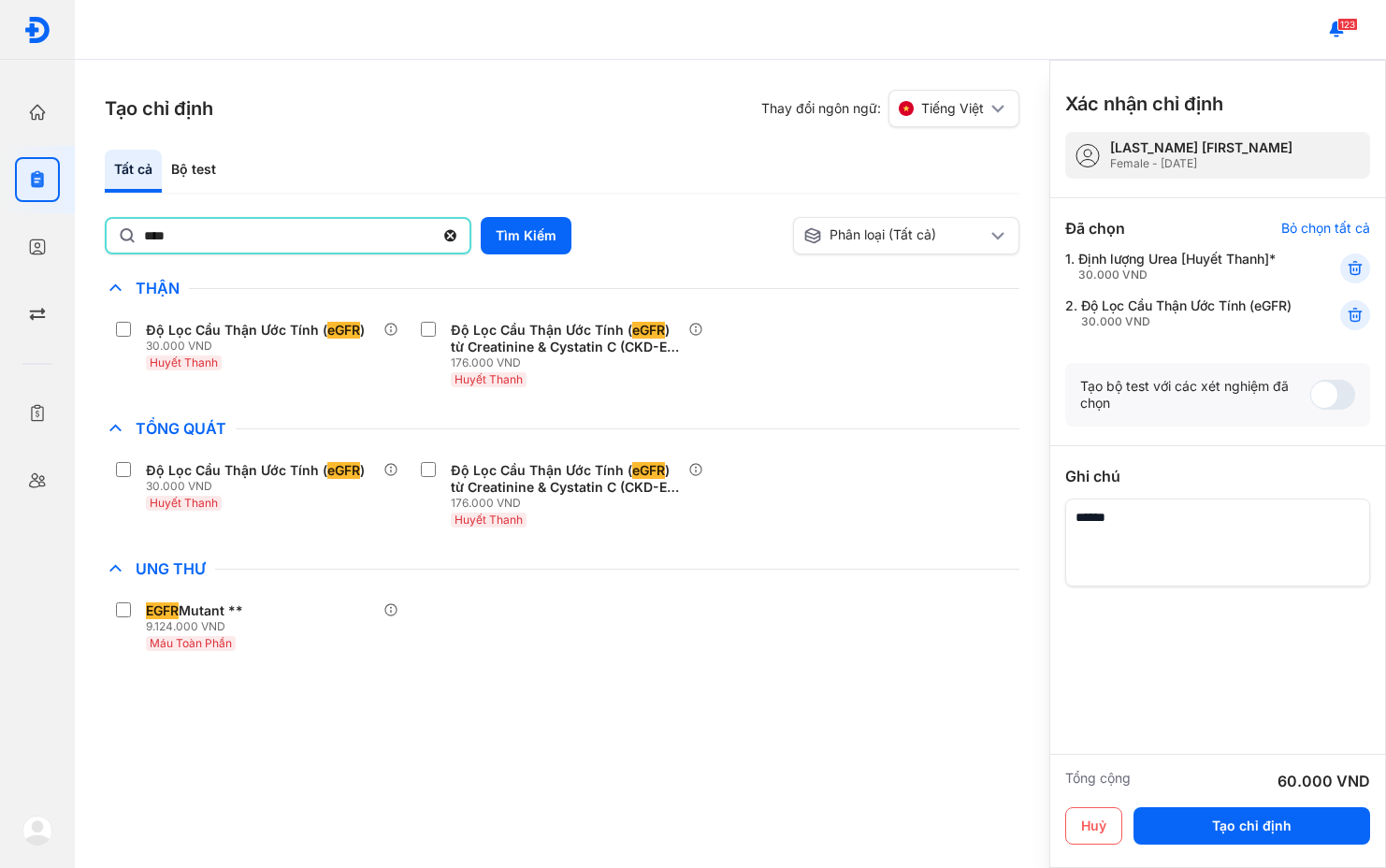 click on "****" 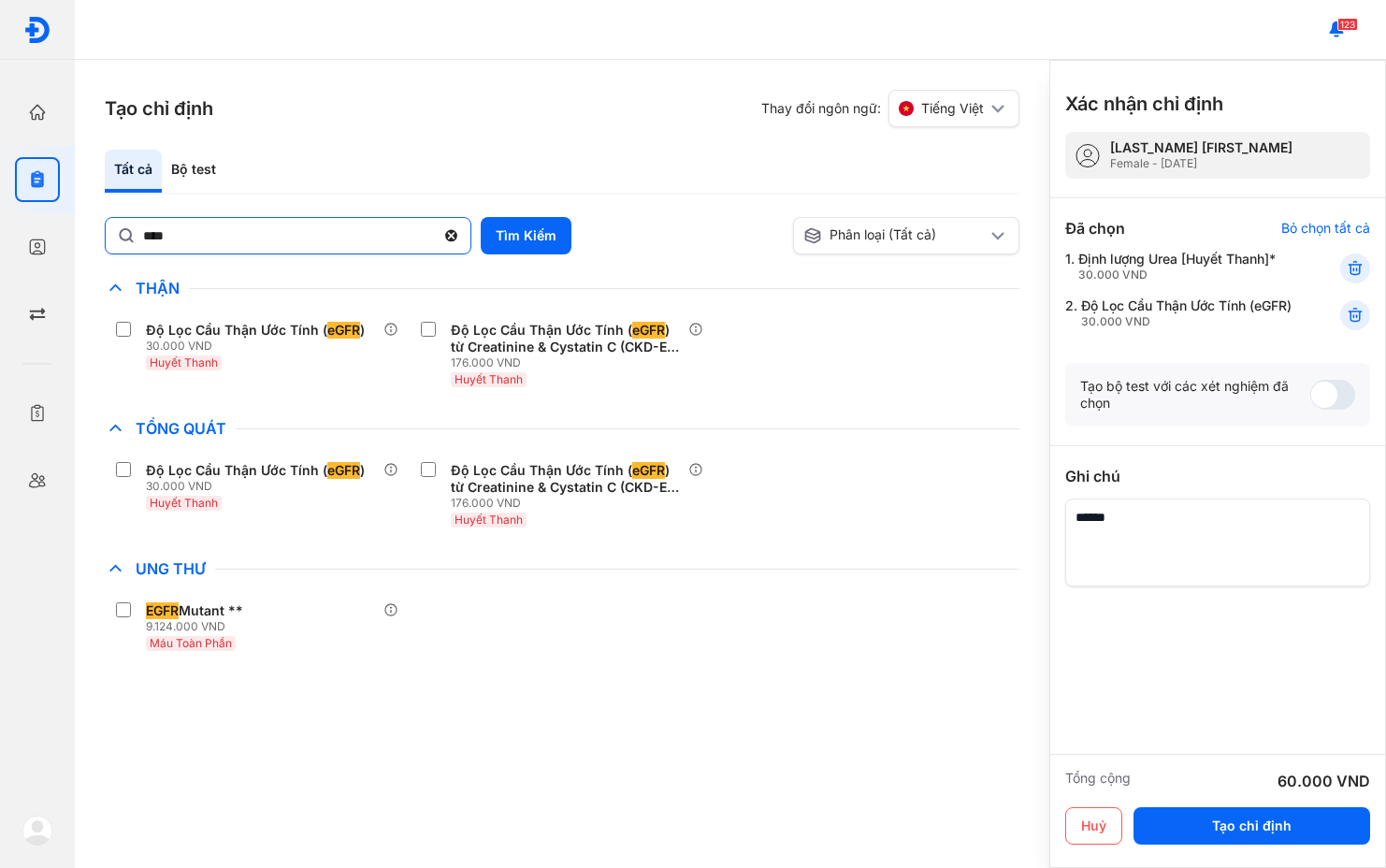 click 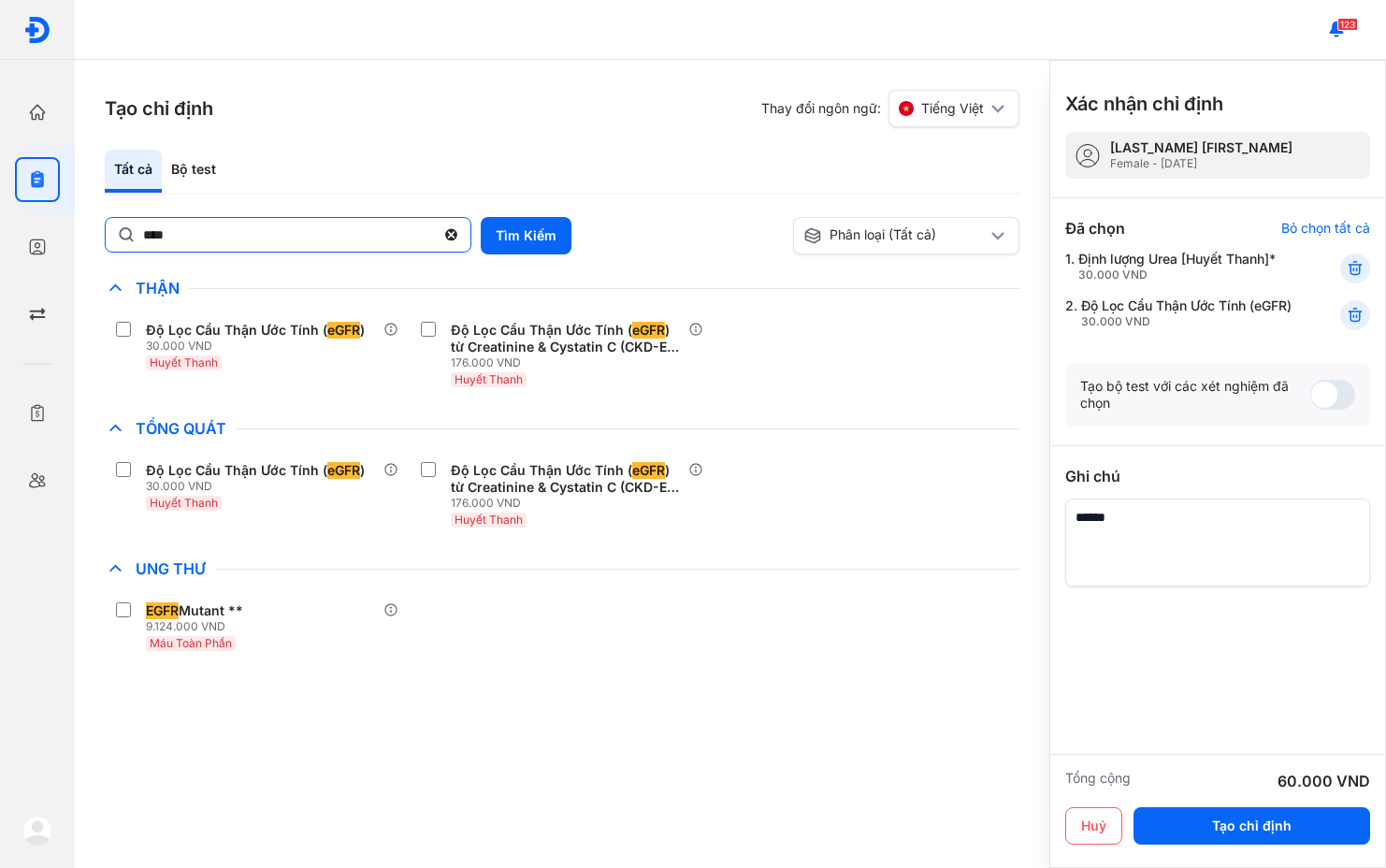 click on "****" 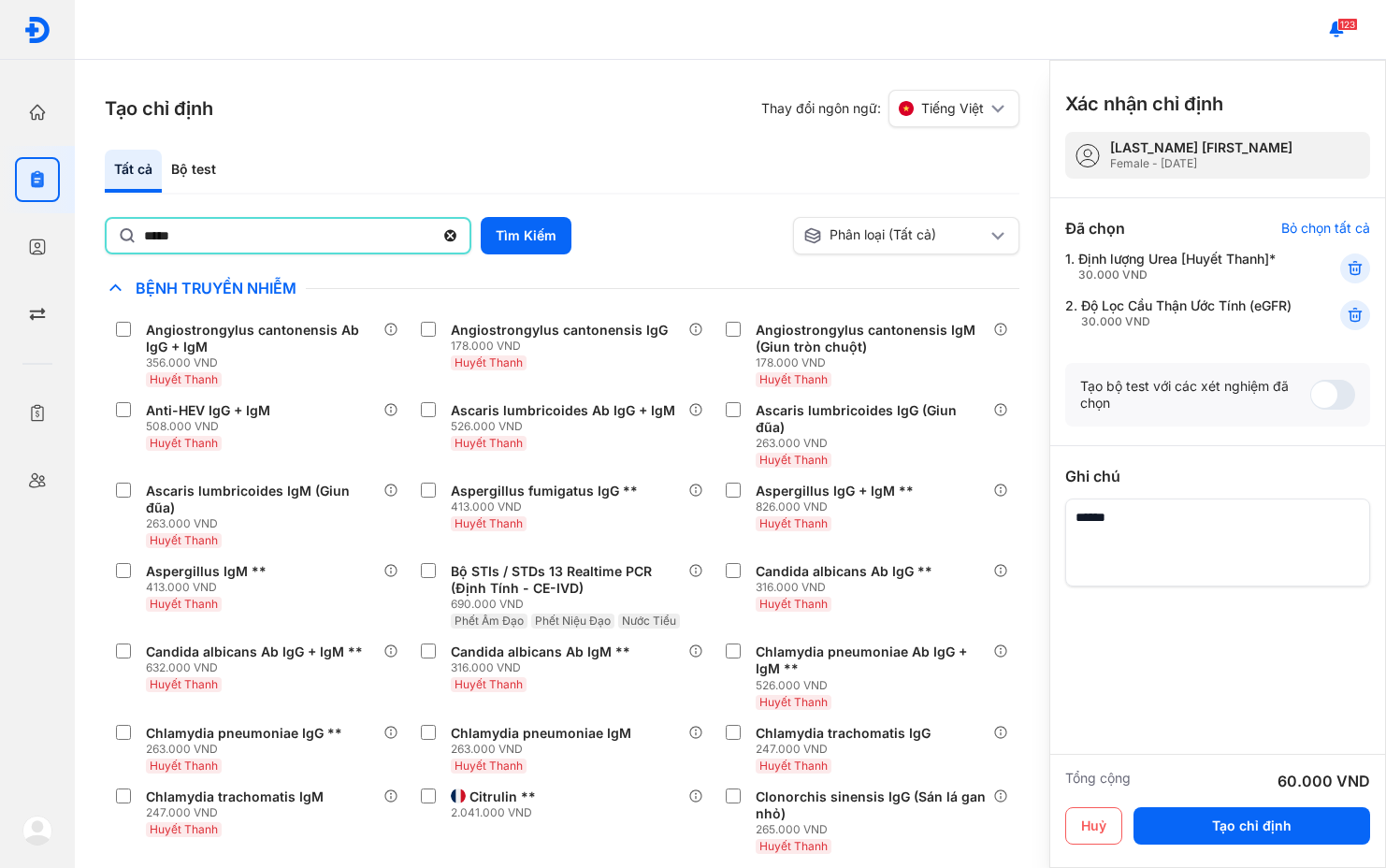 type on "*****" 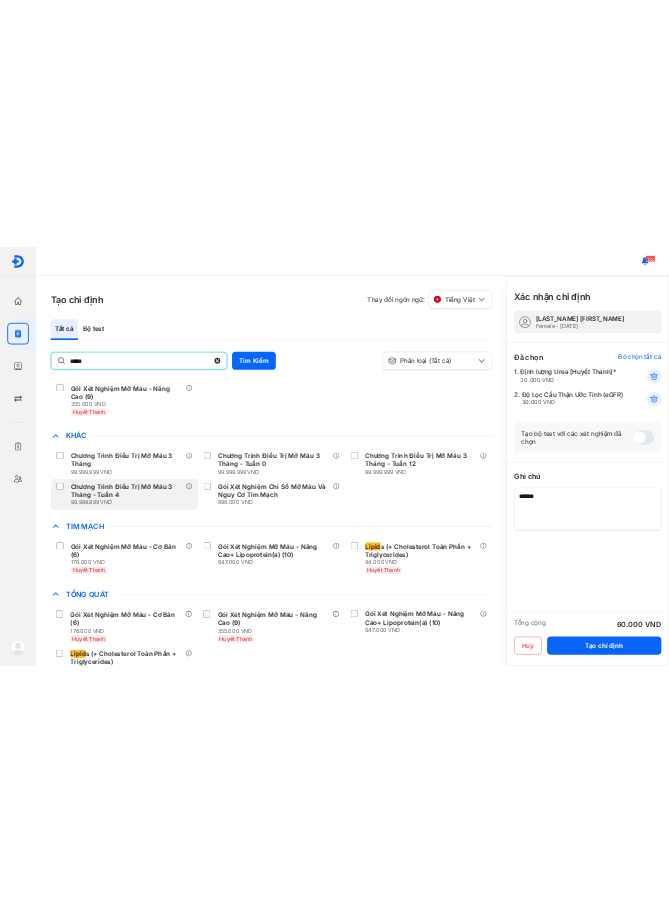 scroll, scrollTop: 369, scrollLeft: 0, axis: vertical 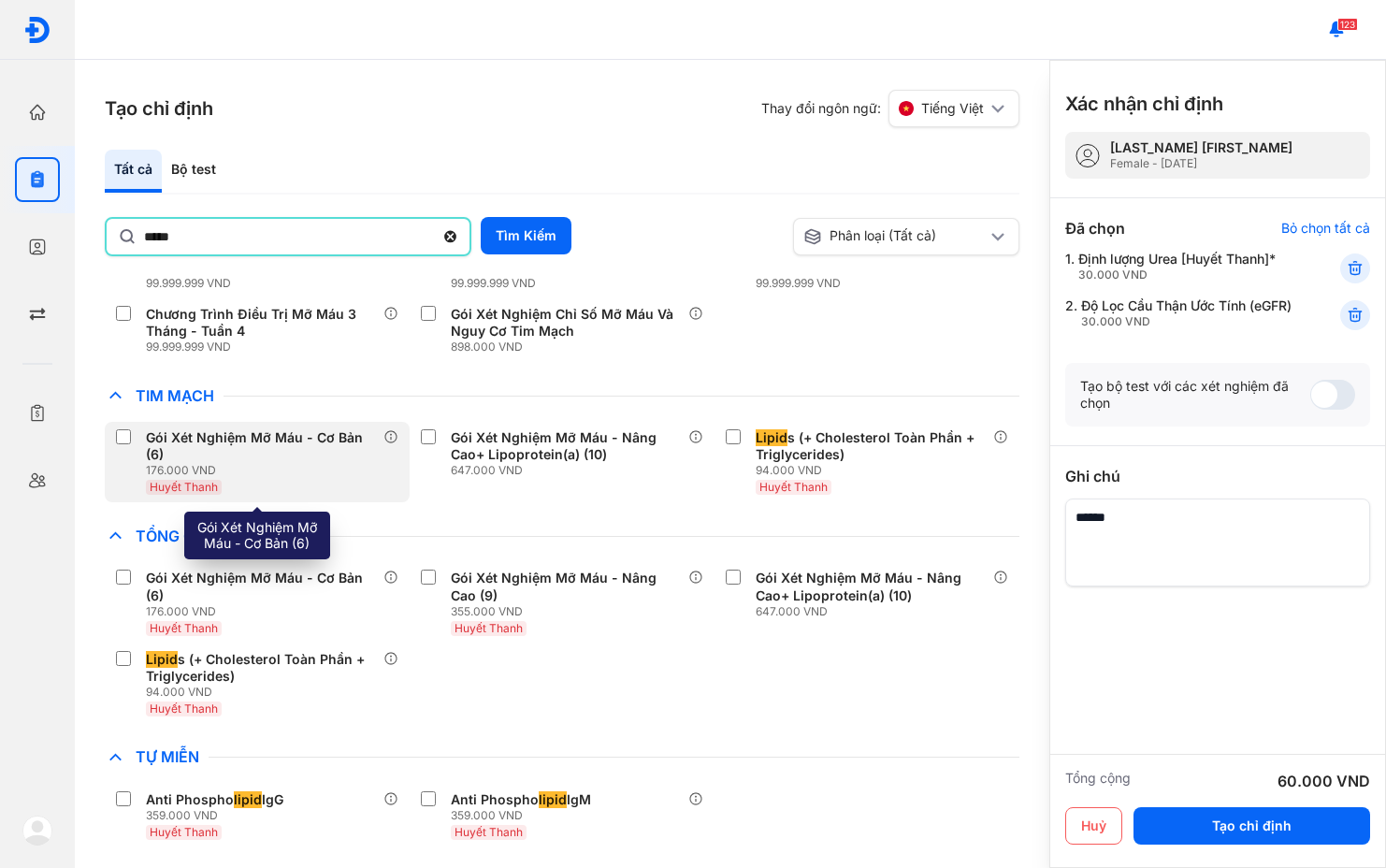 click on "176.000 VND" at bounding box center [265, 470] 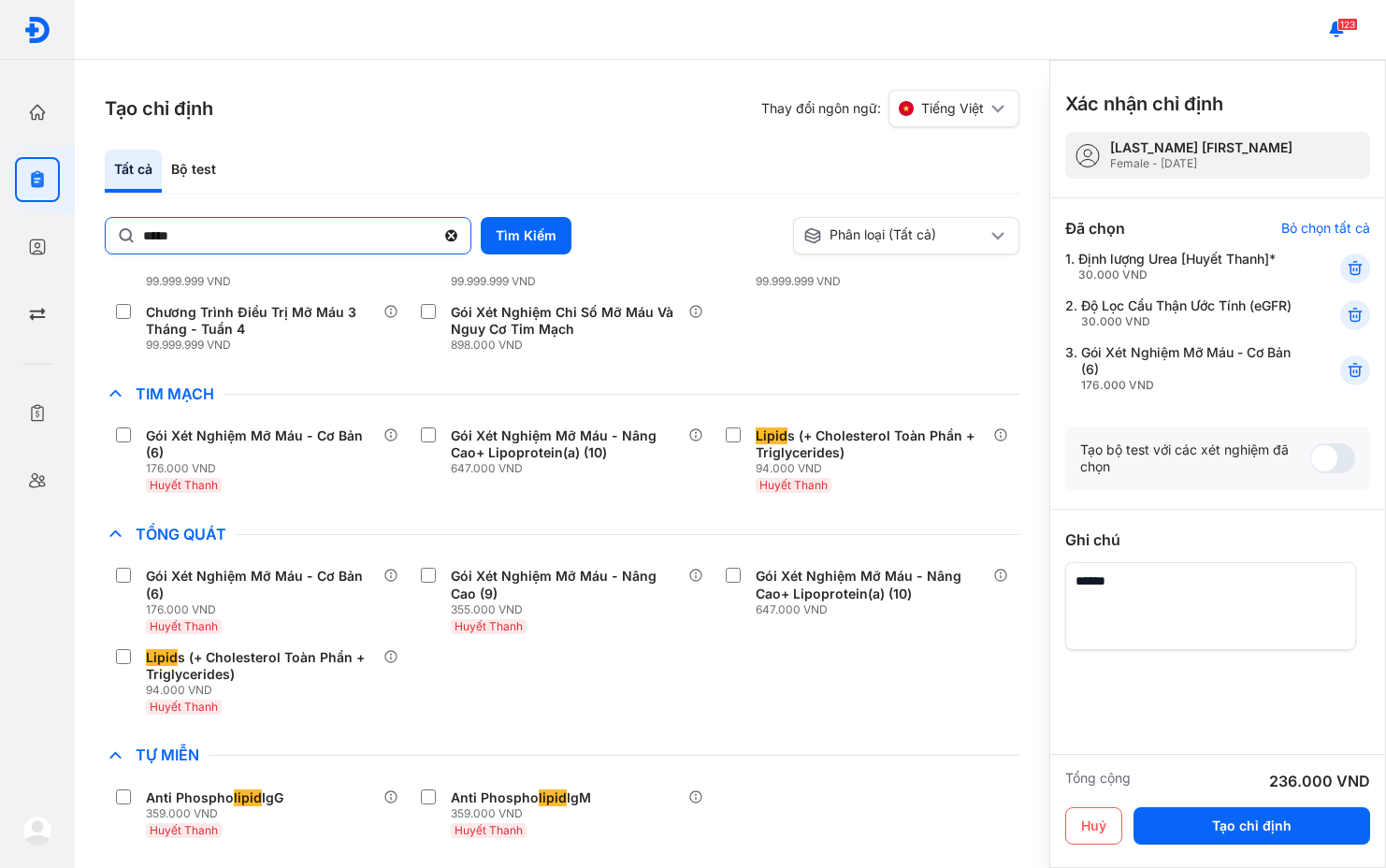 click at bounding box center (1210, 606) 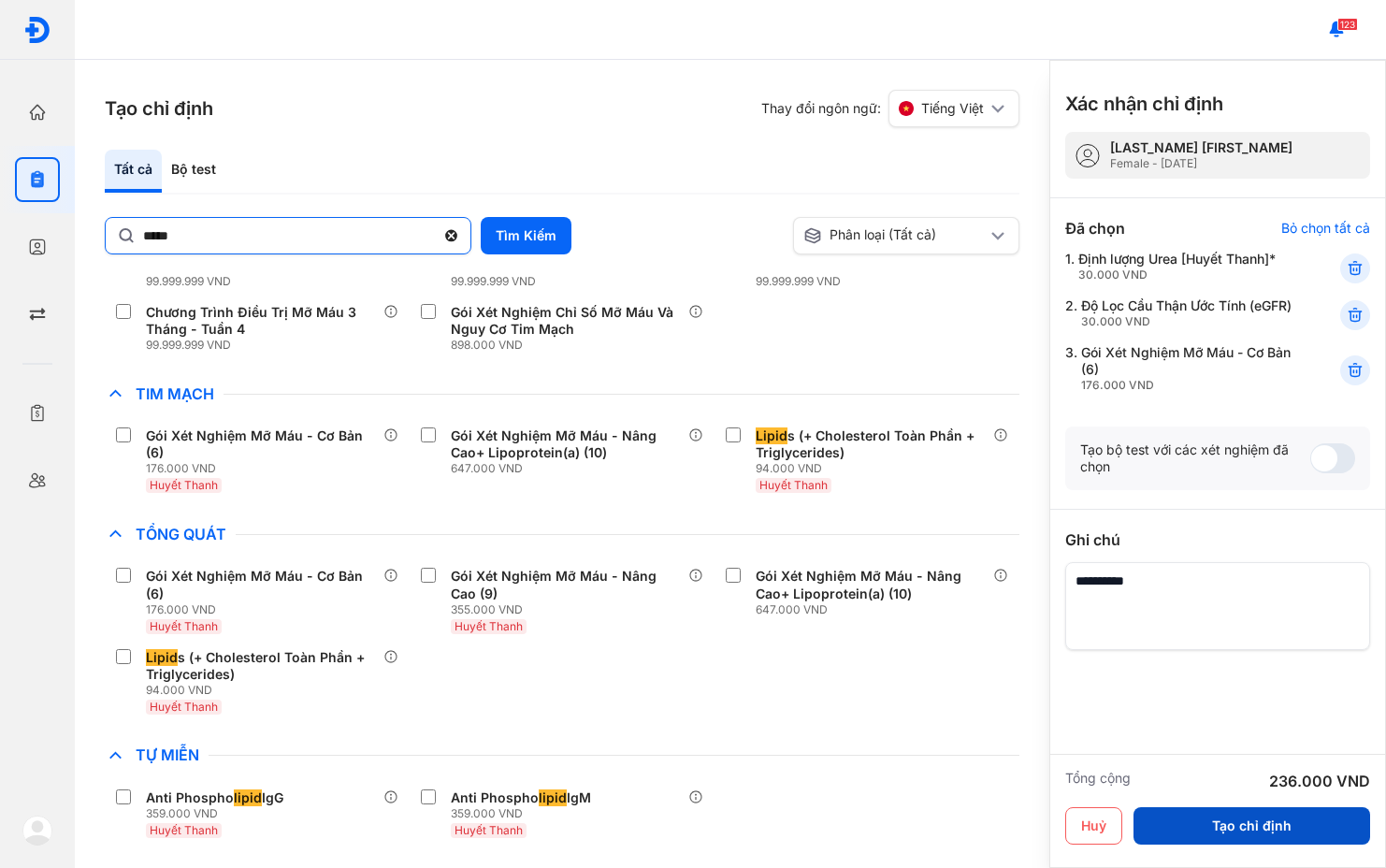 type on "**********" 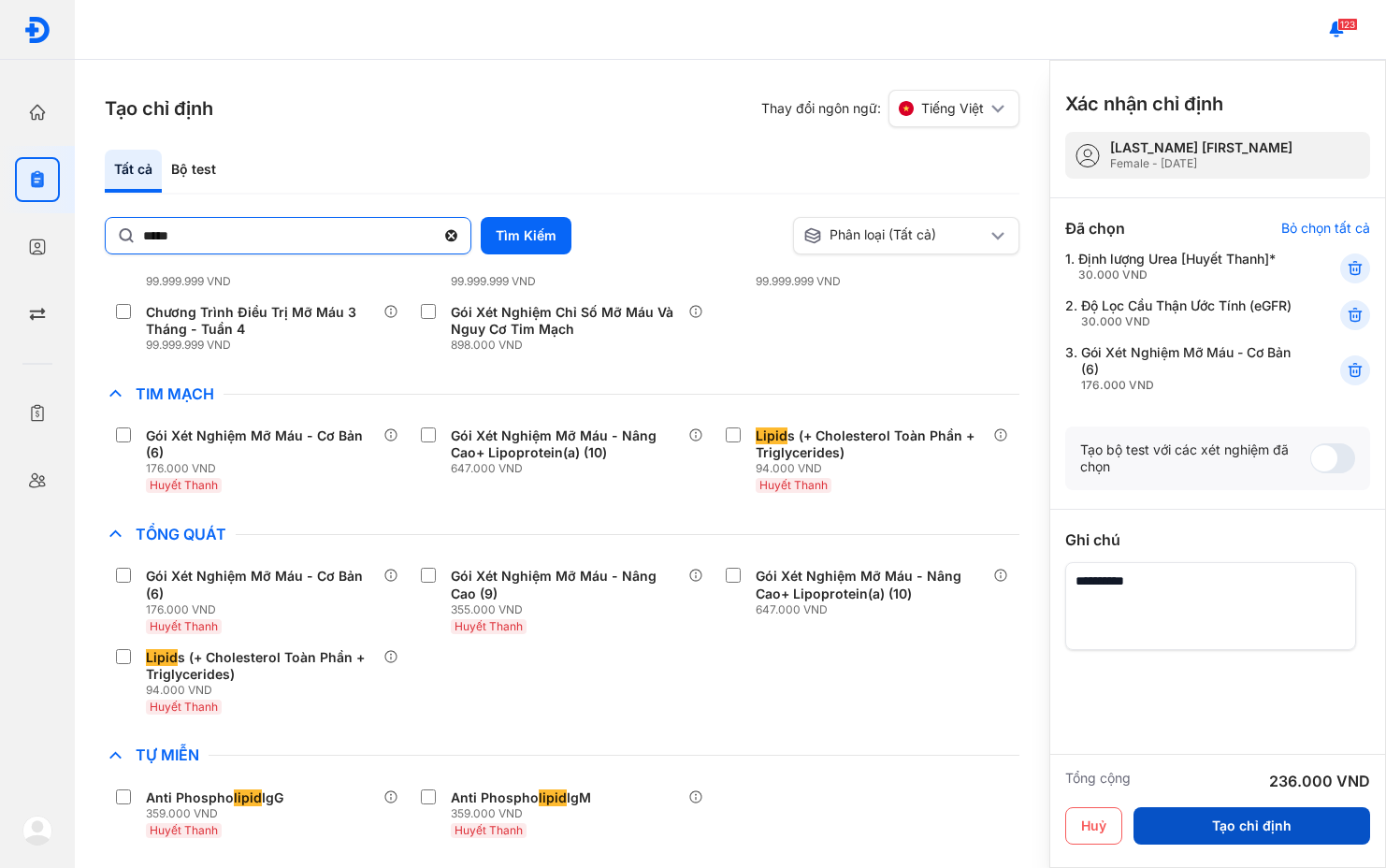 click on "Tạo chỉ định" at bounding box center (1251, 826) 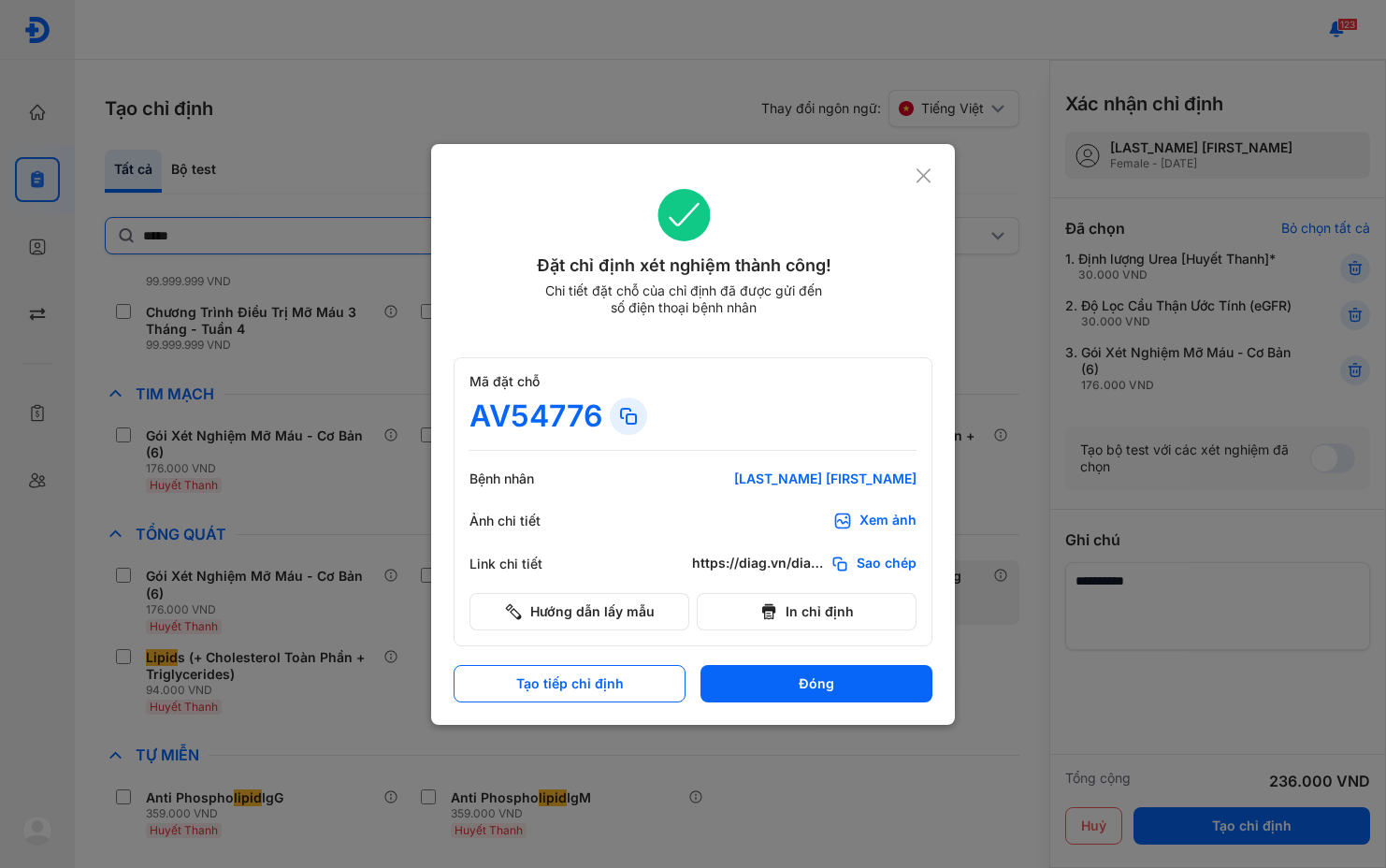 drag, startPoint x: 885, startPoint y: 683, endPoint x: 894, endPoint y: 611, distance: 72.56032 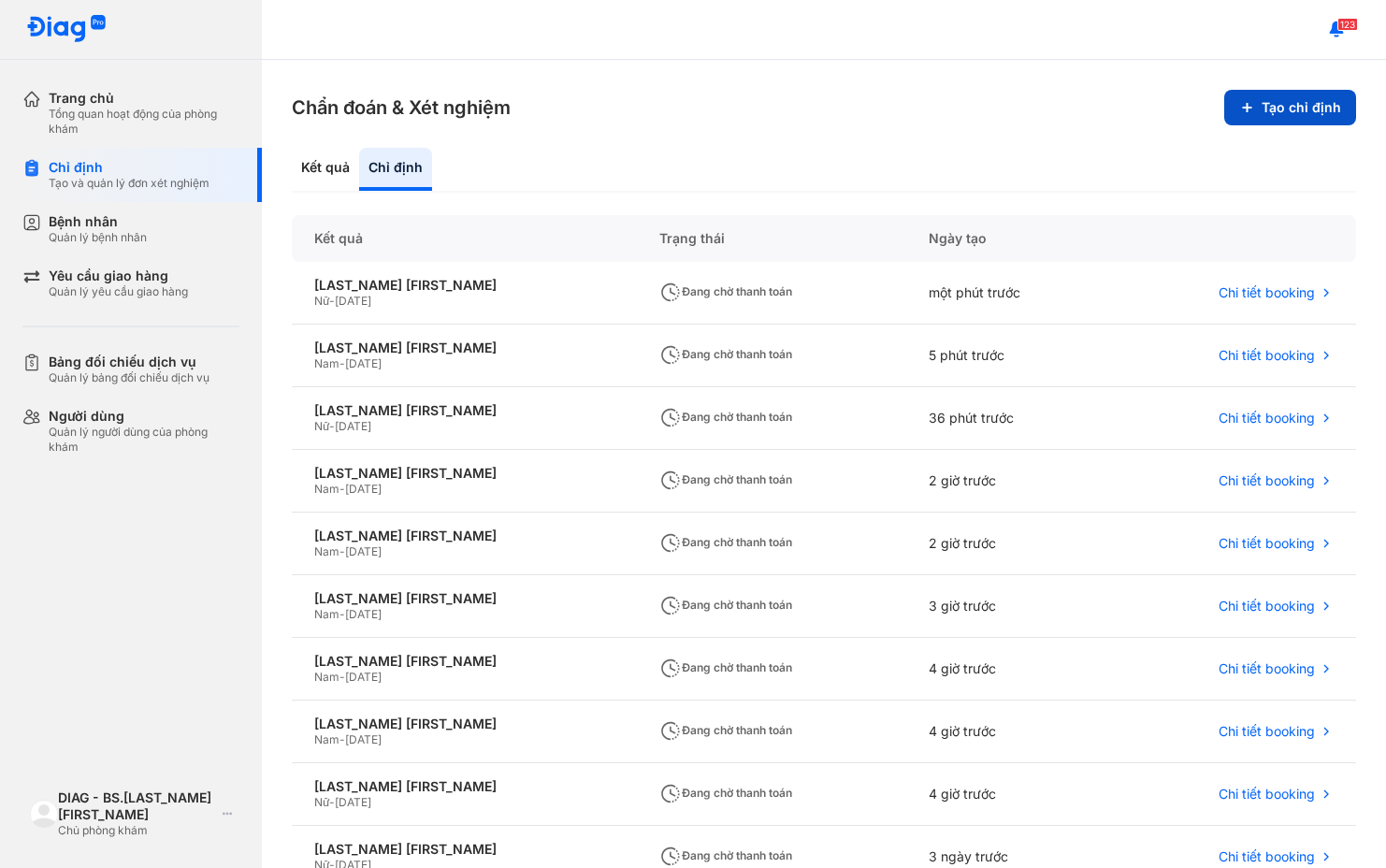 click on "Tạo chỉ định" at bounding box center [1290, 108] 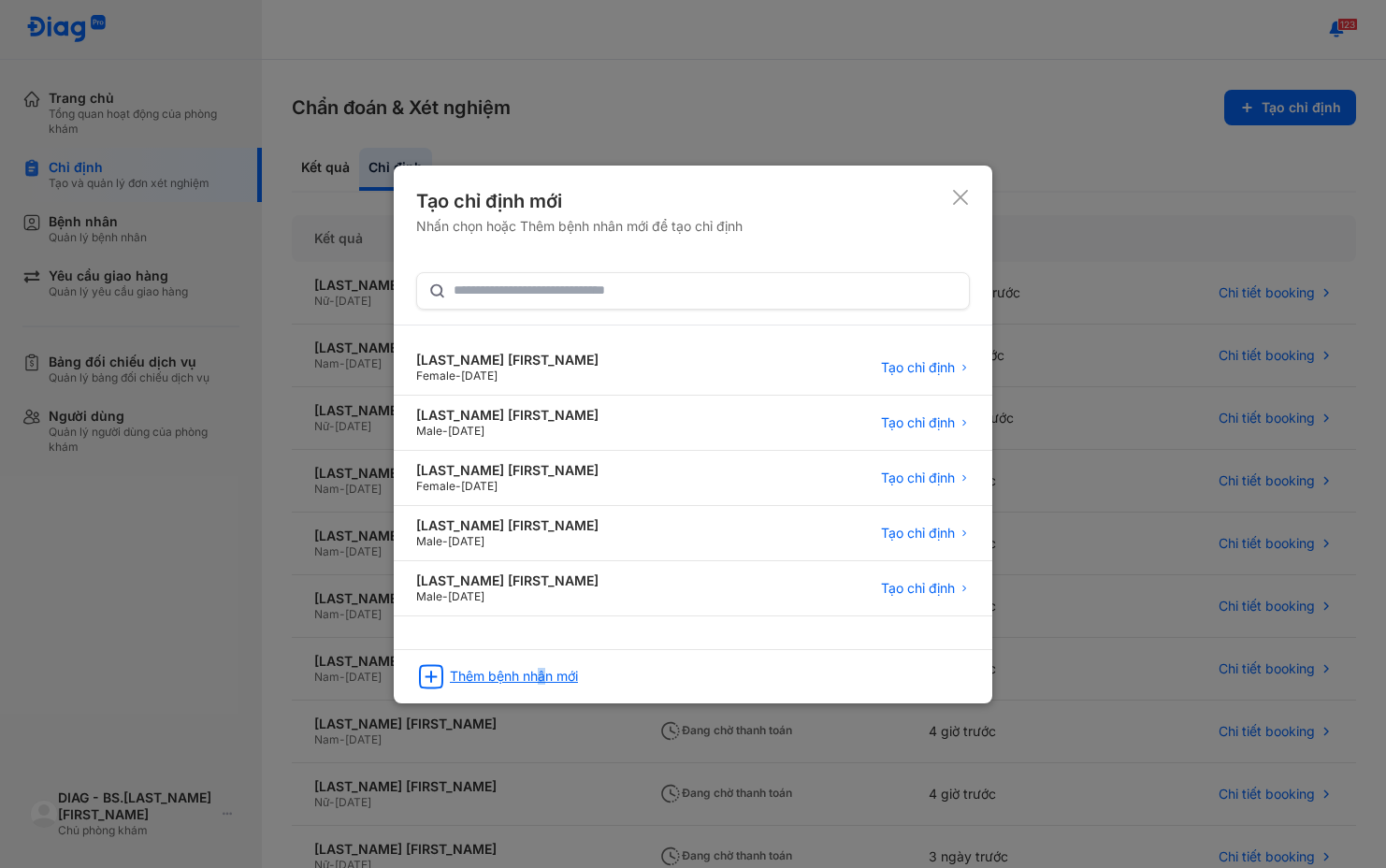 click on "Thêm bệnh nhân mới" at bounding box center [513, 676] 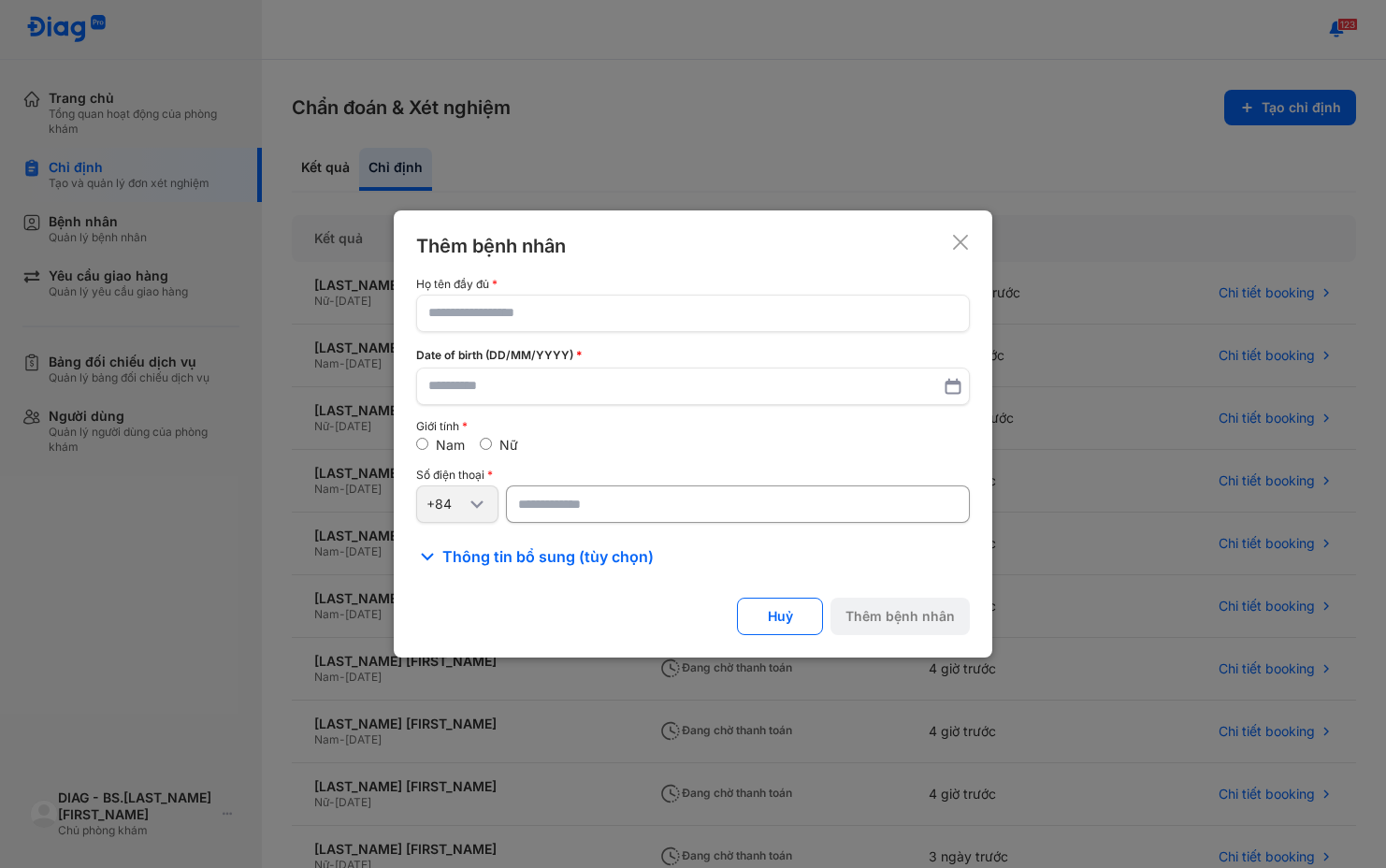 click on "Họ tên đầy đủ" at bounding box center [693, 284] 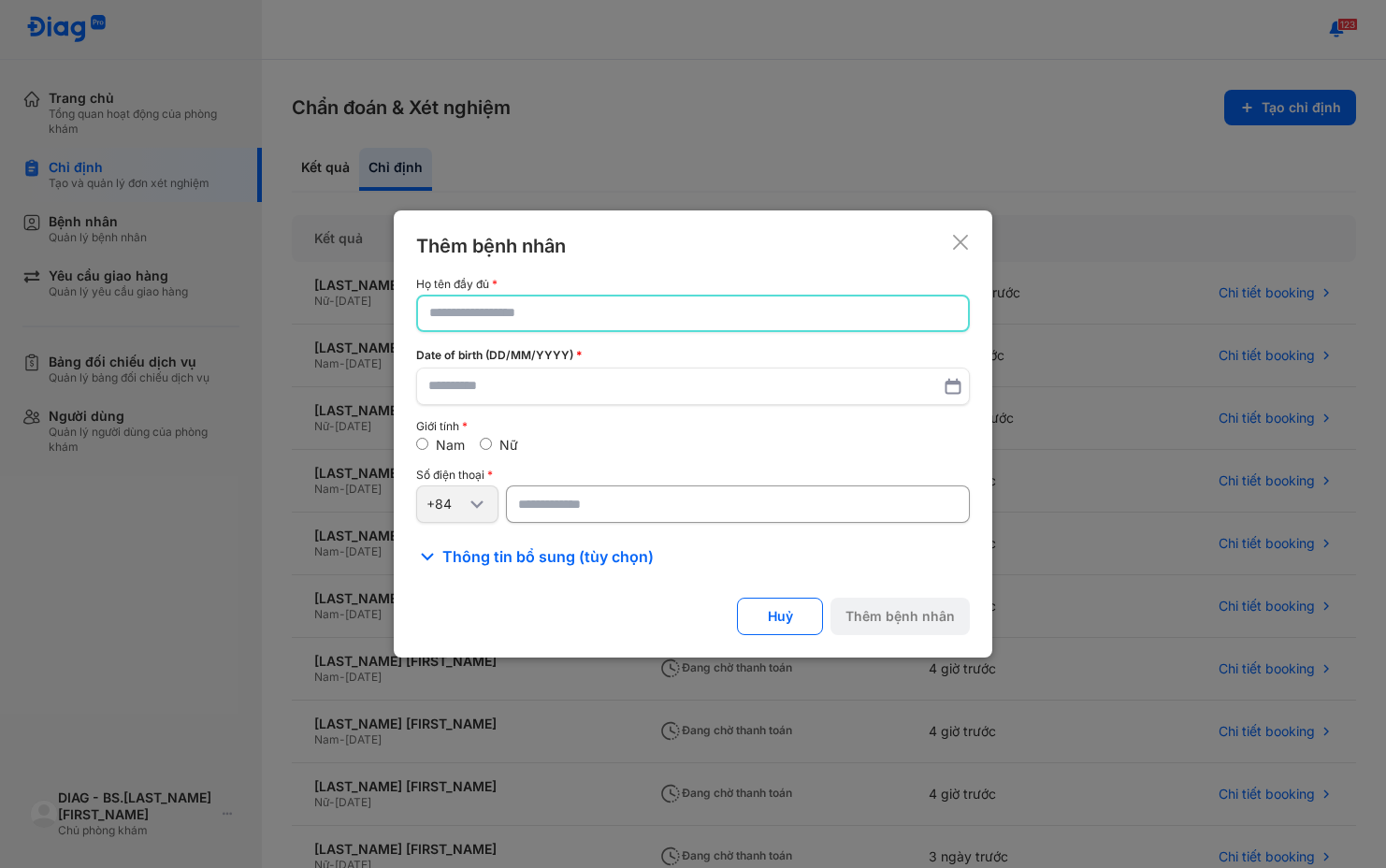 click 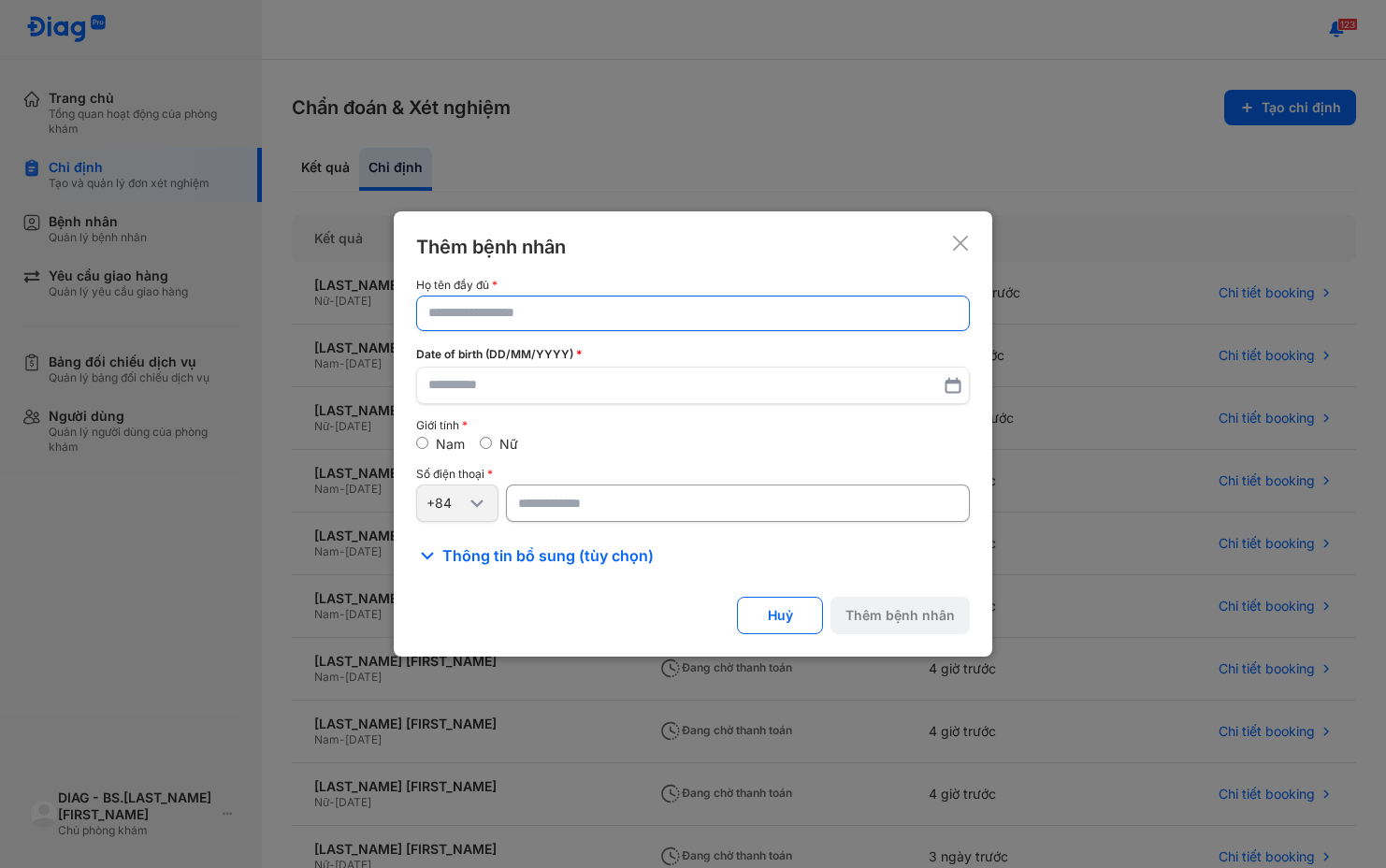 click 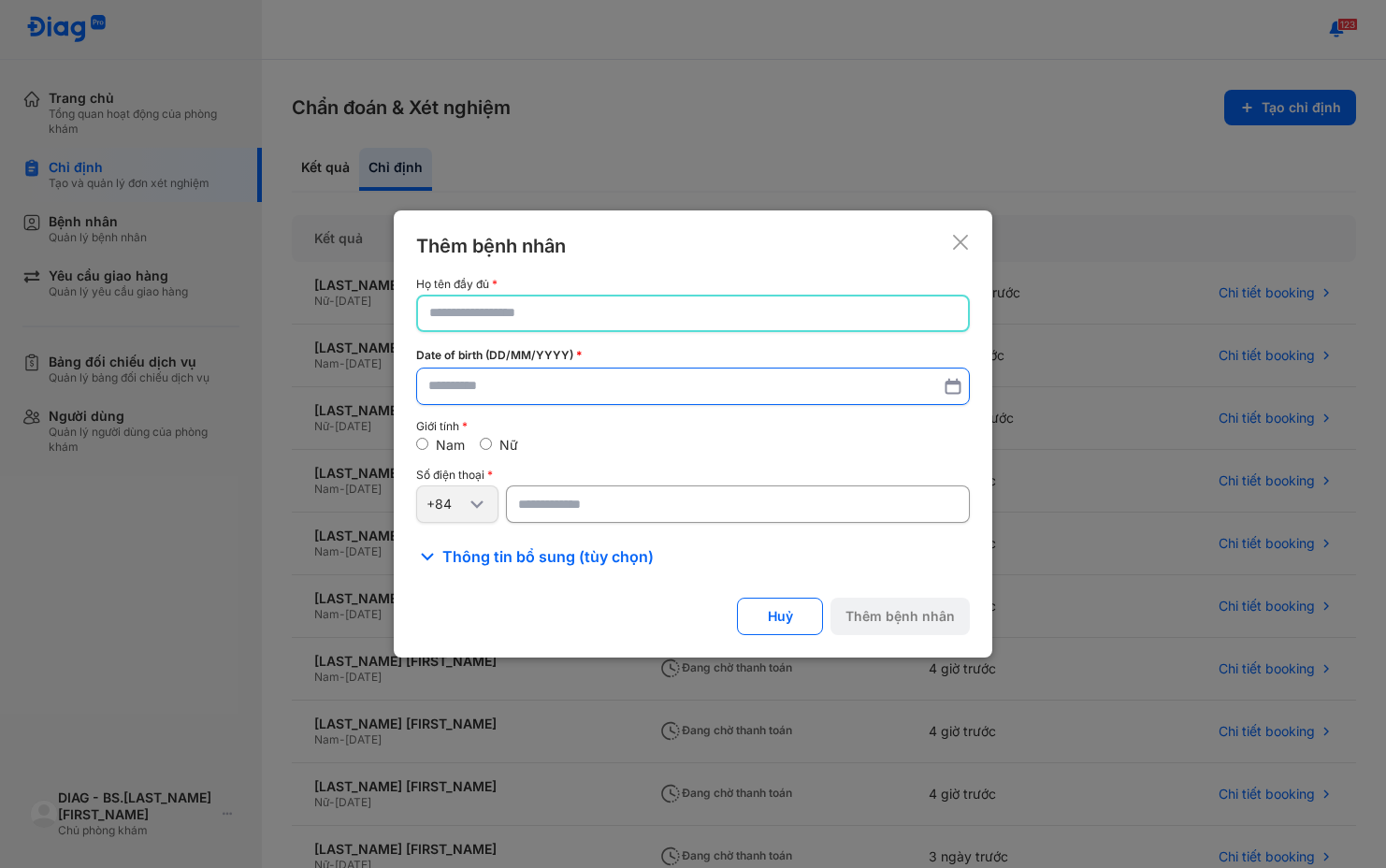 paste on "**********" 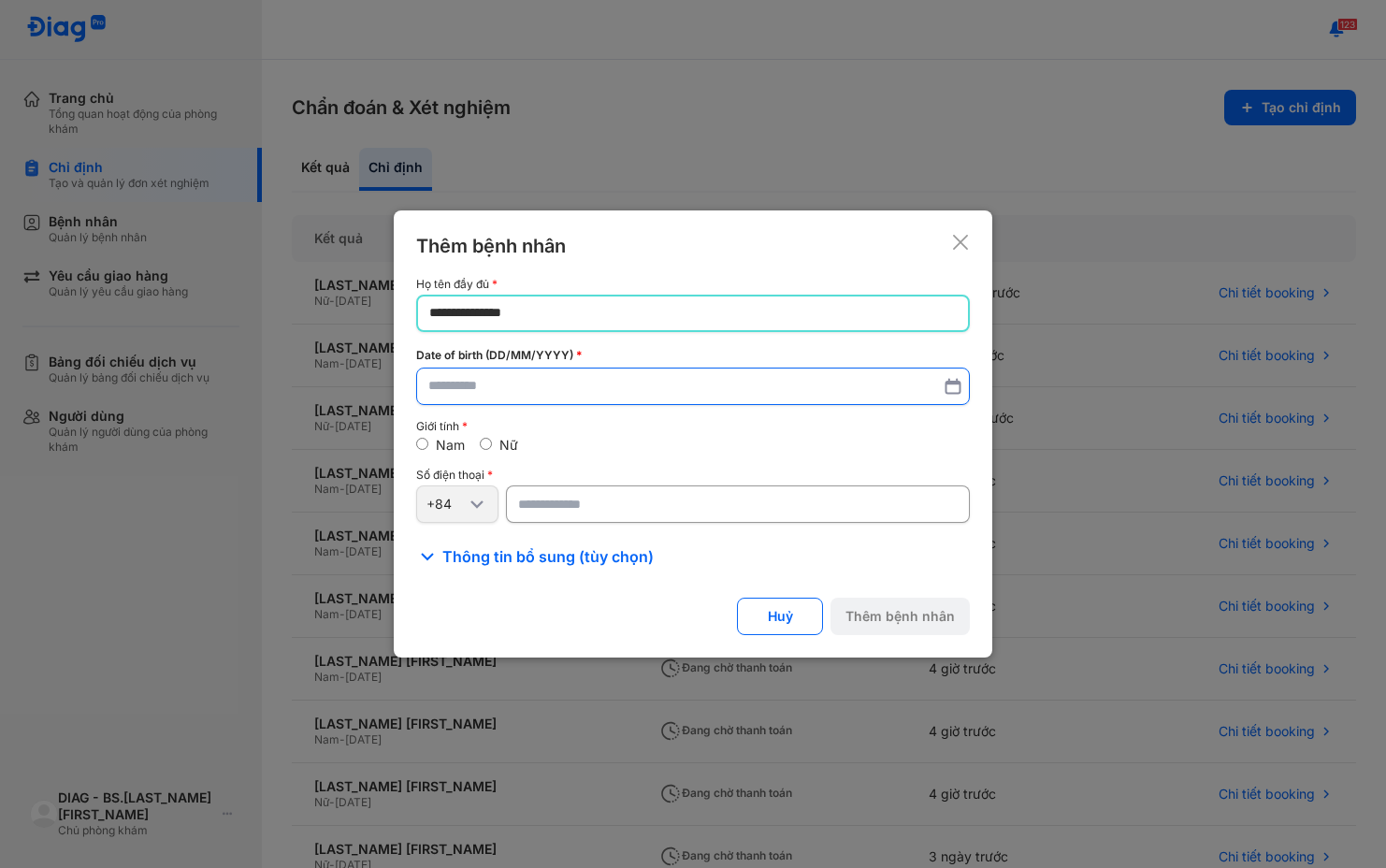 type on "**********" 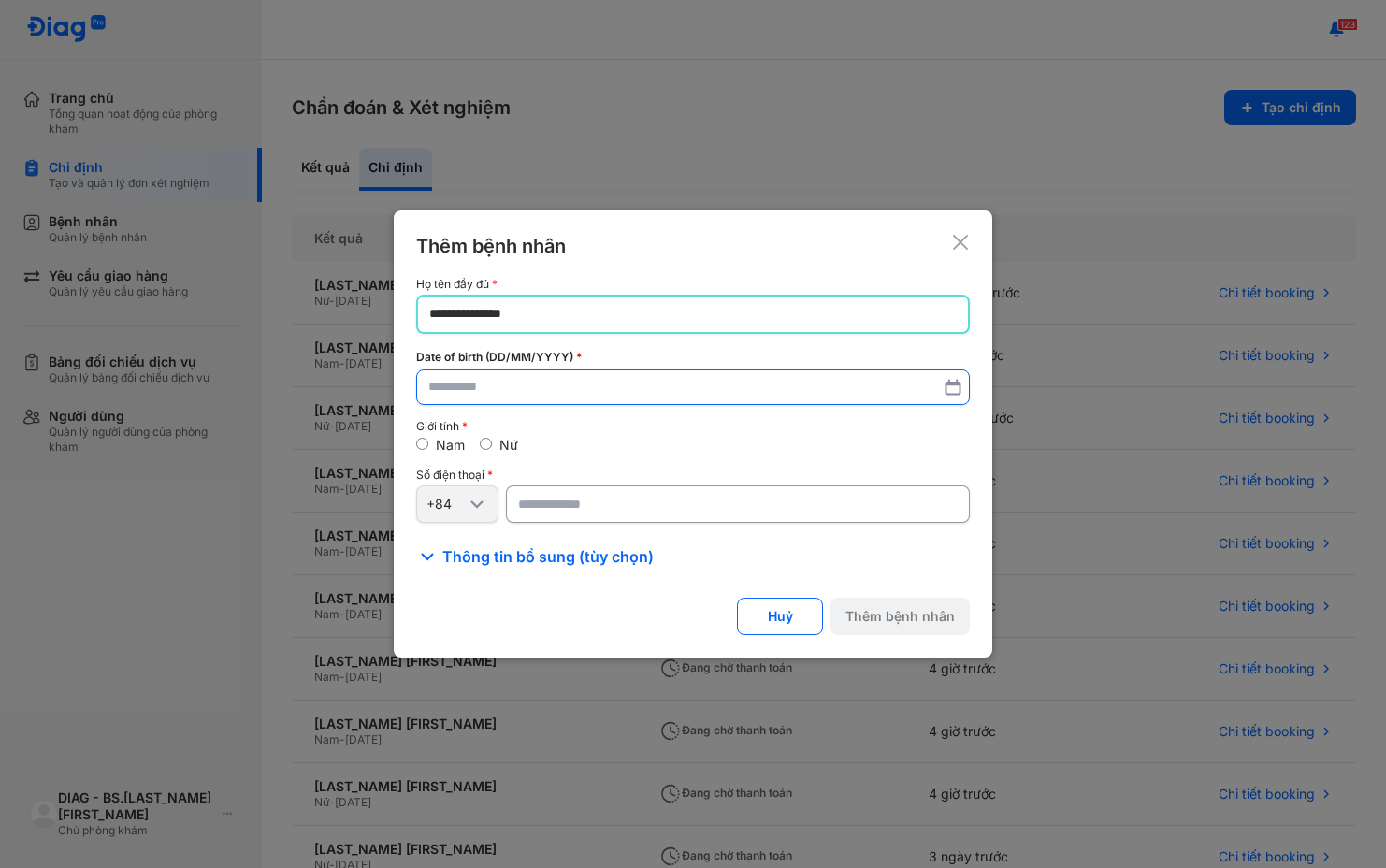 click at bounding box center (693, 387) 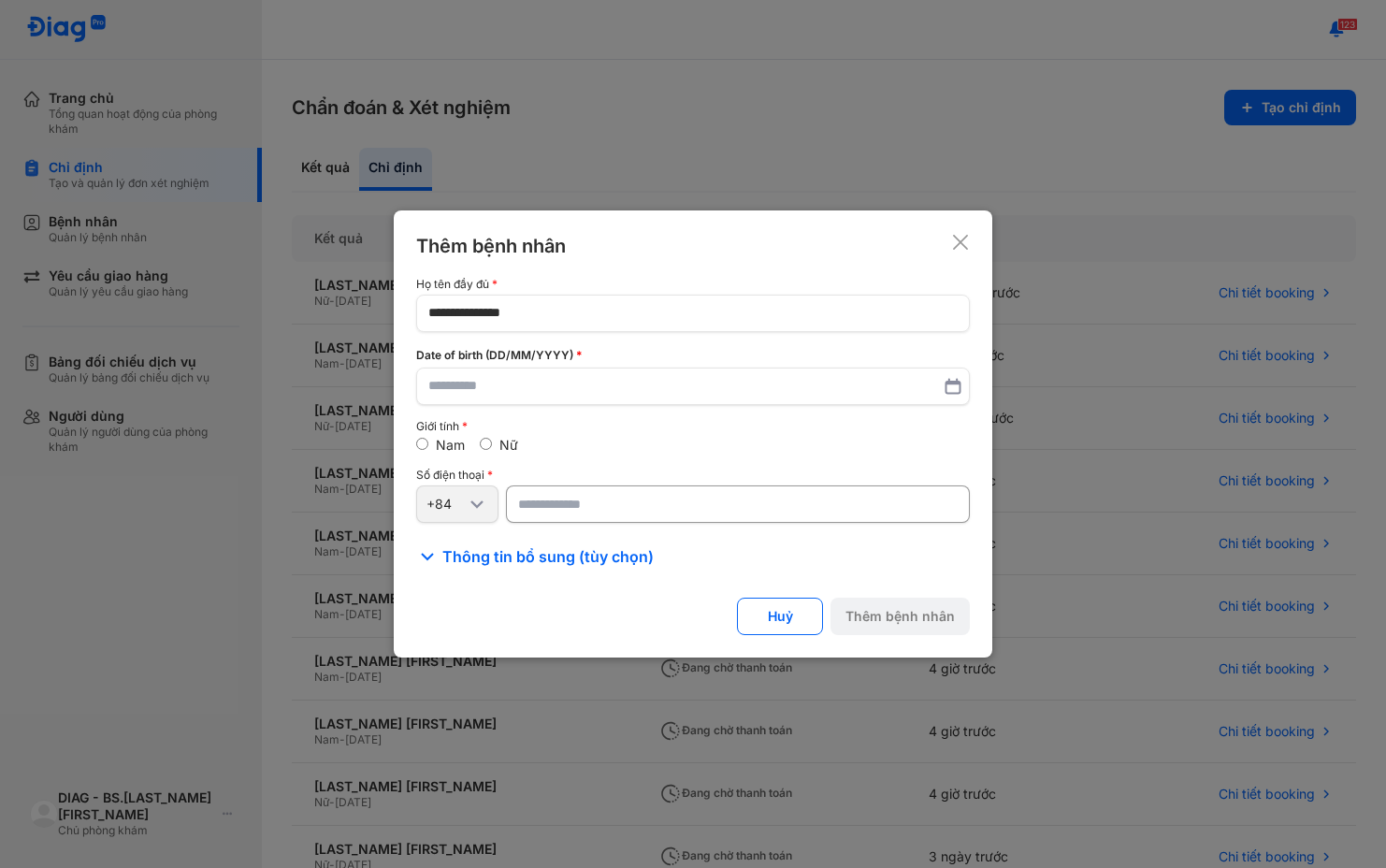 click at bounding box center (738, 504) 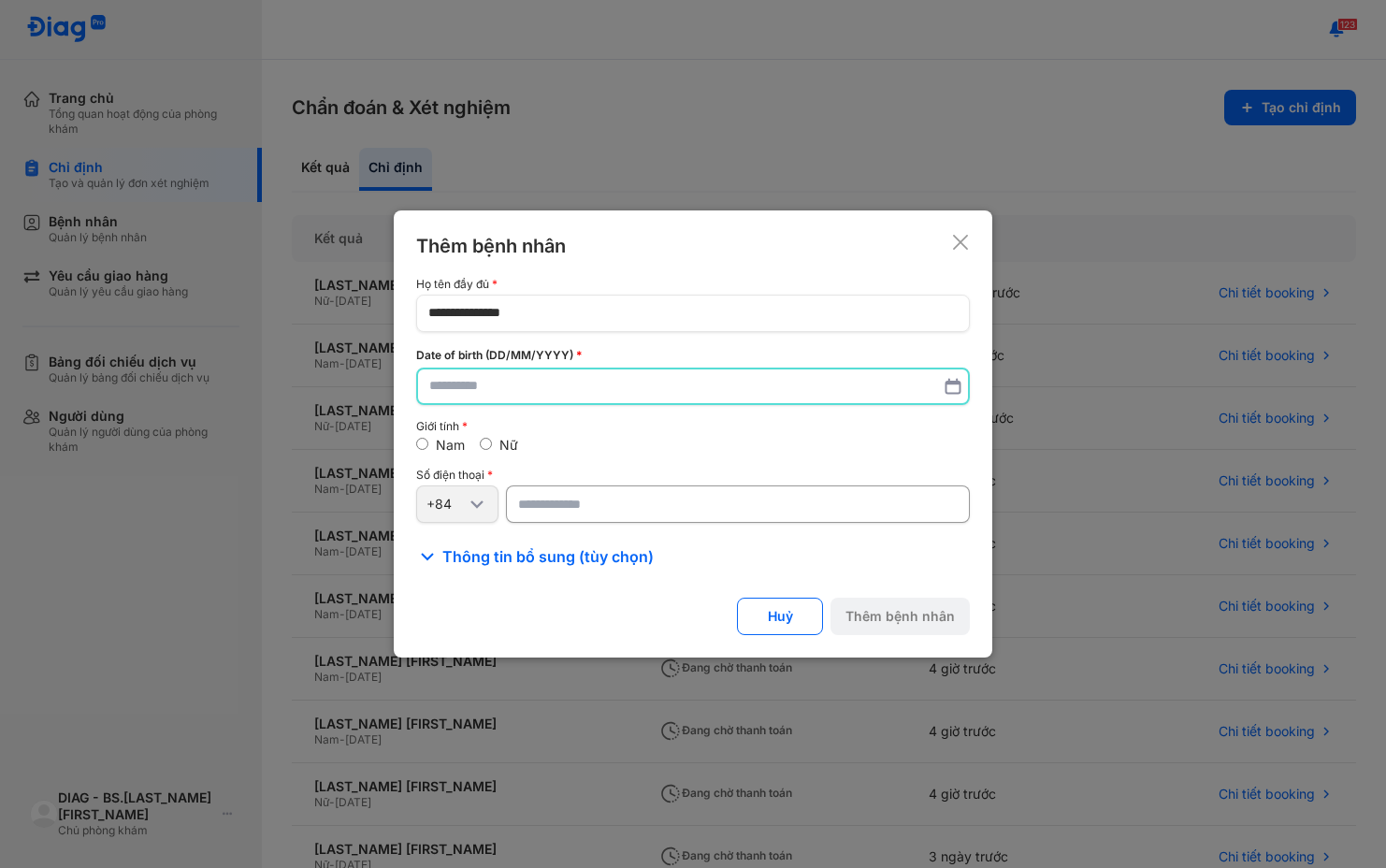 click at bounding box center [693, 386] 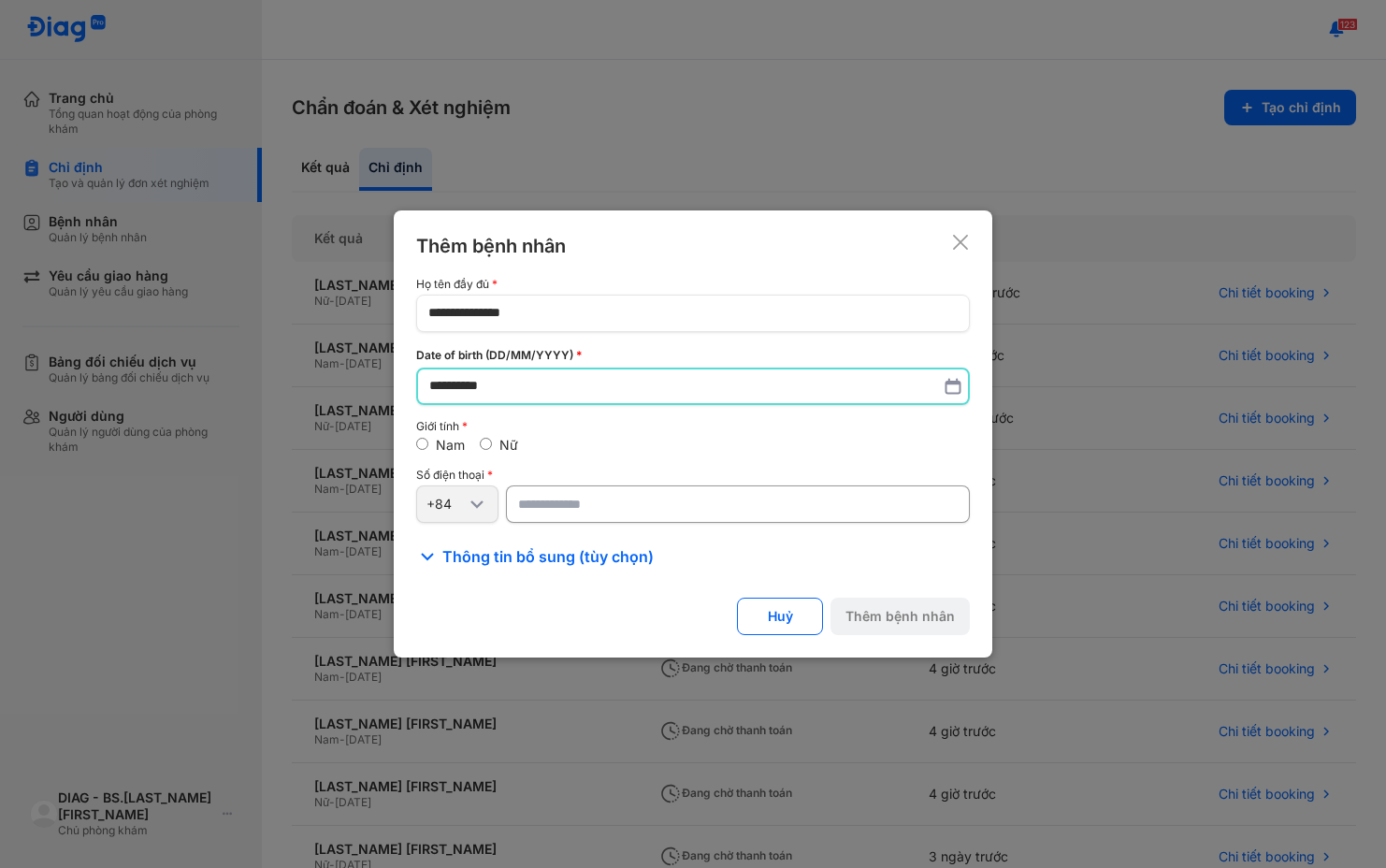 type on "**********" 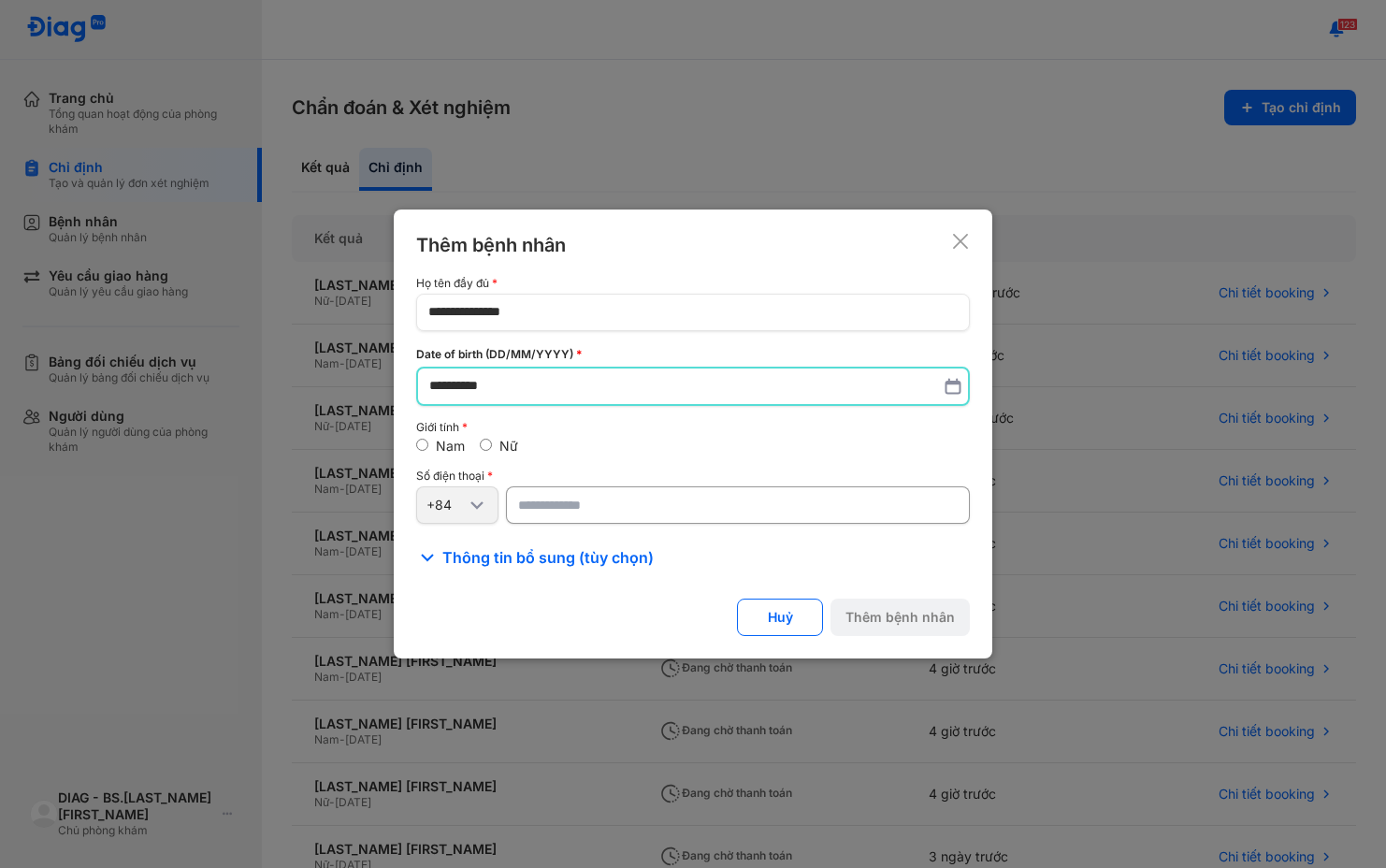 click at bounding box center (738, 505) 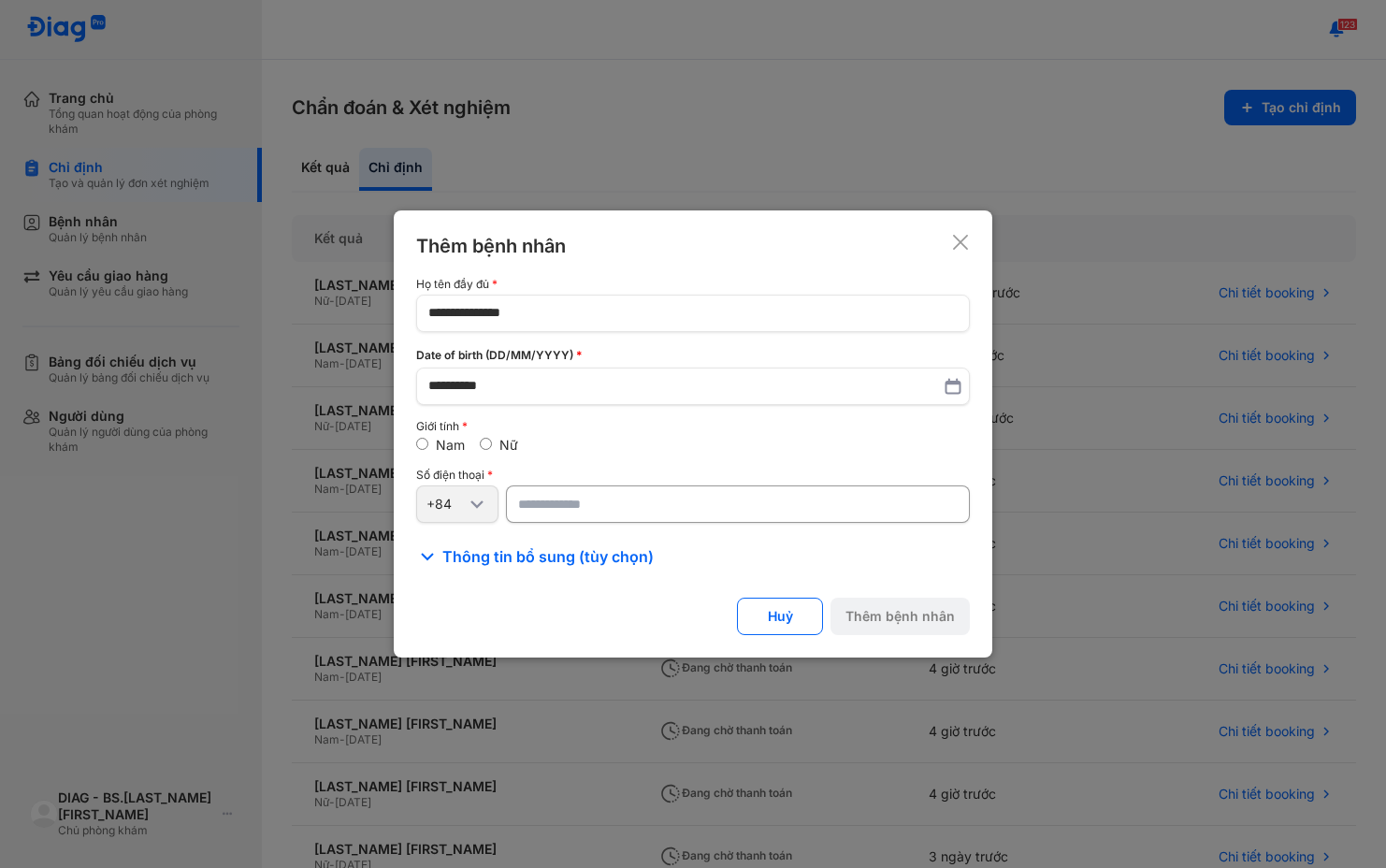 click at bounding box center [738, 504] 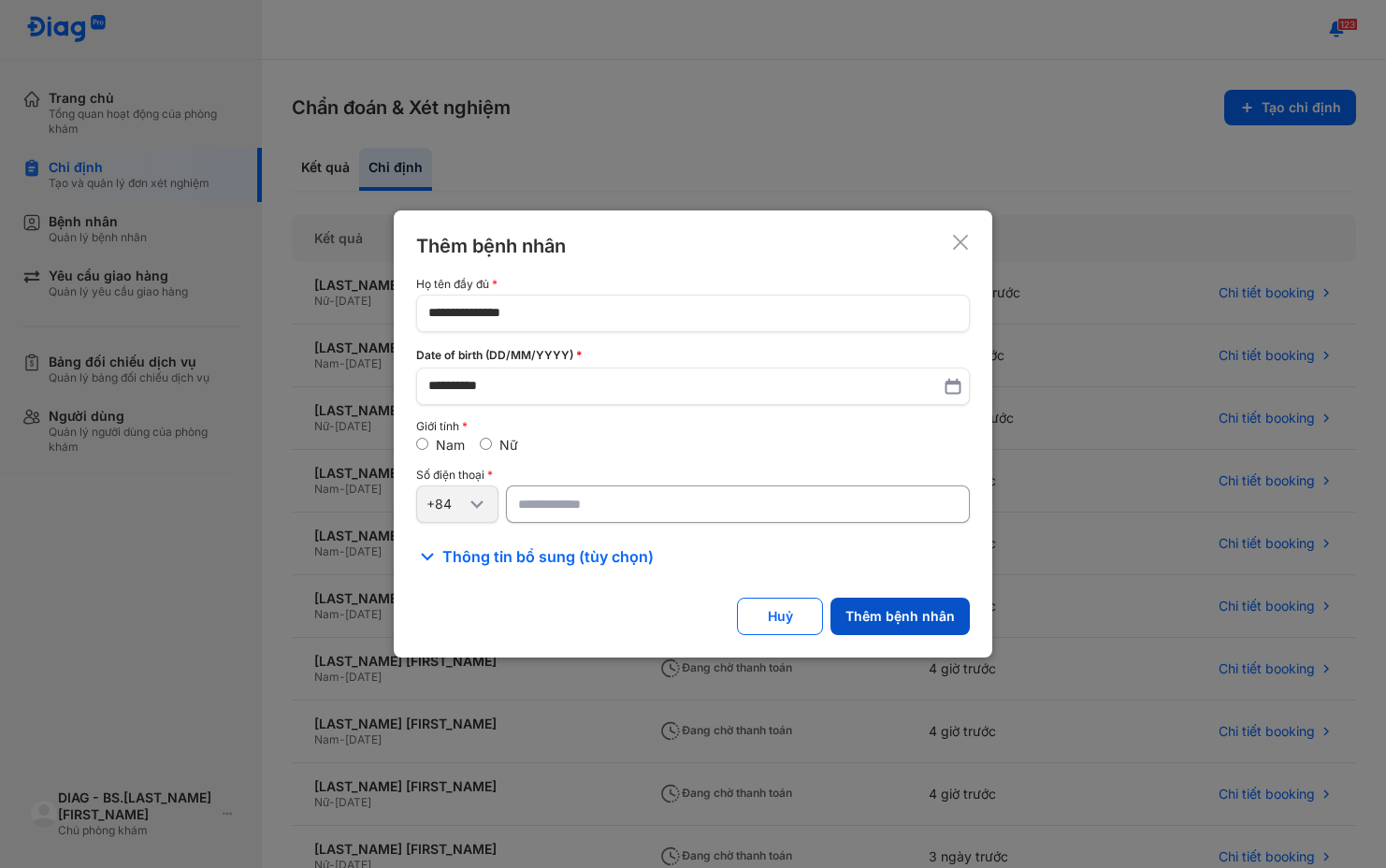 type on "**********" 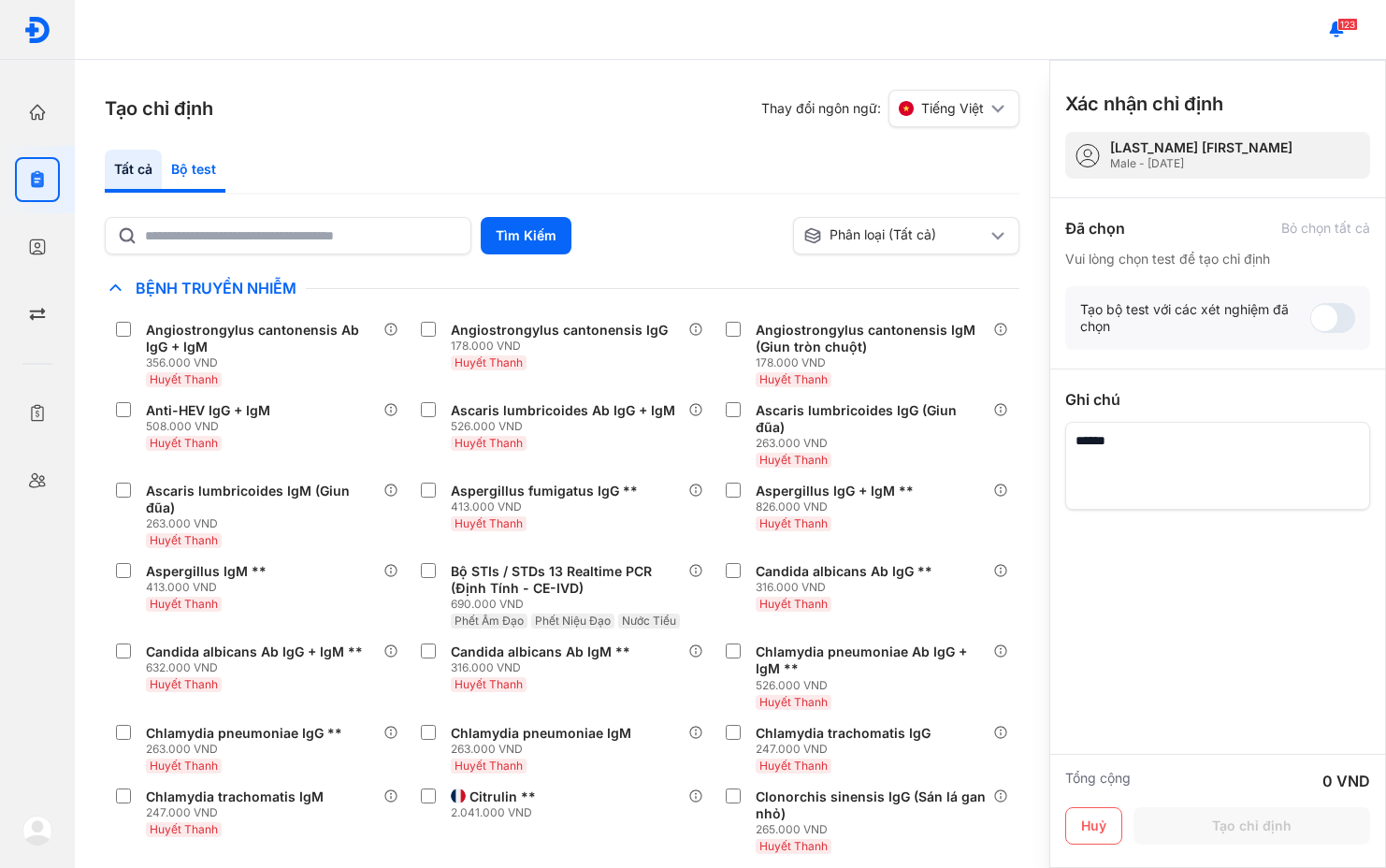 click on "Bộ test" 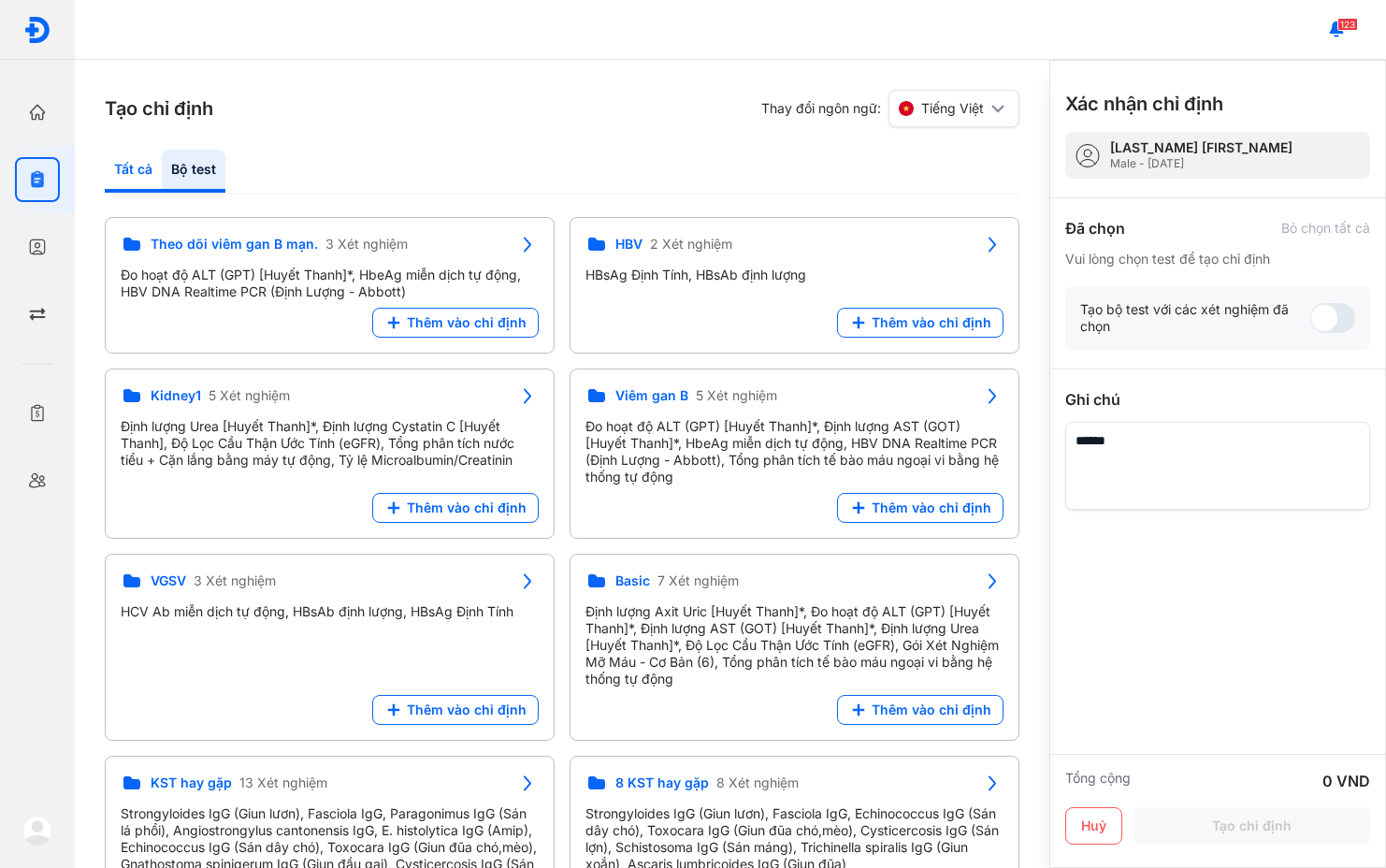 click on "Tất cả" 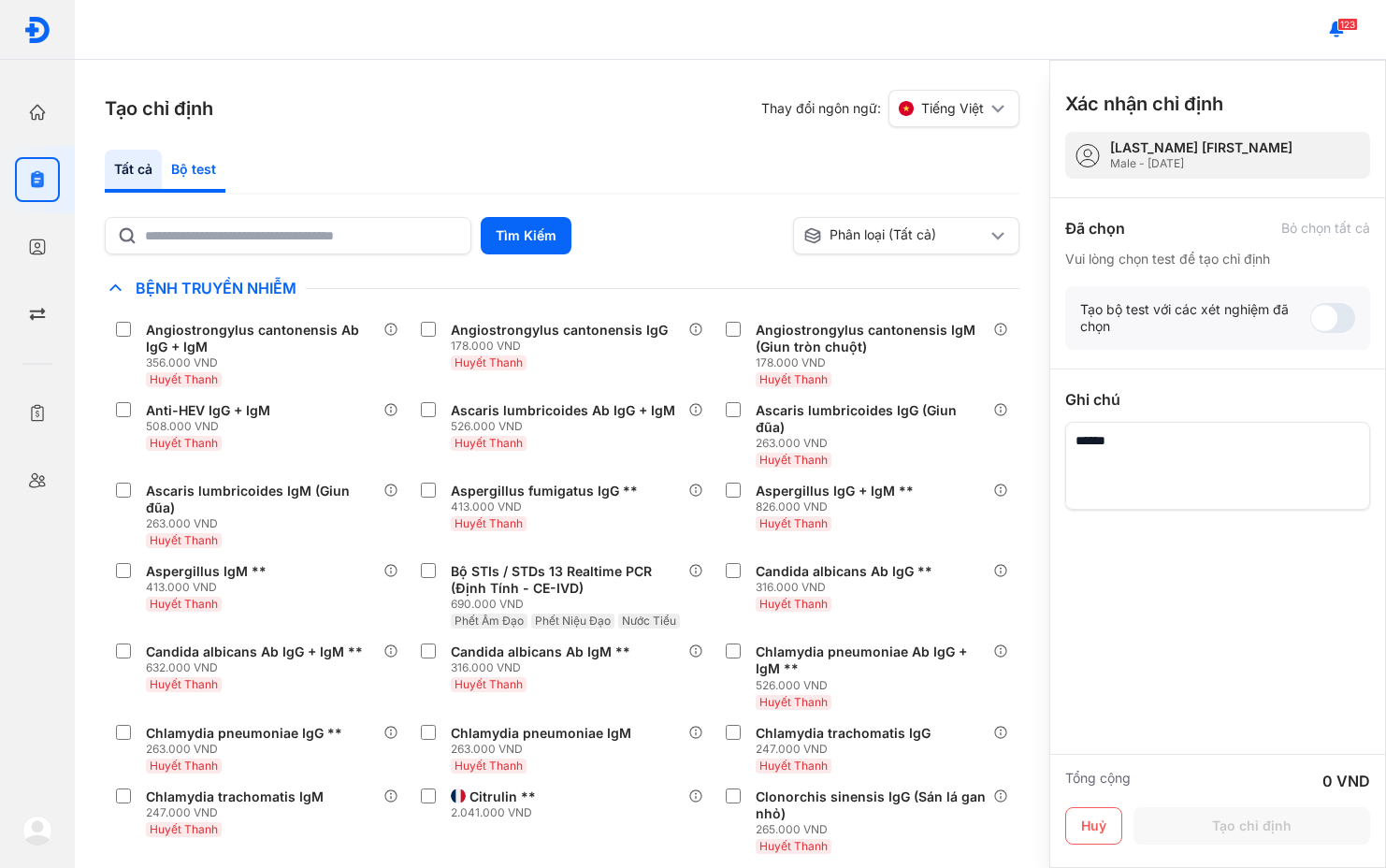 click on "Bộ test" 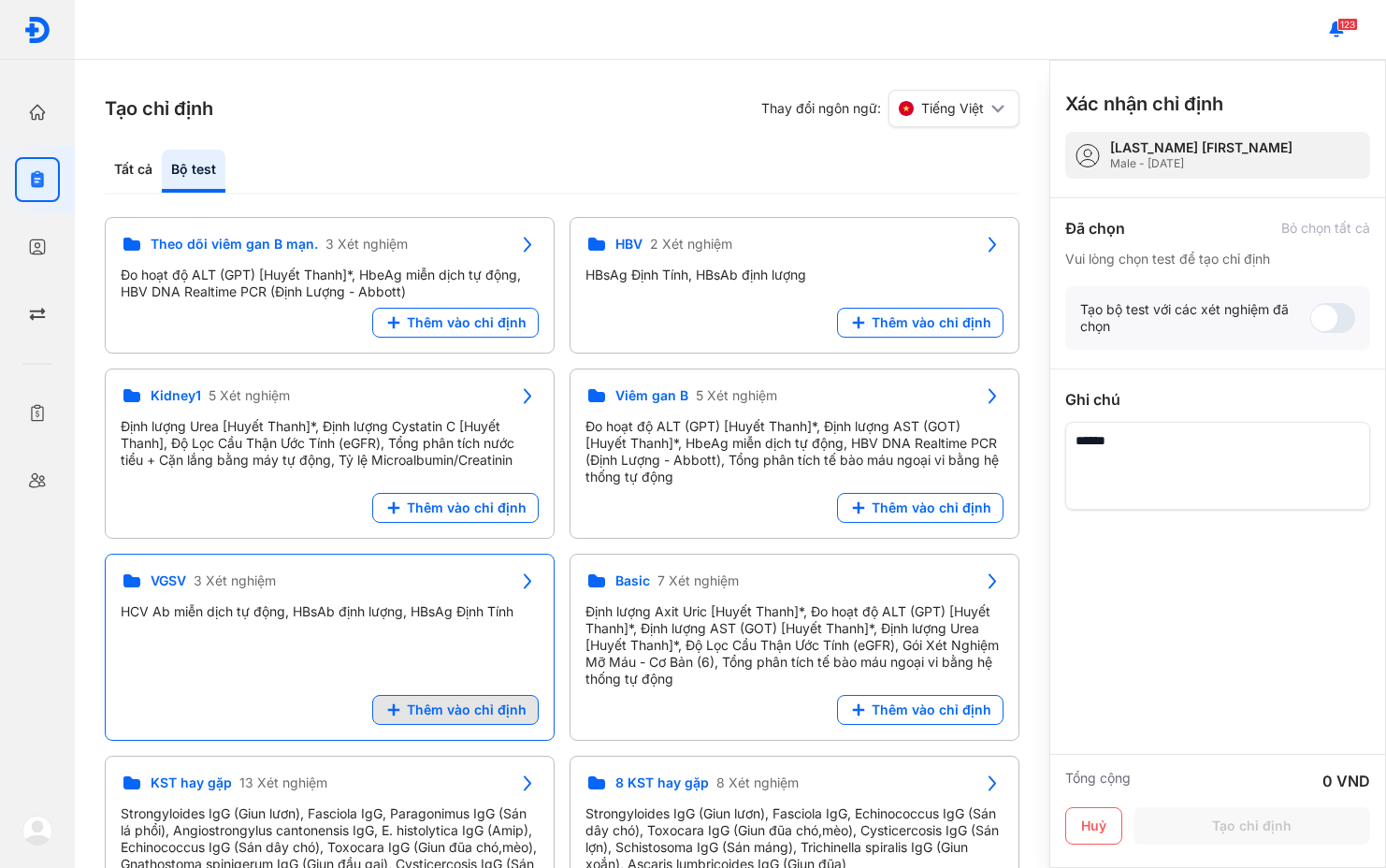 click on "Thêm vào chỉ định" at bounding box center (455, 710) 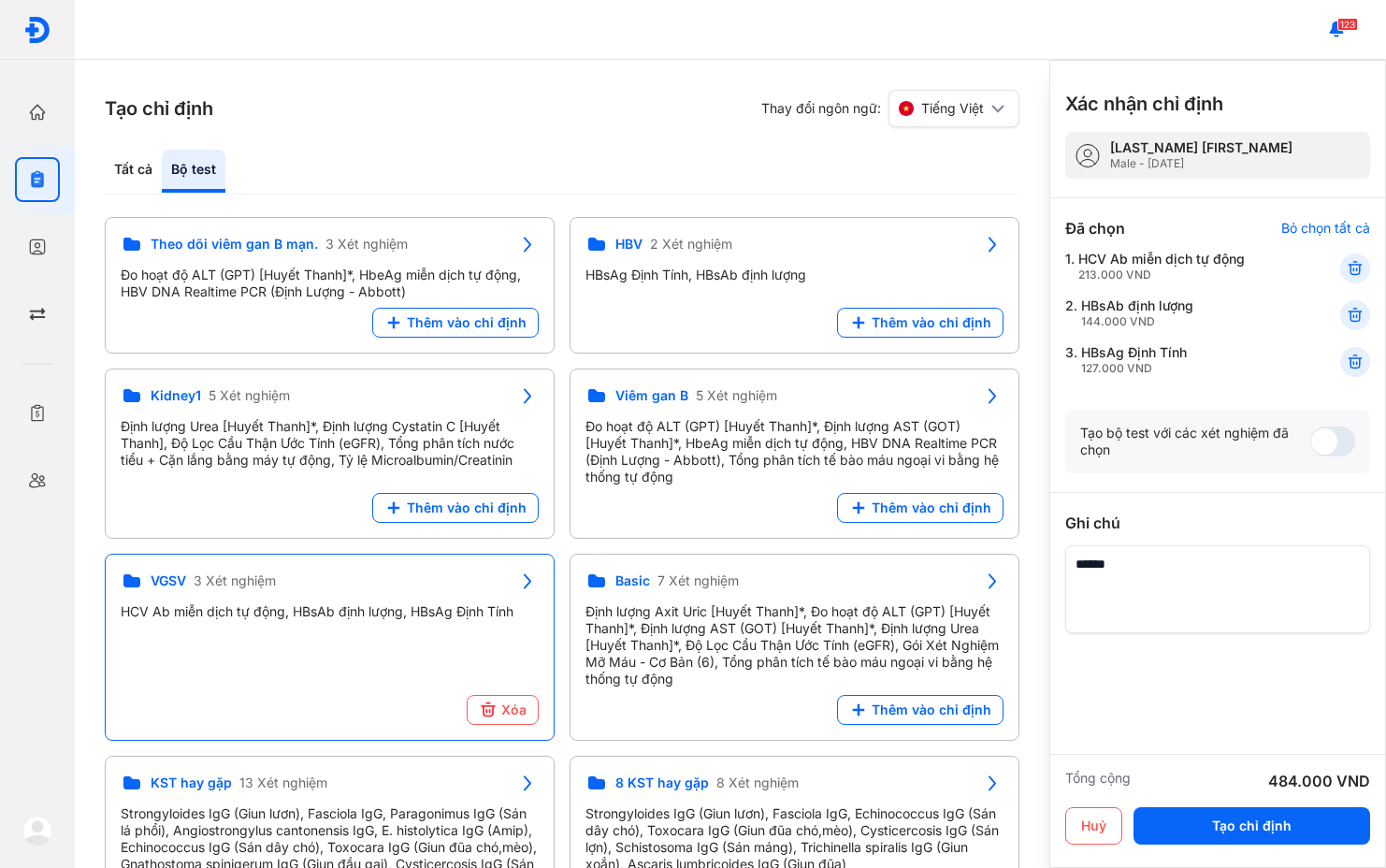 click at bounding box center [1218, 589] 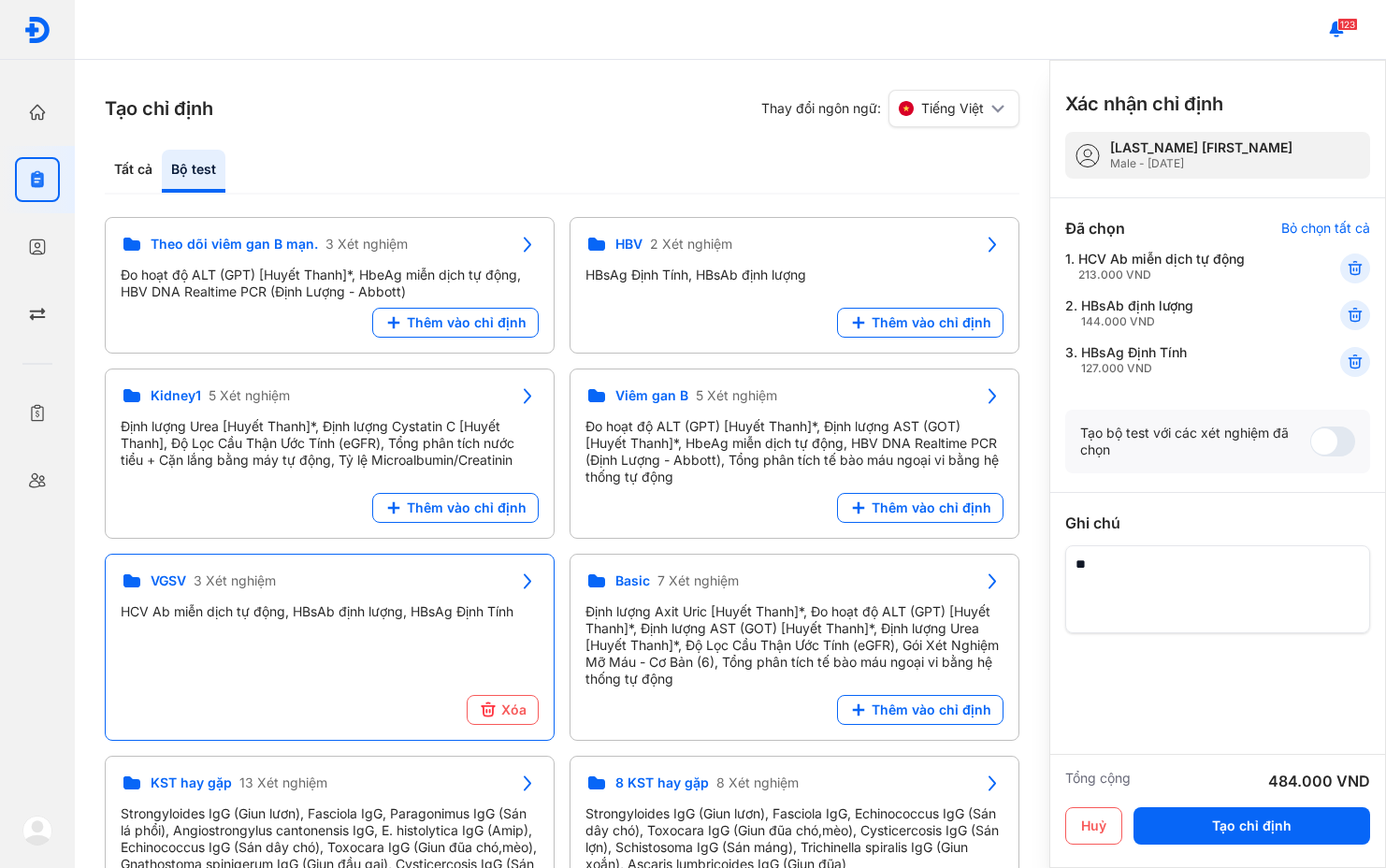 type on "*" 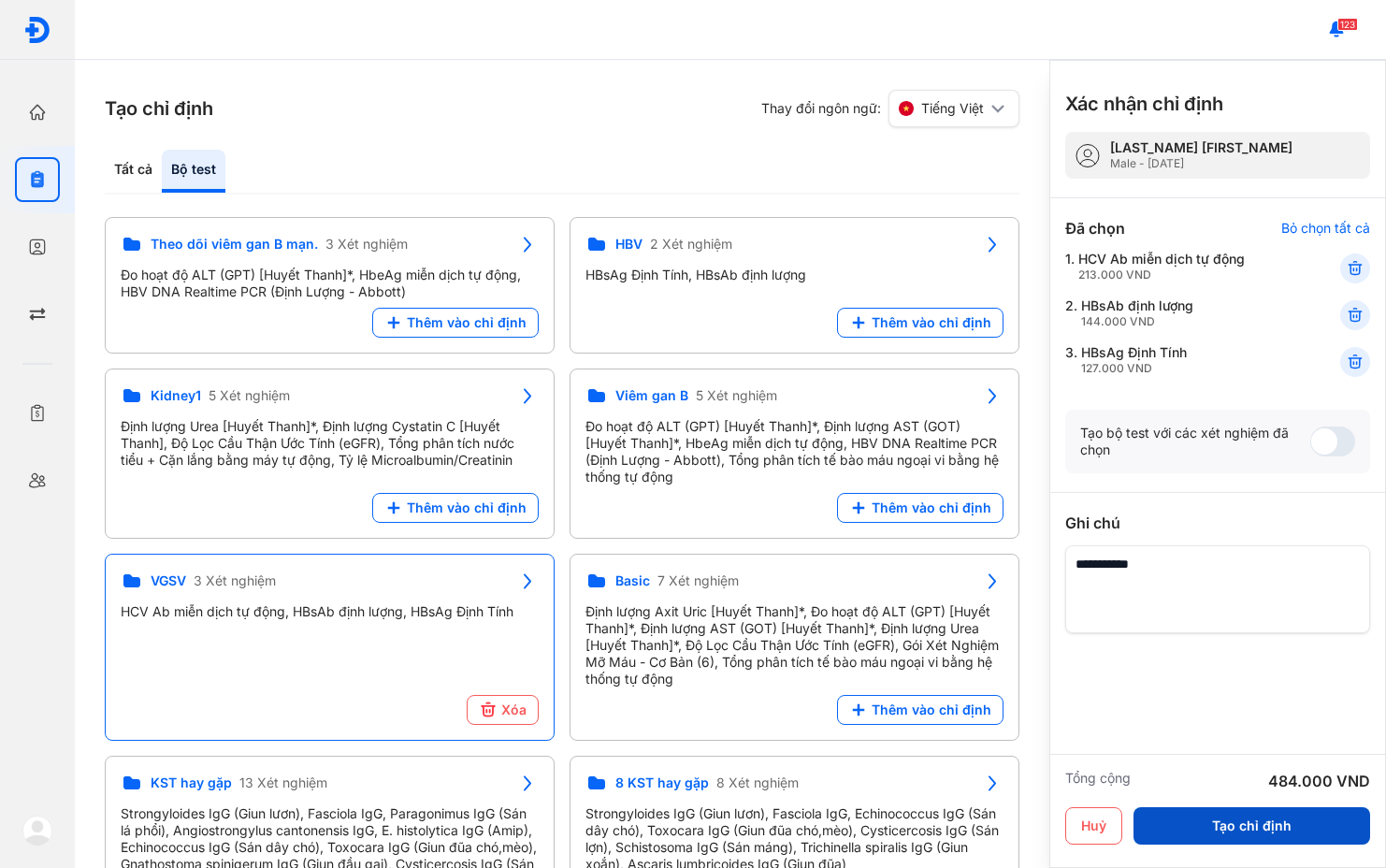 type on "**********" 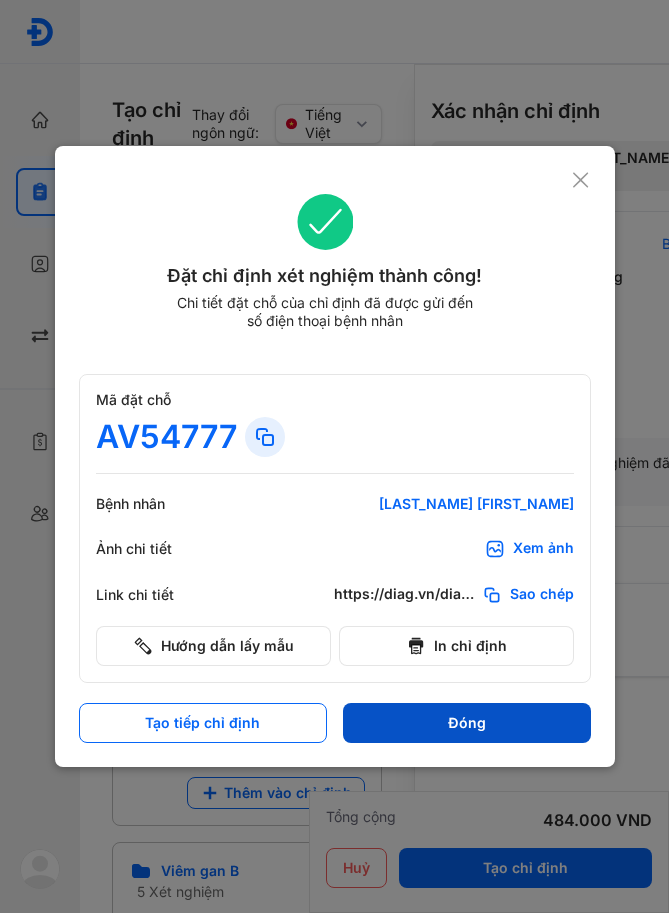 click on "Đóng" at bounding box center (467, 723) 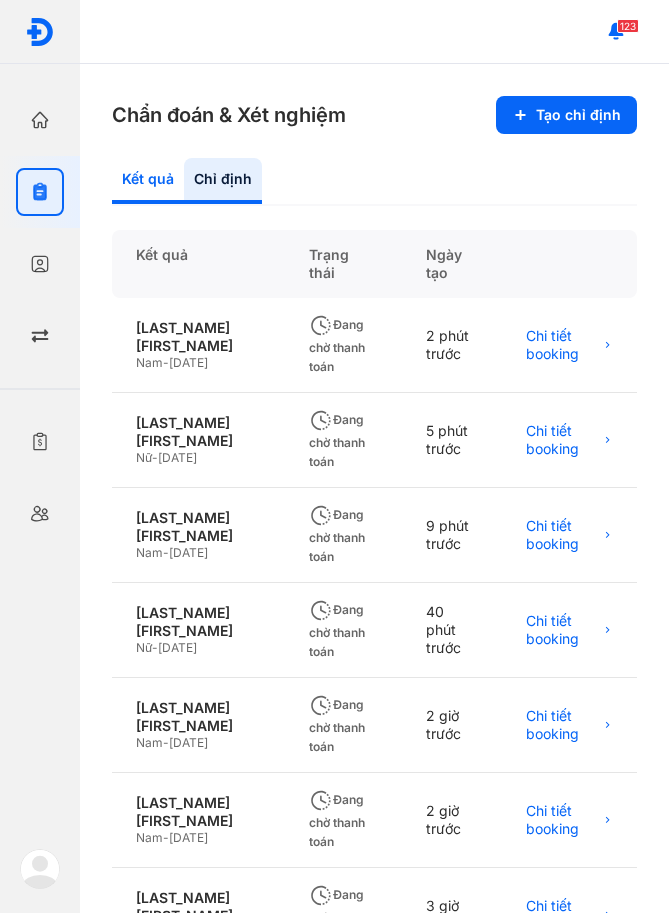 click on "Kết quả" 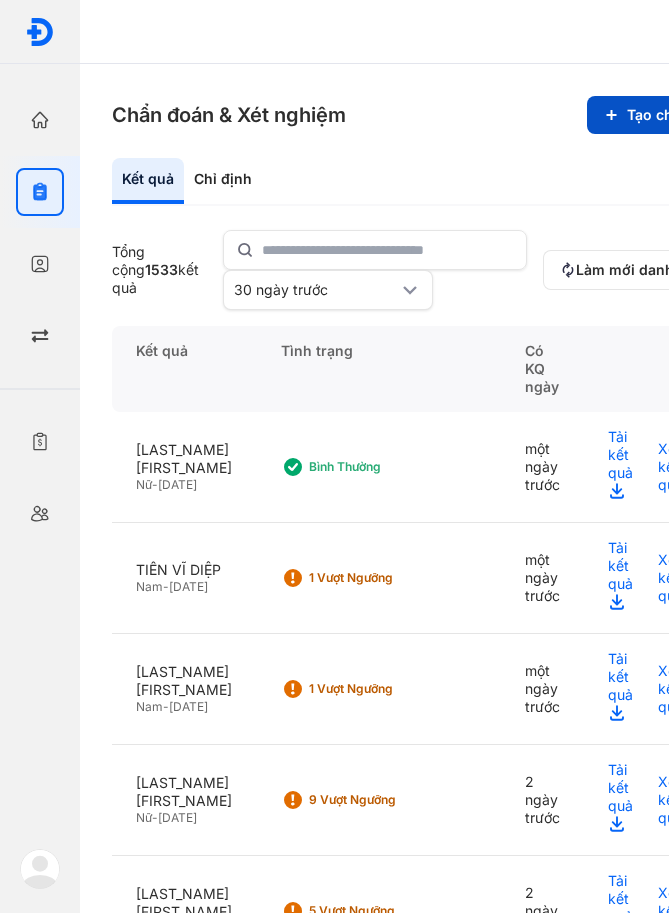 click on "Tạo chỉ định" at bounding box center [657, 115] 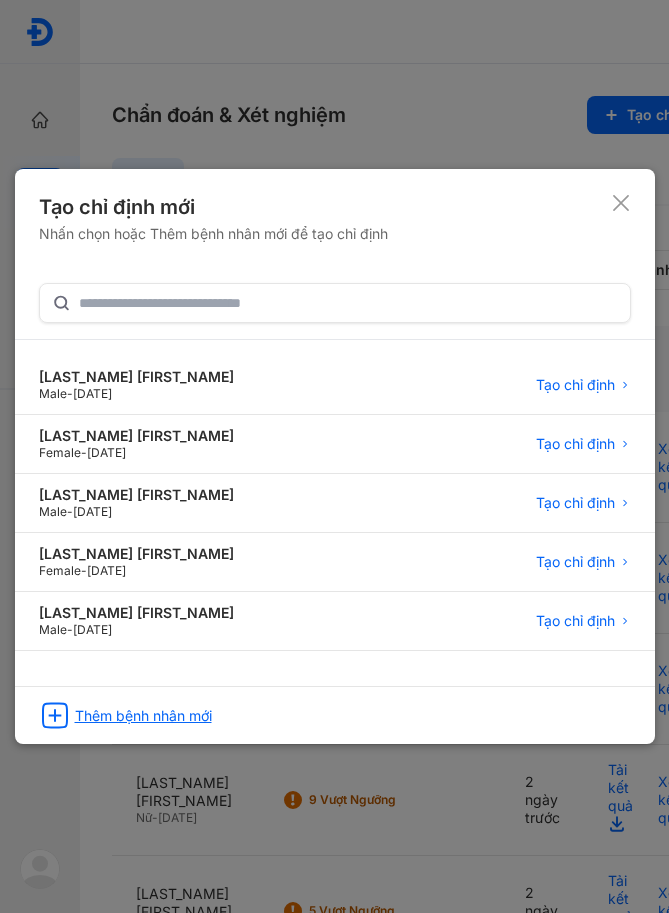 click on "Thêm bệnh nhân mới" at bounding box center (143, 716) 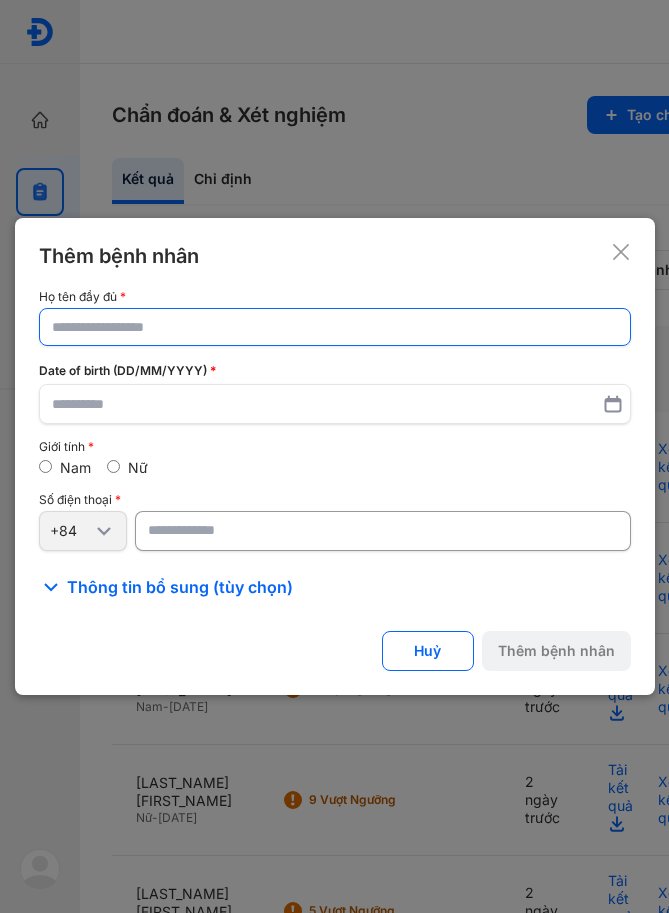 click 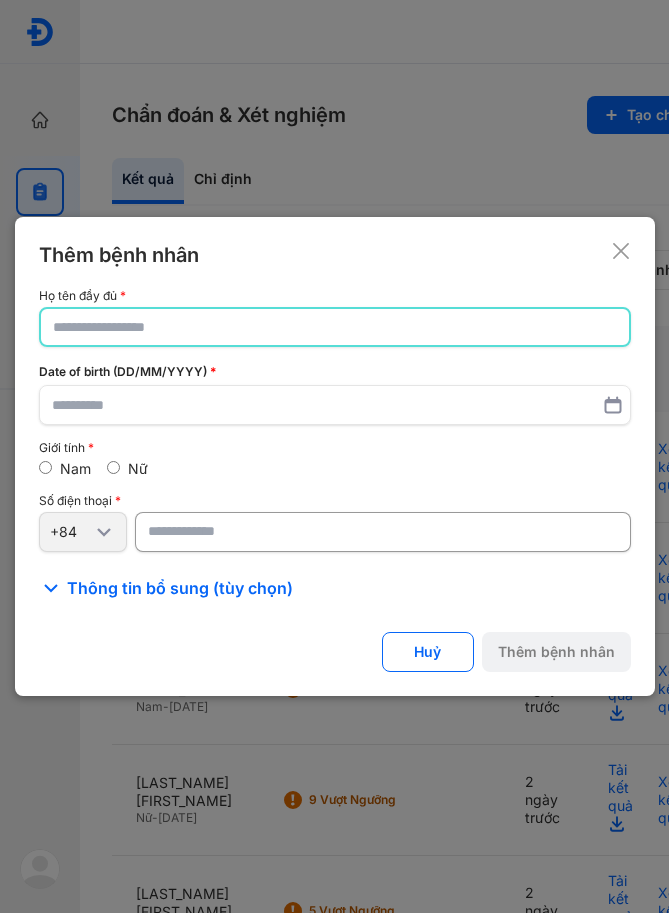 click 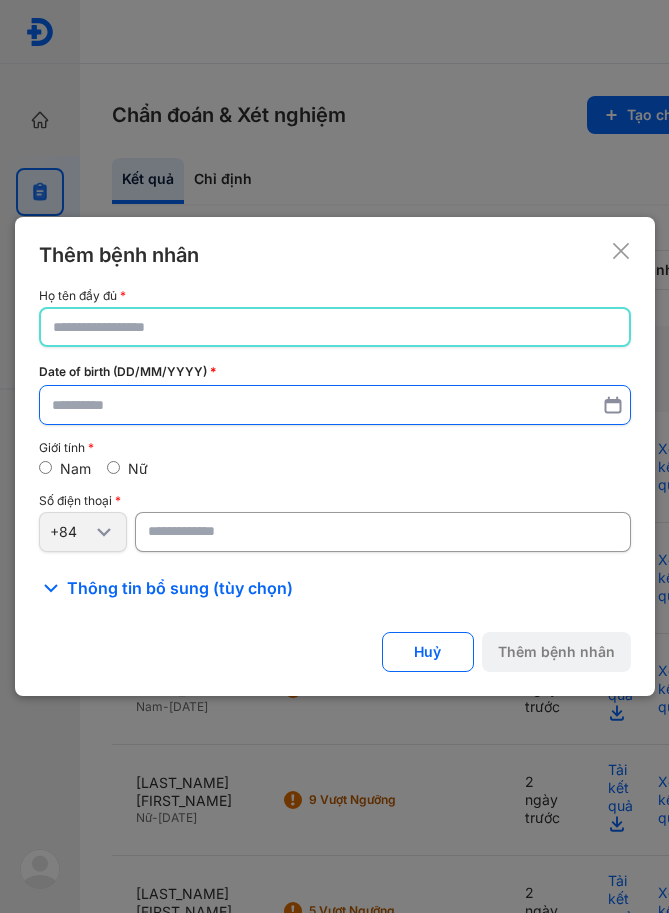 paste on "**********" 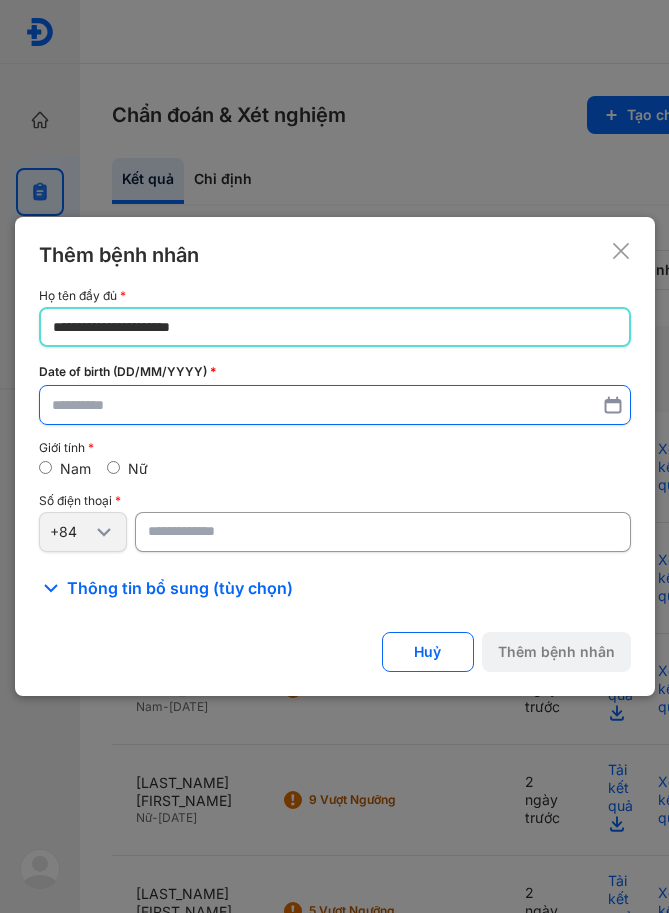 type on "**********" 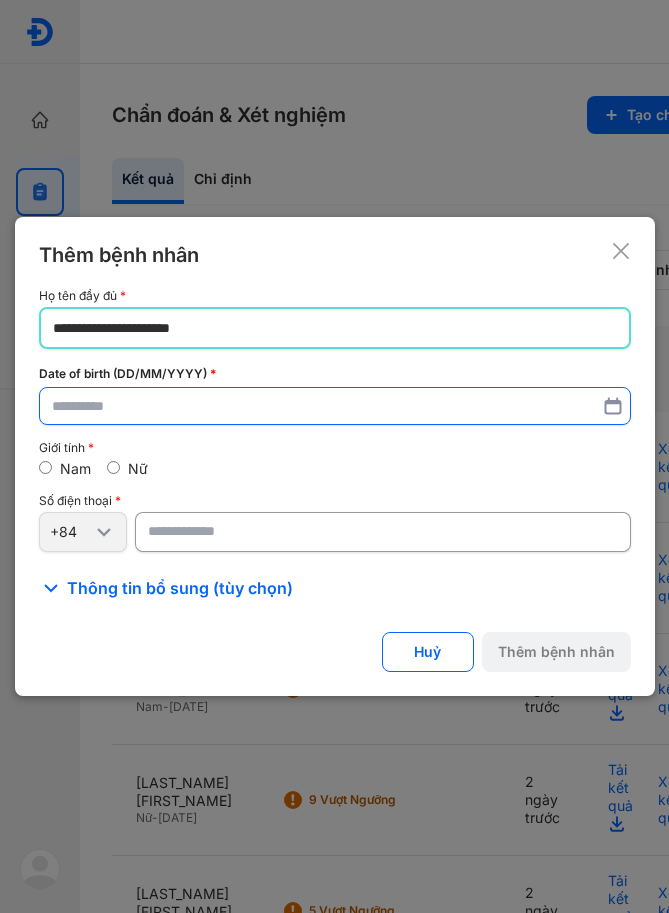click at bounding box center (335, 406) 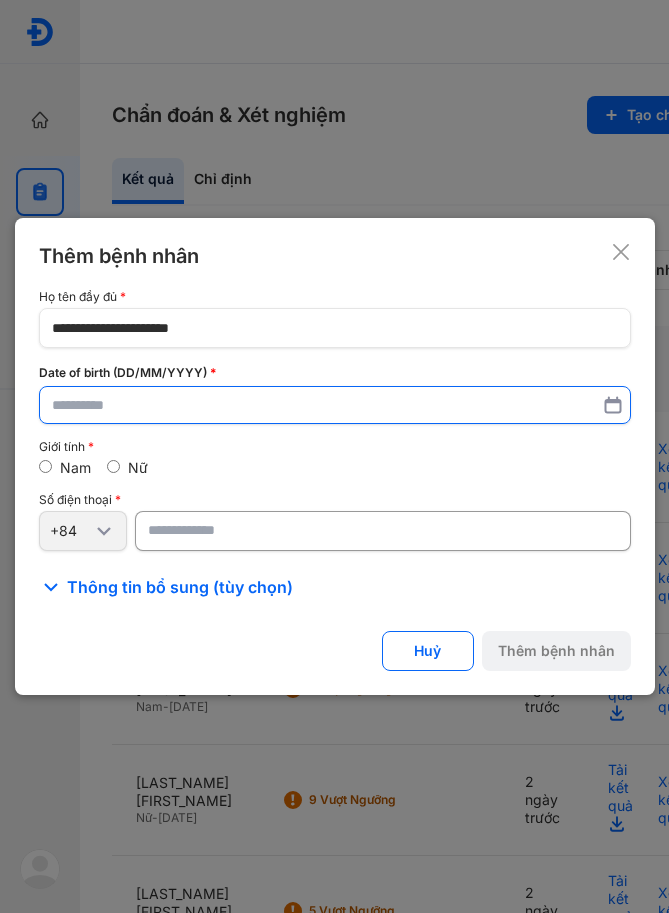 click at bounding box center (335, 405) 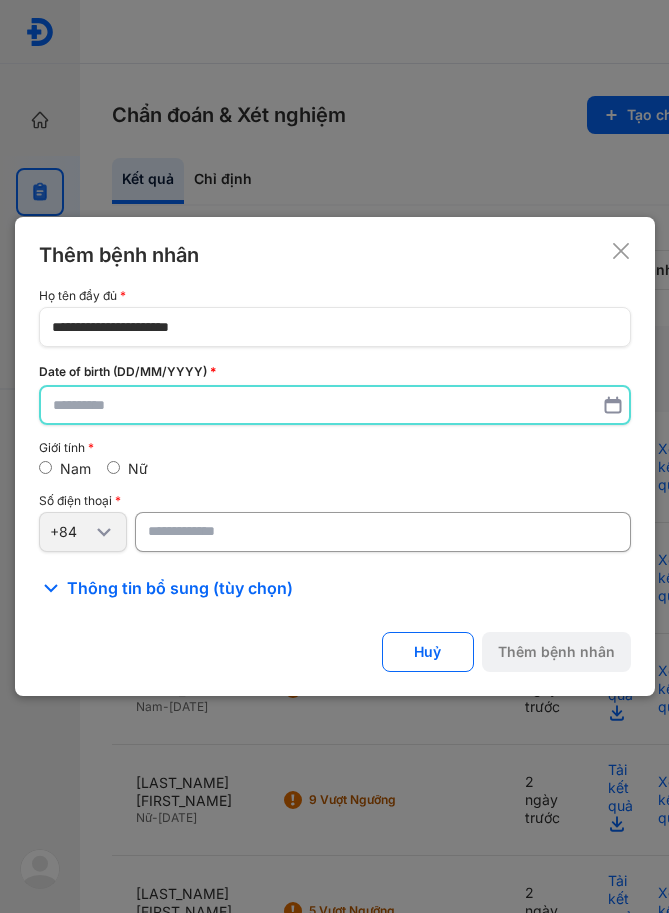 paste on "**********" 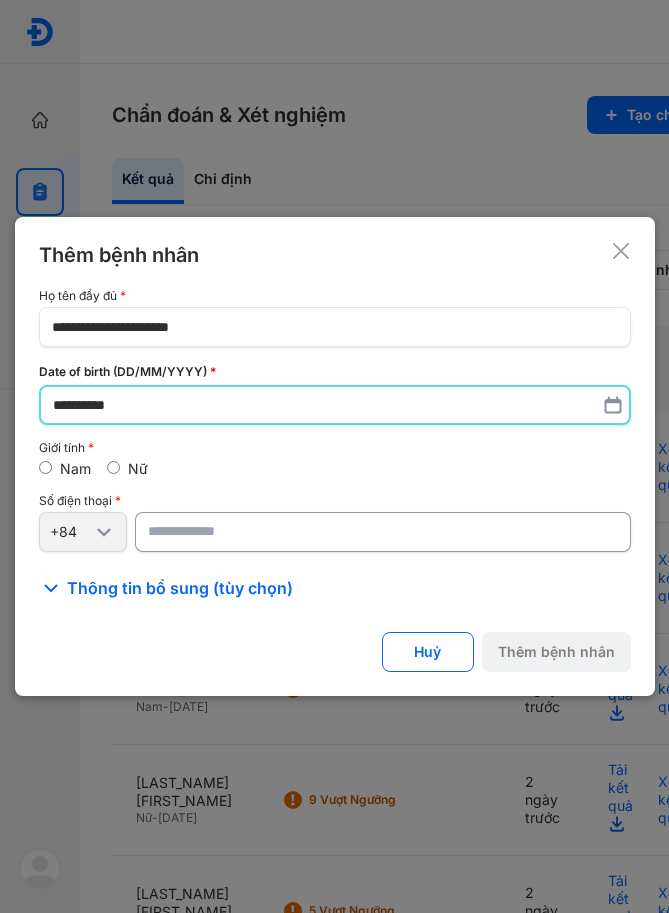 type on "**********" 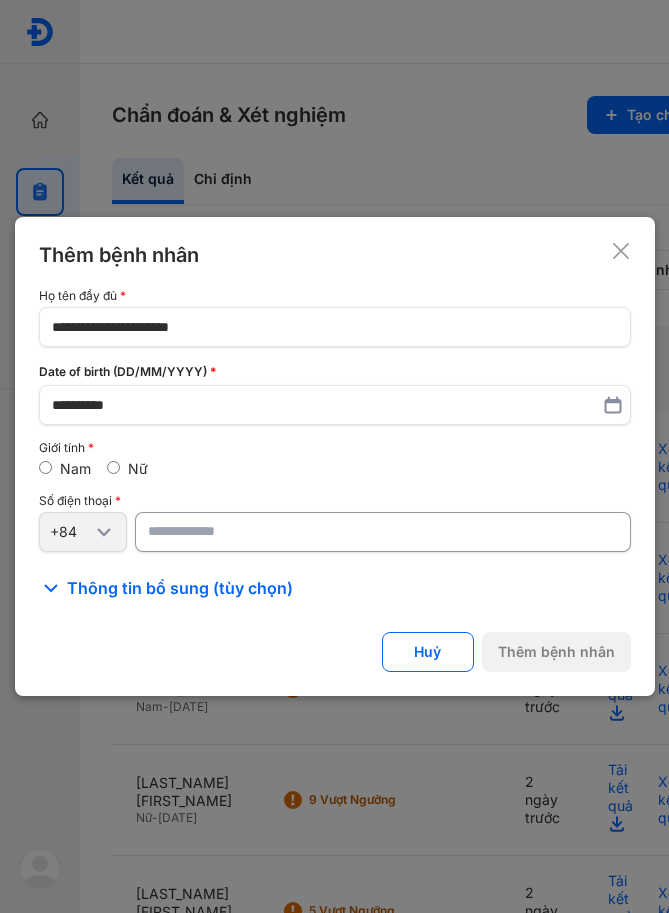 click at bounding box center (383, 532) 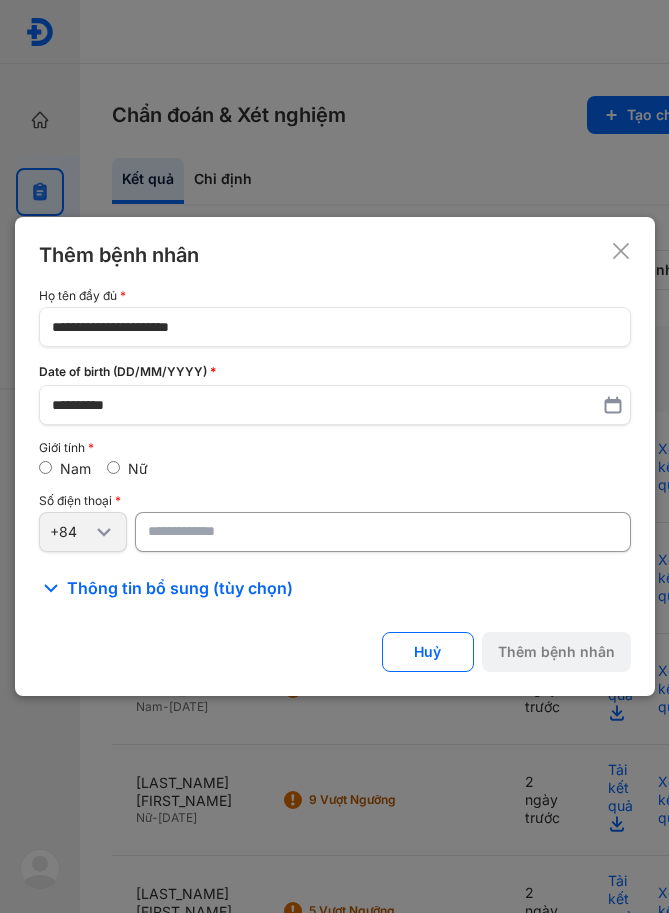 click at bounding box center (383, 532) 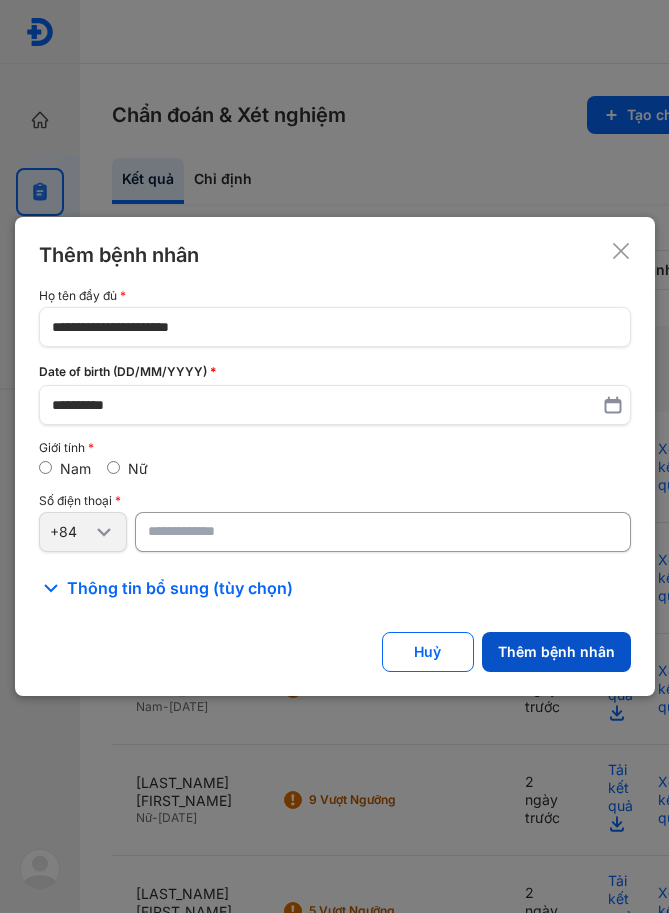 type on "**********" 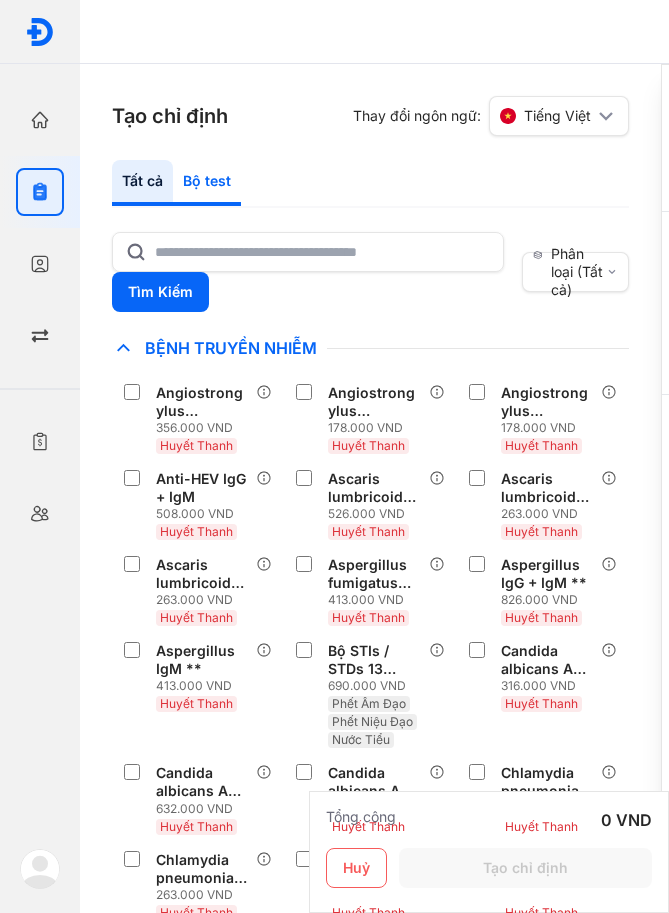 click on "Bộ test" 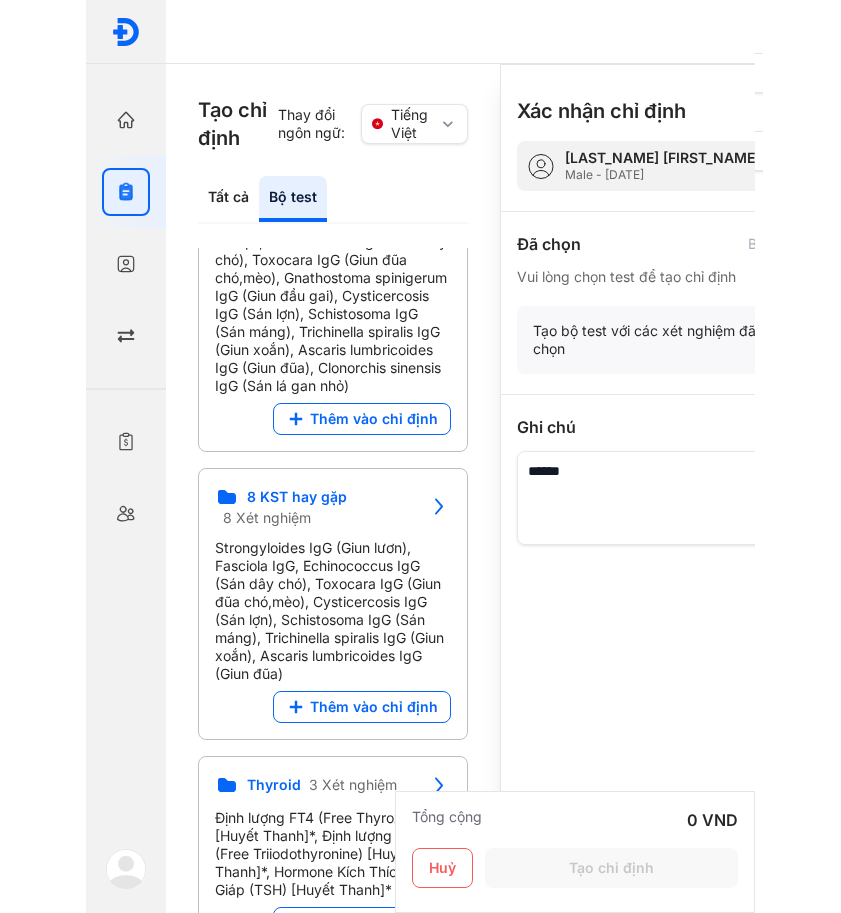 scroll, scrollTop: 1500, scrollLeft: 0, axis: vertical 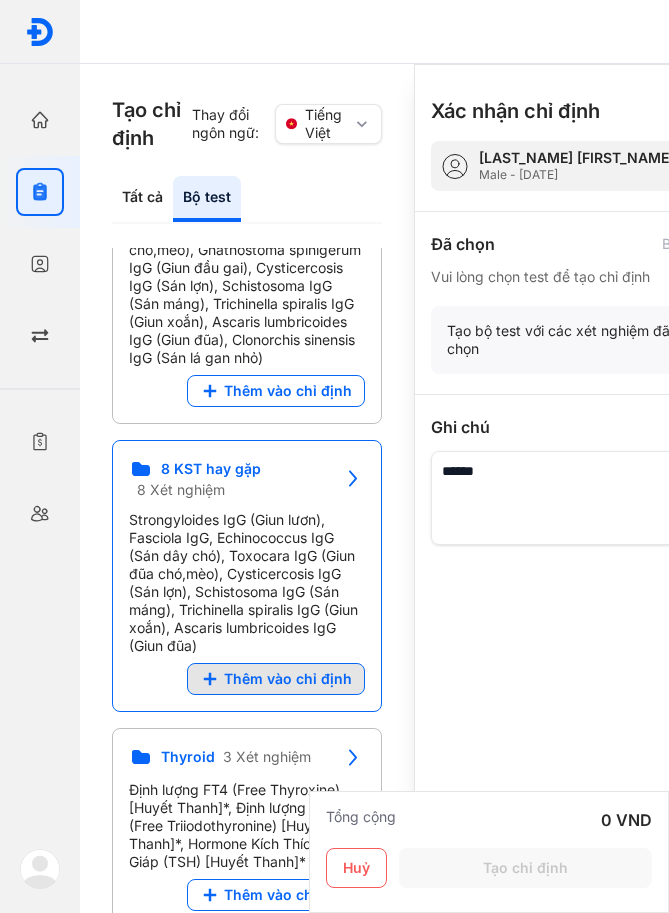 click on "Thêm vào chỉ định" 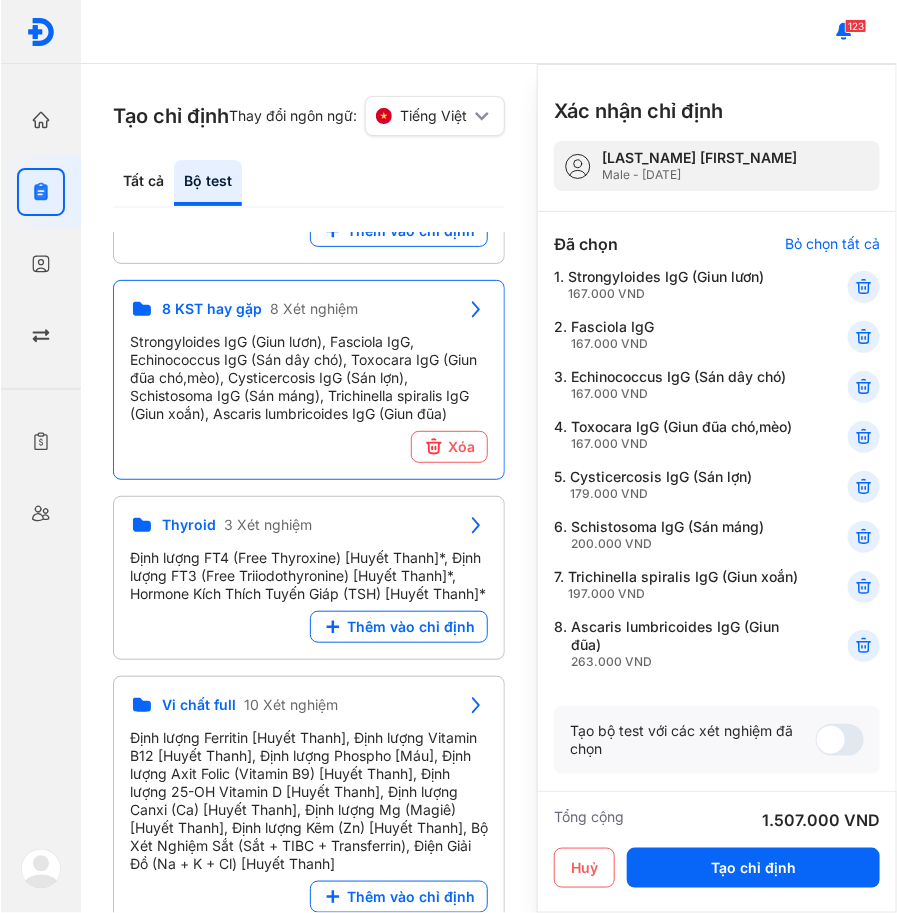 scroll, scrollTop: 1284, scrollLeft: 0, axis: vertical 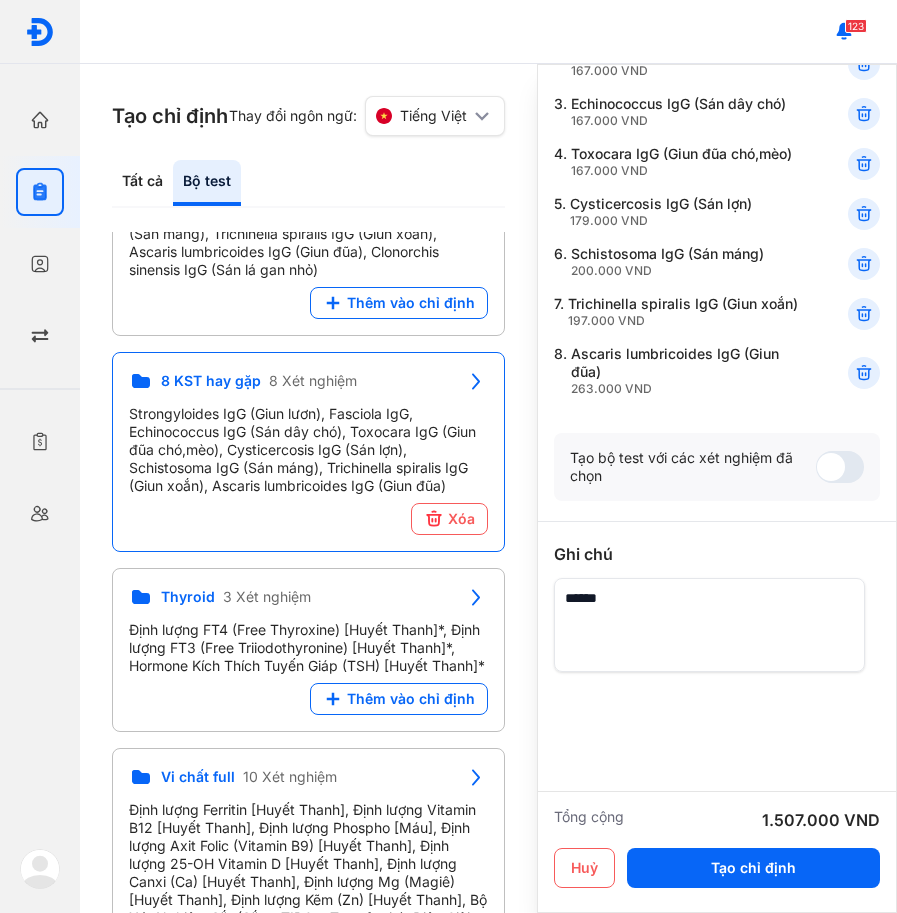 click 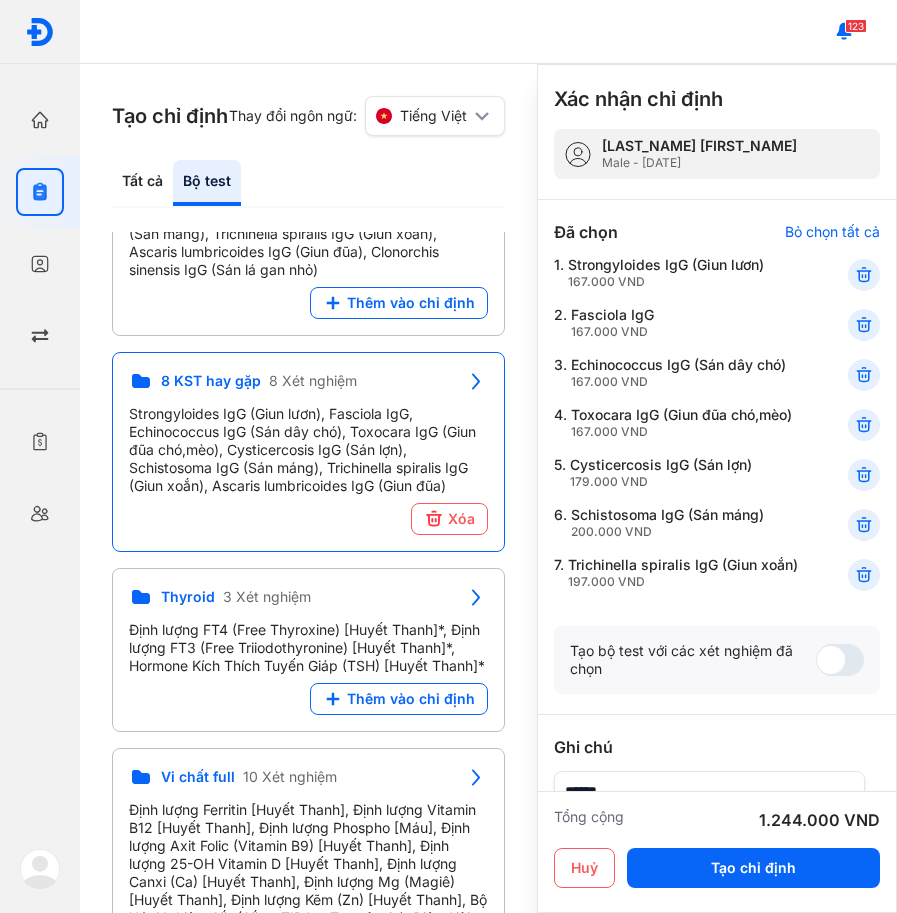 scroll, scrollTop: 0, scrollLeft: 0, axis: both 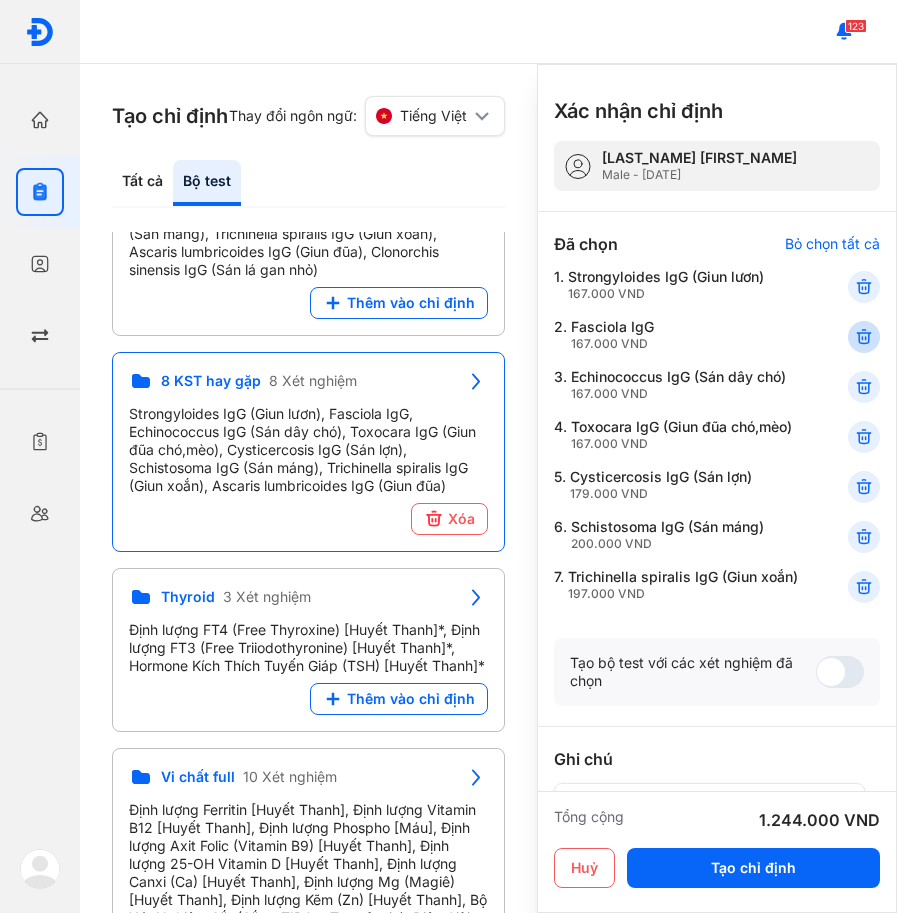 click 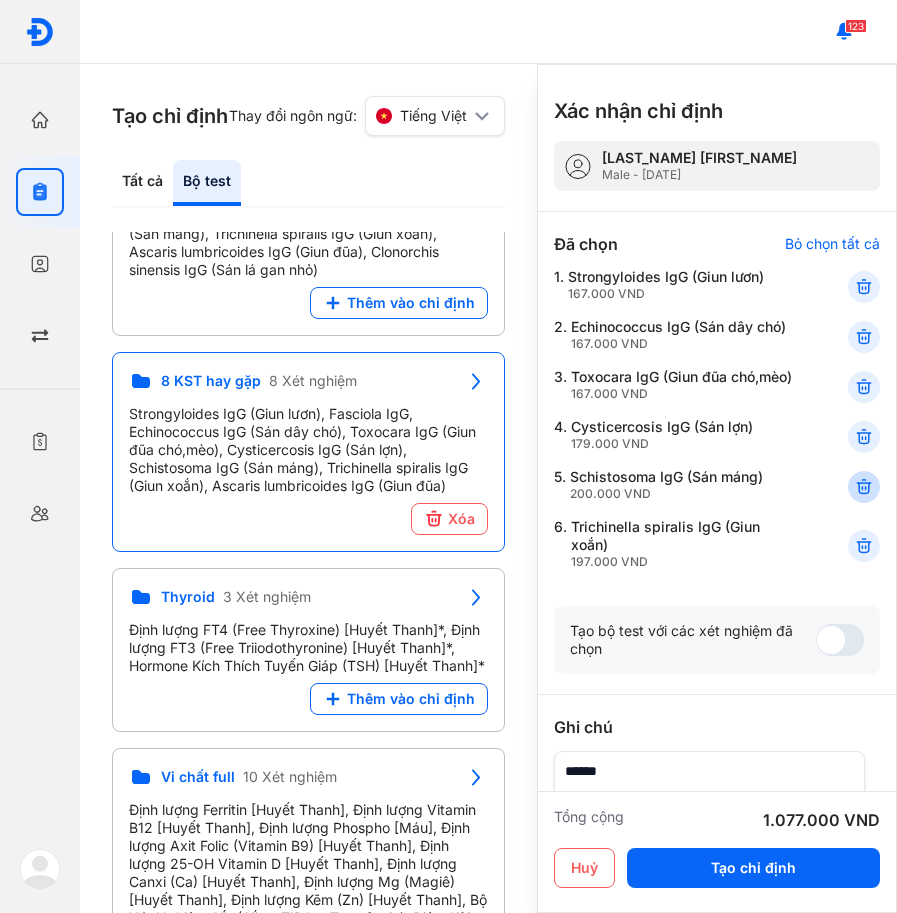 click 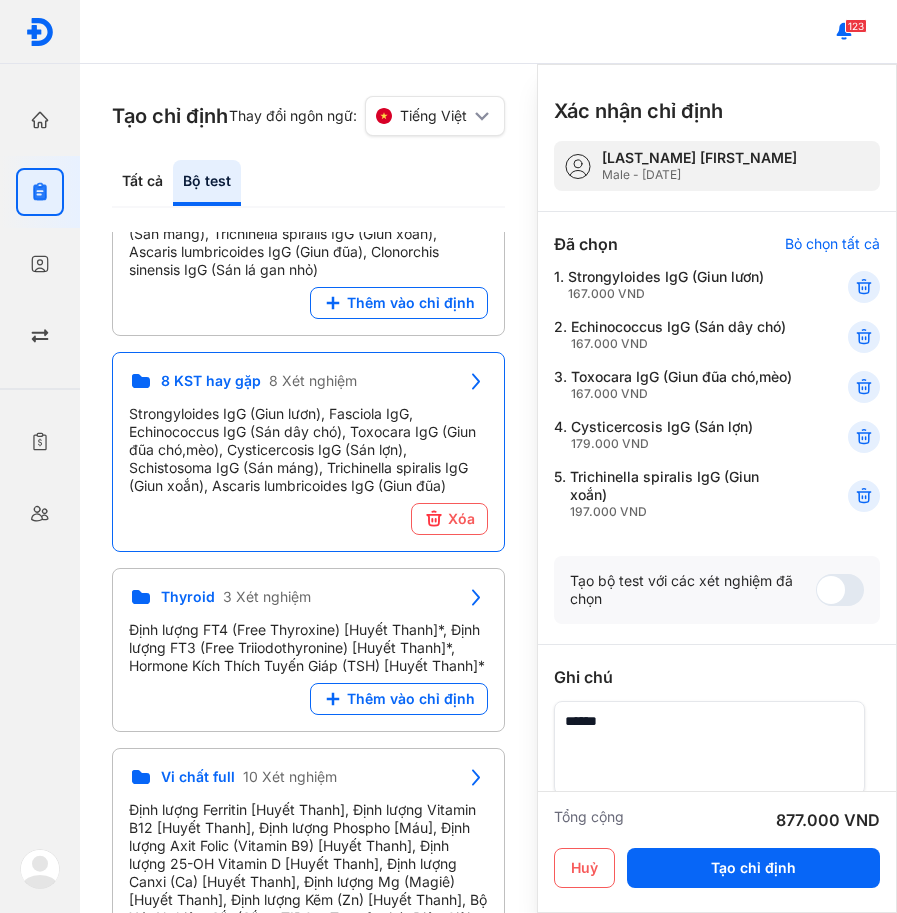 click at bounding box center [709, 748] 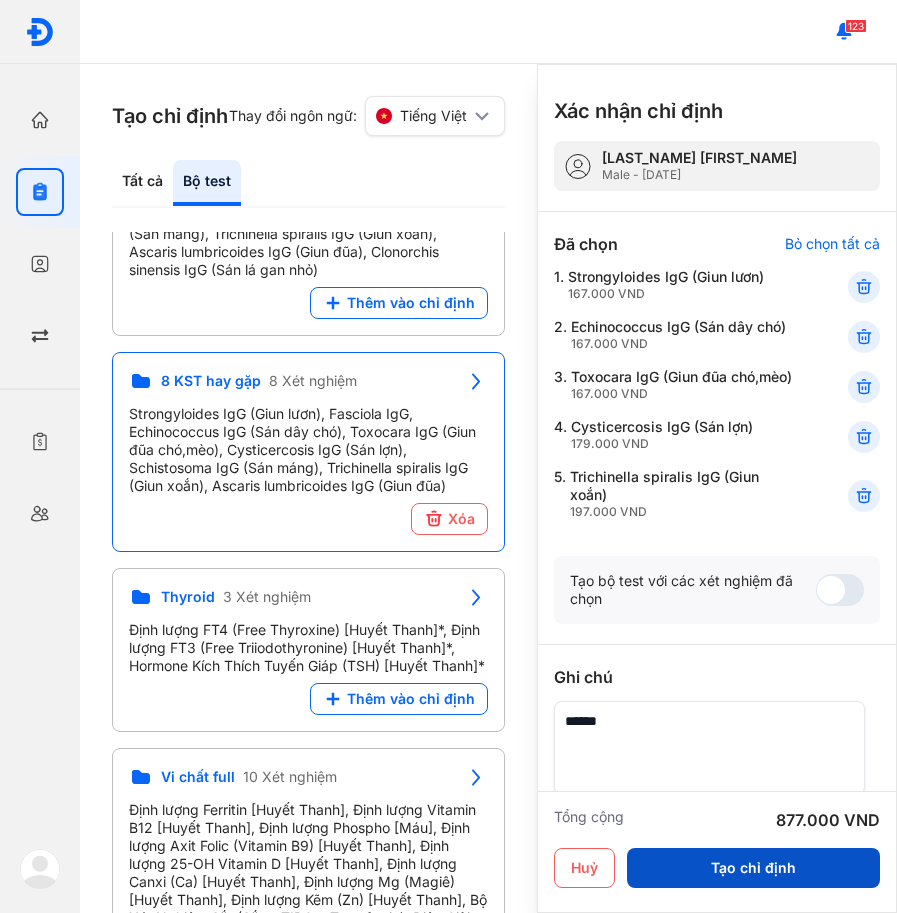 click on "Tạo chỉ định" at bounding box center (753, 868) 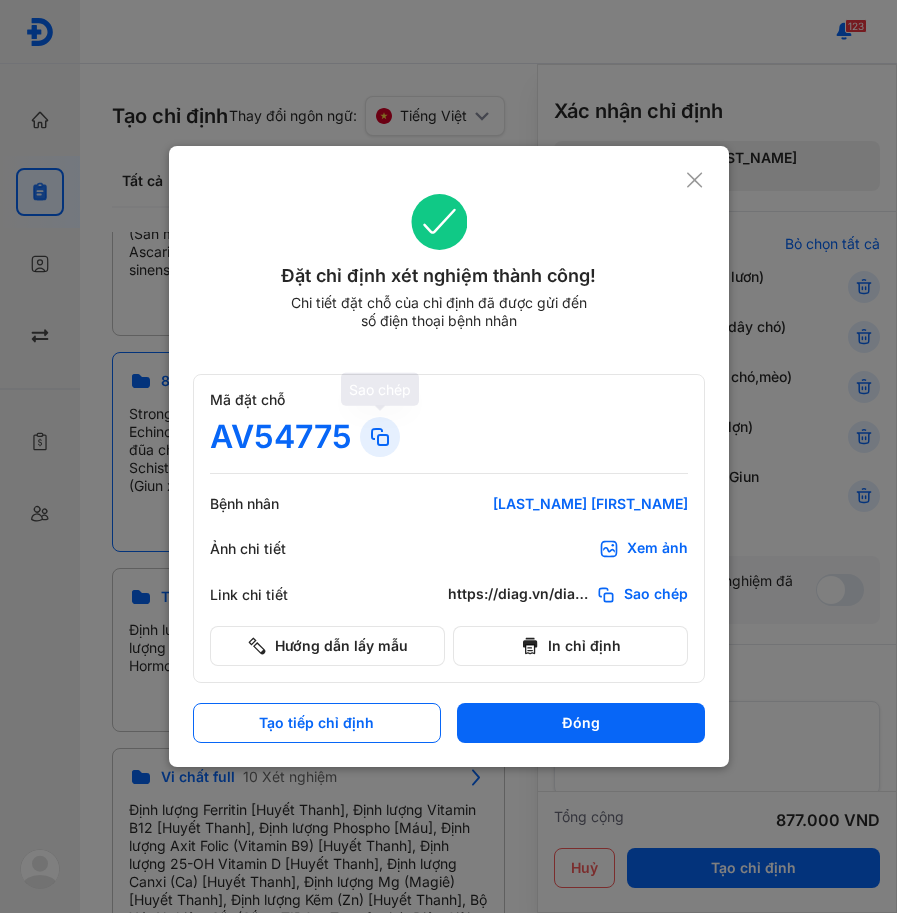 drag, startPoint x: 384, startPoint y: 433, endPoint x: 662, endPoint y: 504, distance: 286.92334 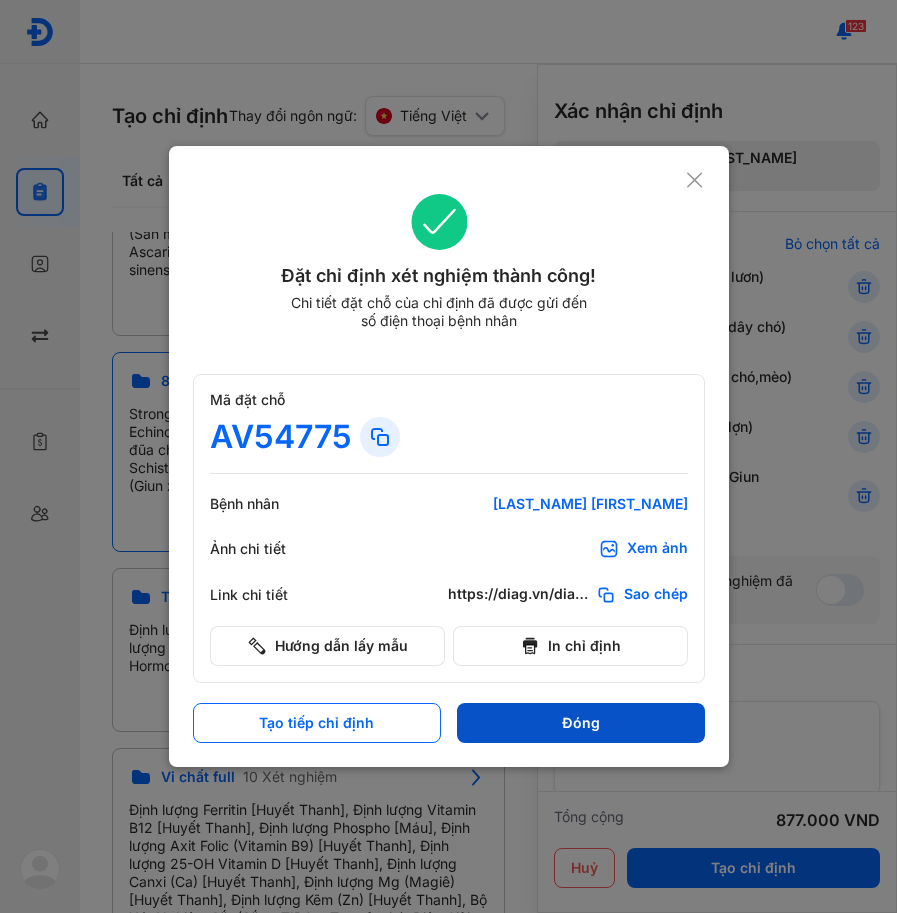 click on "Đóng" at bounding box center [581, 723] 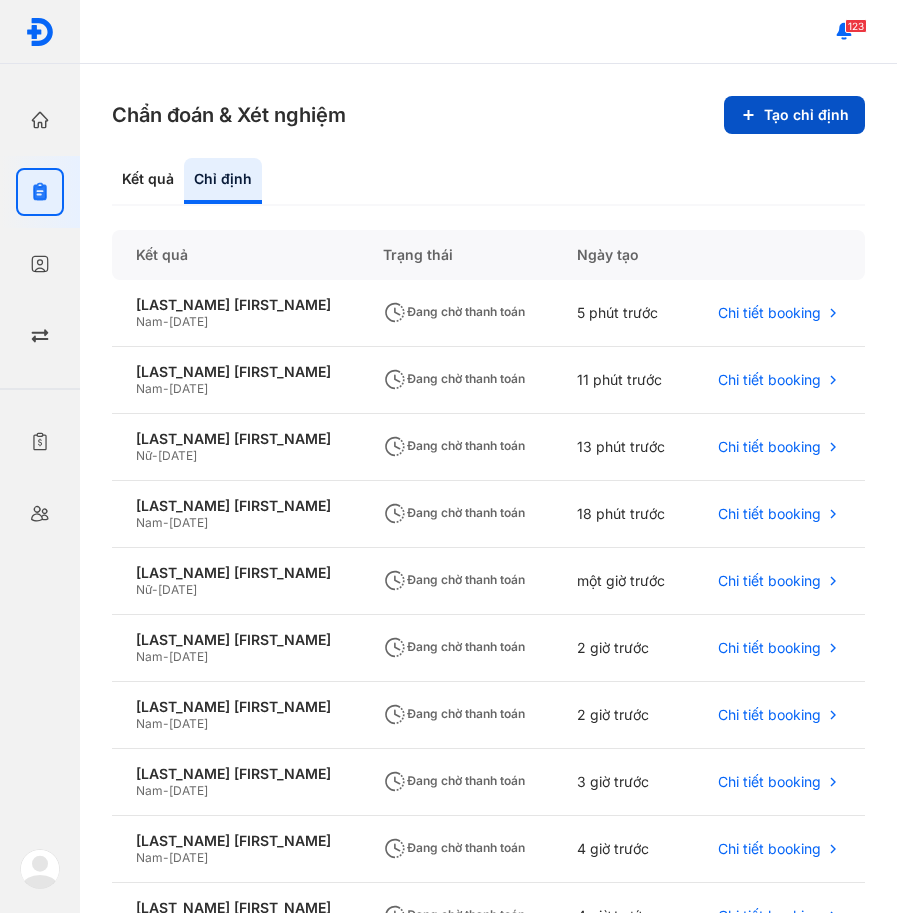 click on "Tạo chỉ định" at bounding box center [794, 115] 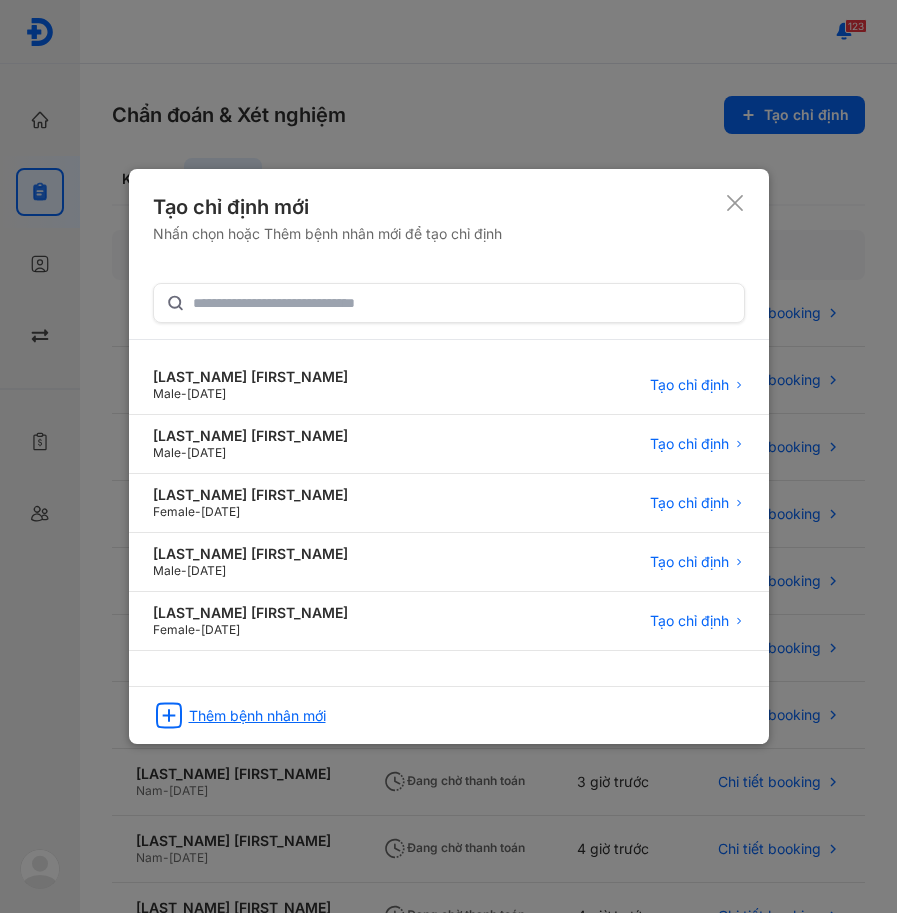 click on "Thêm bệnh nhân mới" at bounding box center [257, 716] 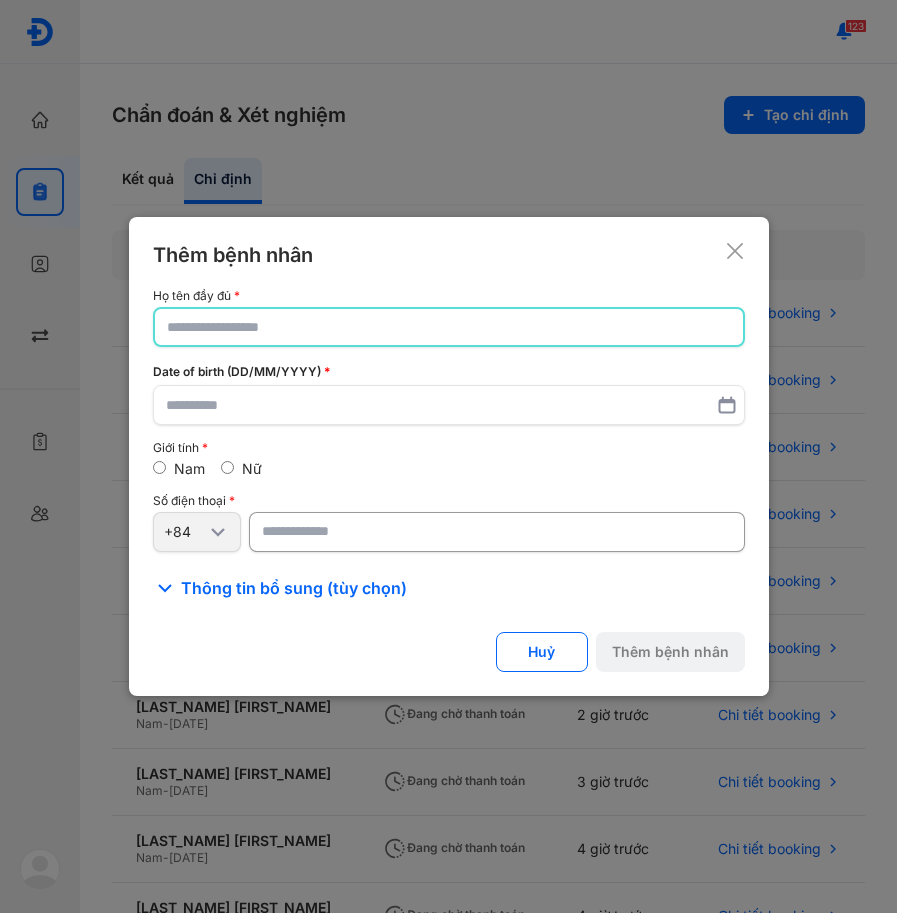 click 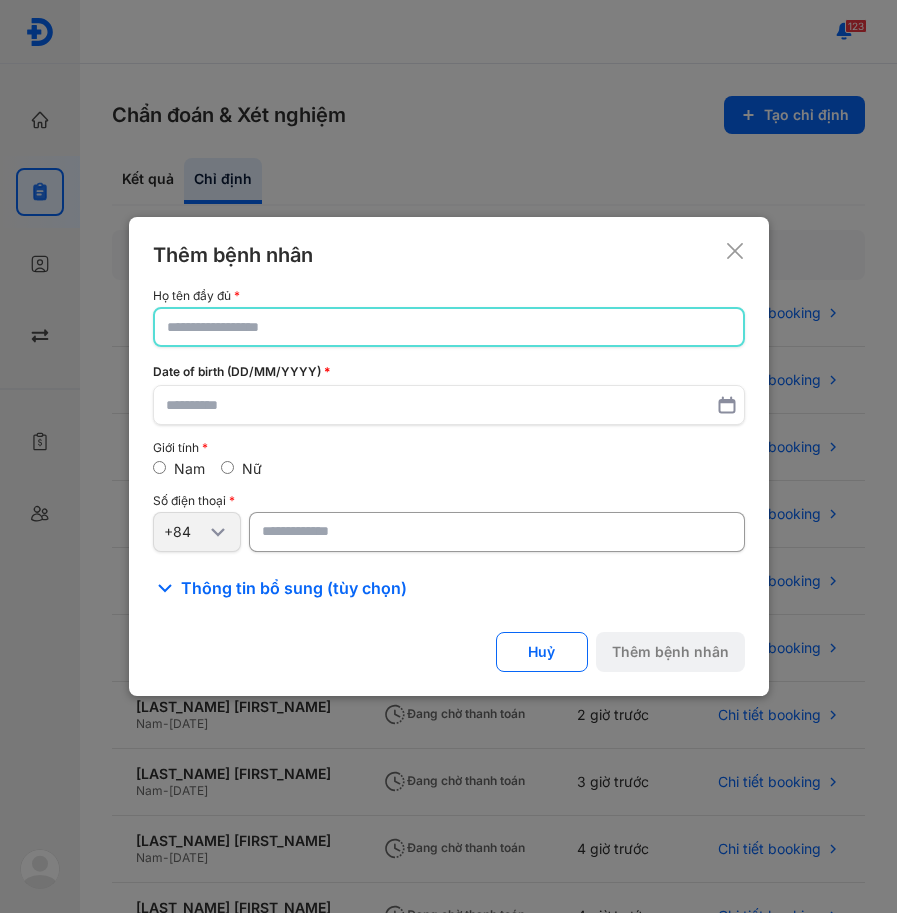 click 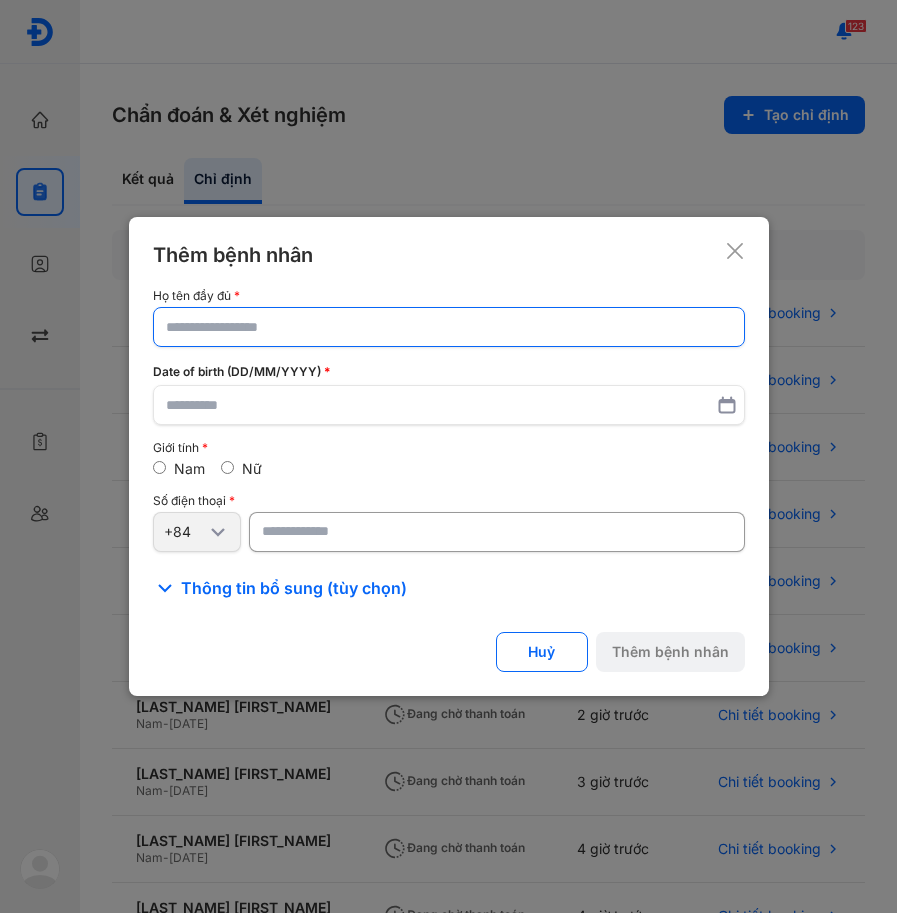 drag, startPoint x: 331, startPoint y: 286, endPoint x: 327, endPoint y: 315, distance: 29.274563 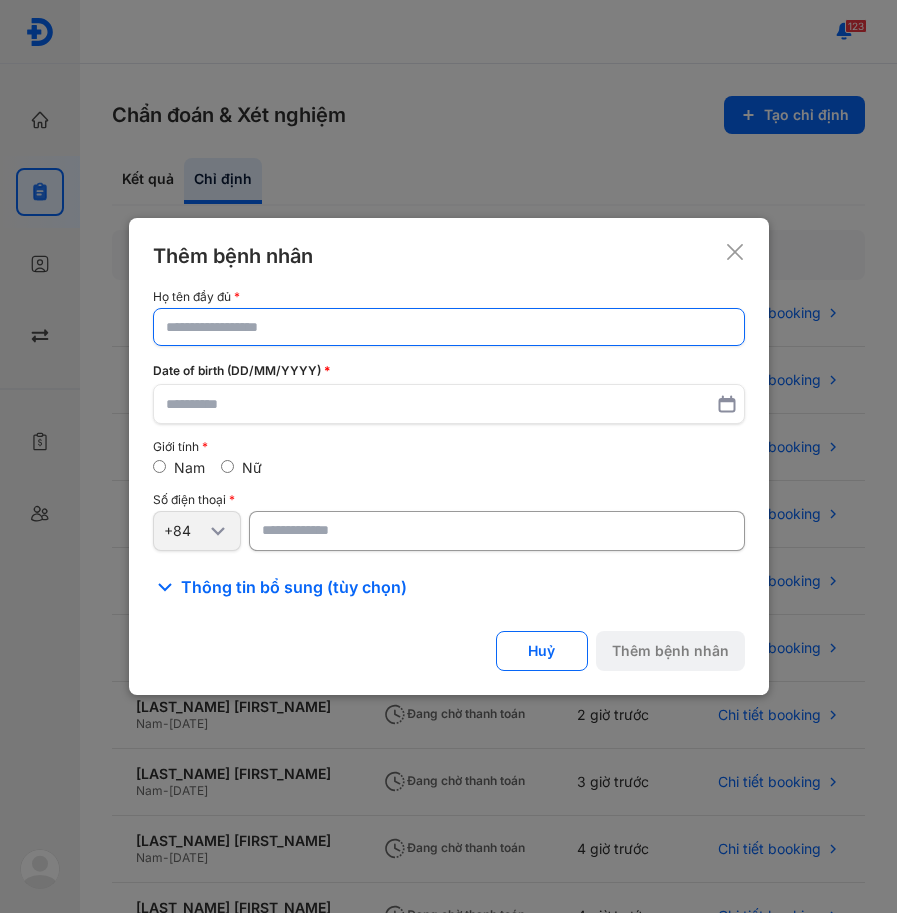 click 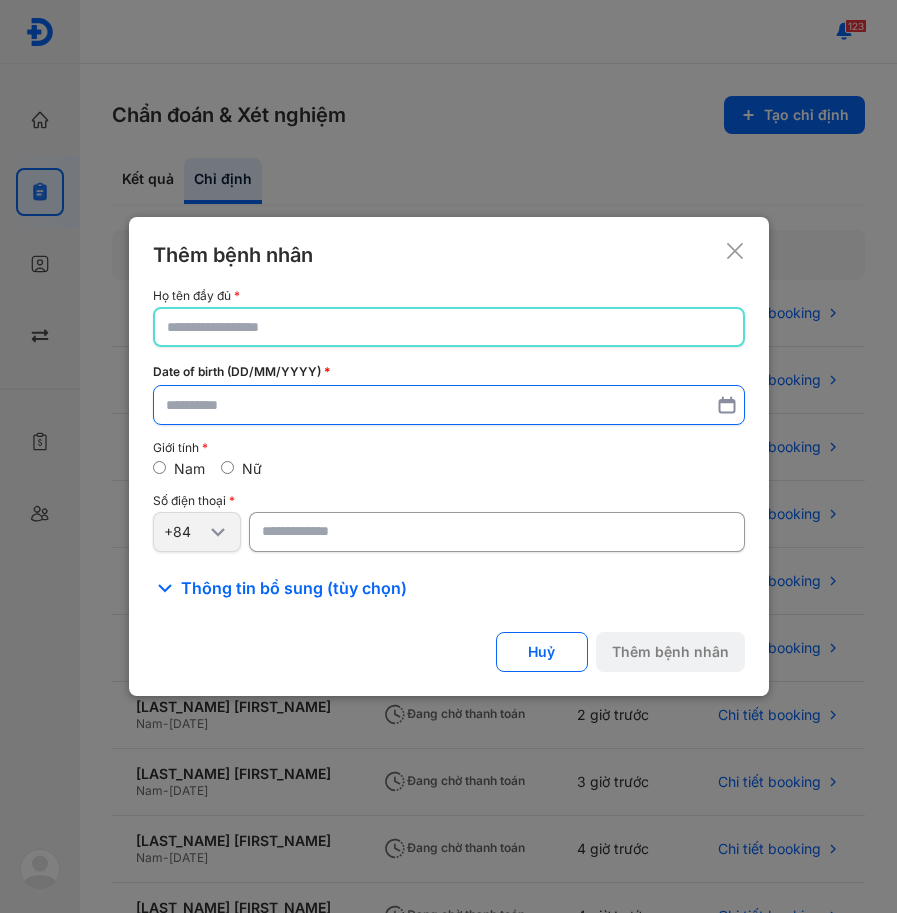paste on "**********" 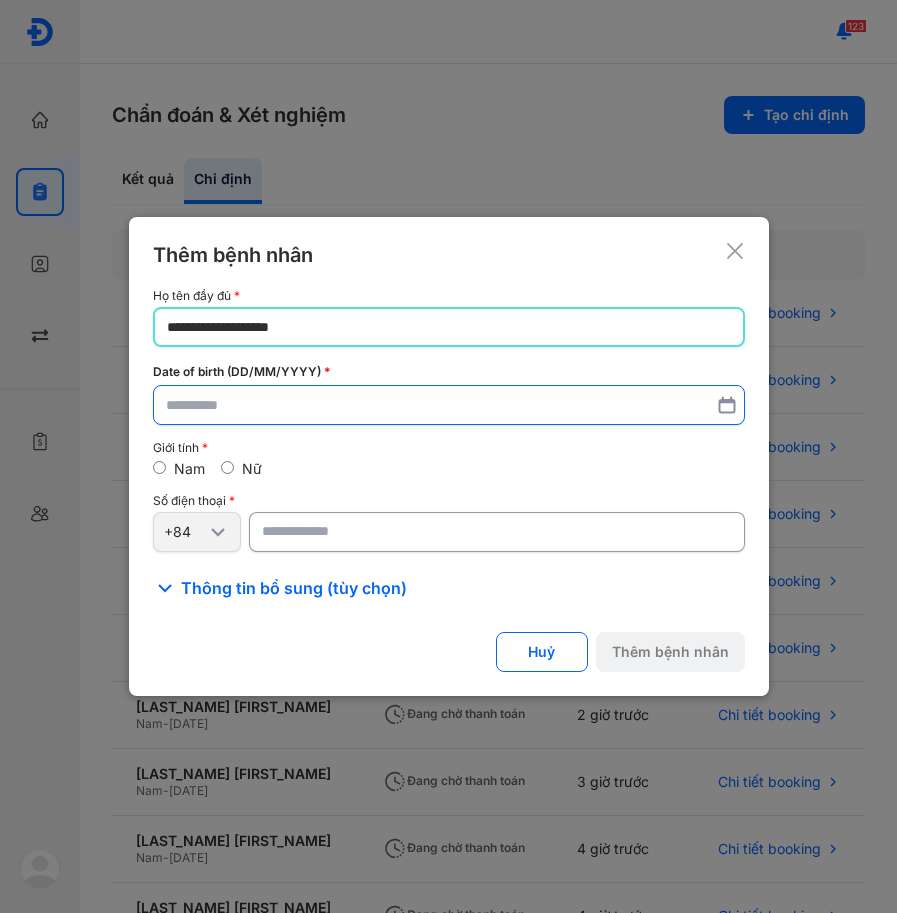 type on "**********" 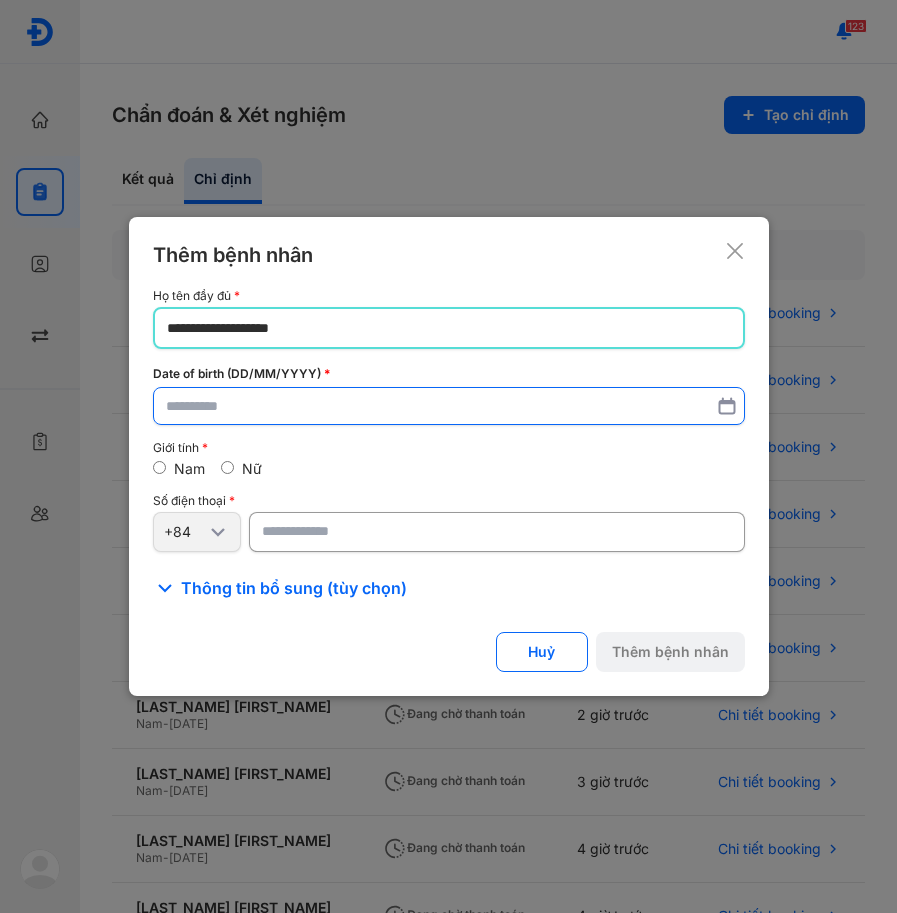 click at bounding box center [449, 406] 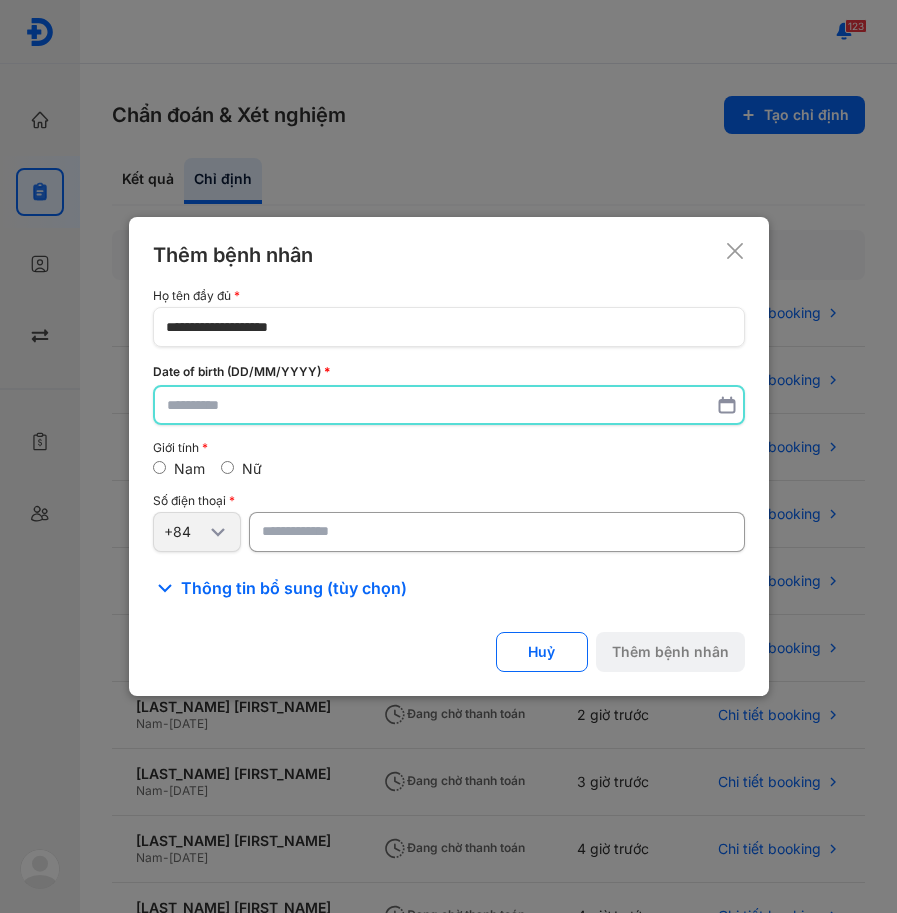 click at bounding box center (449, 405) 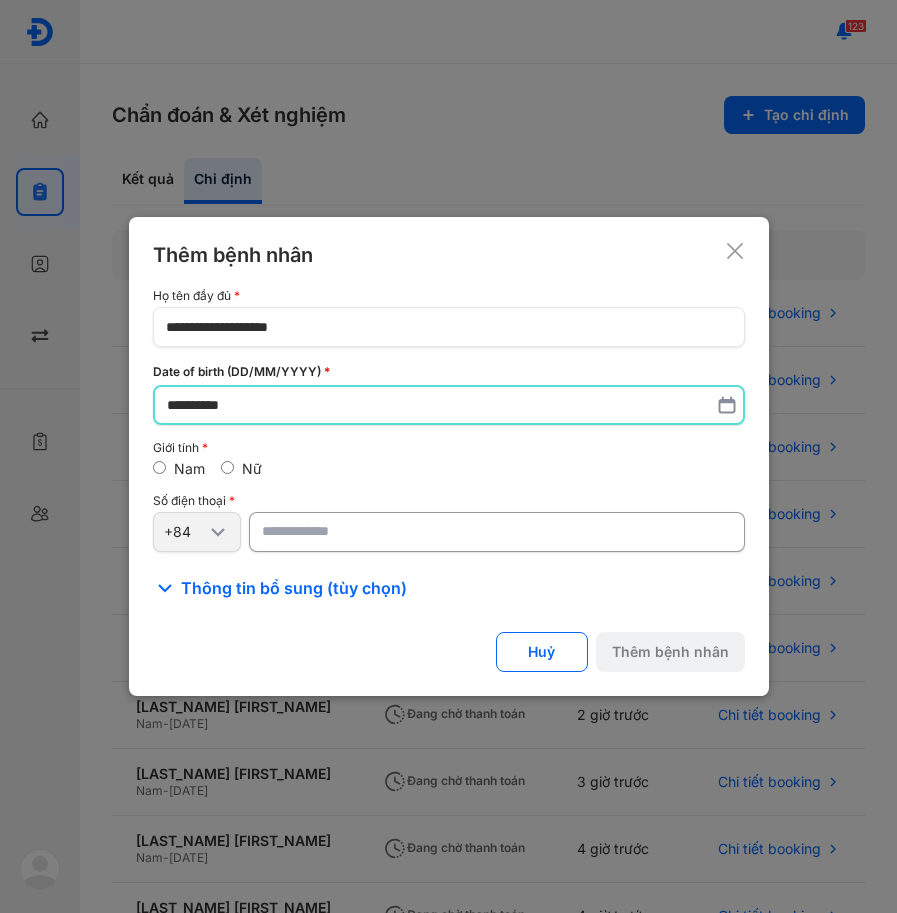 type on "**********" 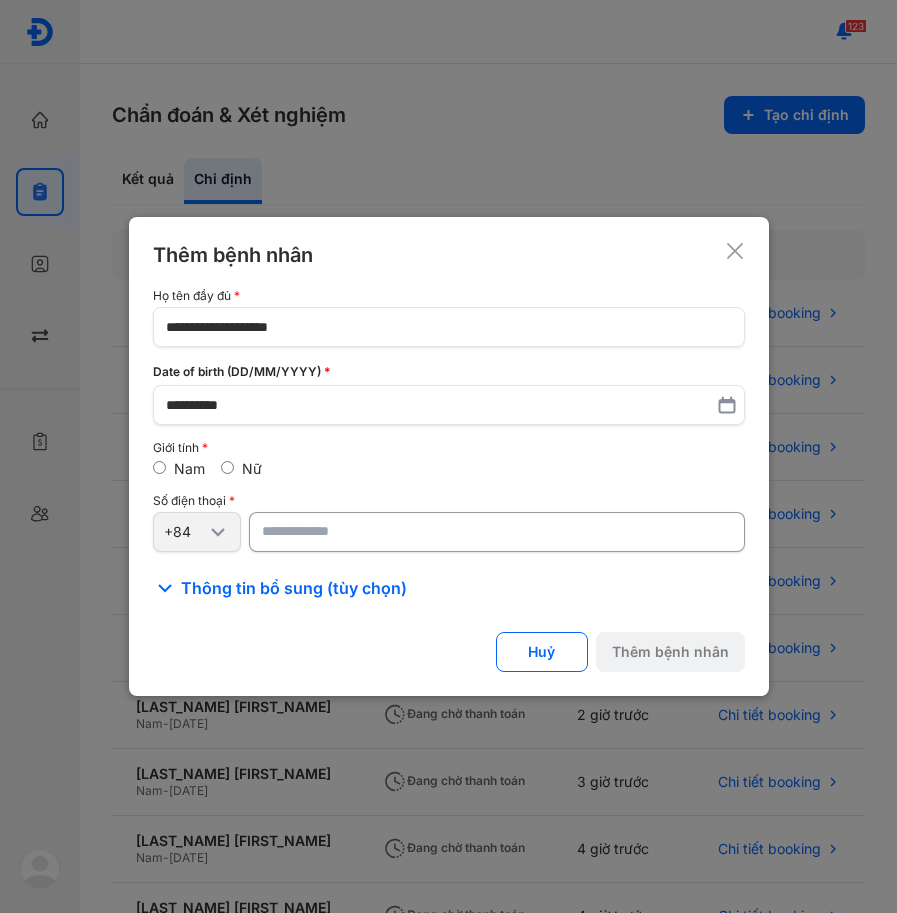 click at bounding box center [497, 532] 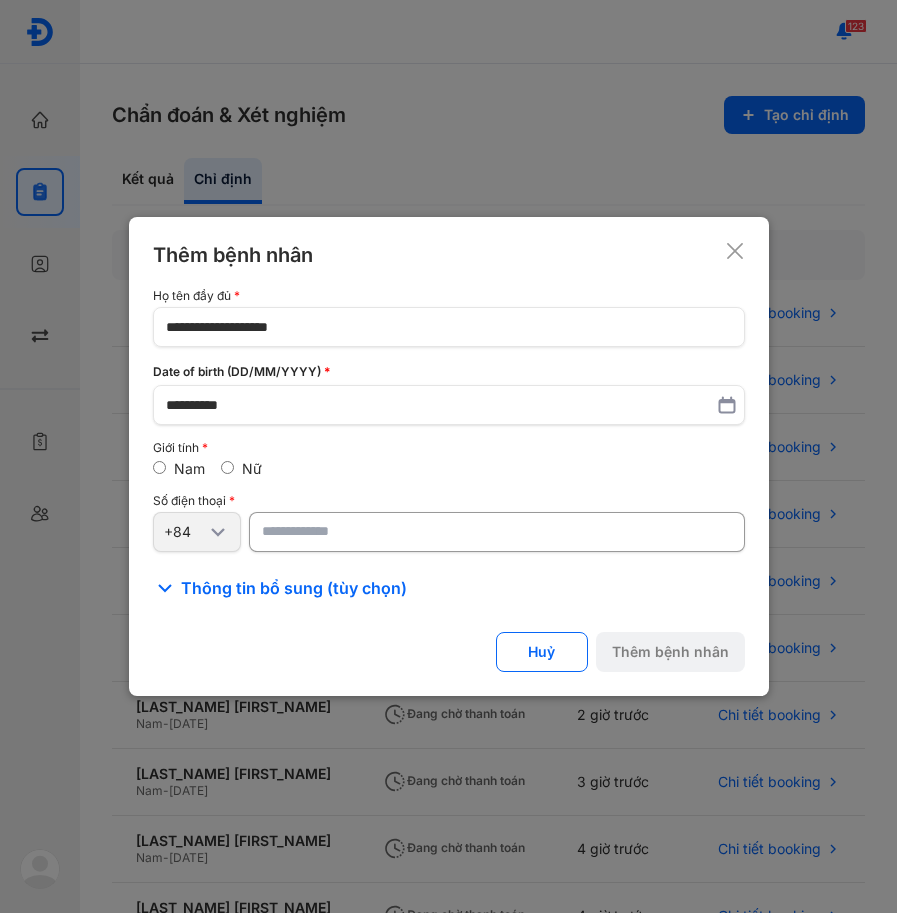 click at bounding box center (497, 532) 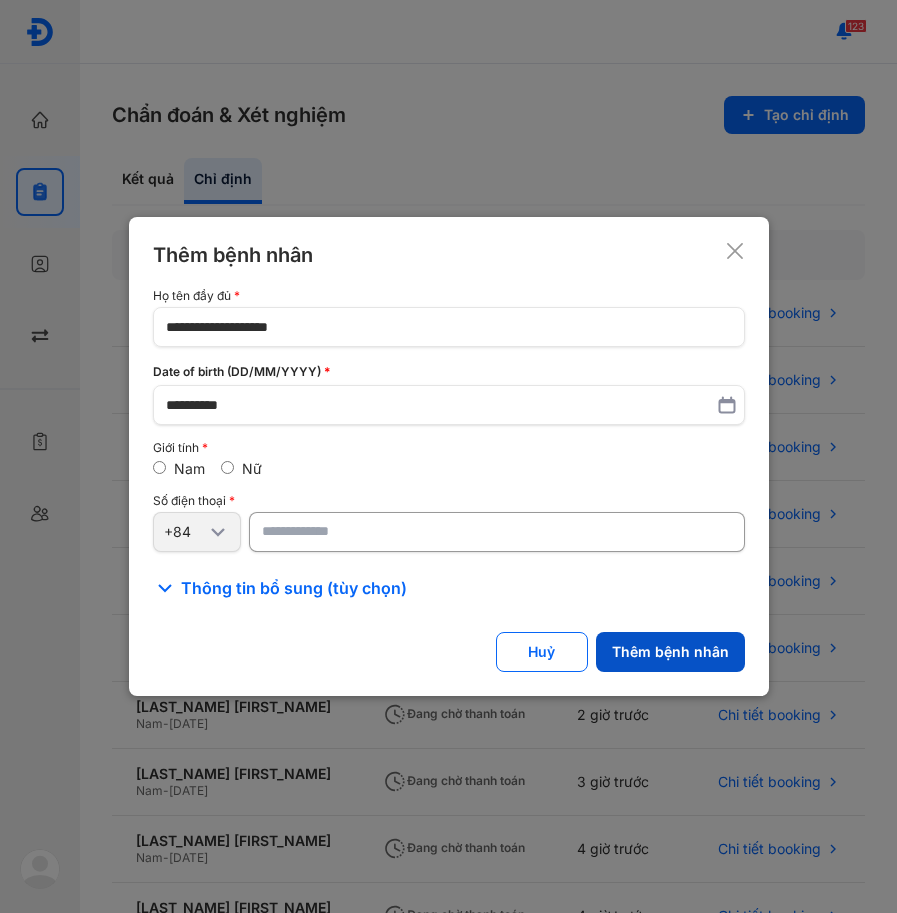 type on "**********" 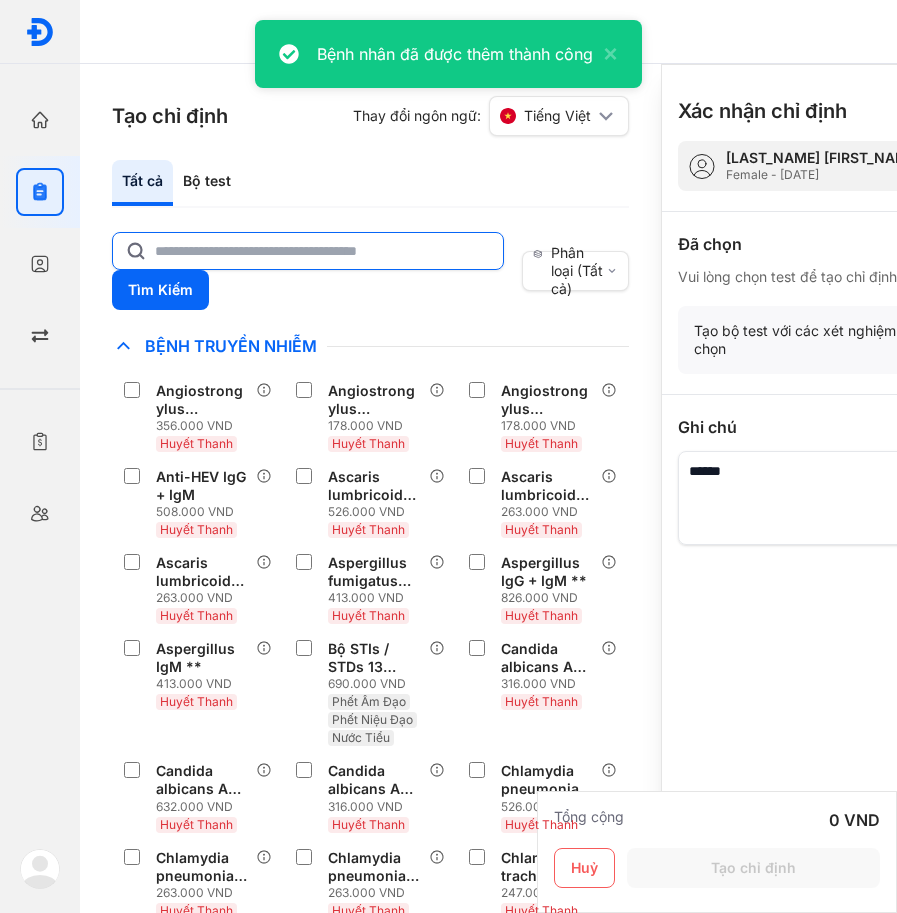 click 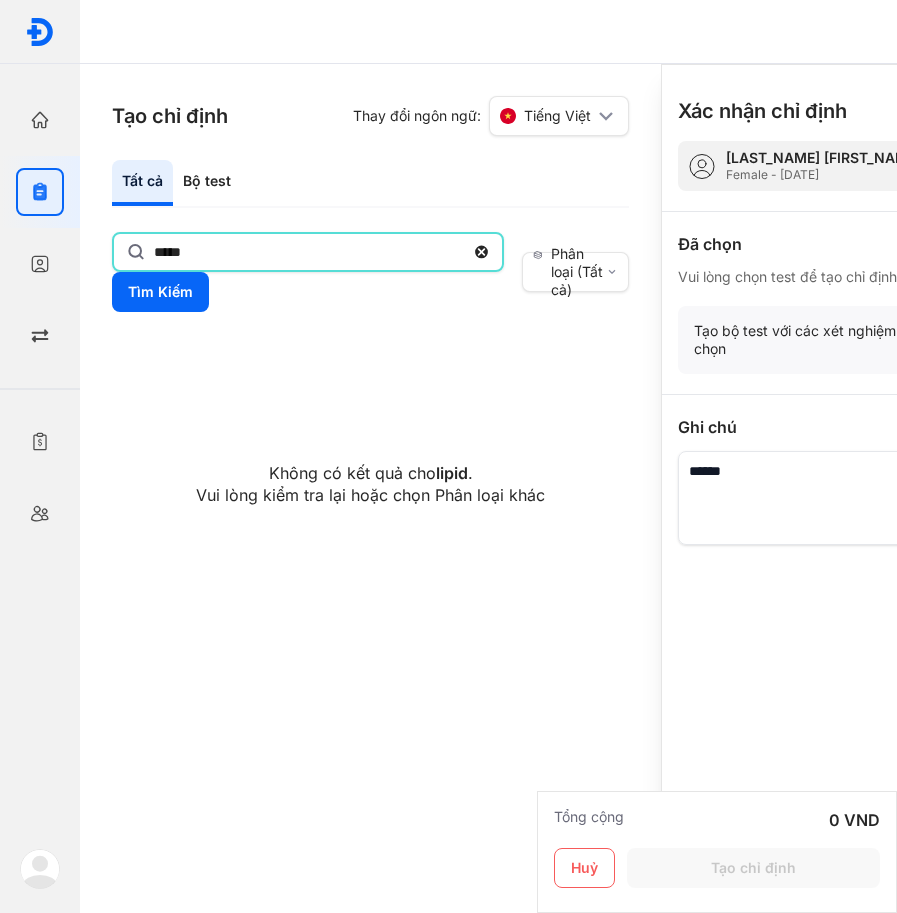 type on "*****" 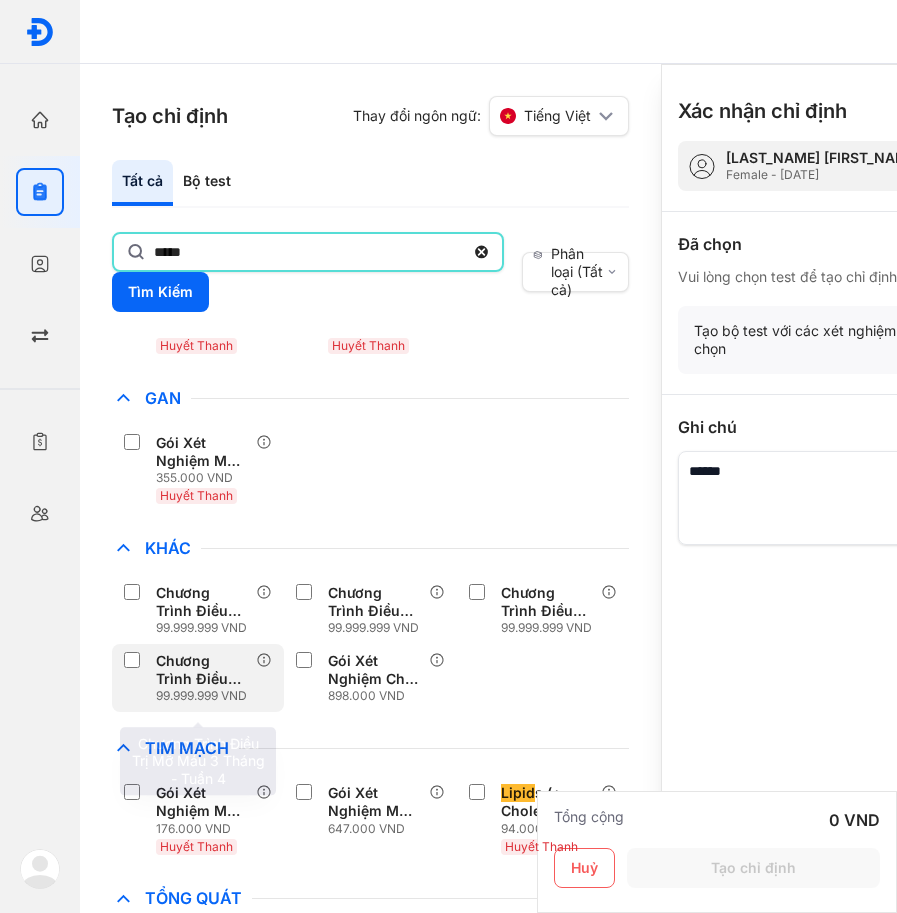 scroll, scrollTop: 460, scrollLeft: 0, axis: vertical 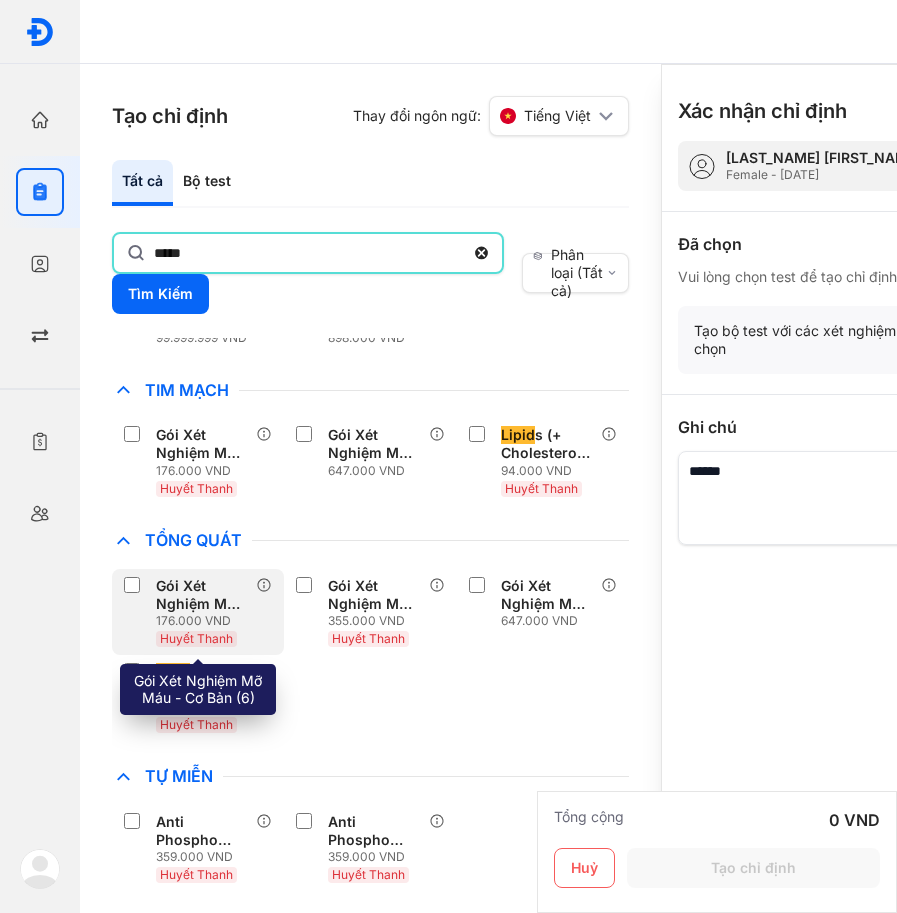 click on "176.000 VND" at bounding box center [206, 621] 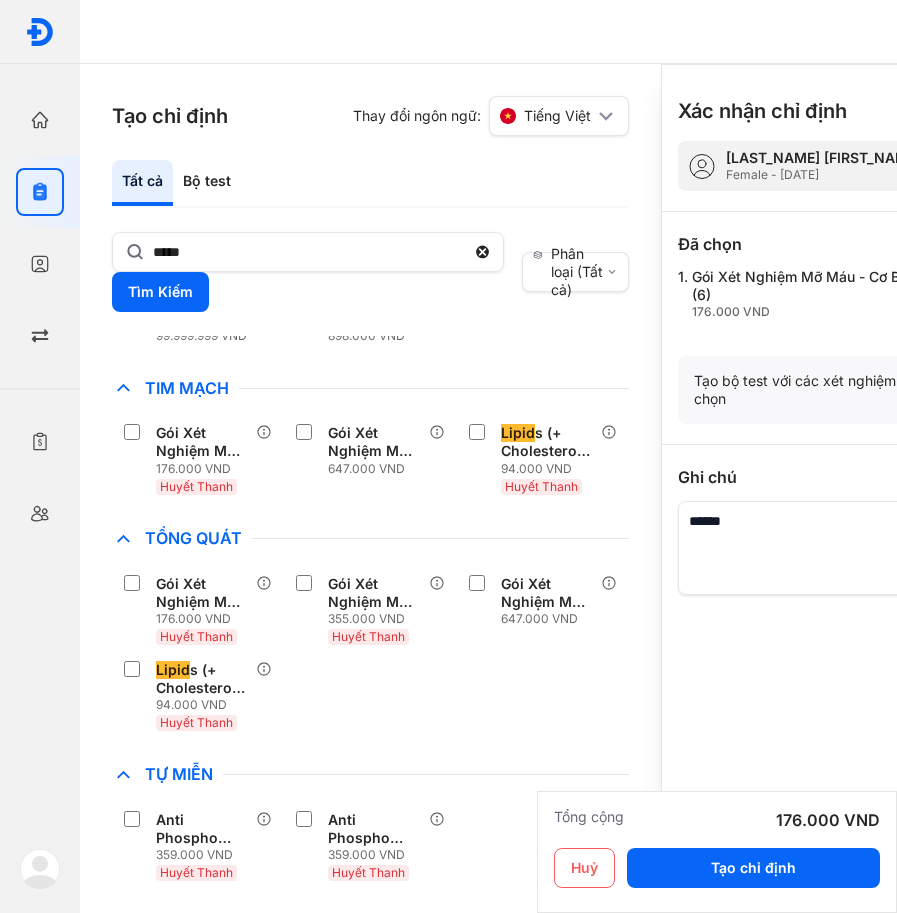 click at bounding box center (841, 548) 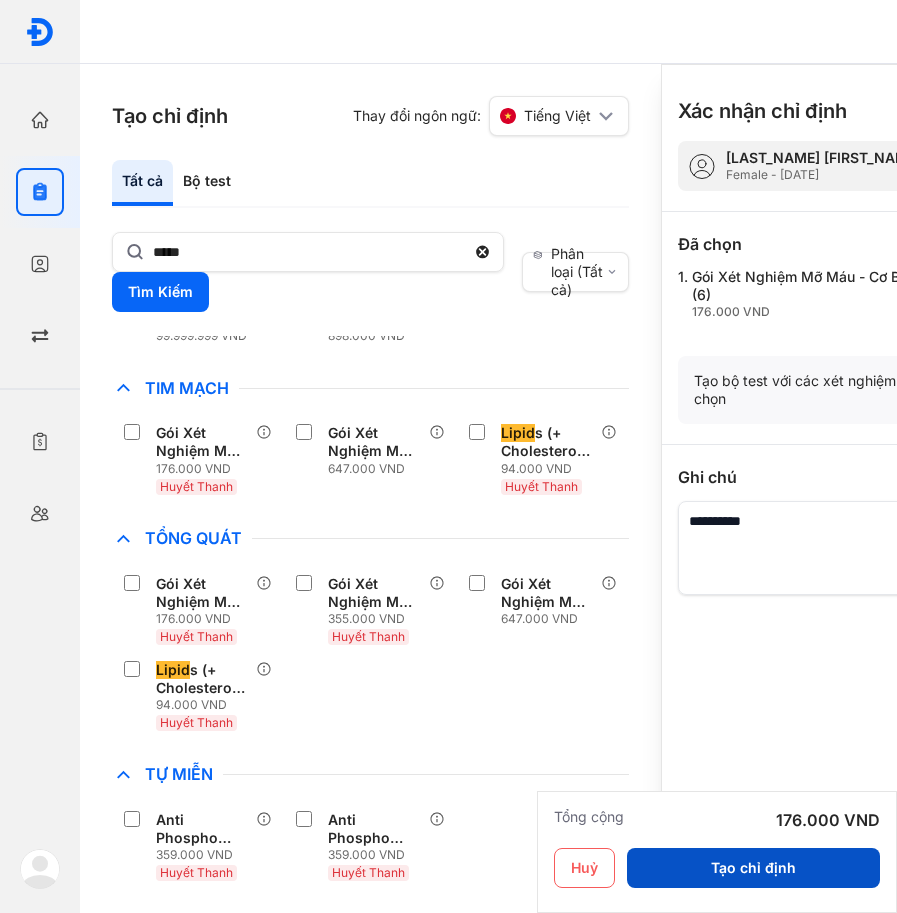 type on "**********" 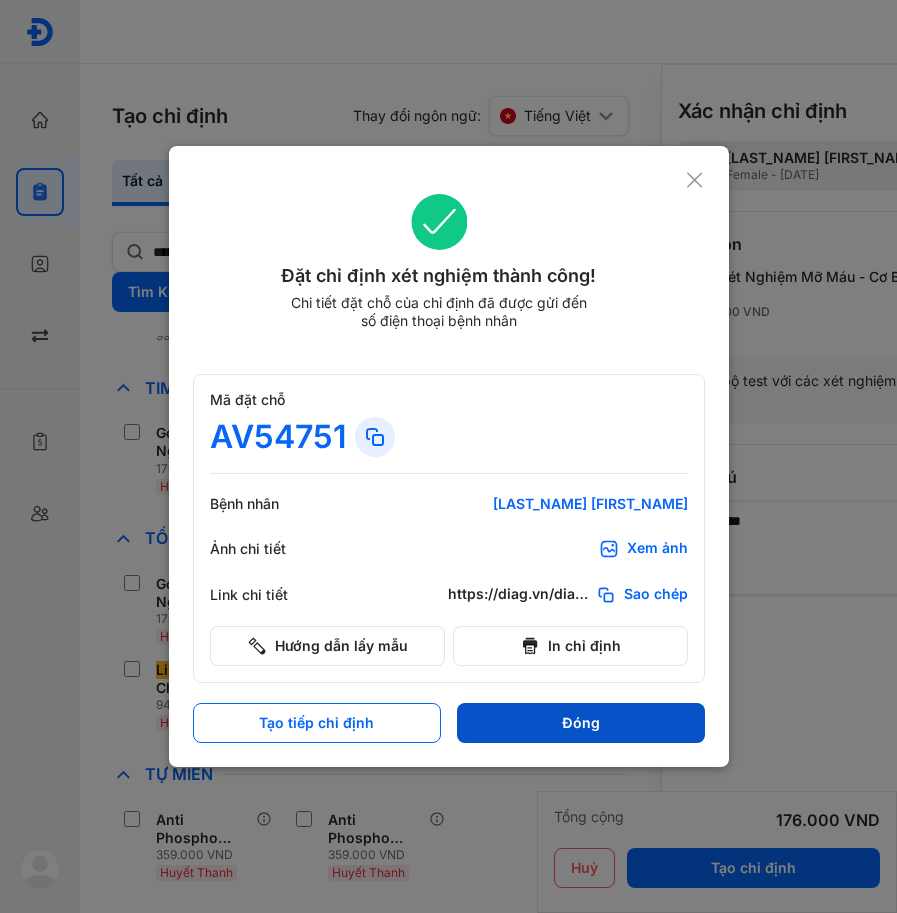 click on "Đóng" at bounding box center (581, 723) 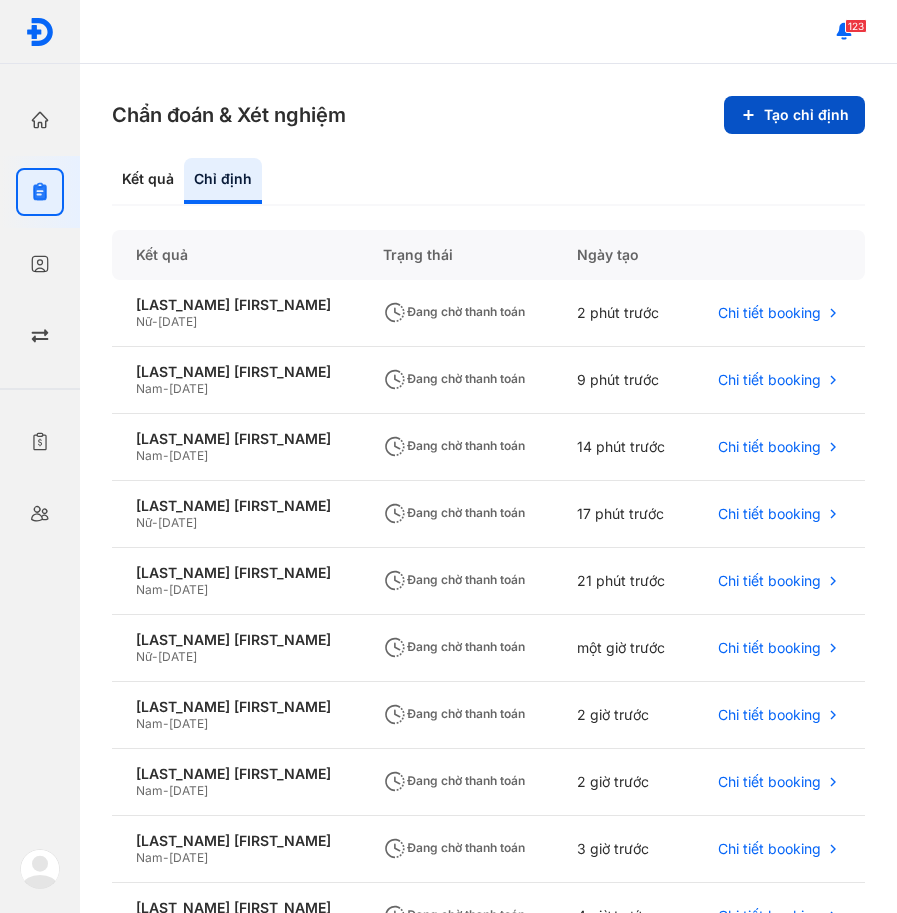 click on "Tạo chỉ định" at bounding box center (794, 115) 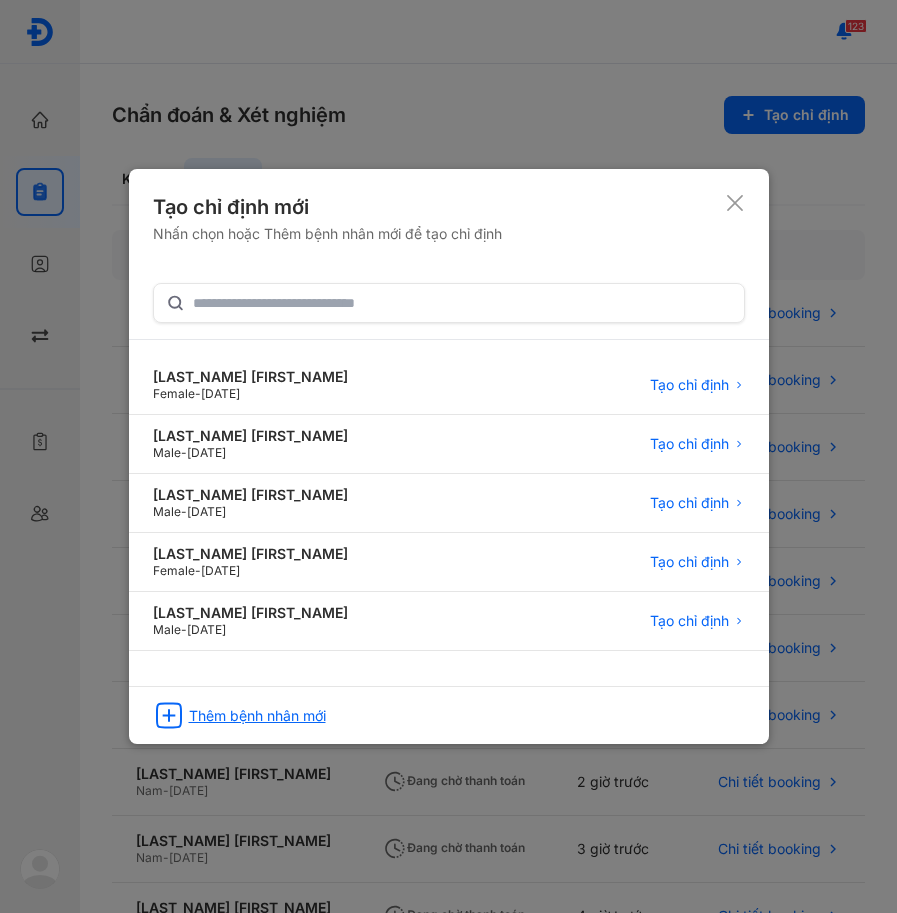 click on "Thêm bệnh nhân mới" at bounding box center (257, 716) 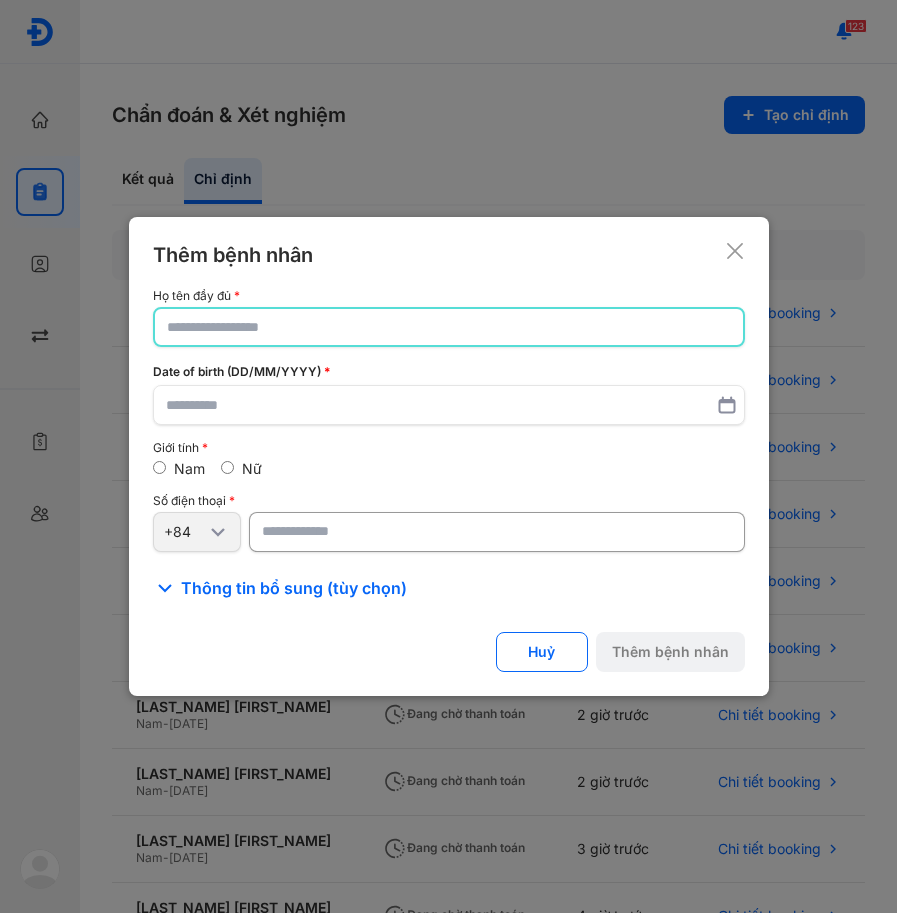 click 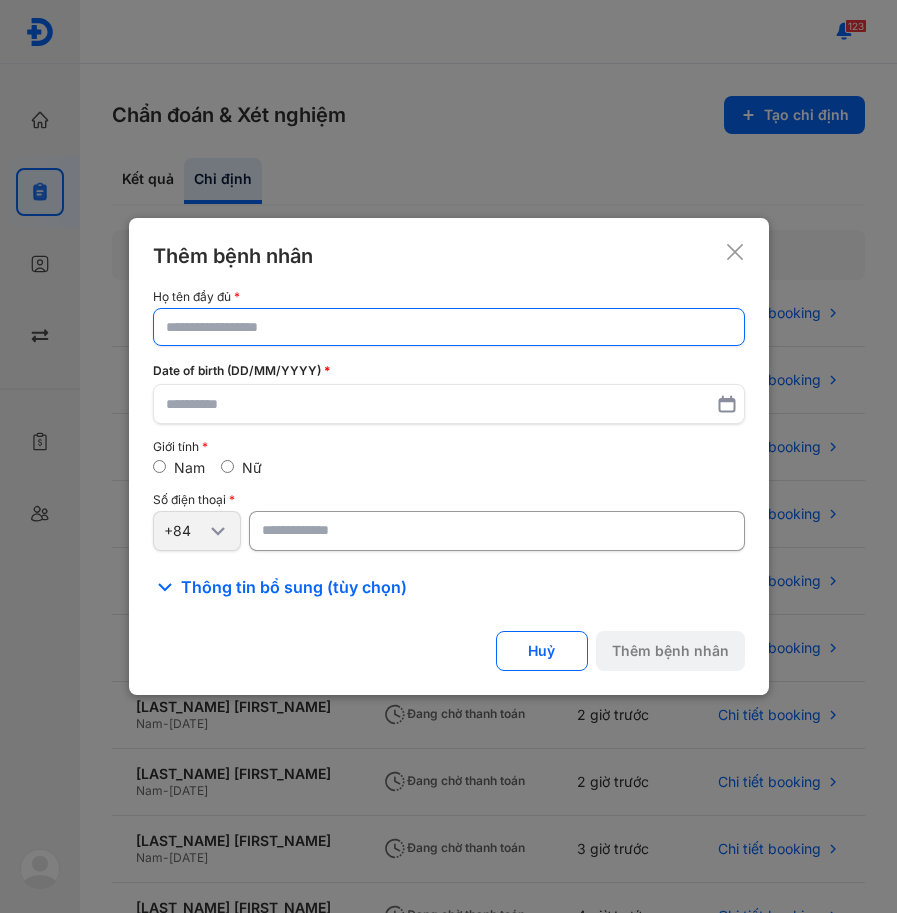 click 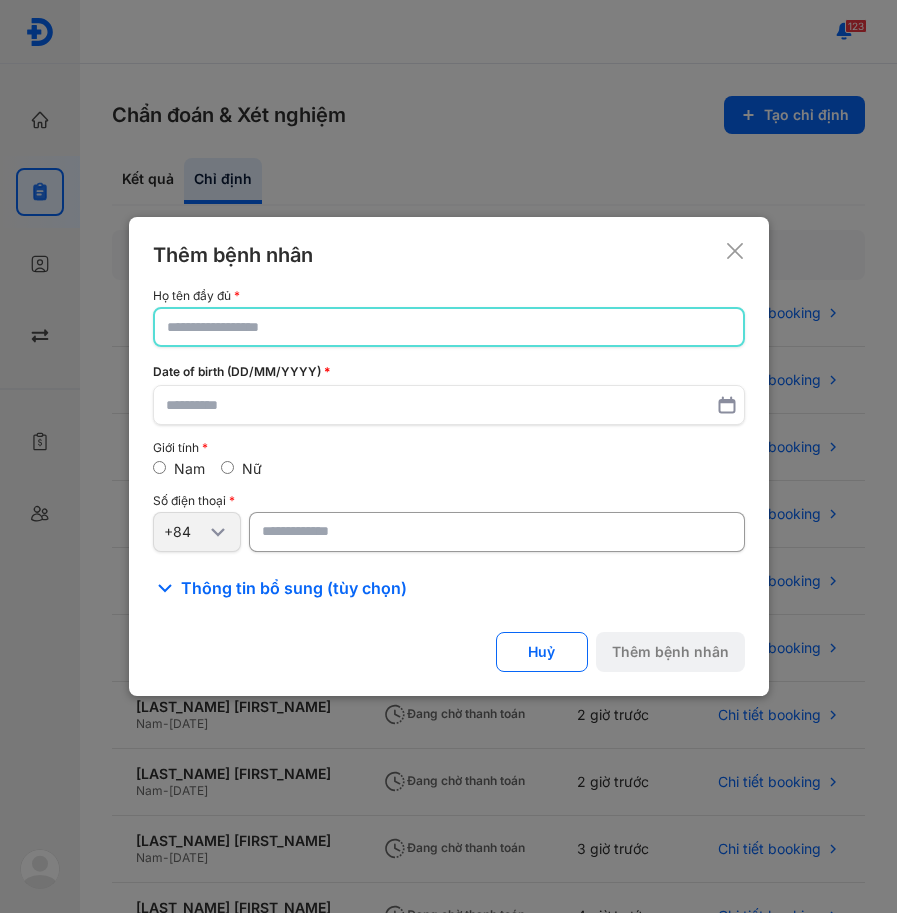 click 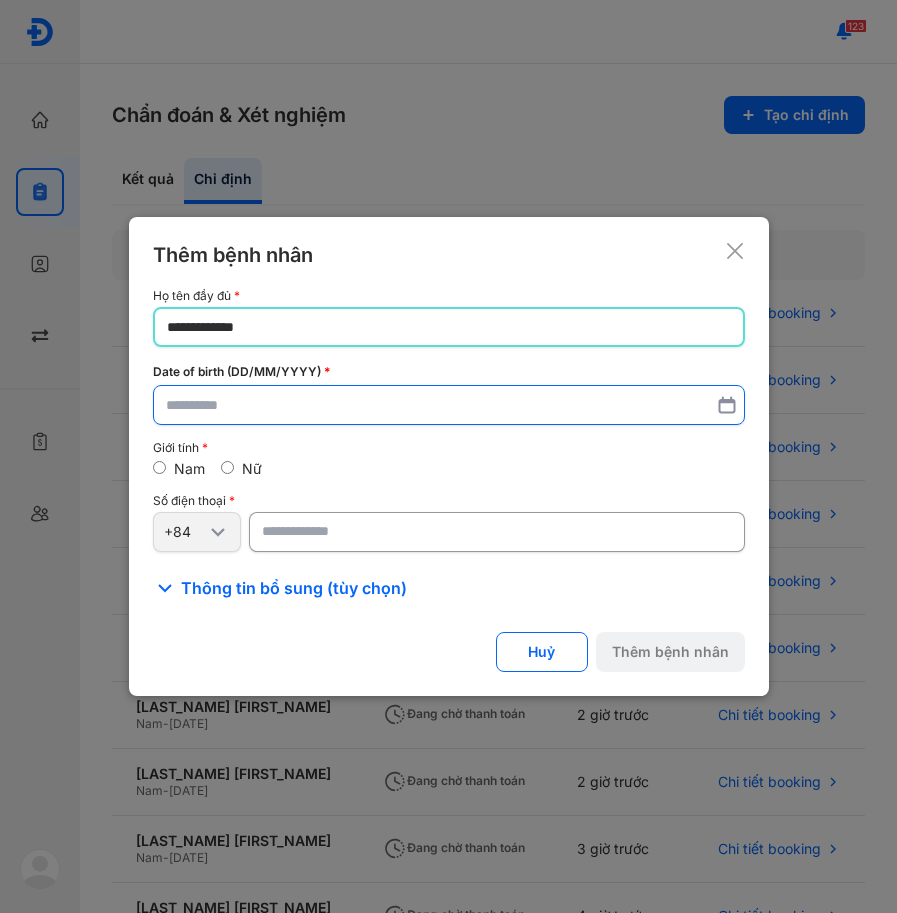 type on "**********" 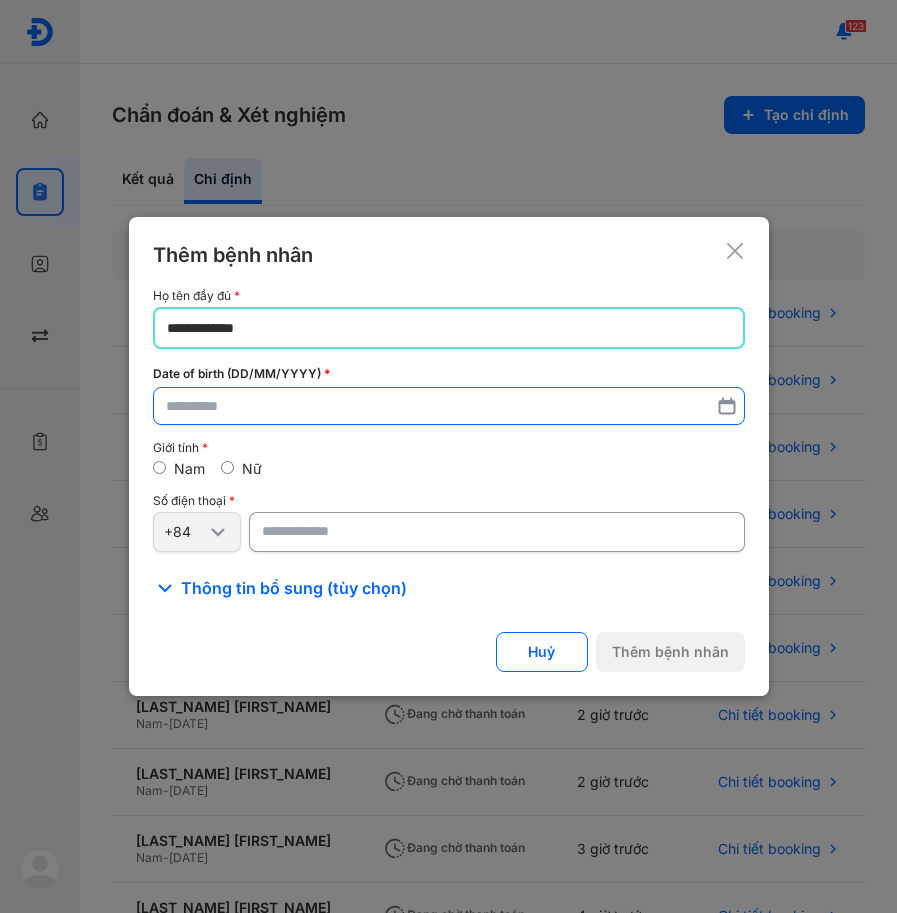 click at bounding box center [449, 406] 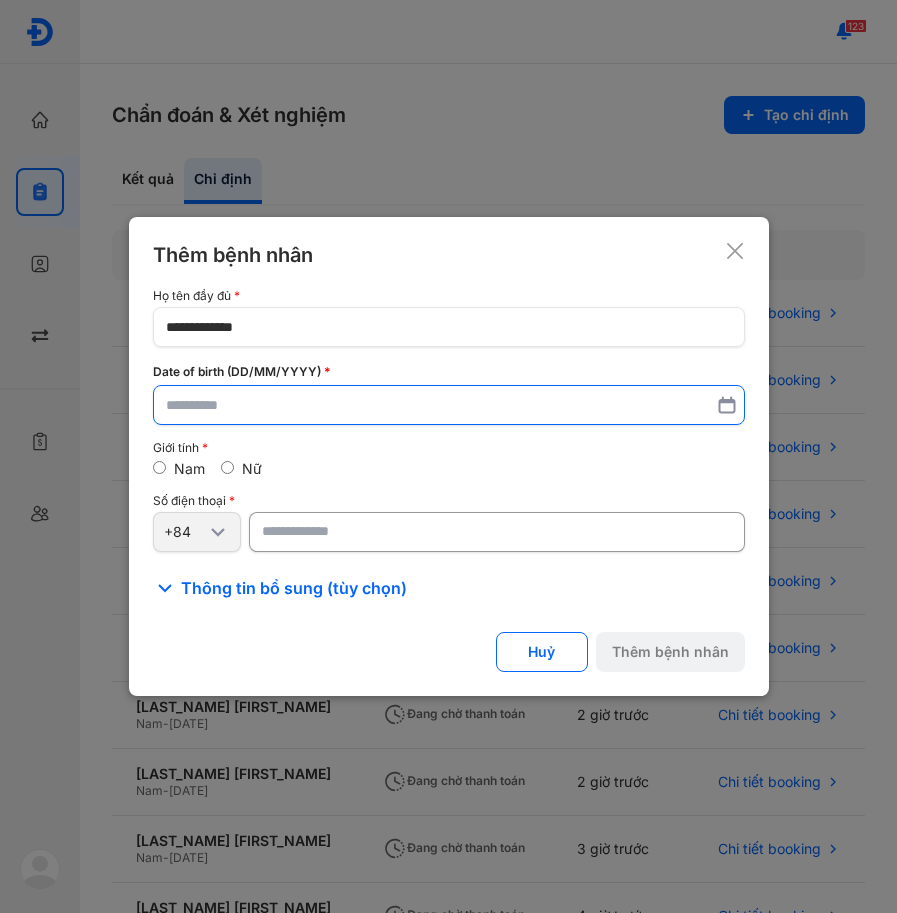click at bounding box center [449, 405] 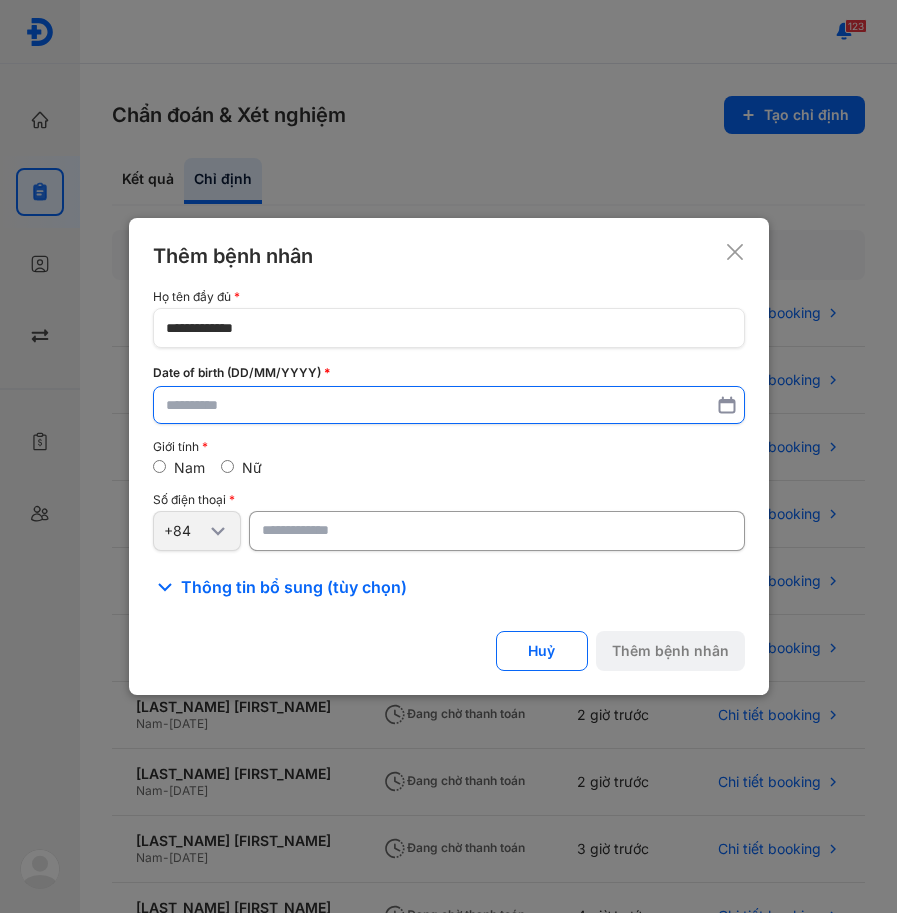 click at bounding box center [449, 405] 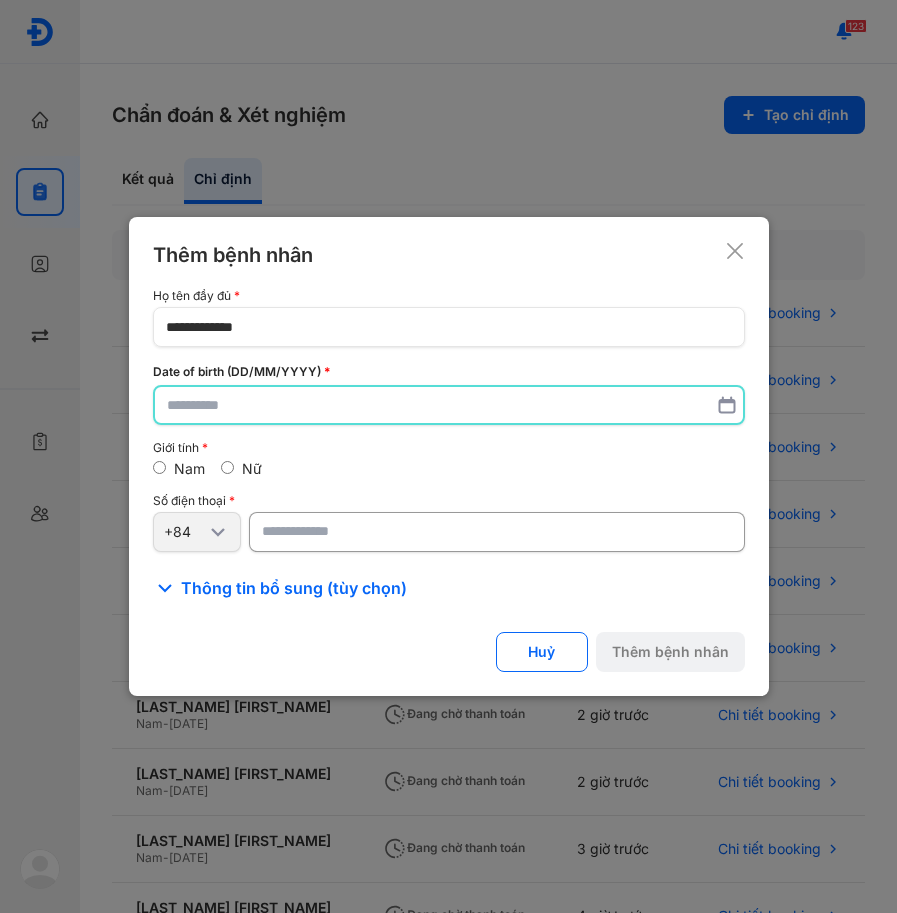 click at bounding box center [449, 405] 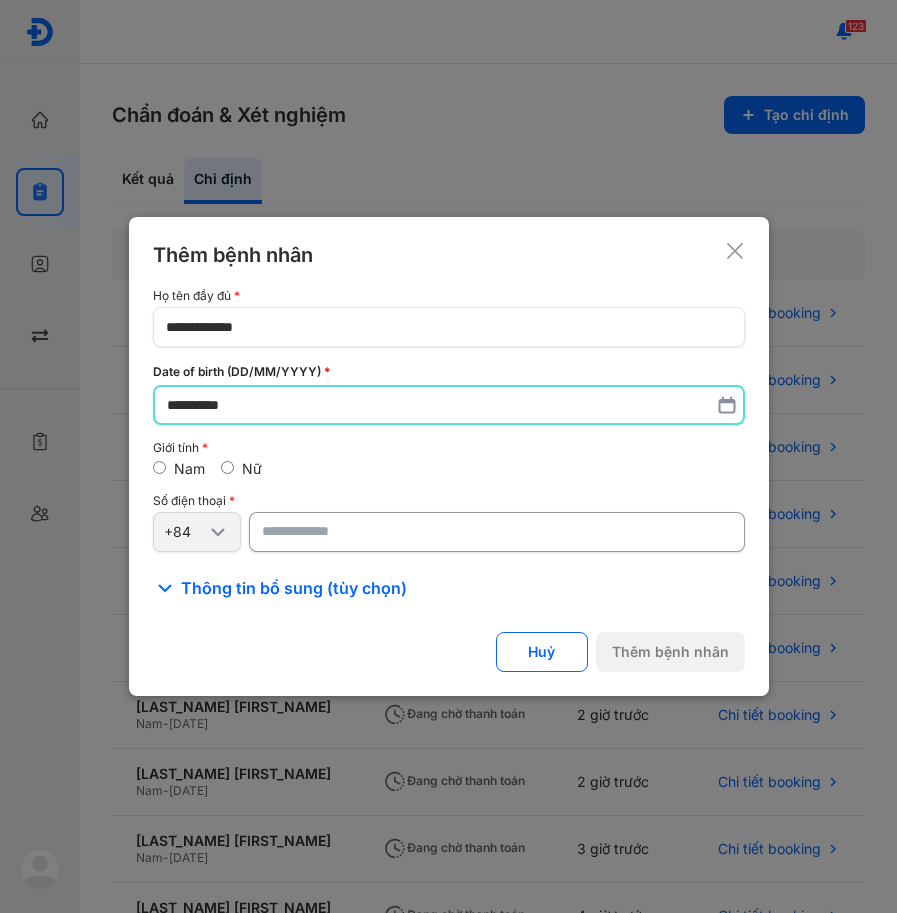 type on "**********" 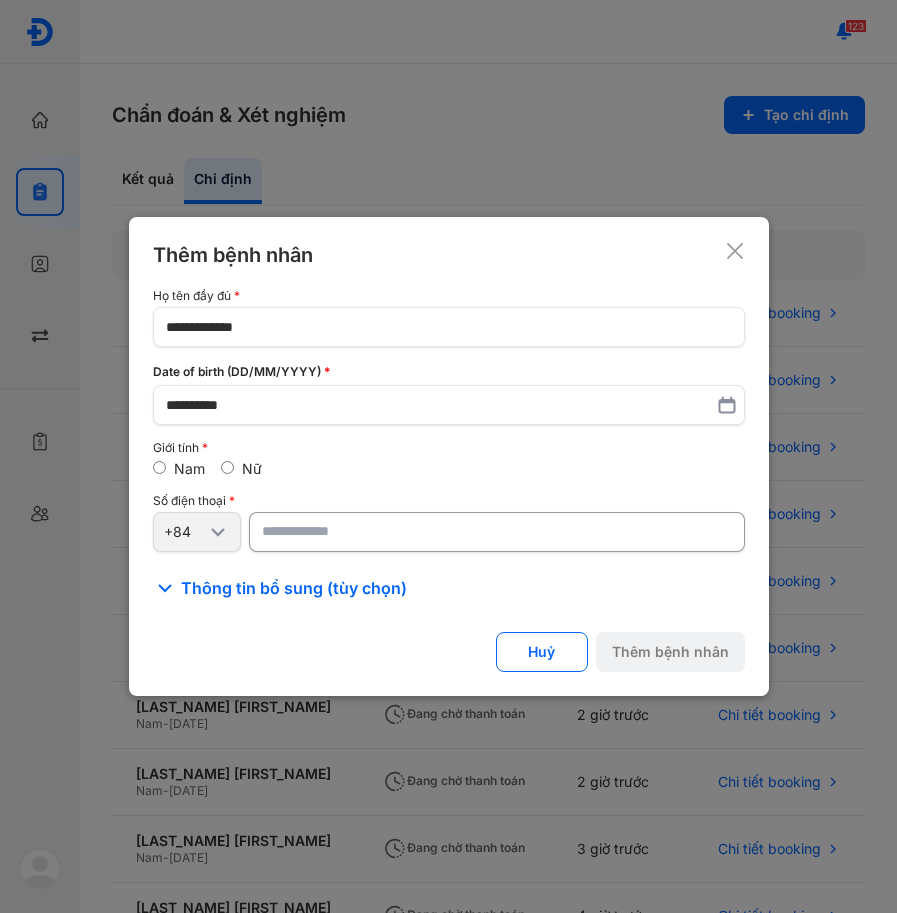 click on "**********" at bounding box center [449, 444] 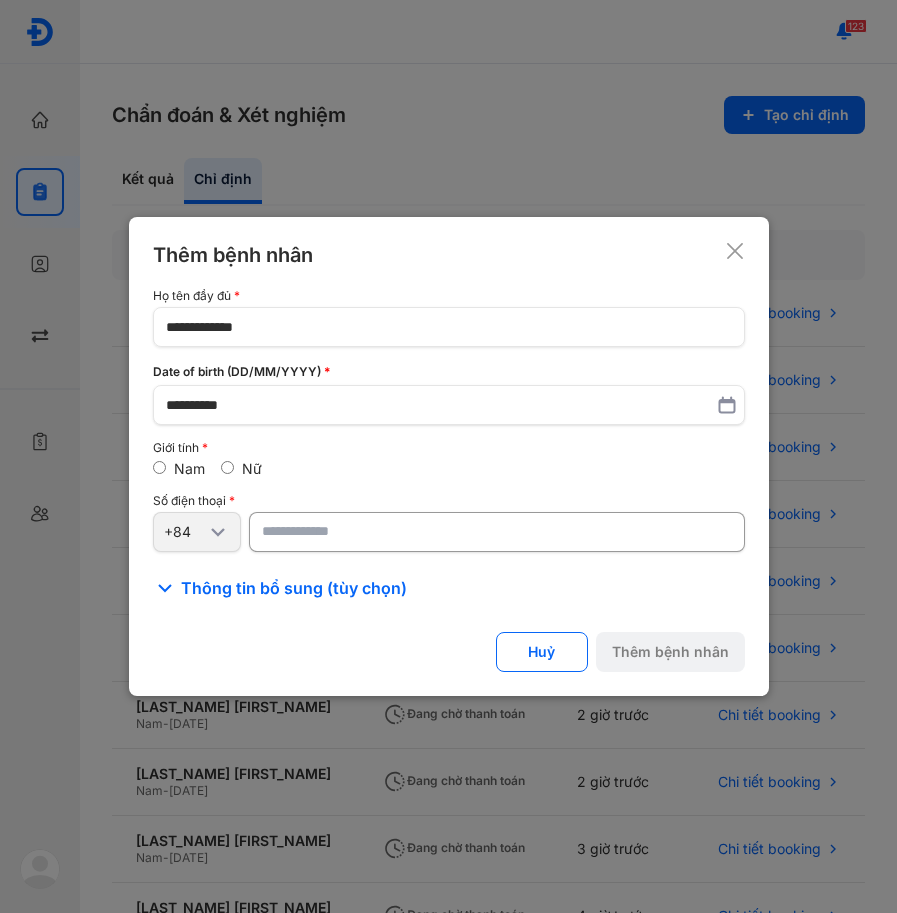 click at bounding box center [497, 532] 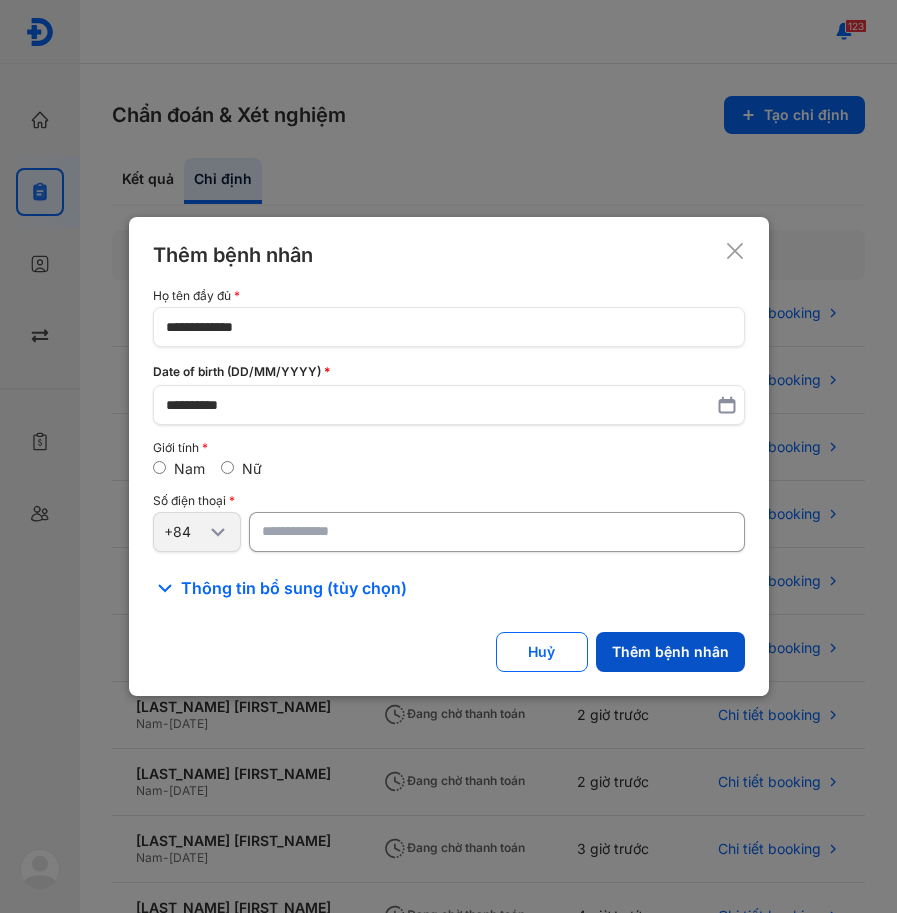 type on "**********" 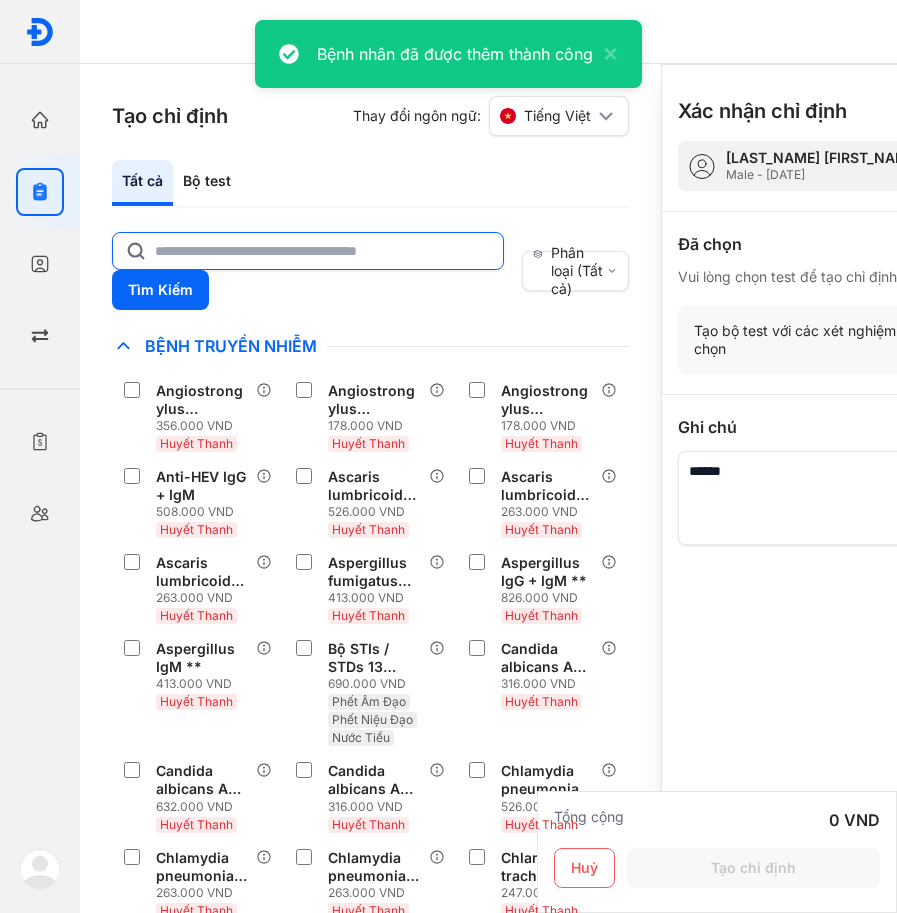 click 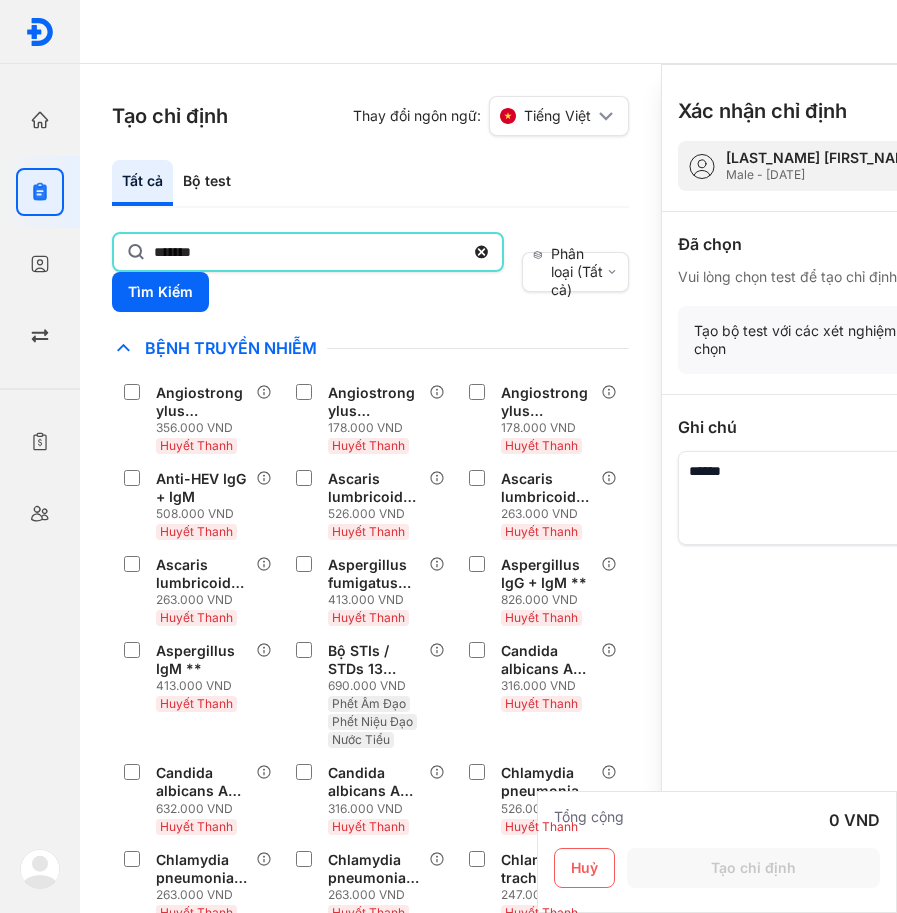 type on "*******" 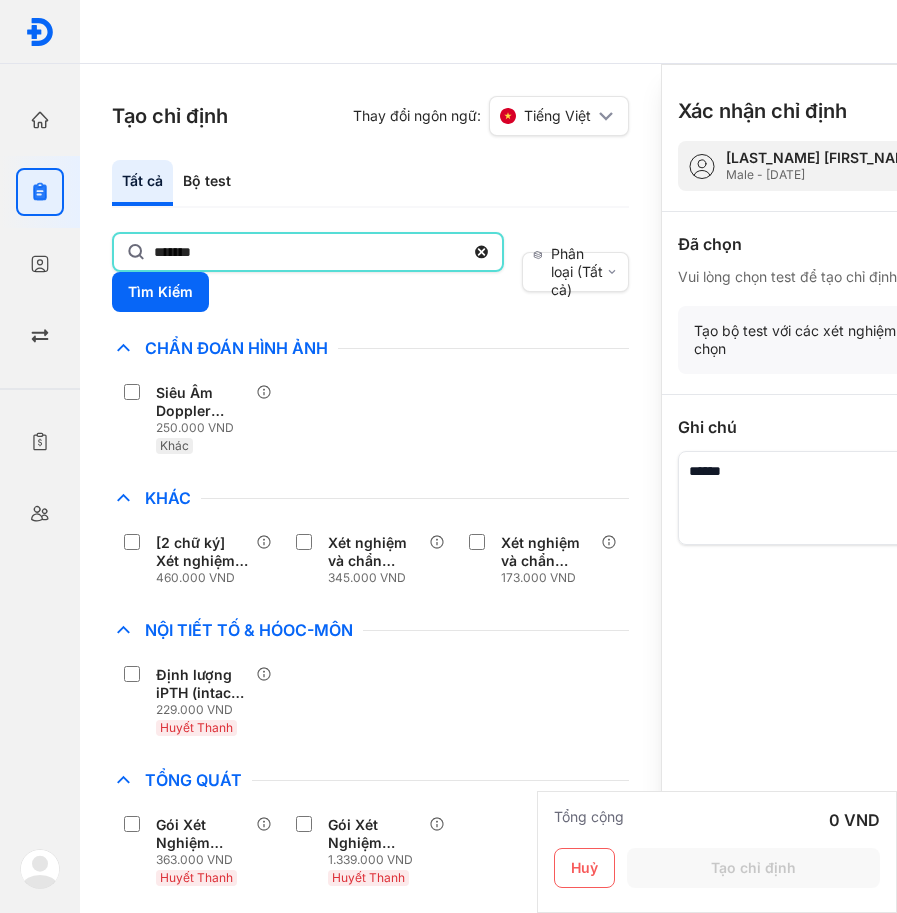 scroll, scrollTop: 155, scrollLeft: 0, axis: vertical 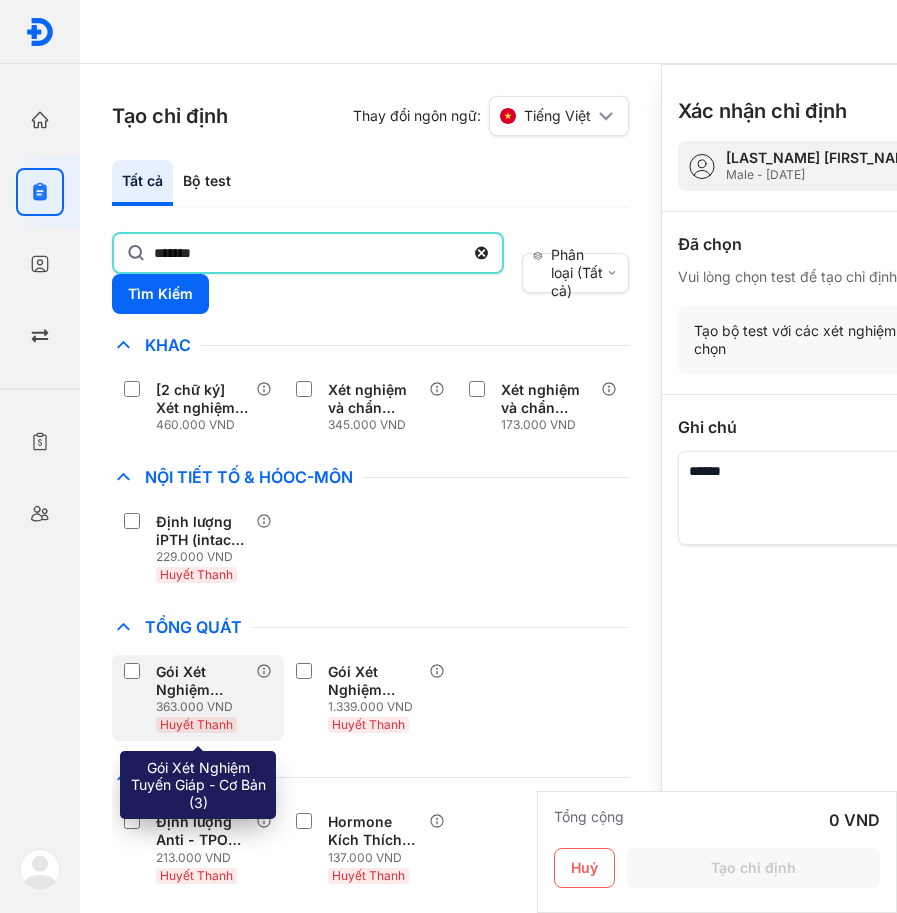 click on "Gói Xét Nghiệm Tuyến Giáp - Cơ Bản (3)" at bounding box center [202, 681] 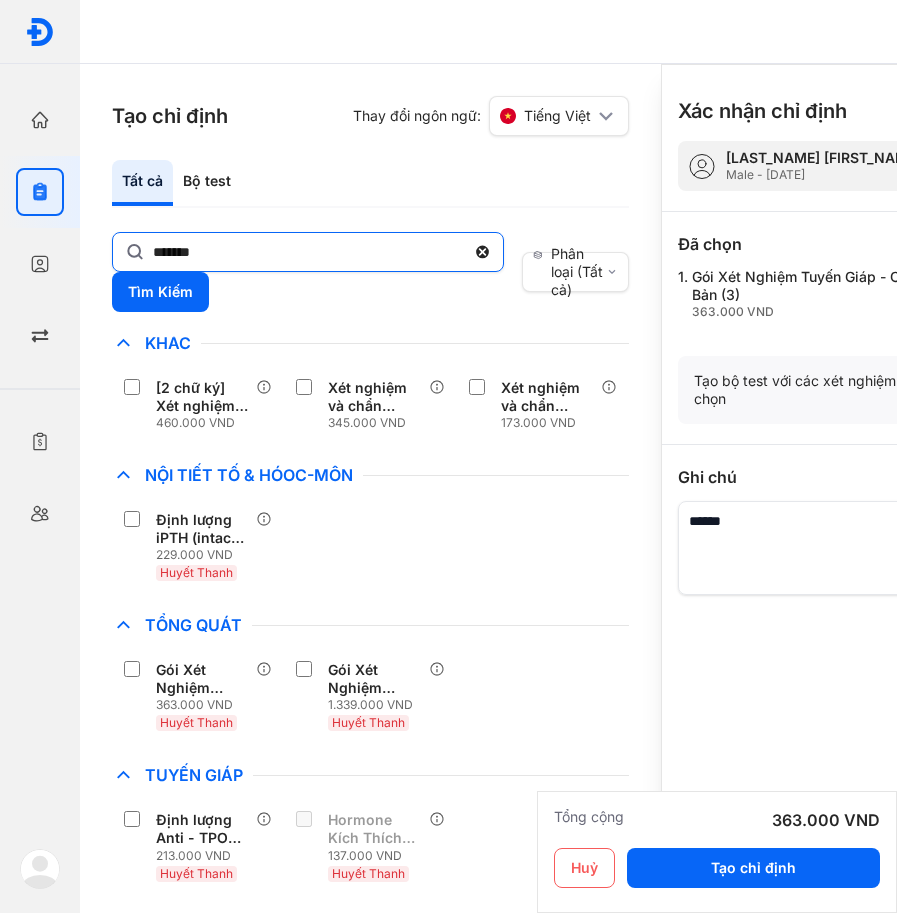 click 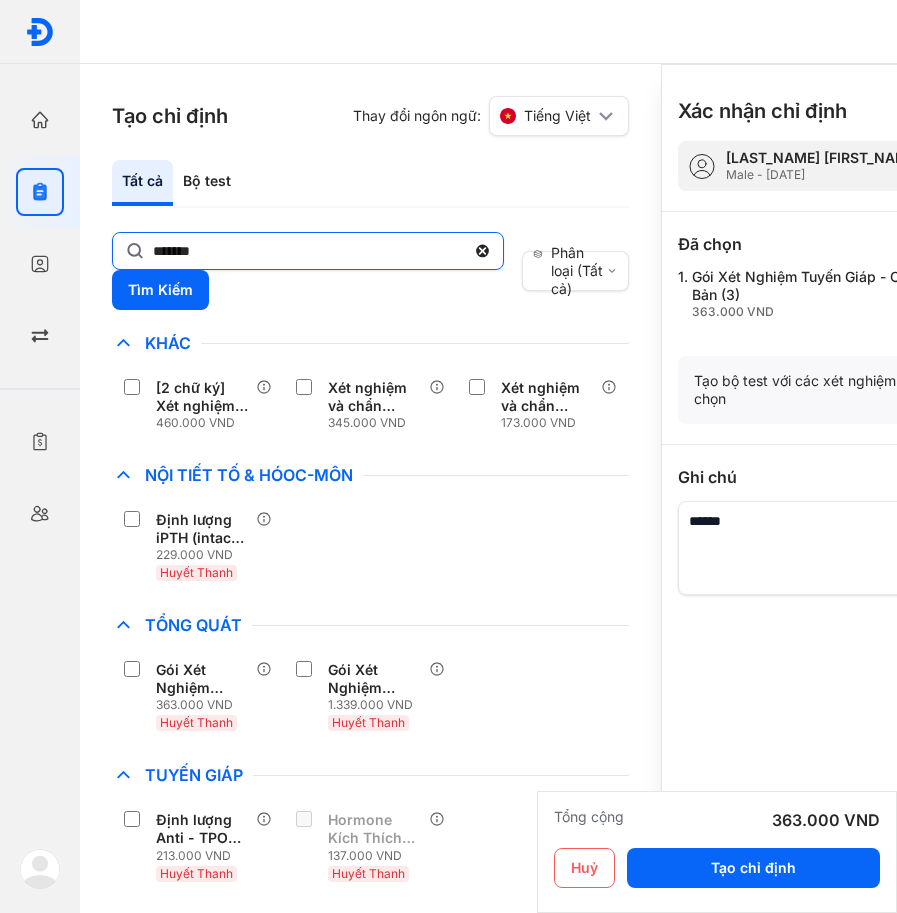 click on "*******" 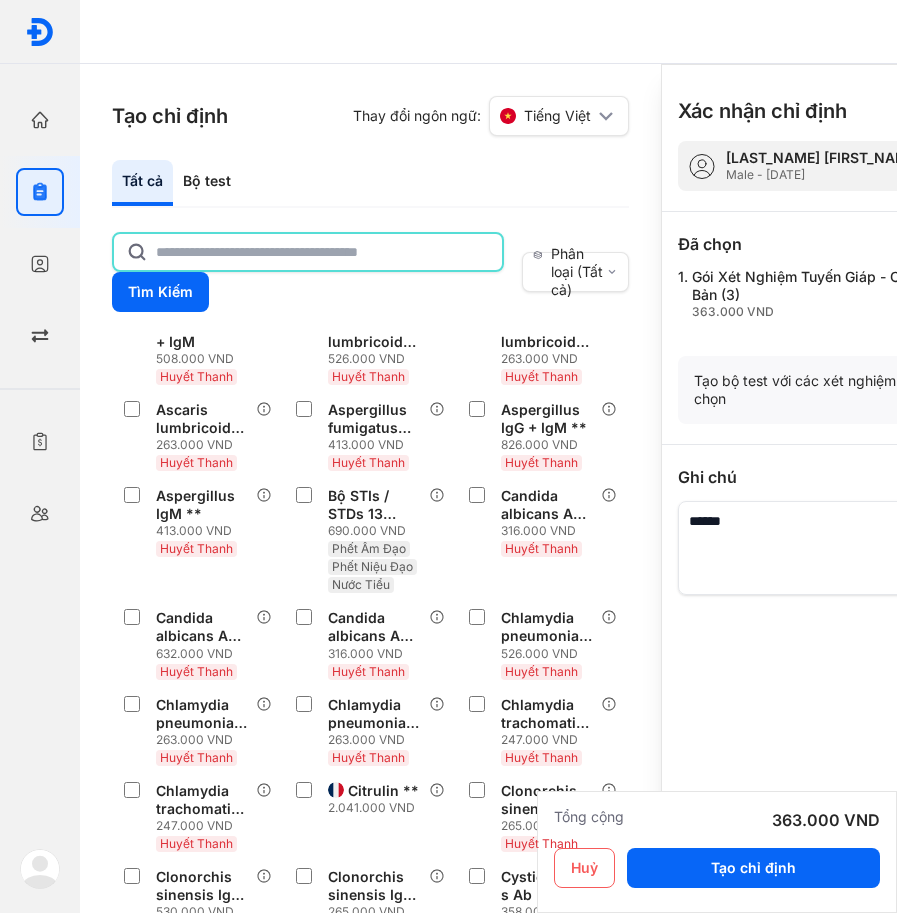 click 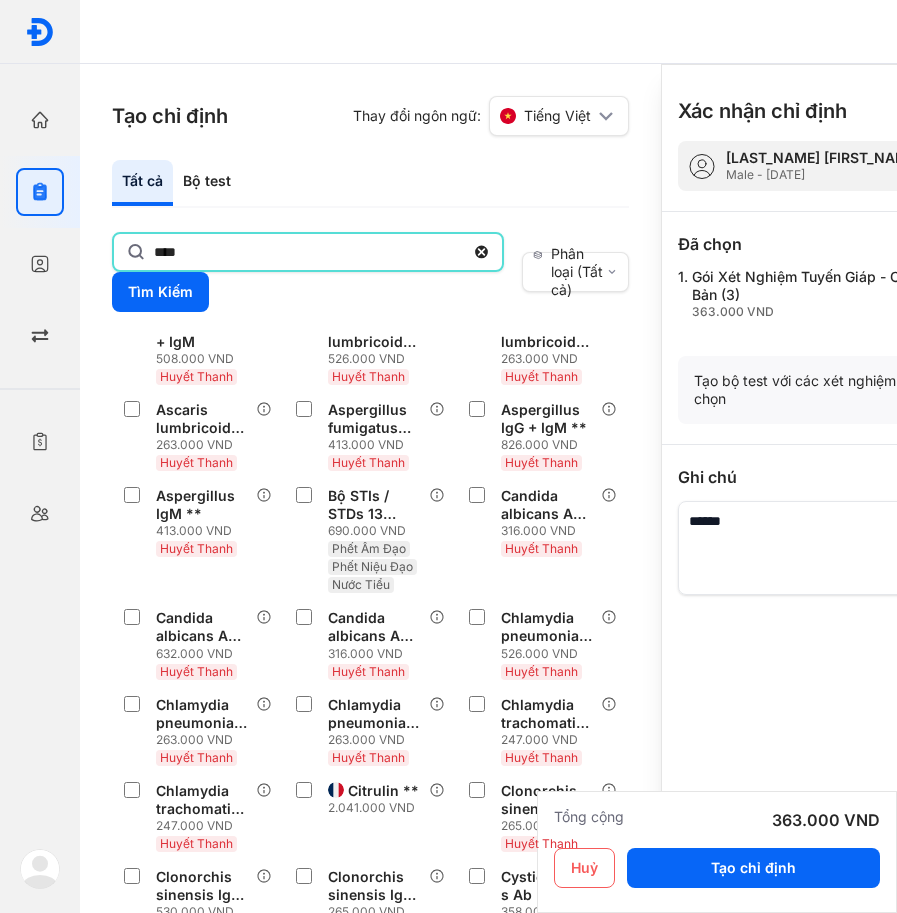 type on "****" 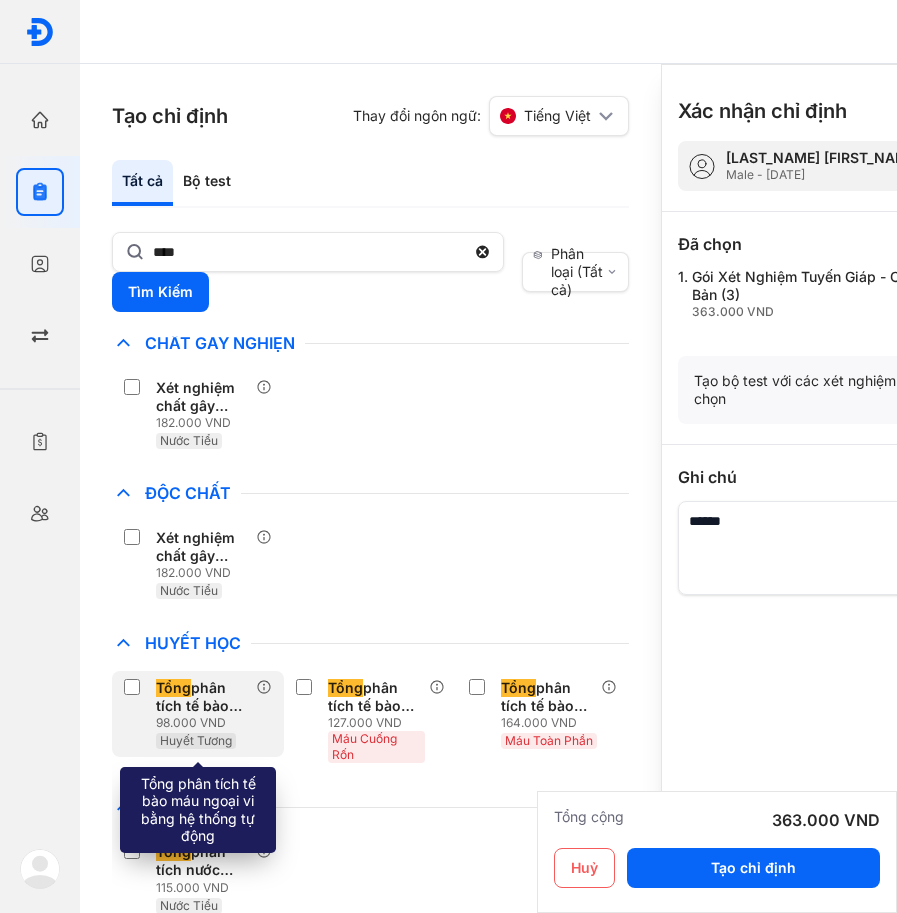 click on "Tổng  phân tích tế bào máu ngoại vi bằng hệ thống tự động" at bounding box center (202, 697) 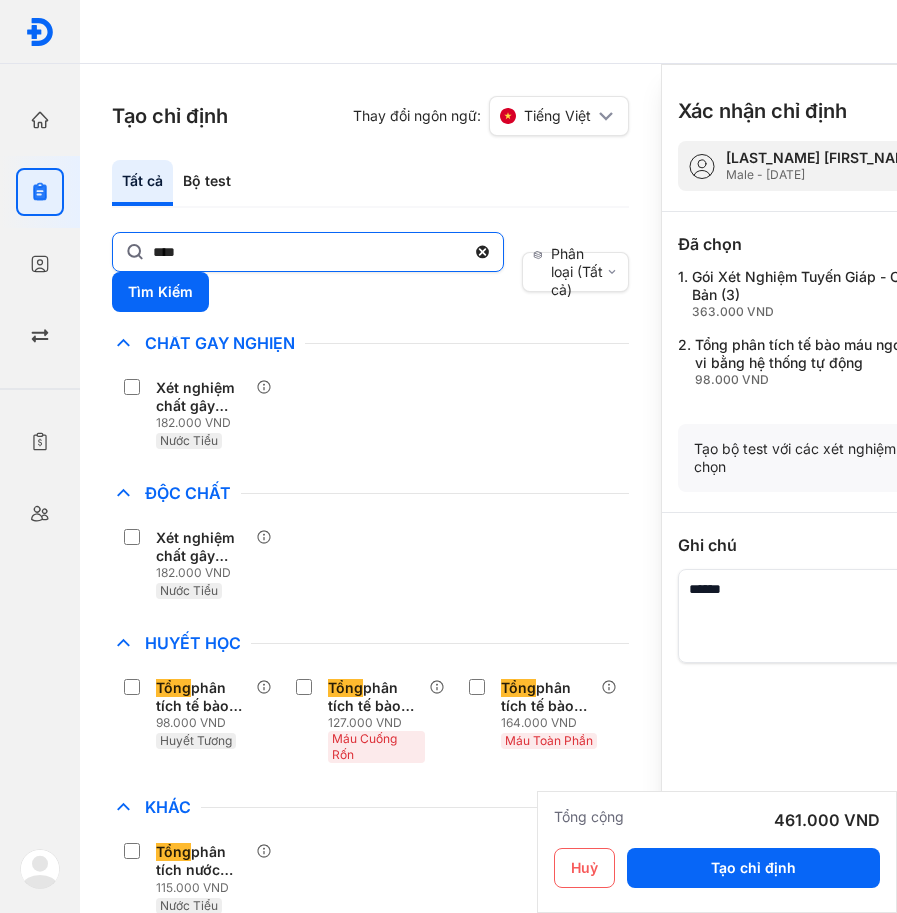 click 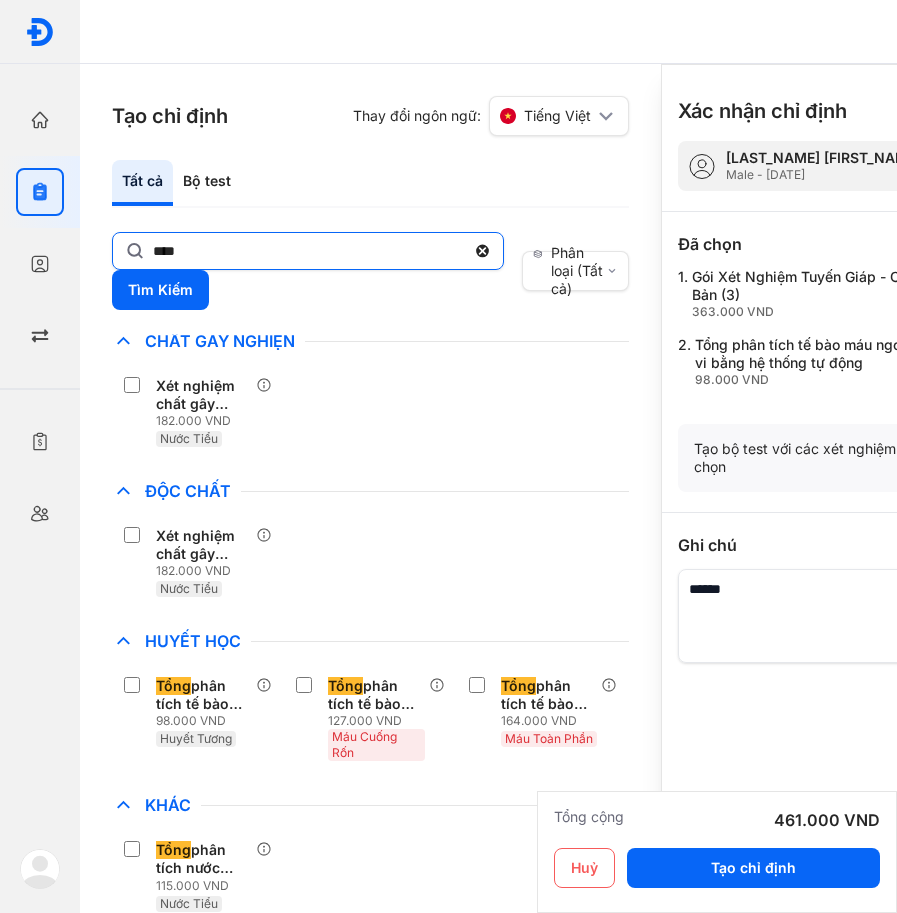 click on "****" 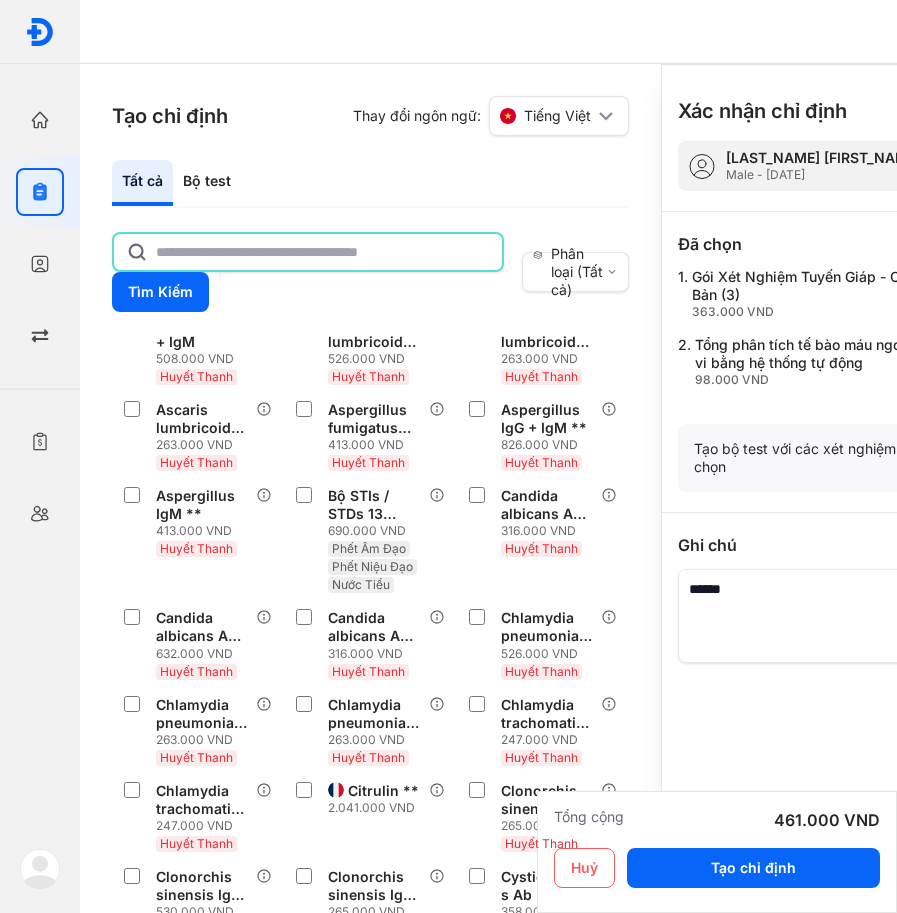 click 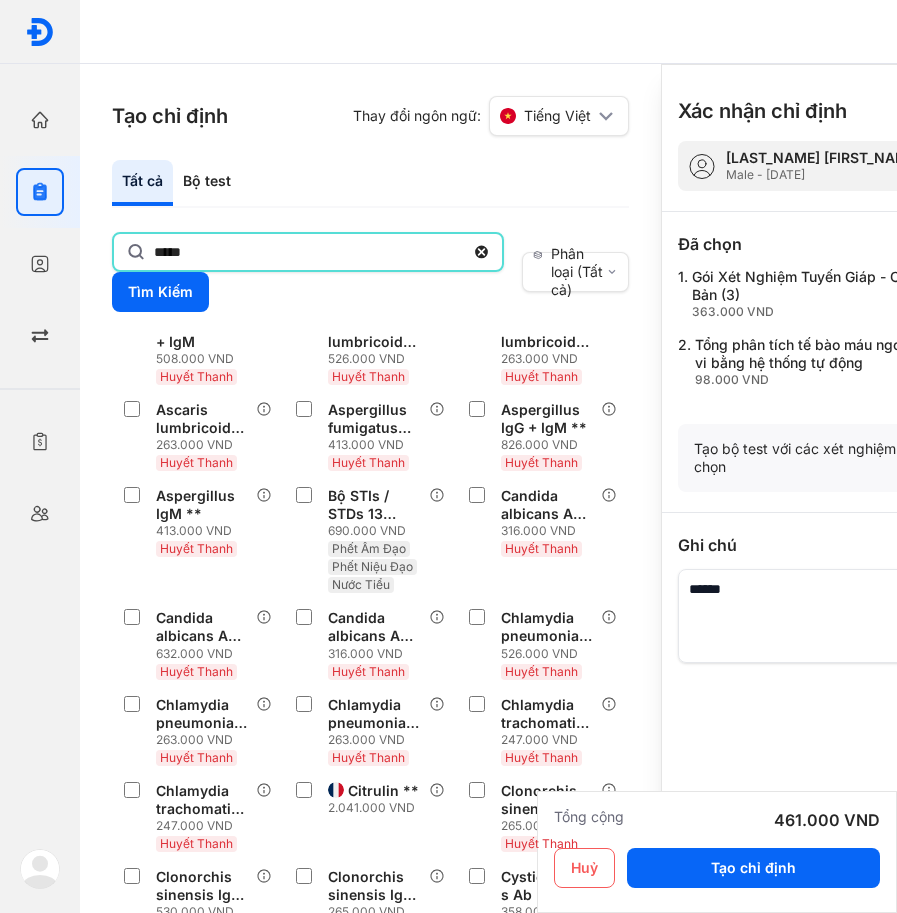 type on "*****" 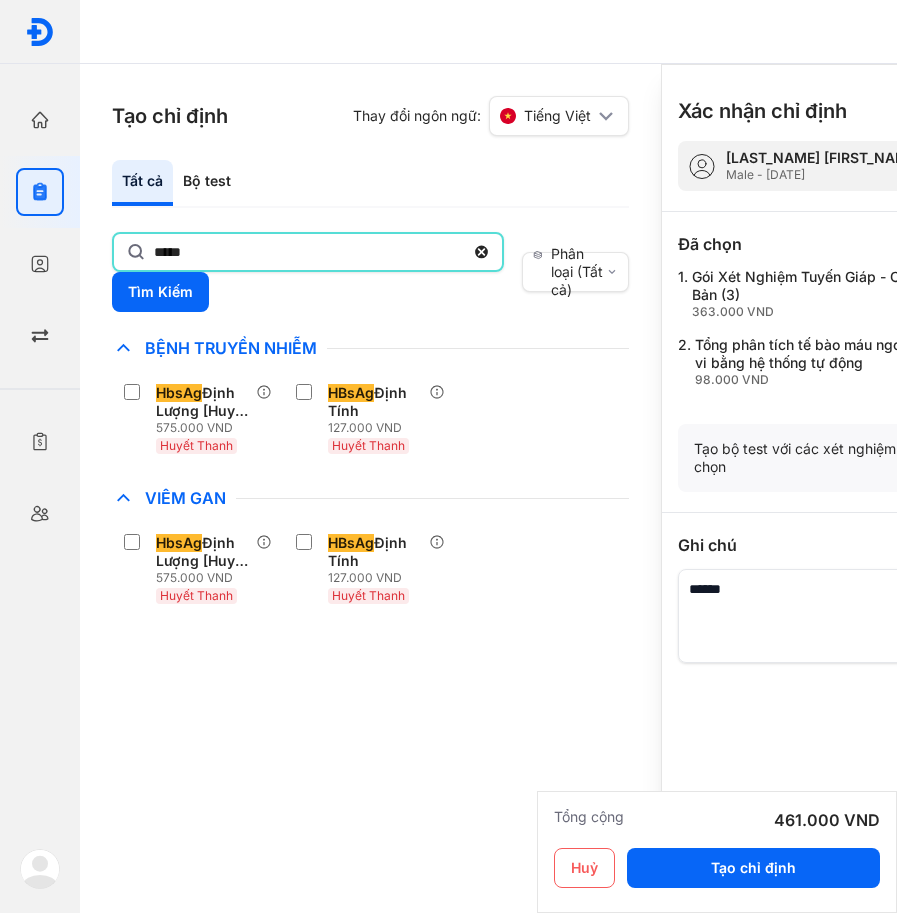 scroll, scrollTop: 0, scrollLeft: 0, axis: both 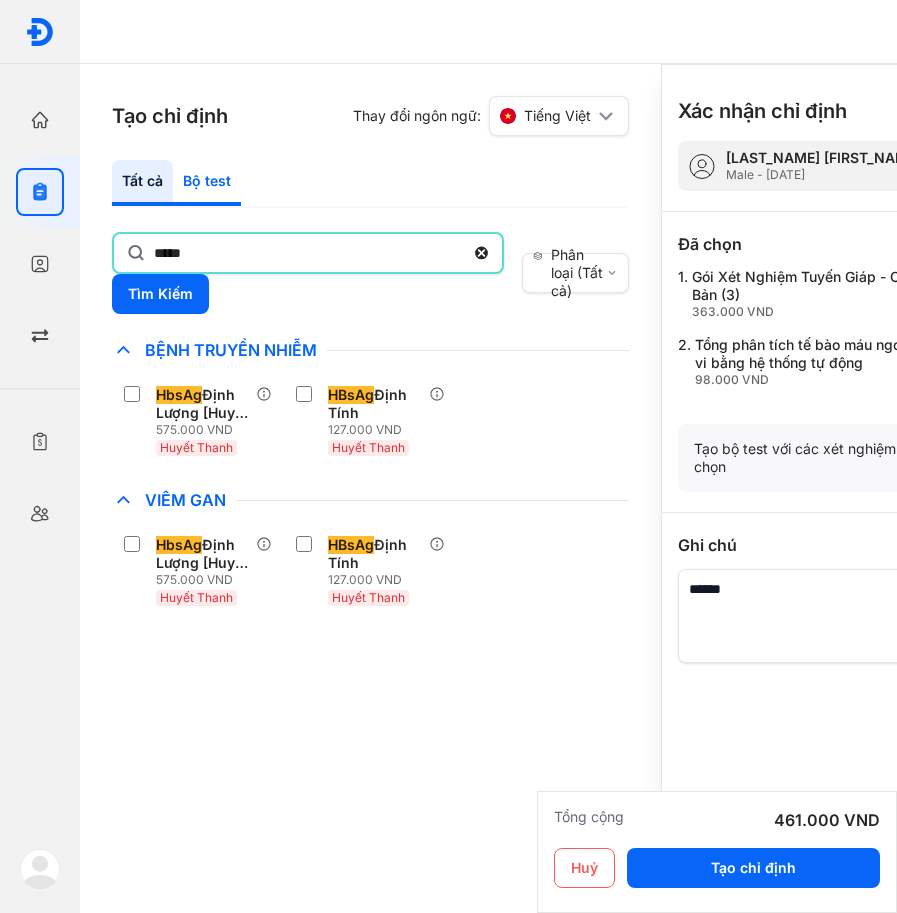 click on "Bộ test" 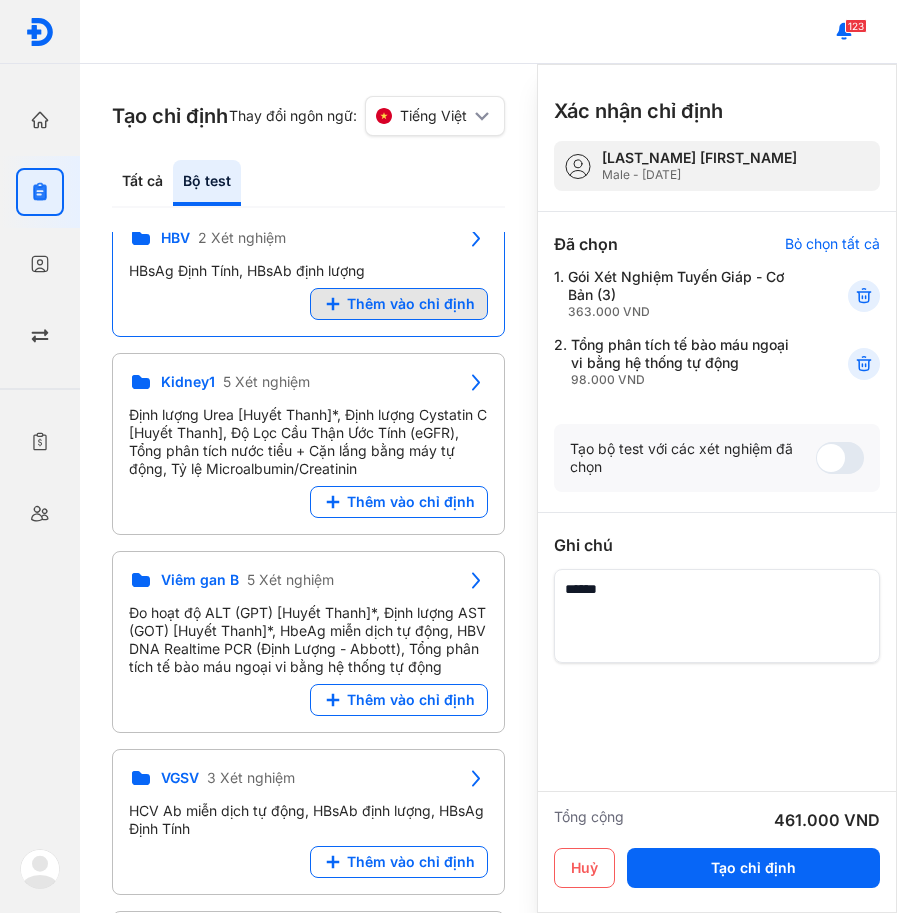 scroll, scrollTop: 300, scrollLeft: 0, axis: vertical 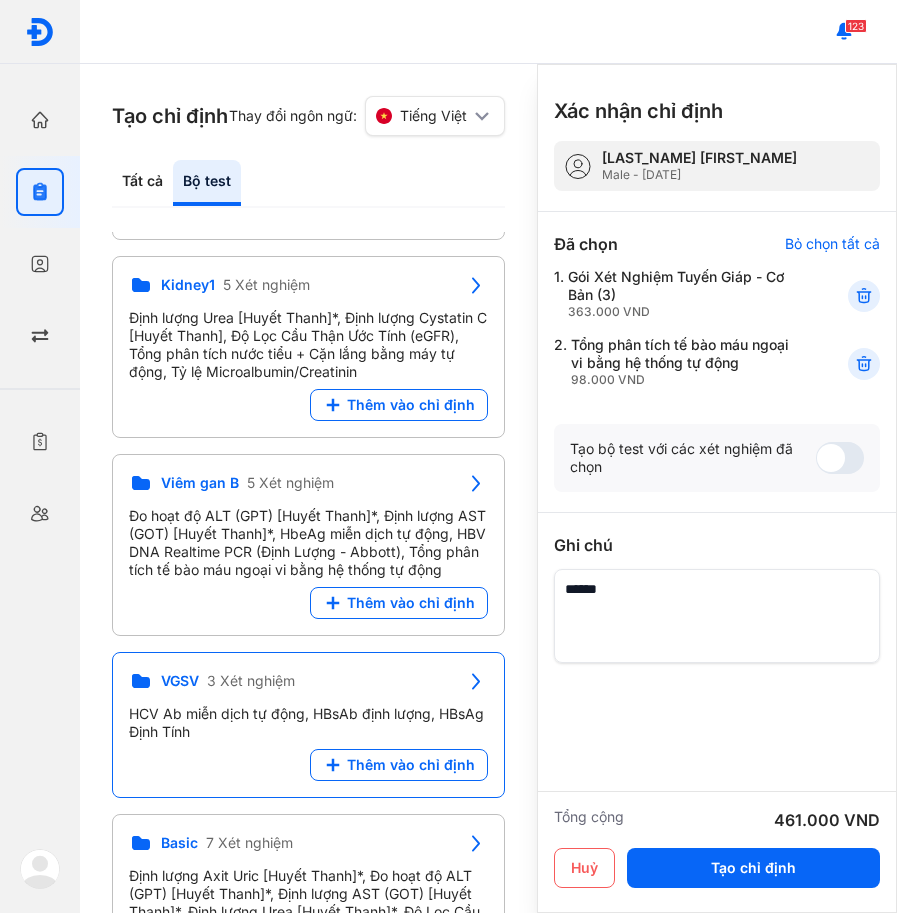 click on "VGSV 3 Xét nghiệm HCV Ab miễn dịch tự động, HBsAb định lượng, HBsAg Định Tính" at bounding box center [308, 709] 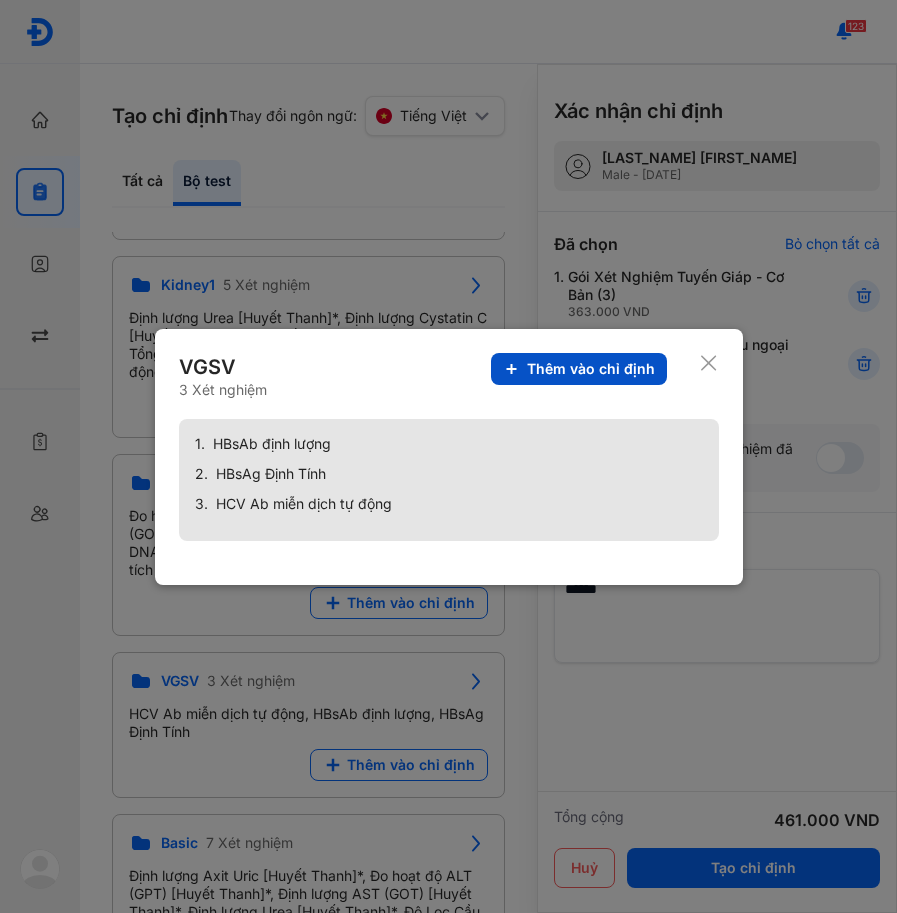 click on "Thêm vào chỉ định" 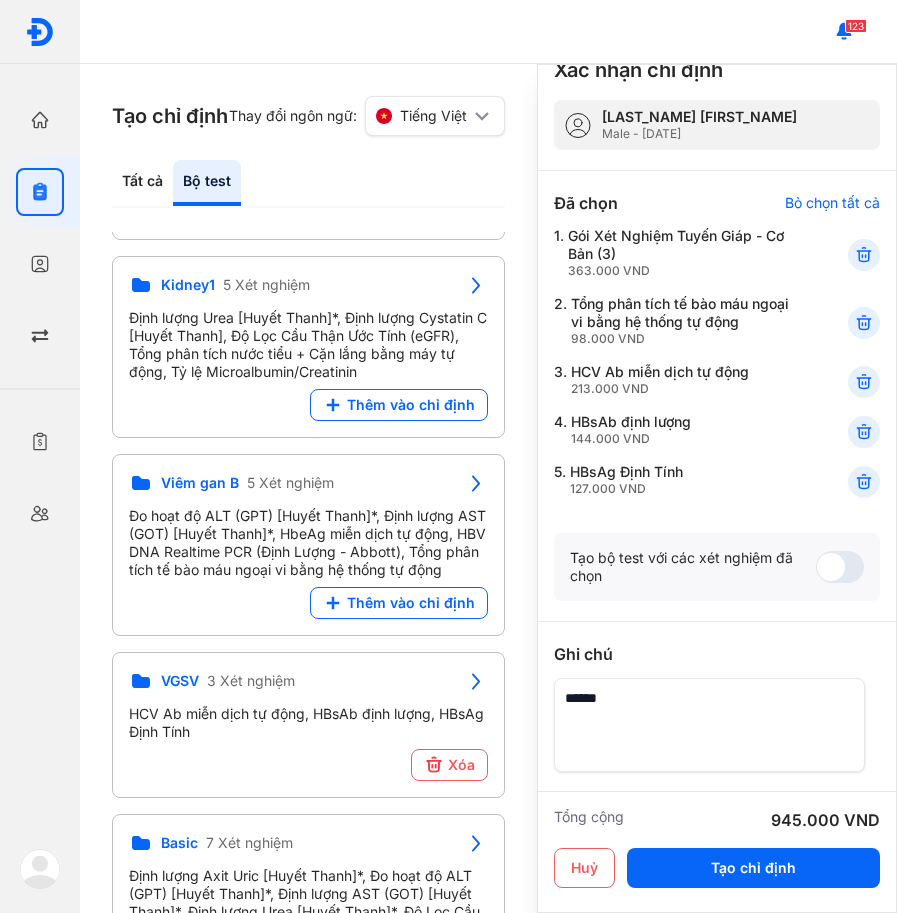 scroll, scrollTop: 141, scrollLeft: 0, axis: vertical 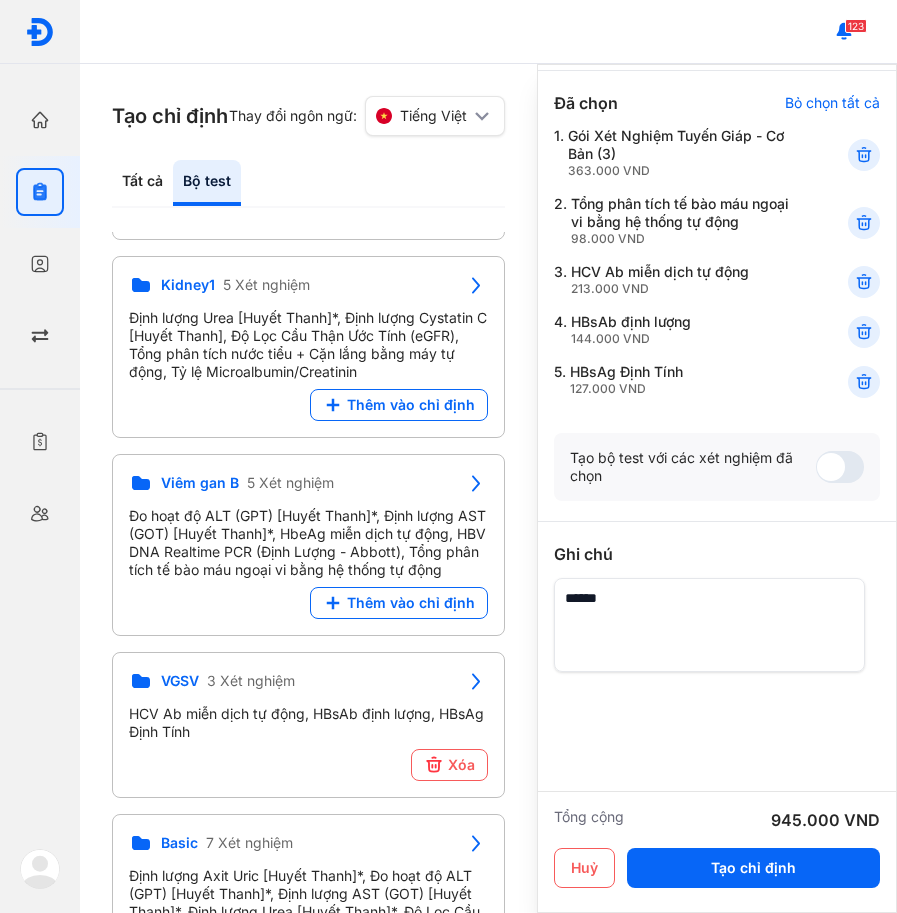click at bounding box center [709, 625] 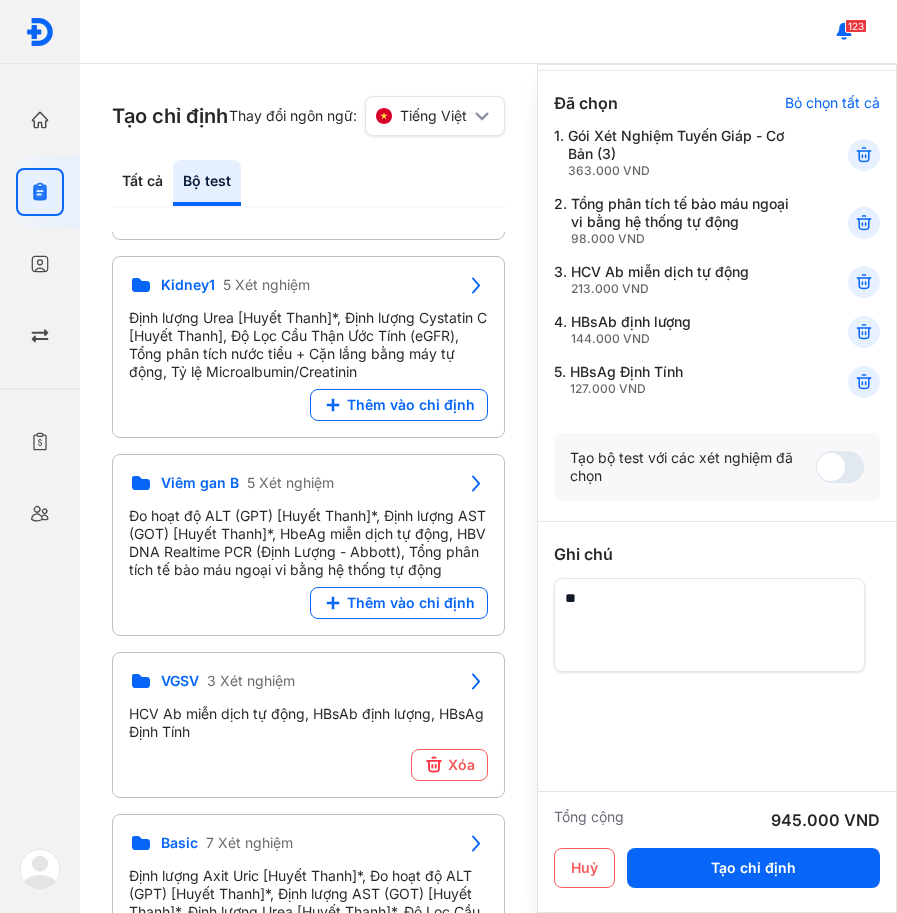 type on "*" 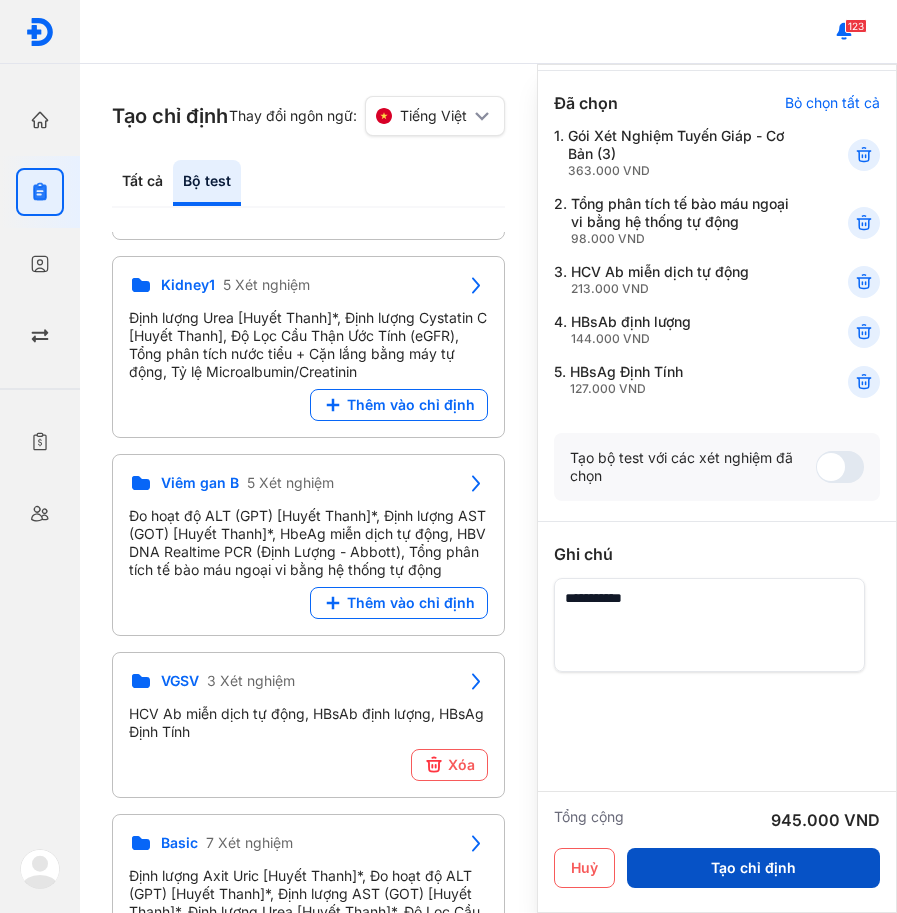type on "**********" 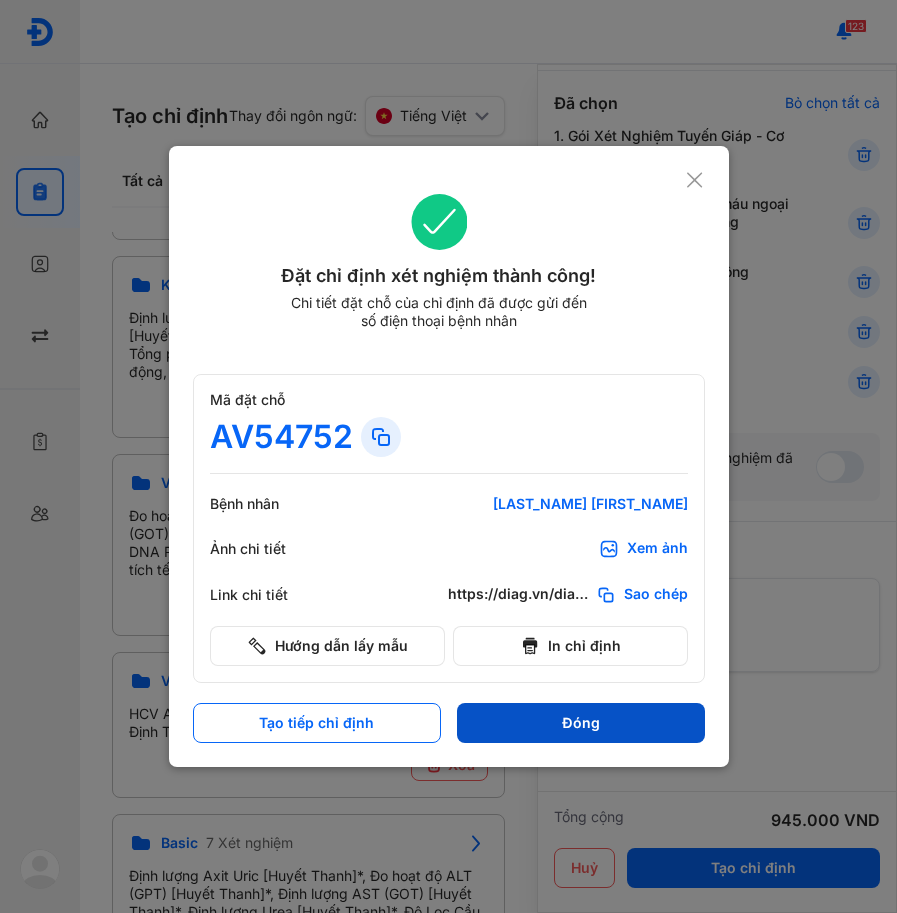 click on "Đóng" at bounding box center [581, 723] 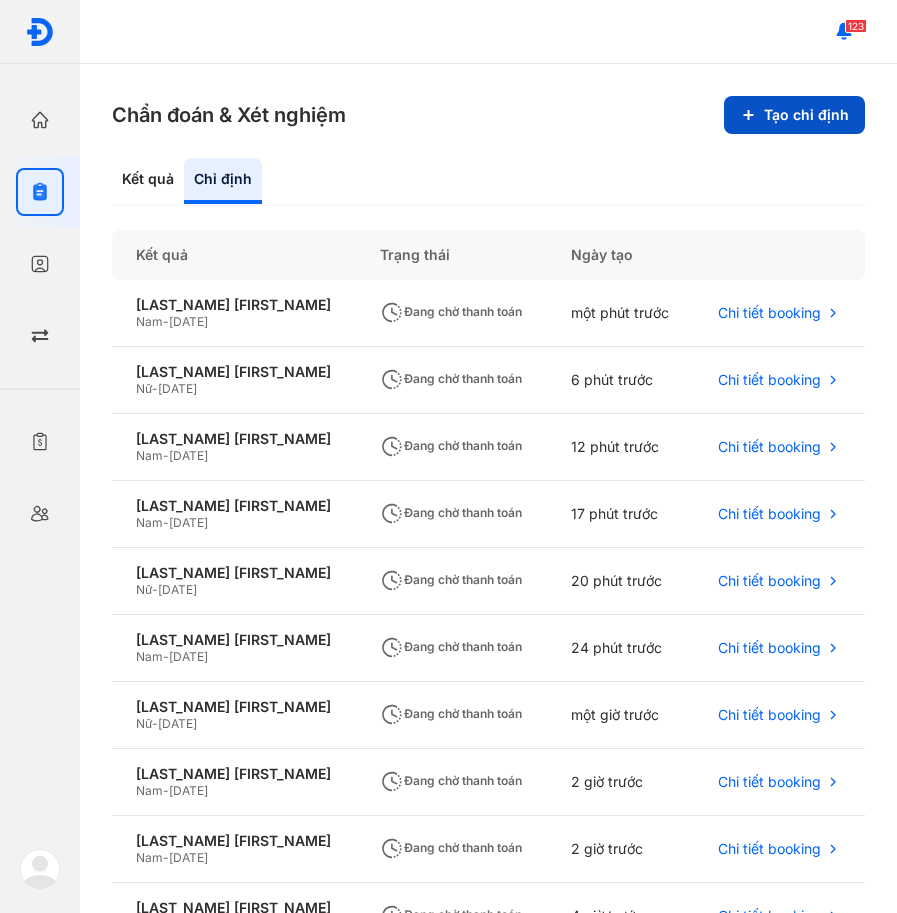 click on "Tạo chỉ định" at bounding box center (794, 115) 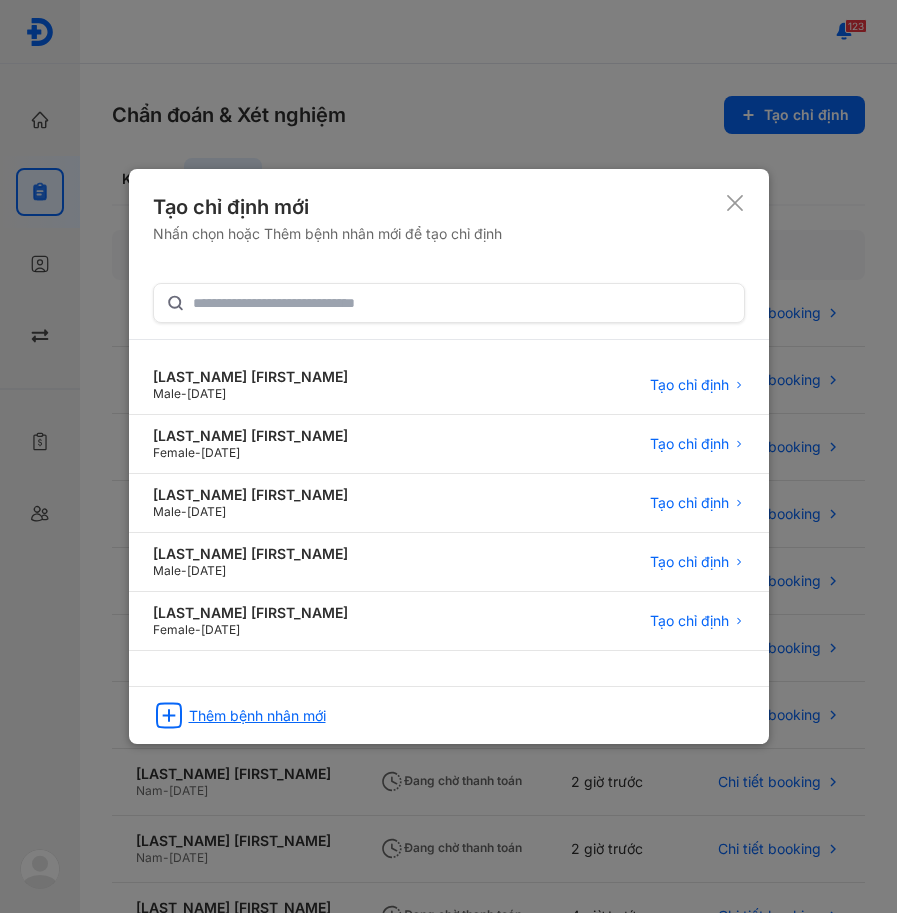 click on "Thêm bệnh nhân mới" at bounding box center (257, 716) 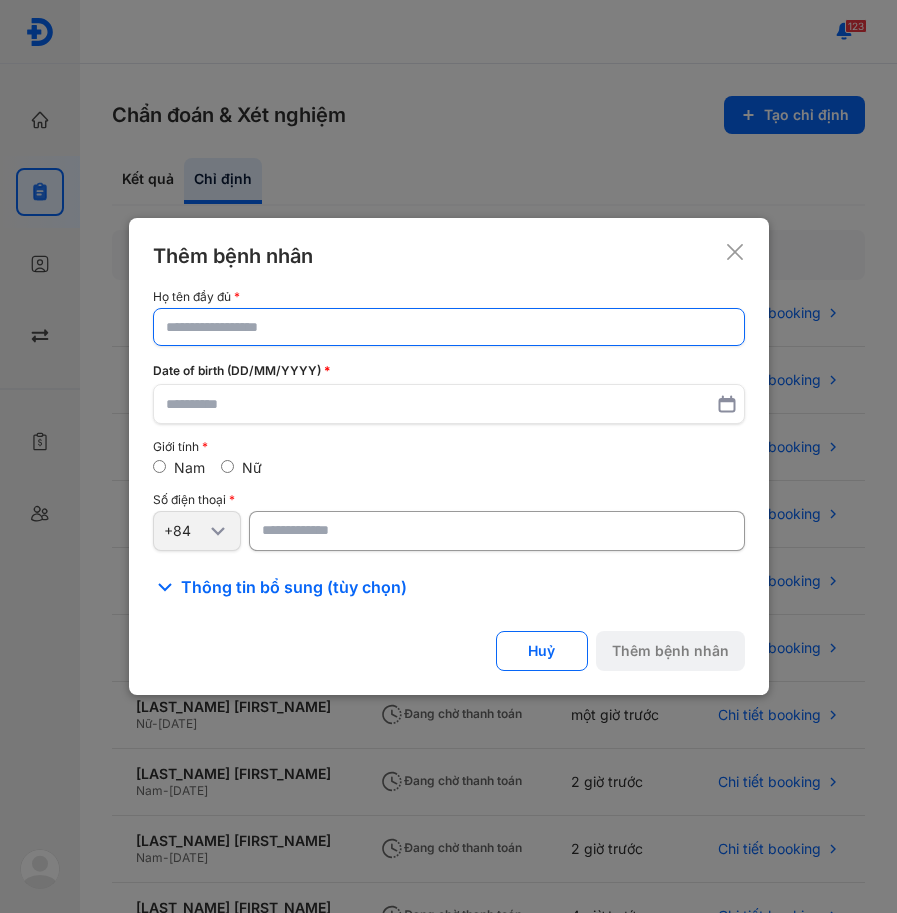 click 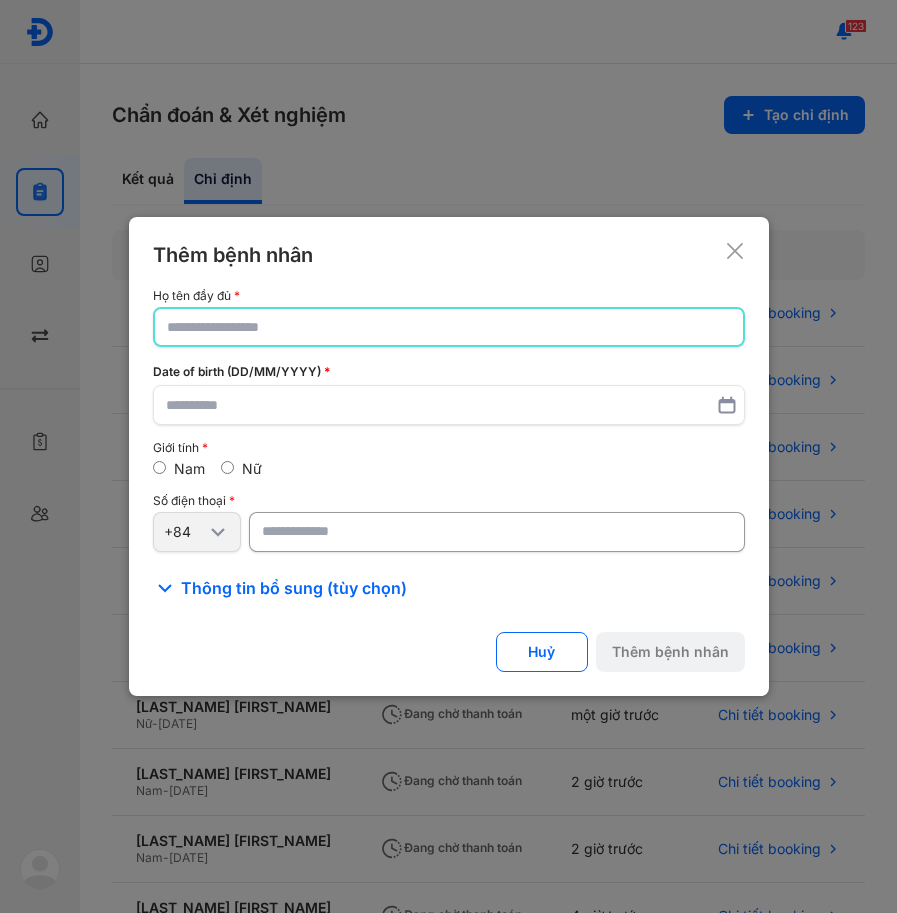 paste on "**********" 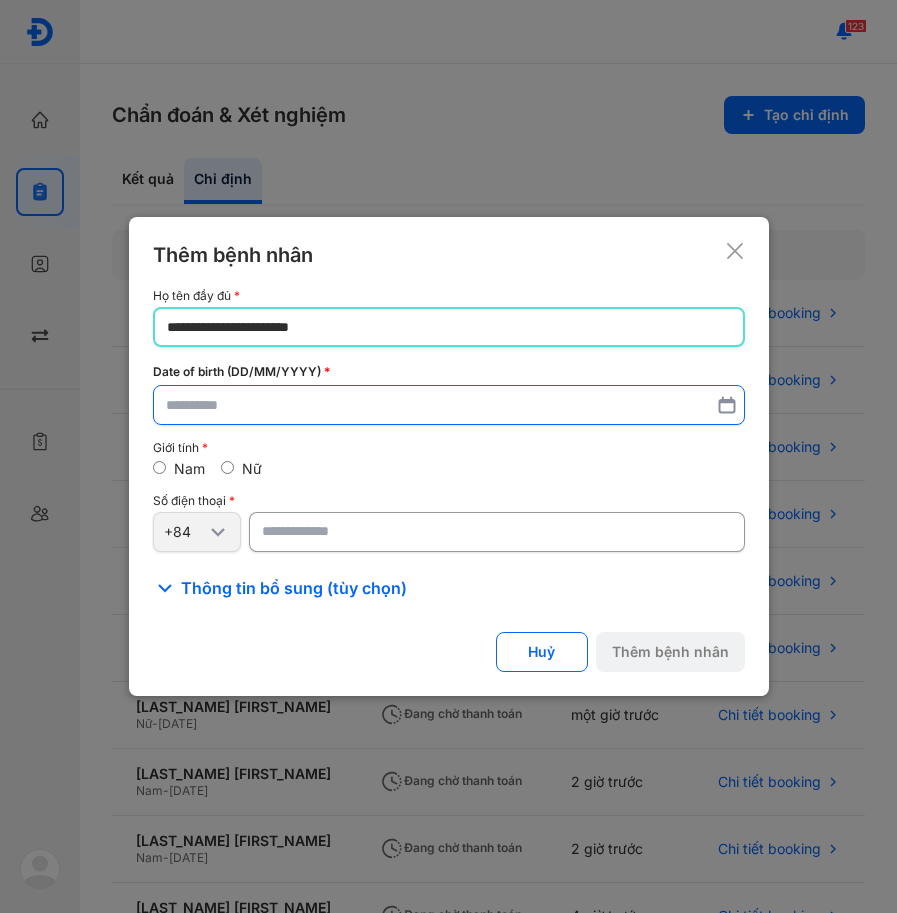 type on "**********" 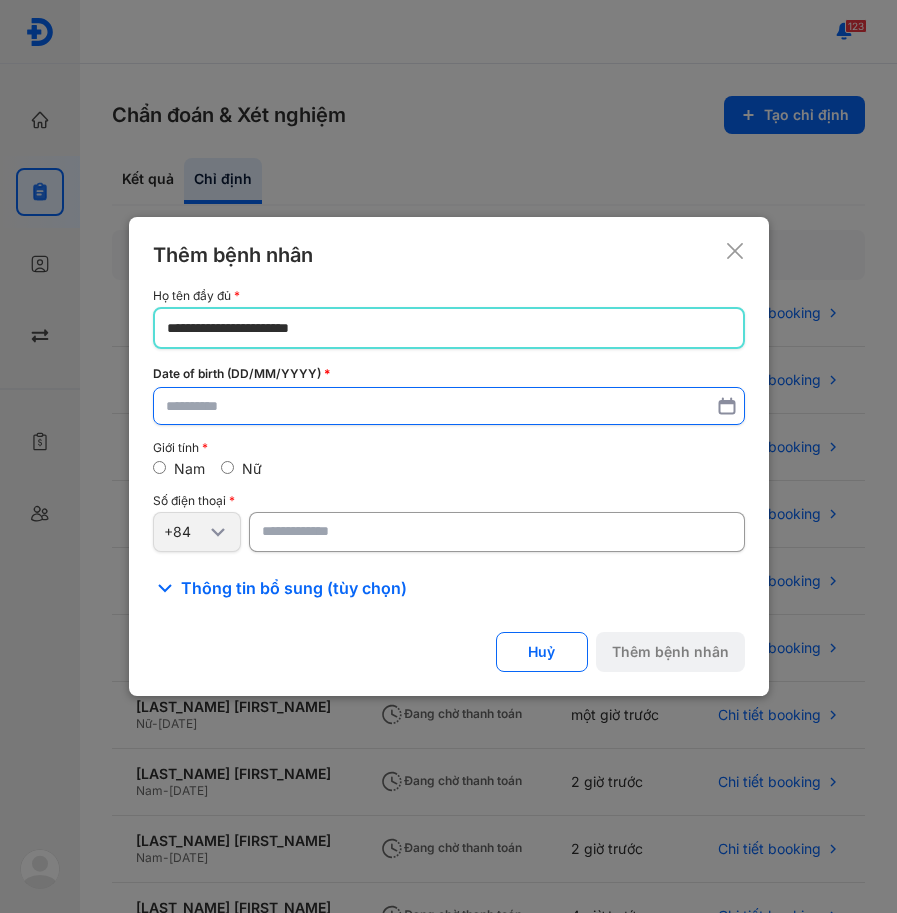 click at bounding box center (449, 406) 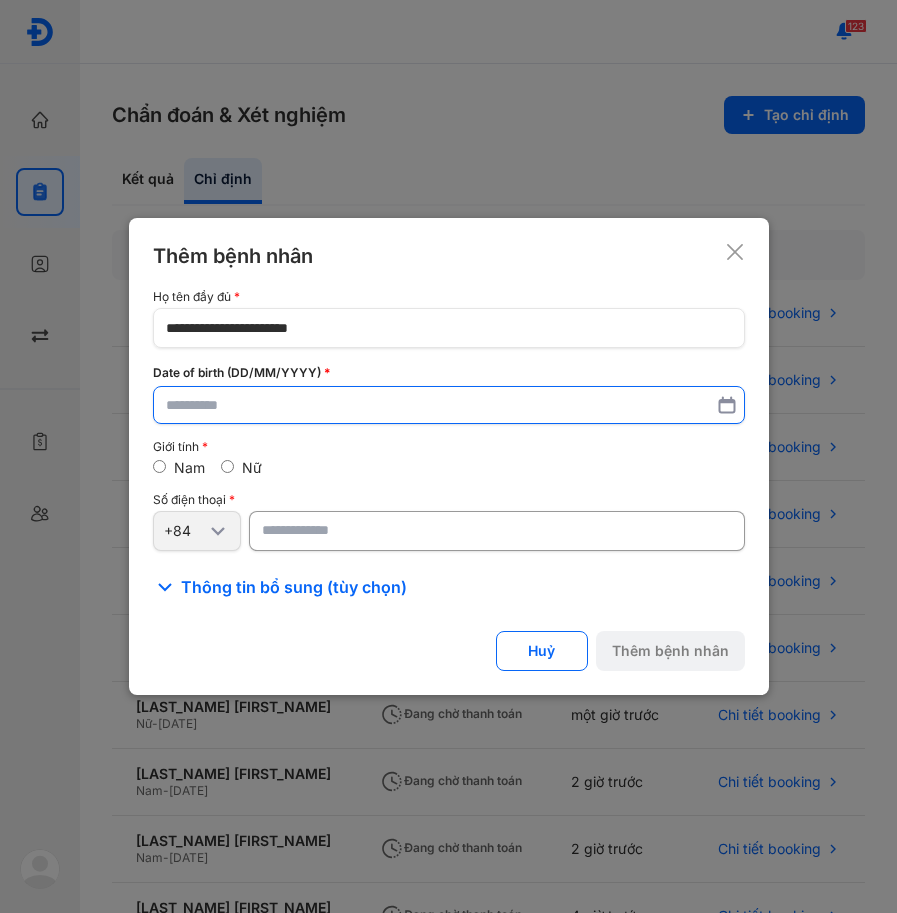 click at bounding box center [449, 405] 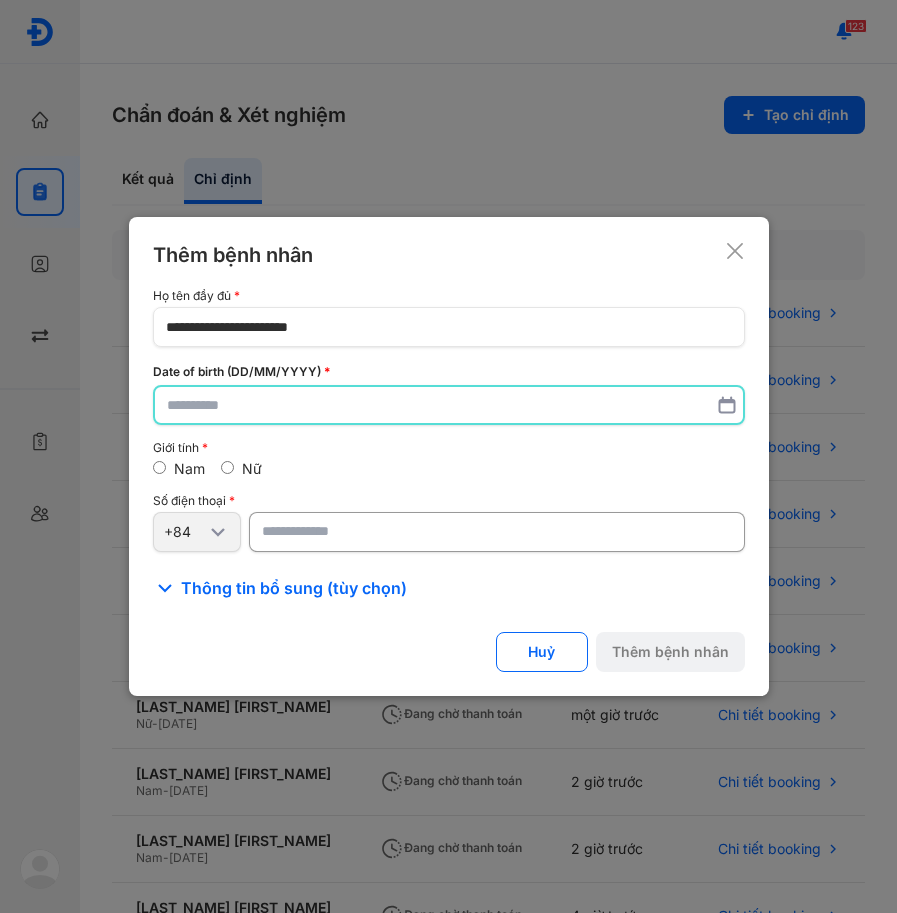 paste on "**********" 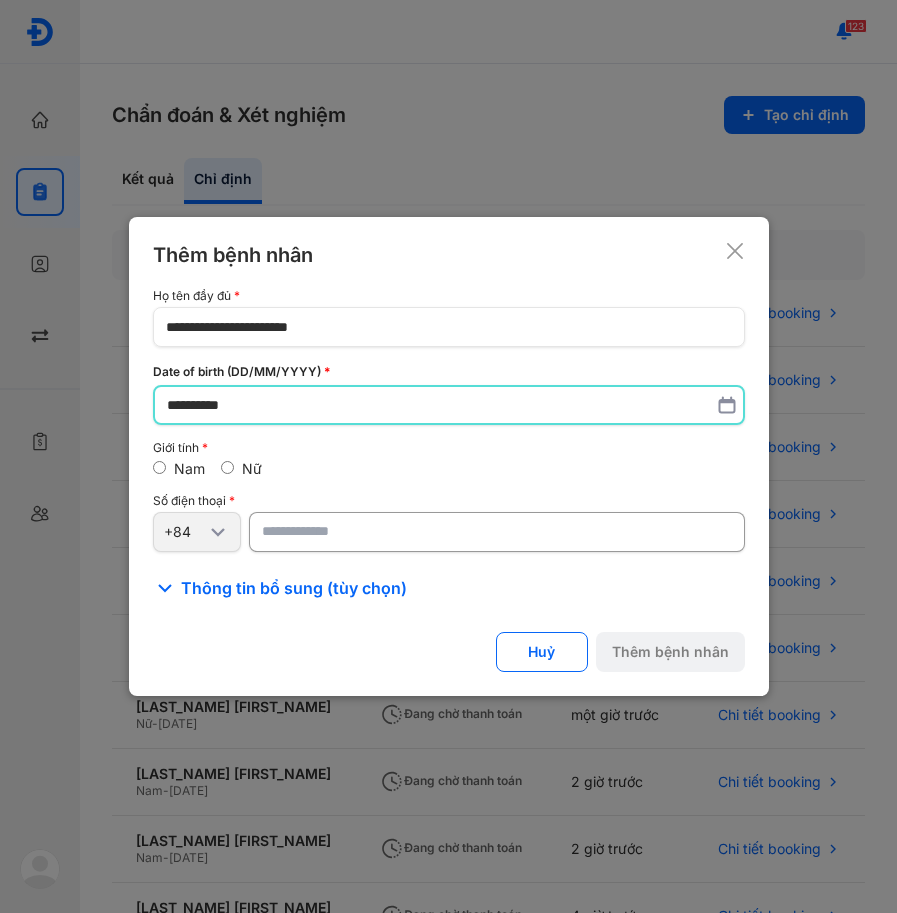 type on "**********" 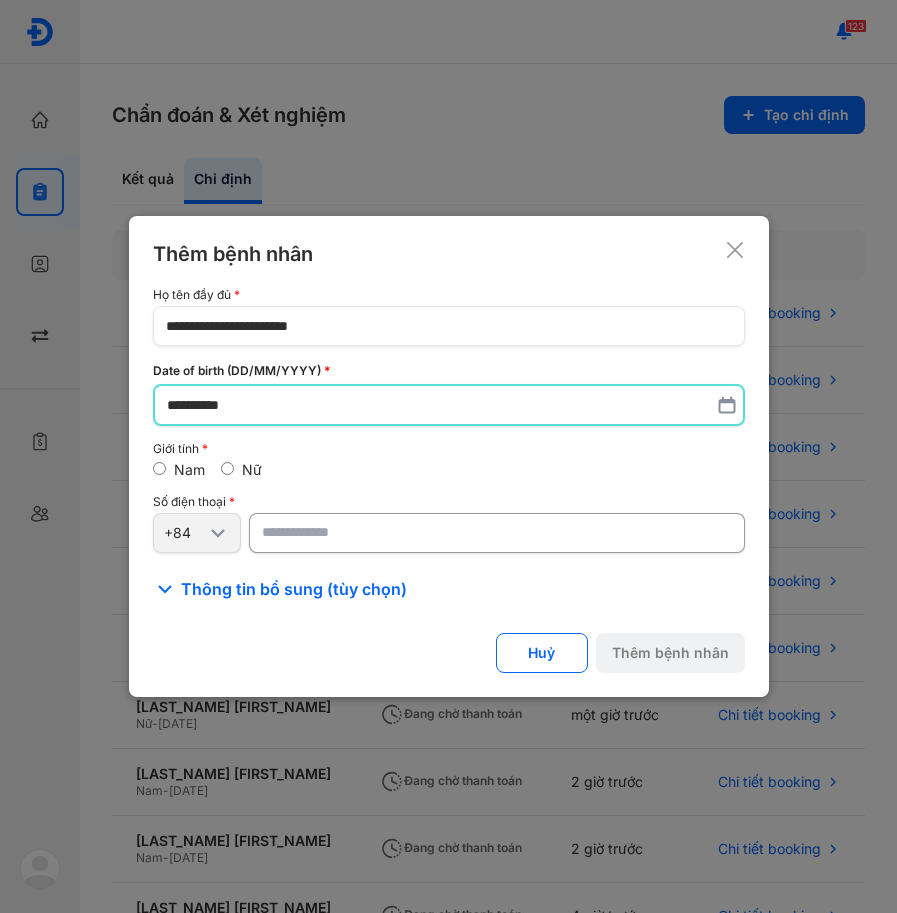 click at bounding box center [497, 533] 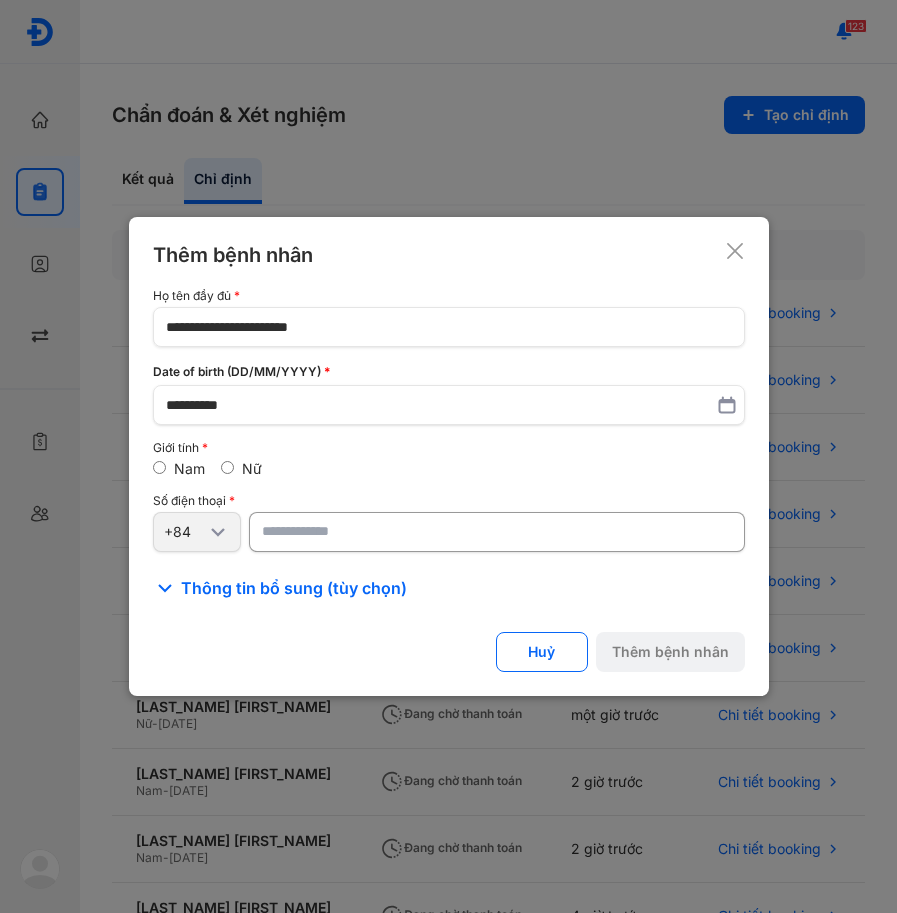 click at bounding box center (497, 532) 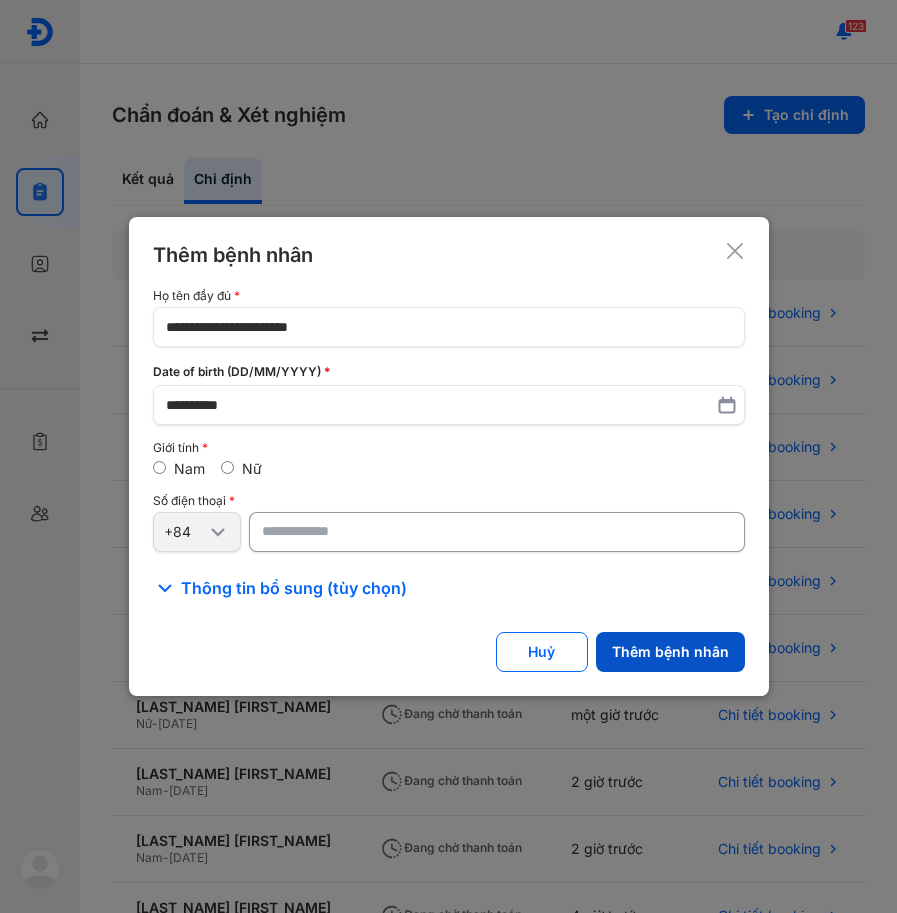 type on "**********" 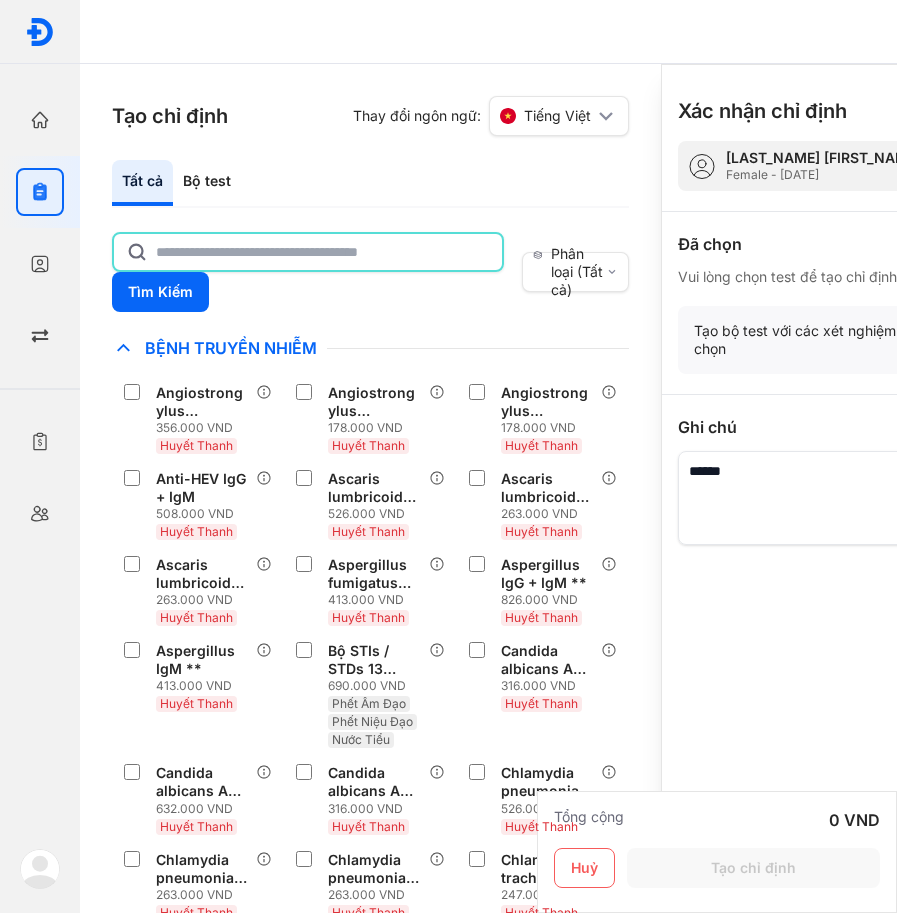 click 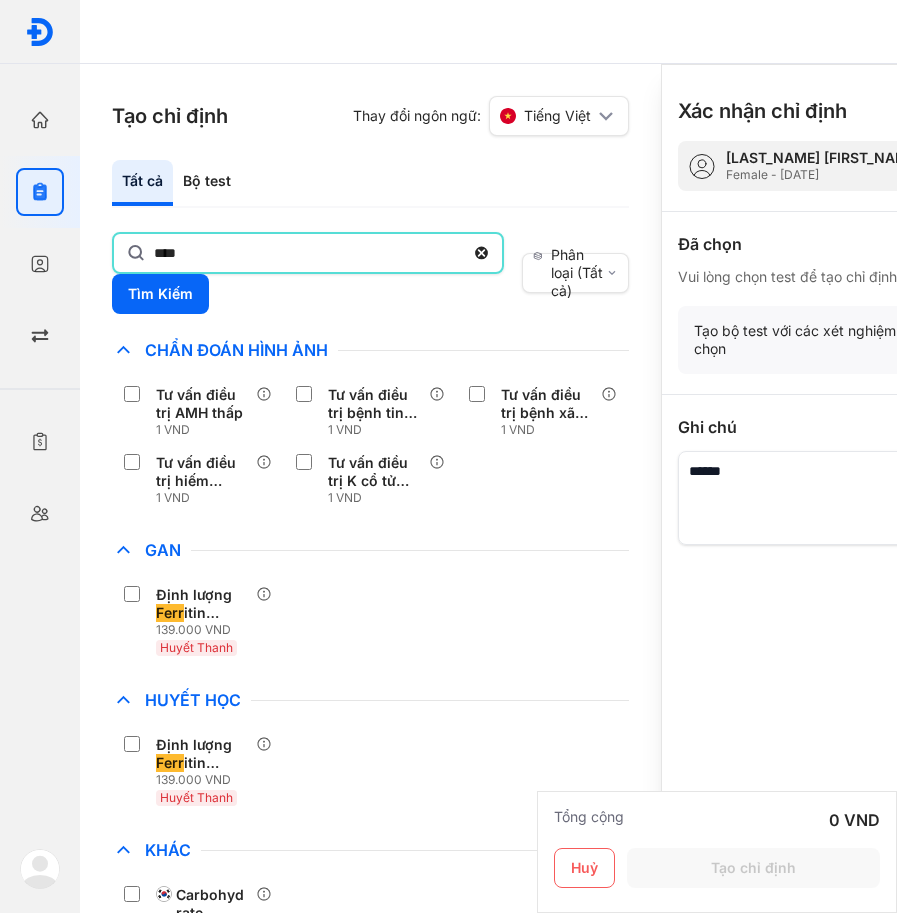 click on "Định lượng  Ferr itin [Huyết Thanh] 139.000 VND Huyết Thanh" at bounding box center (370, 621) 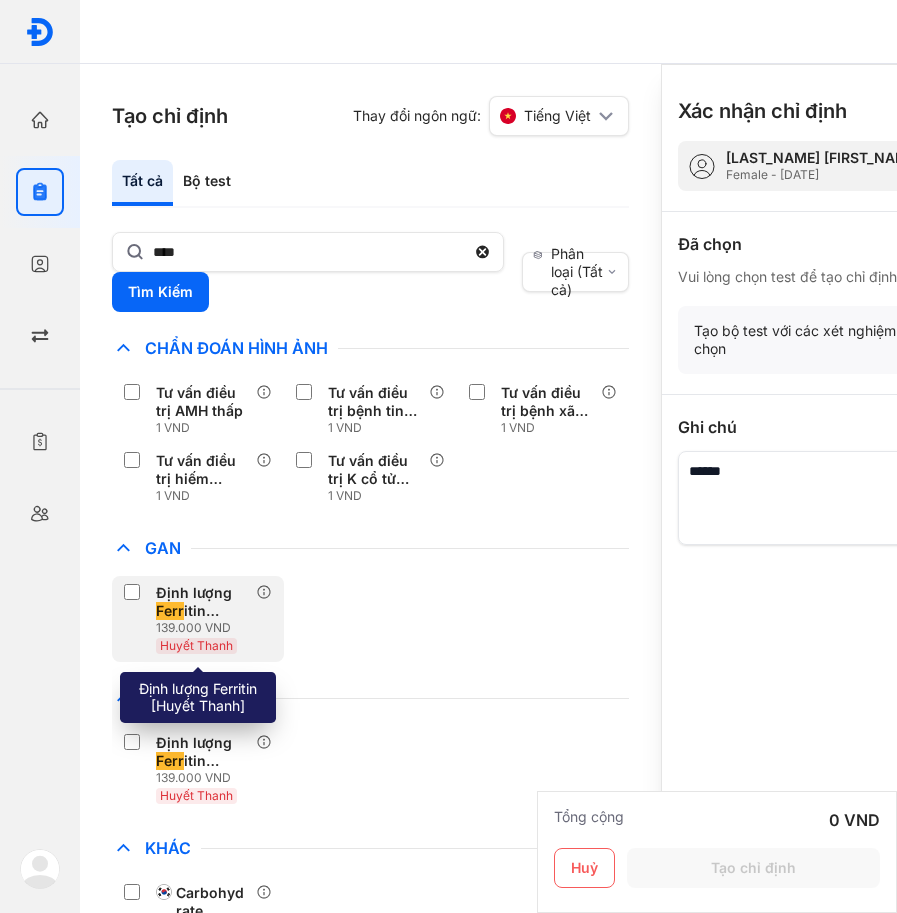 click on "Định lượng  Ferr itin [Huyết Thanh]" at bounding box center [202, 602] 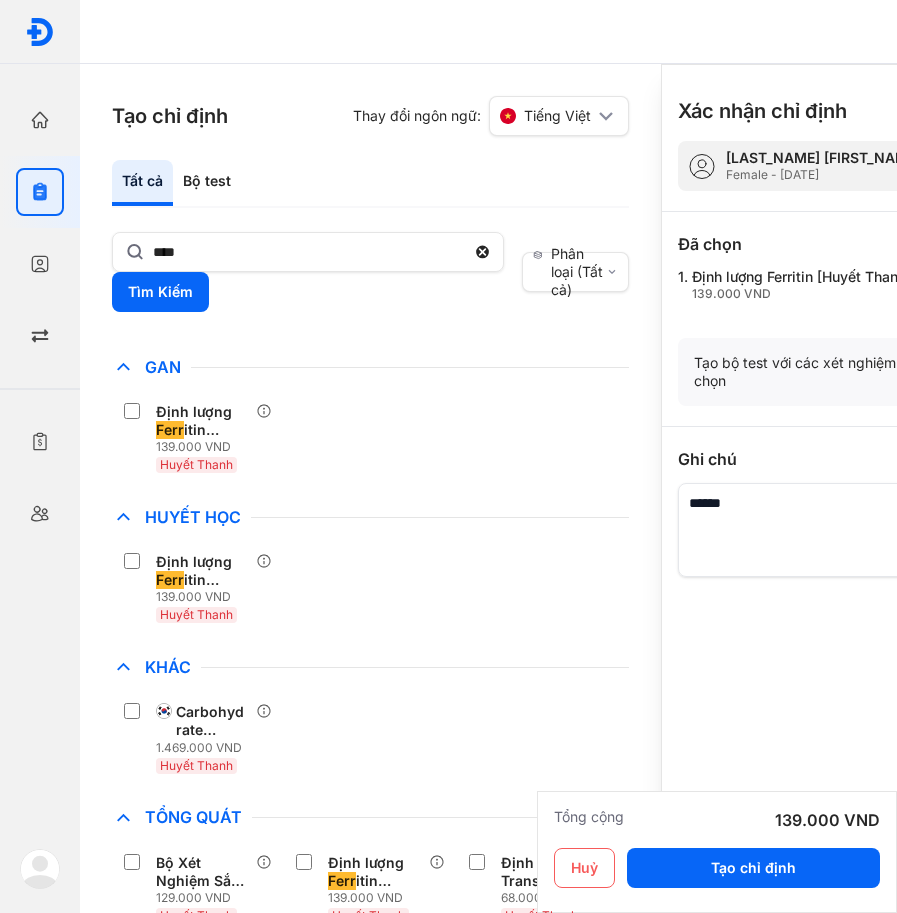 scroll, scrollTop: 374, scrollLeft: 0, axis: vertical 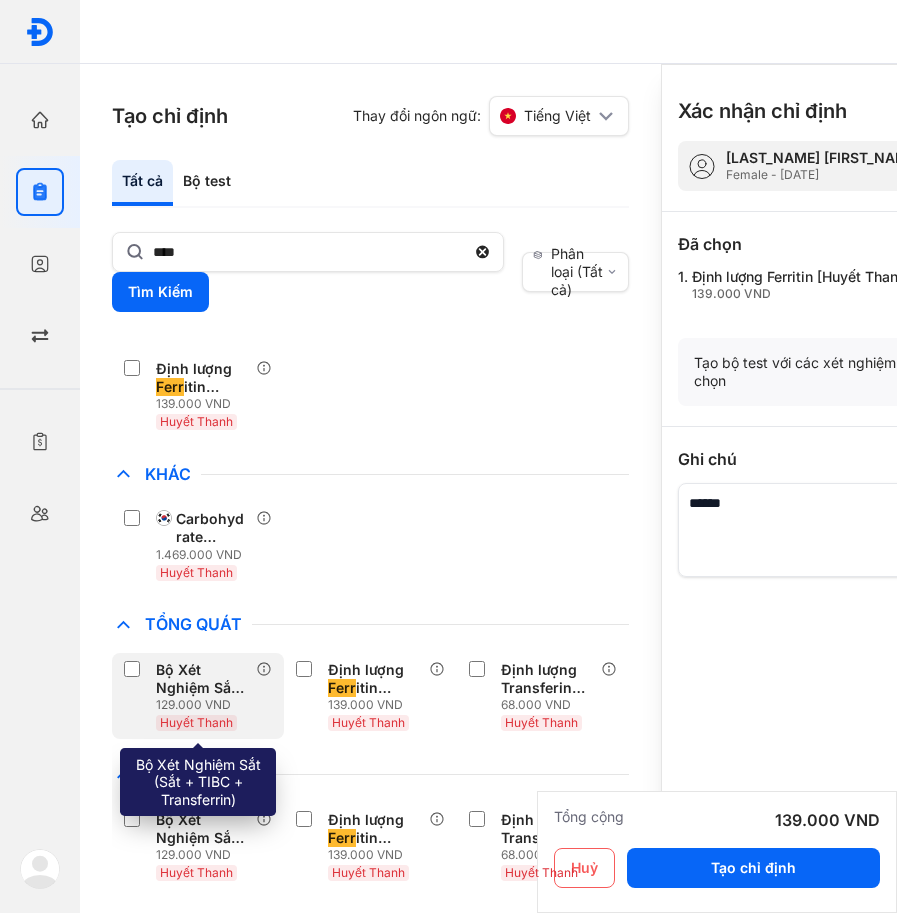 click on "Bộ Xét Nghiệm Sắt (Sắt + TIBC + Trans ferr in)" at bounding box center (202, 679) 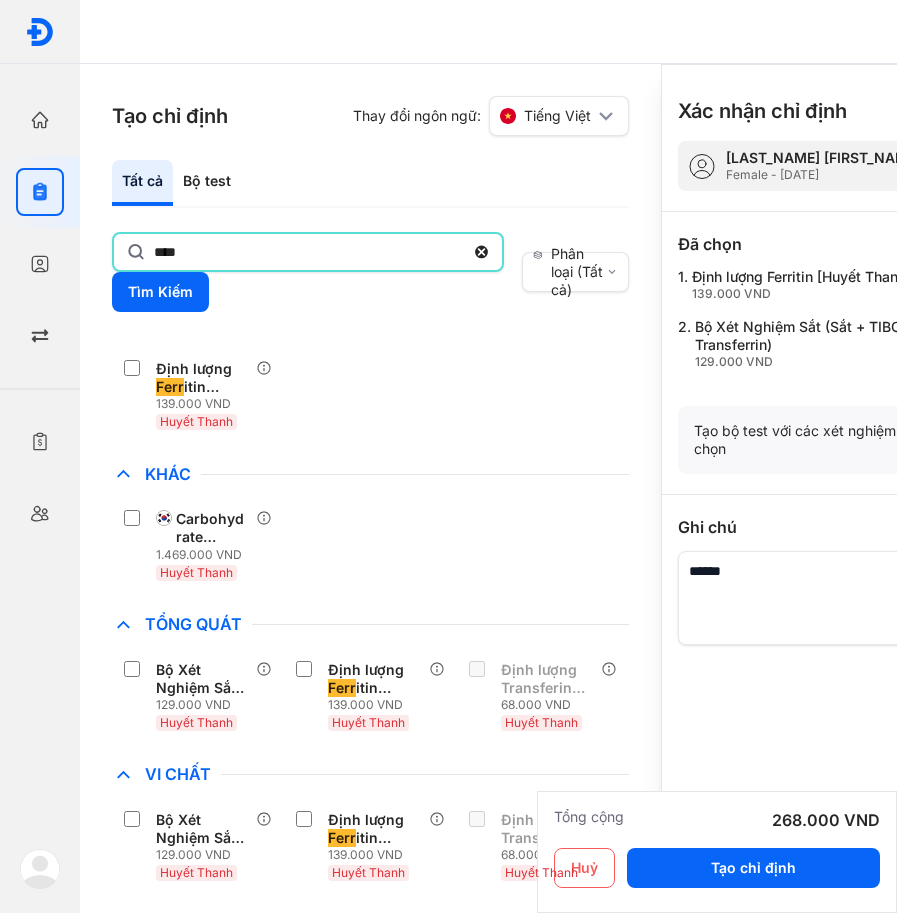 drag, startPoint x: 238, startPoint y: 252, endPoint x: -117, endPoint y: 235, distance: 355.4068 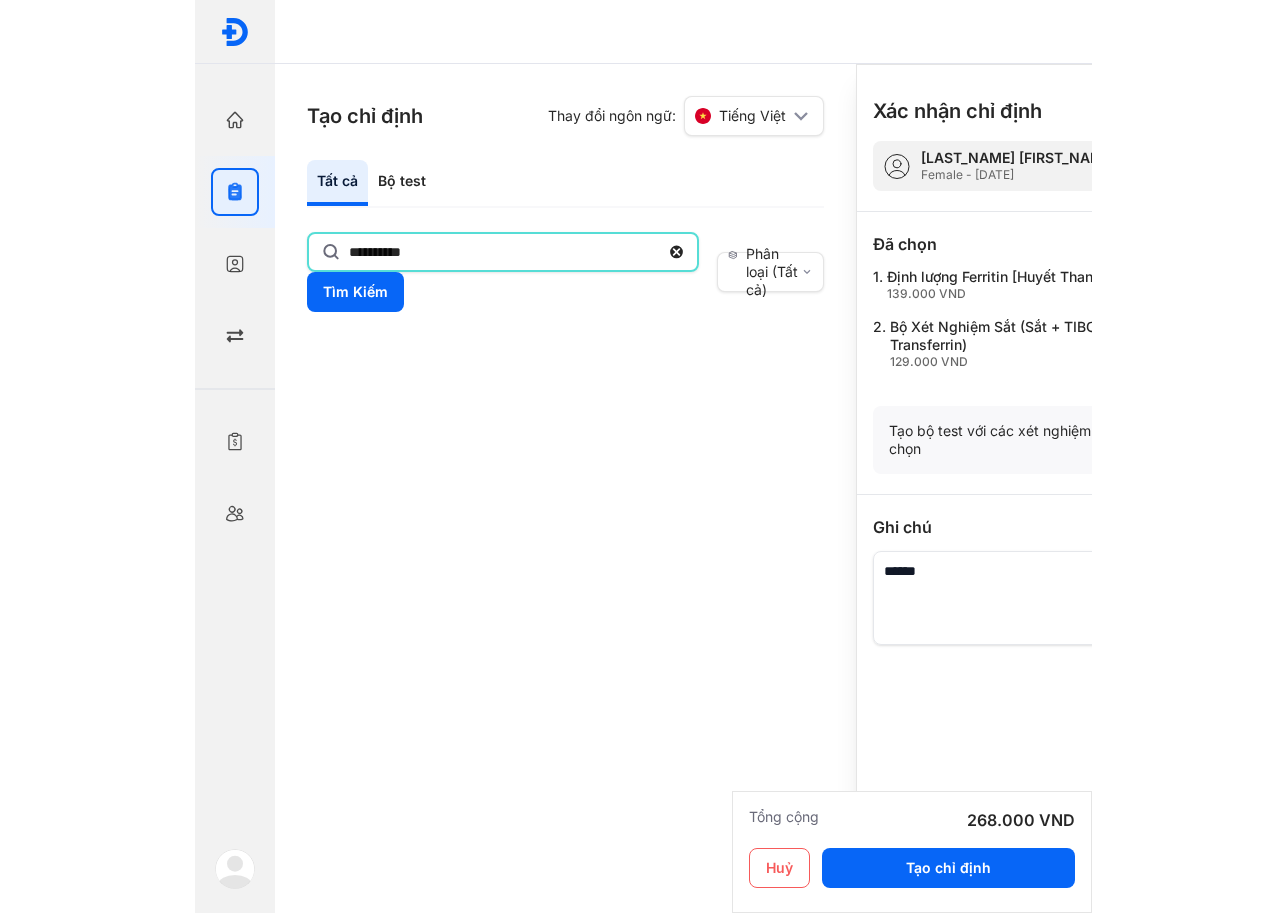 scroll, scrollTop: 0, scrollLeft: 0, axis: both 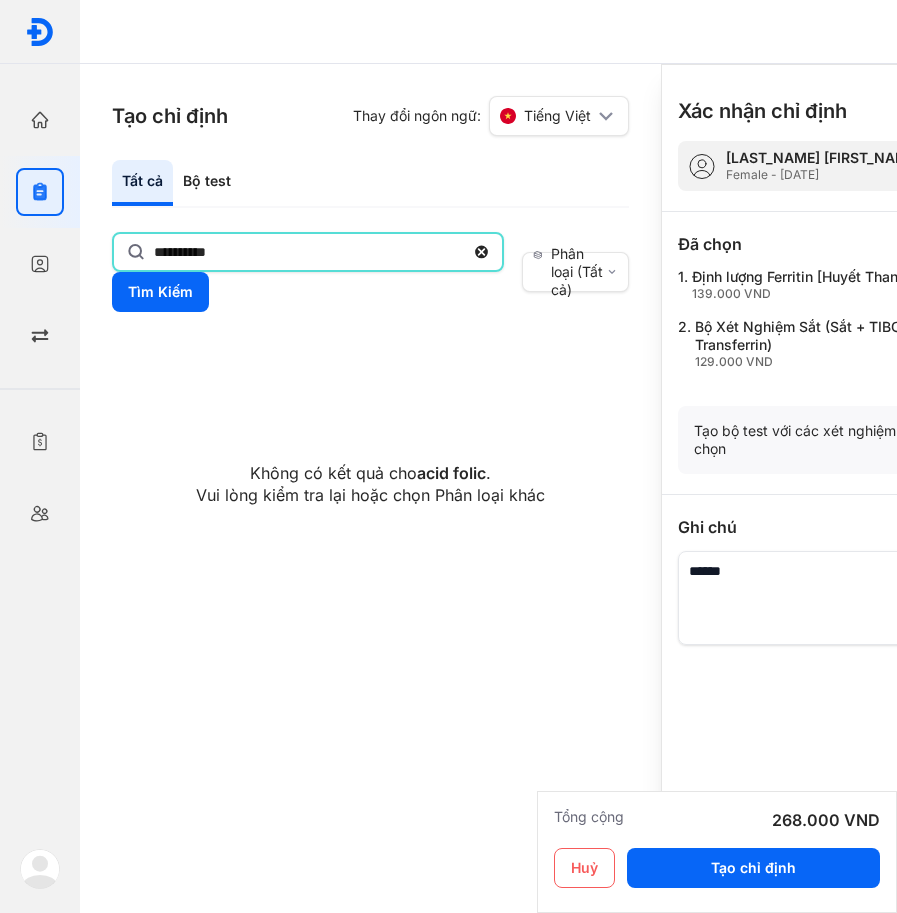 drag, startPoint x: 245, startPoint y: 250, endPoint x: -117, endPoint y: 273, distance: 362.72992 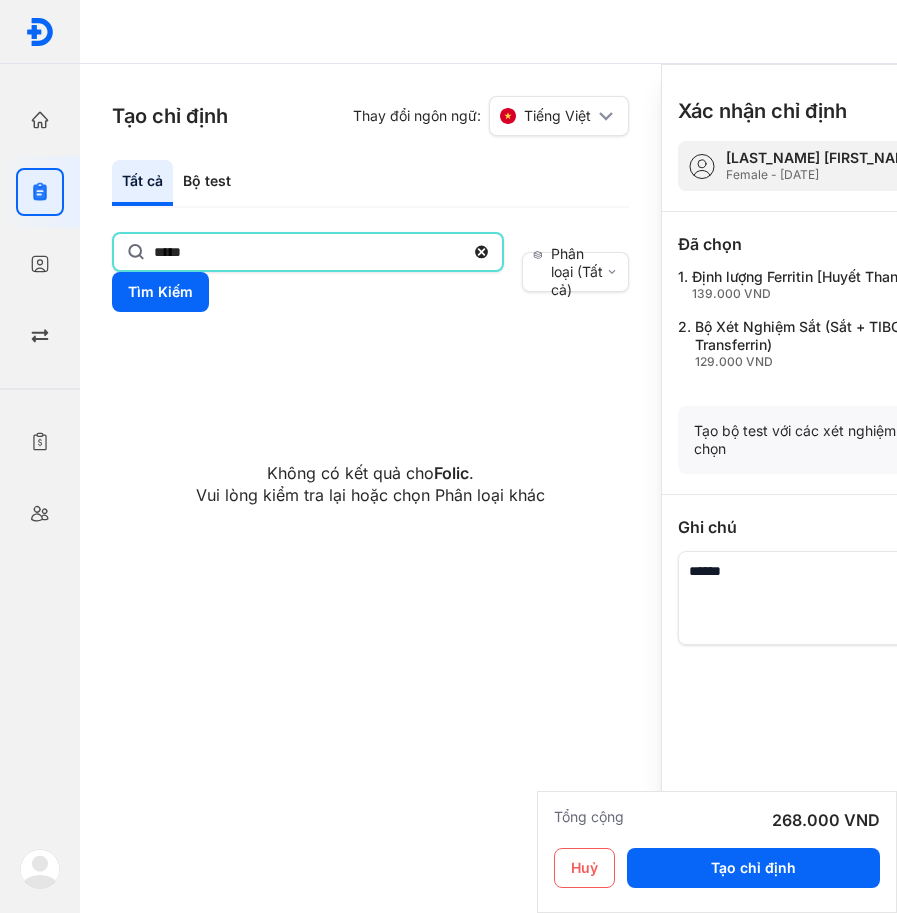 type on "*****" 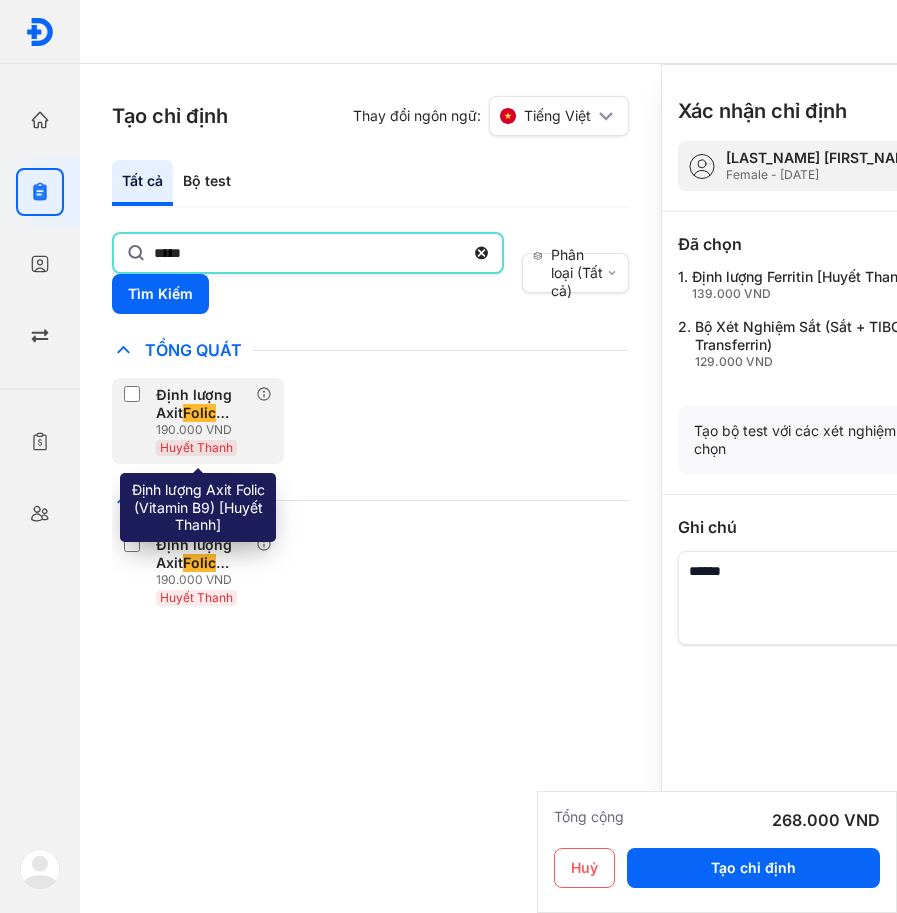 click on "Định lượng Axit  Folic  (Vitamin B9) [Huyết Thanh]" at bounding box center [202, 404] 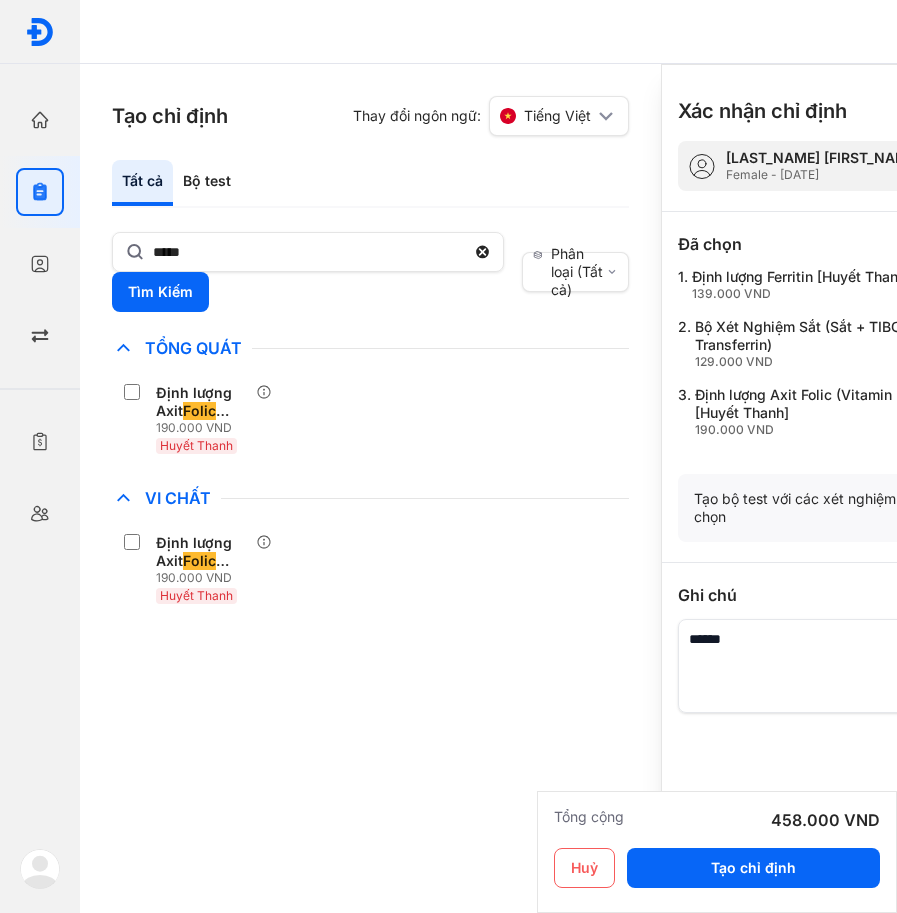 click at bounding box center [833, 666] 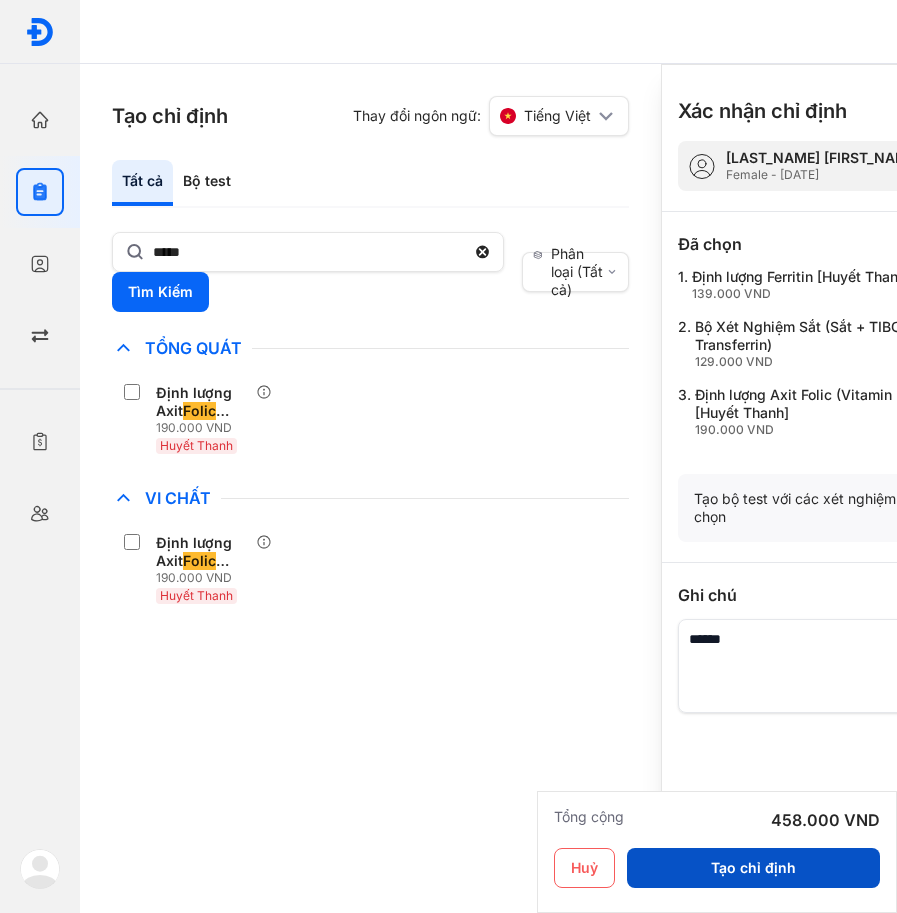 click on "Tạo chỉ định" at bounding box center (753, 868) 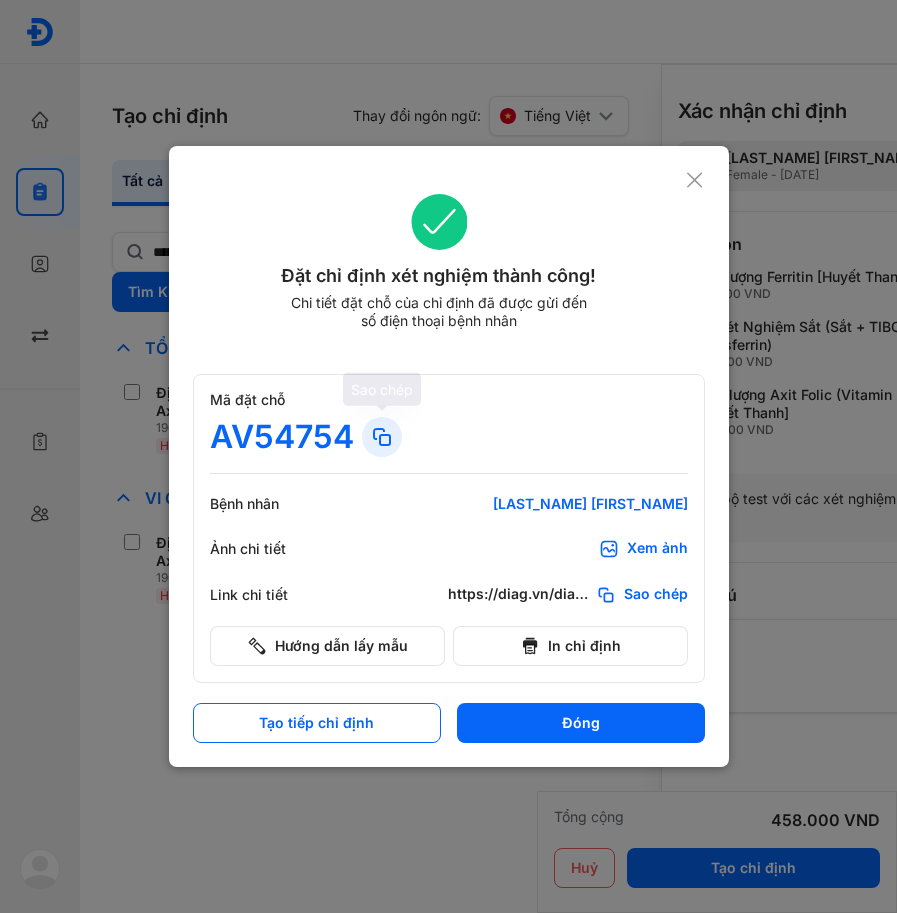 click 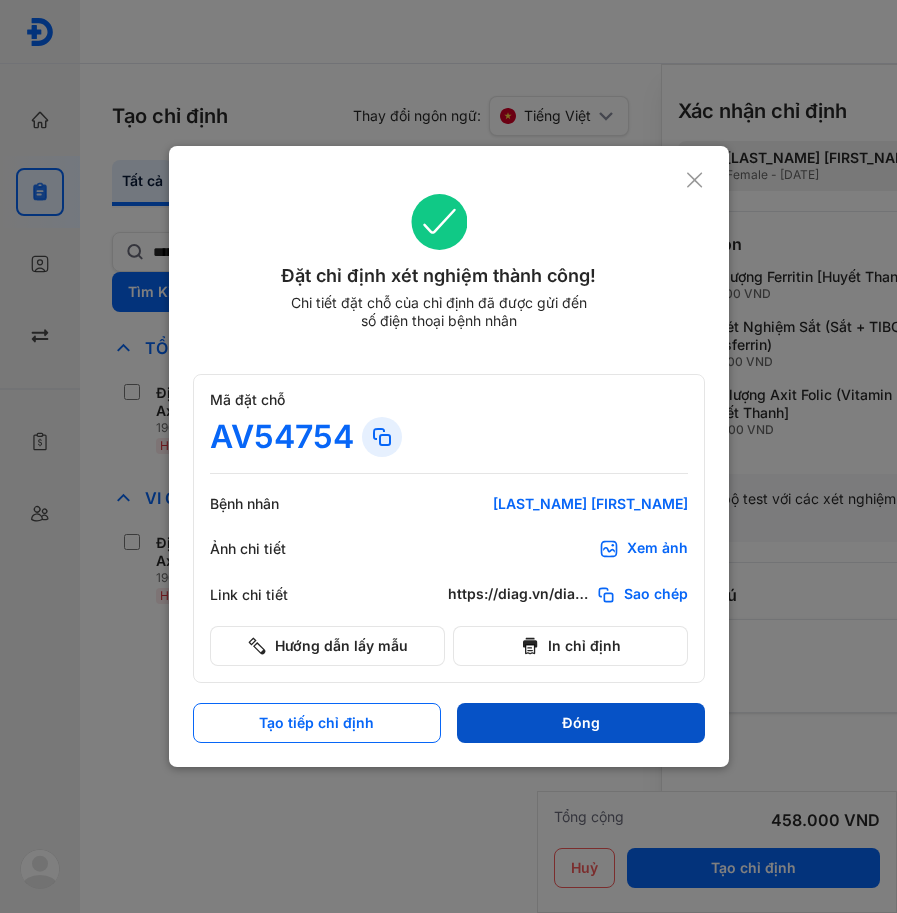click on "Đóng" at bounding box center (581, 723) 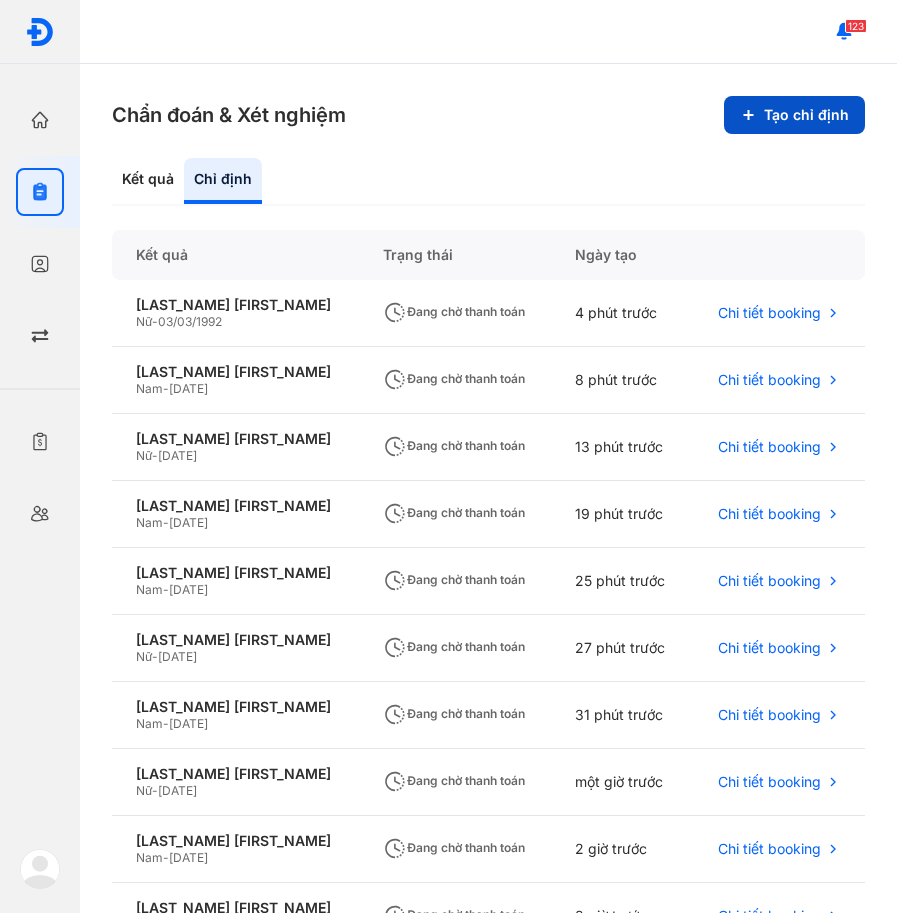click on "Tạo chỉ định" at bounding box center (794, 115) 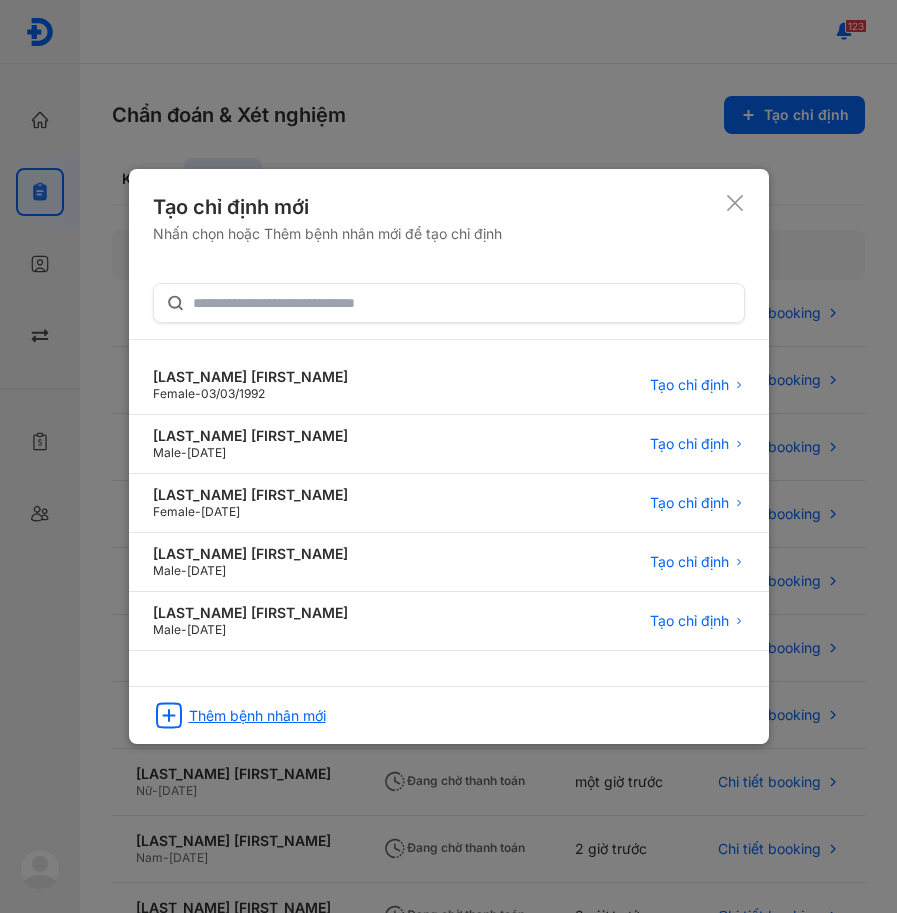 click on "Thêm bệnh nhân mới" 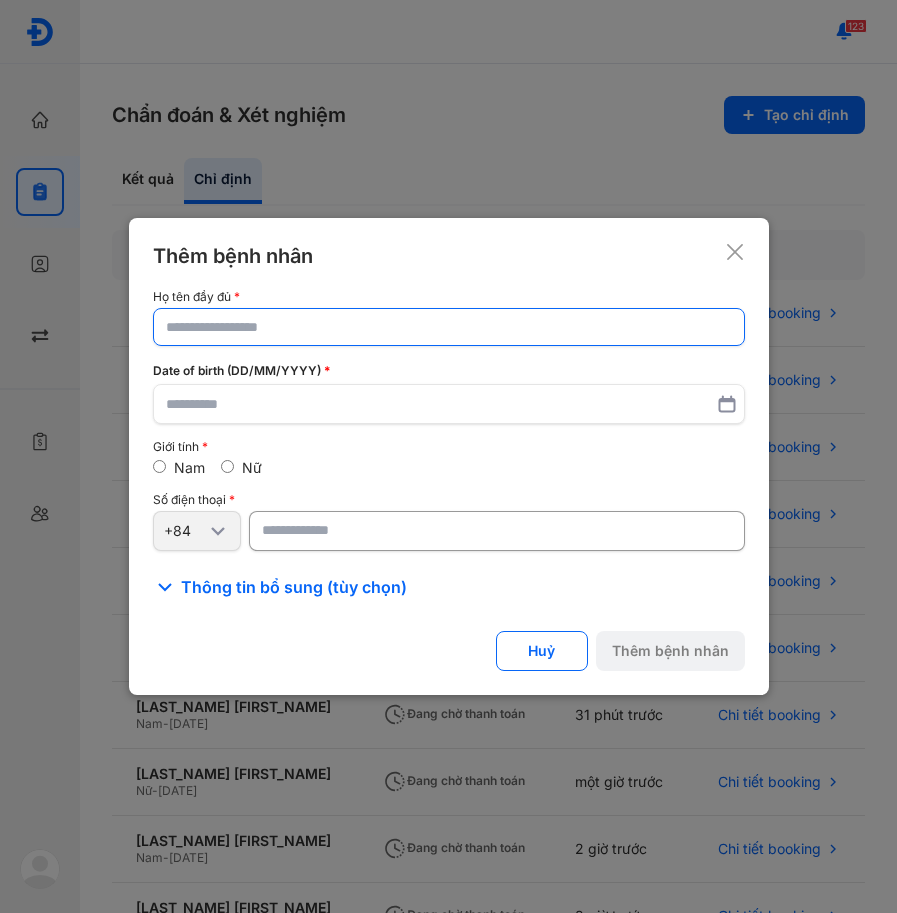 click 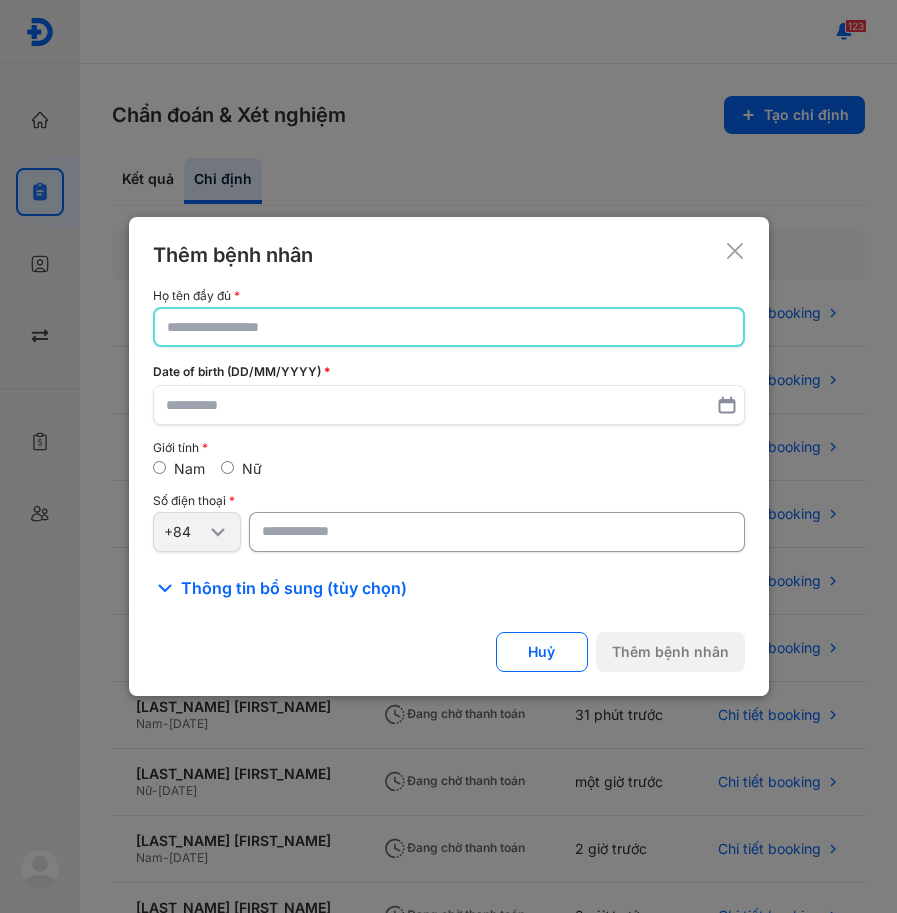 paste on "**********" 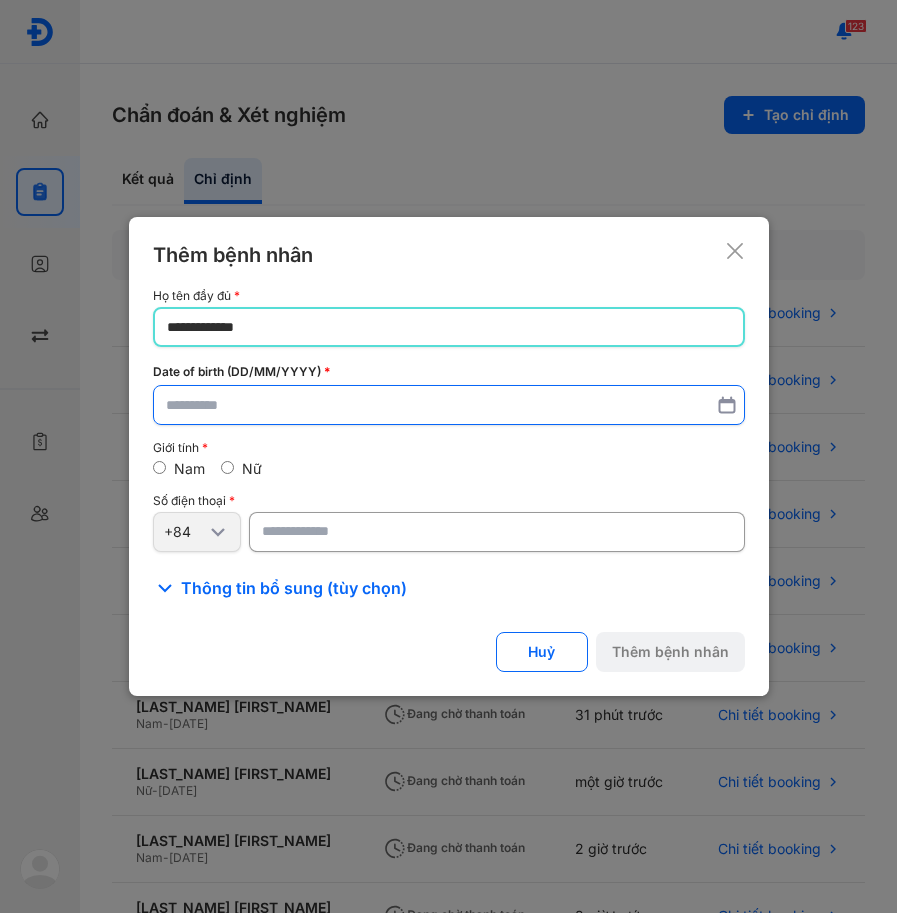 type on "**********" 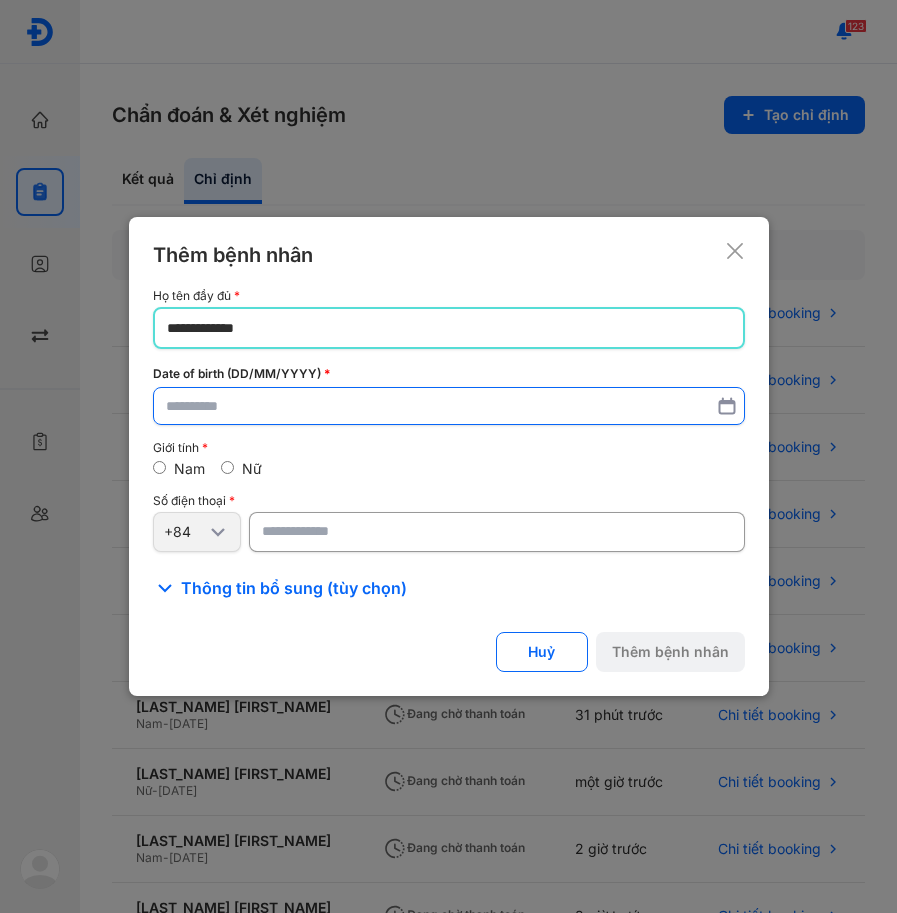click at bounding box center (449, 406) 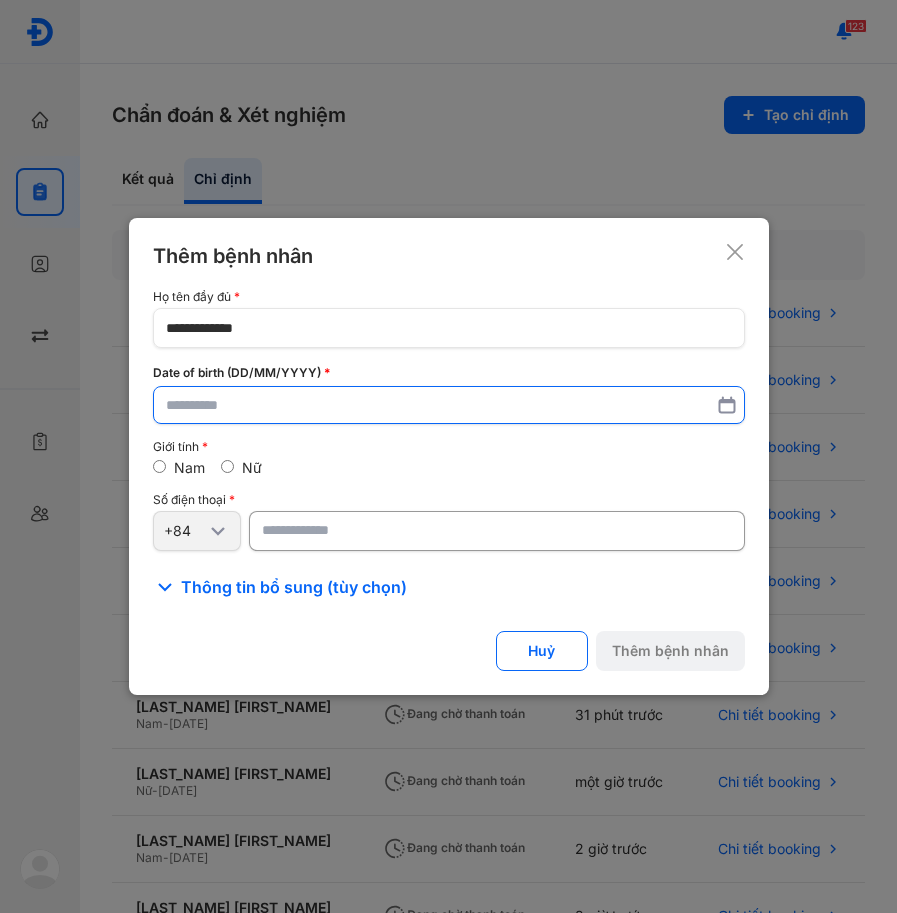 click at bounding box center (449, 405) 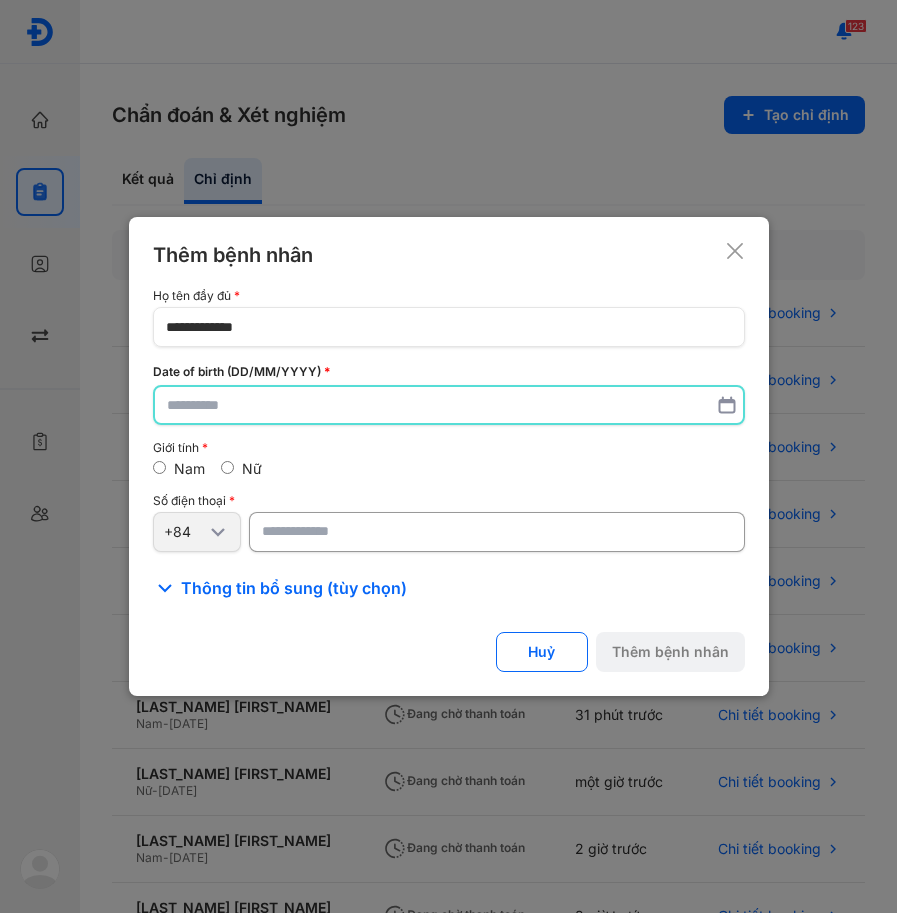 paste on "**********" 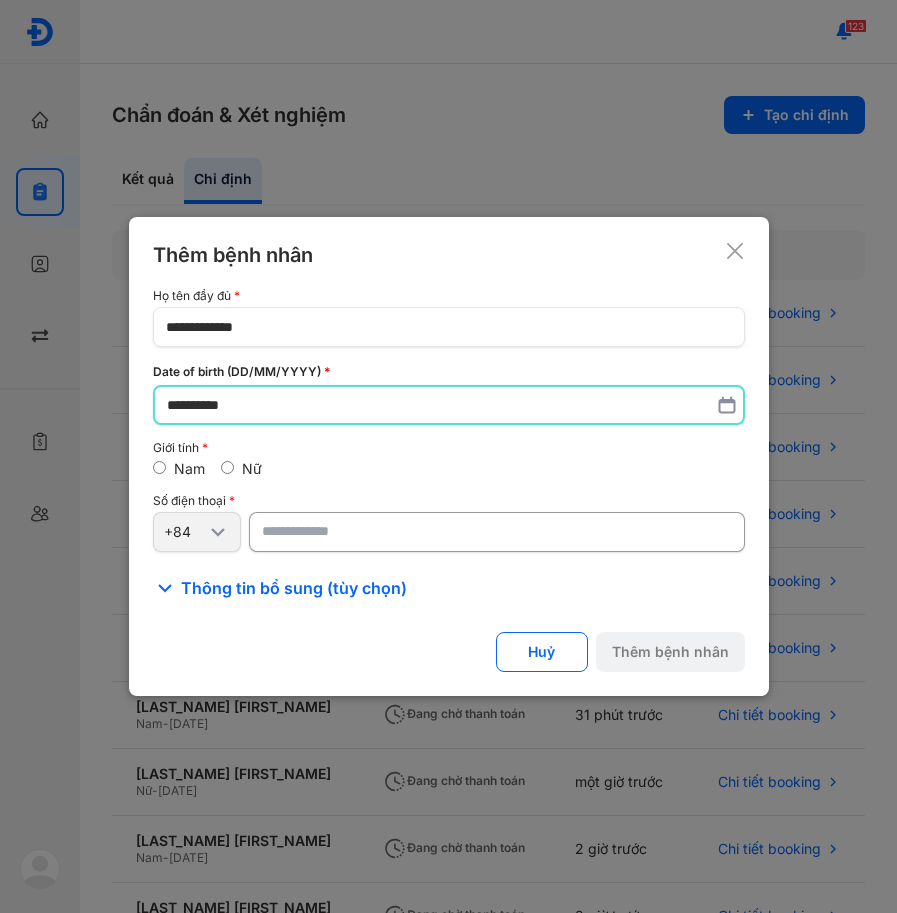 type on "**********" 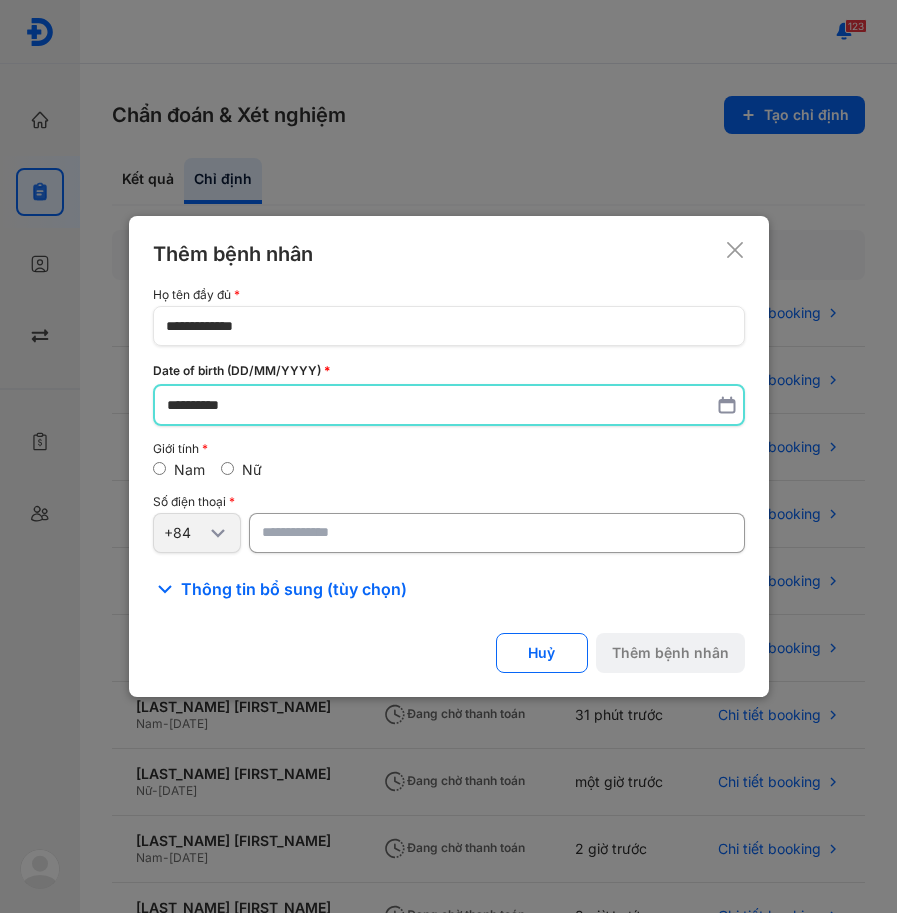 click at bounding box center [497, 533] 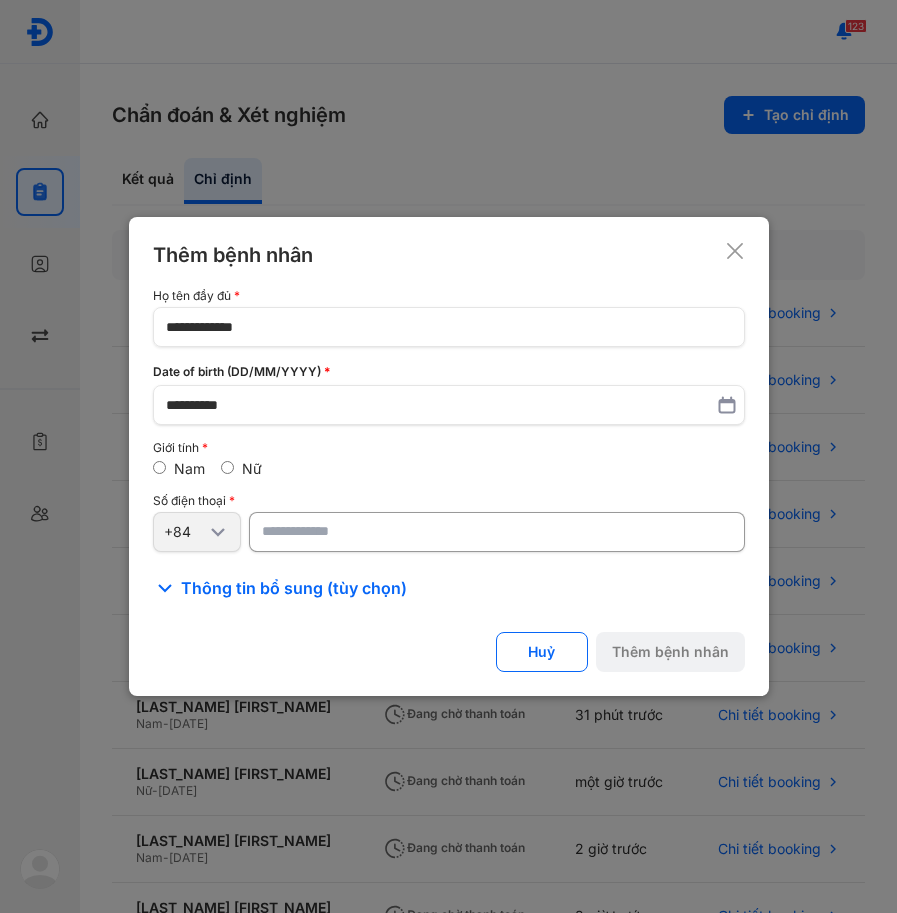 click at bounding box center (497, 532) 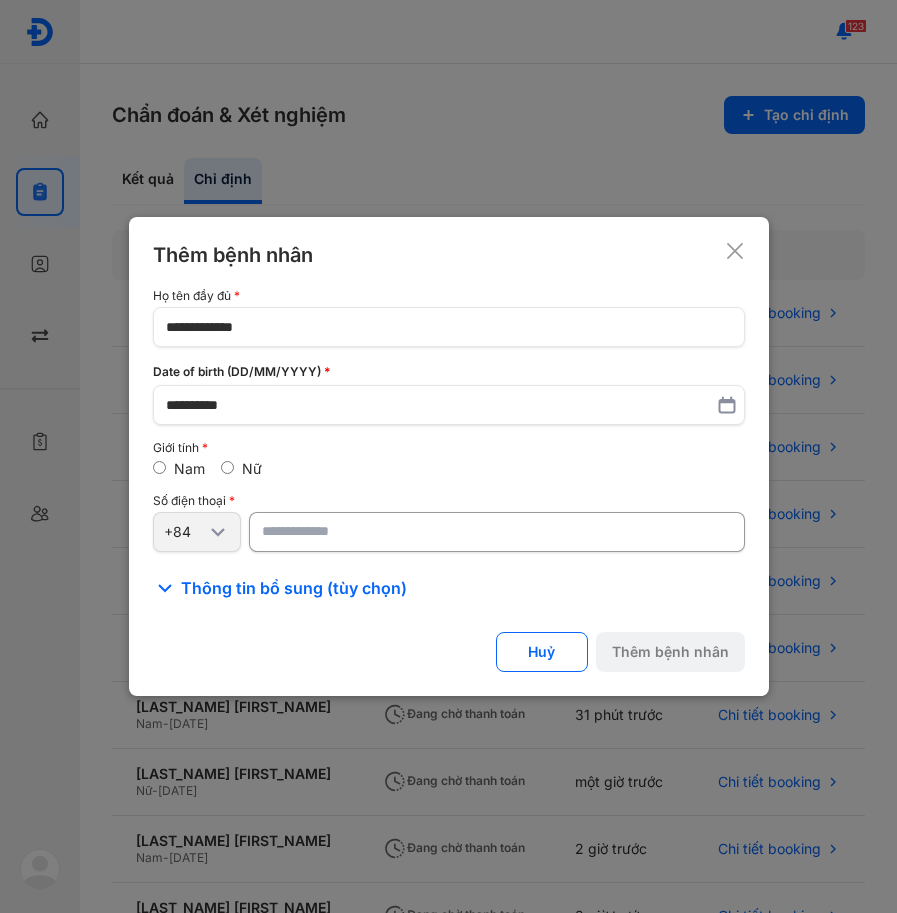 click at bounding box center [497, 532] 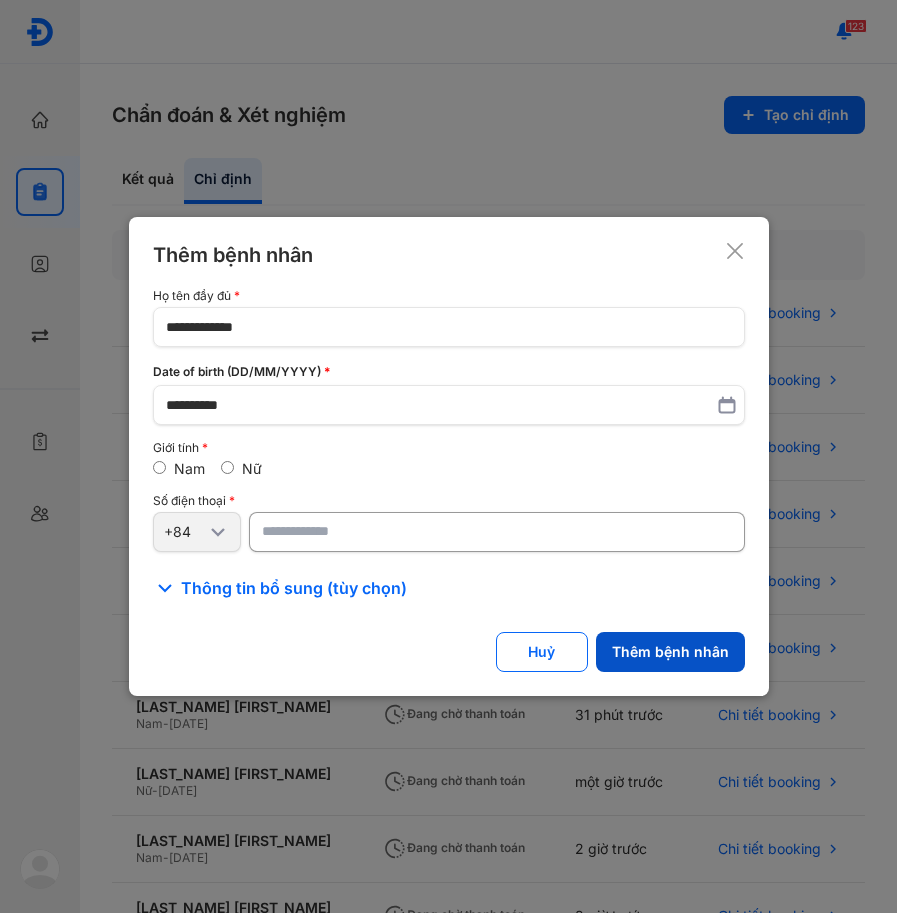 type on "**********" 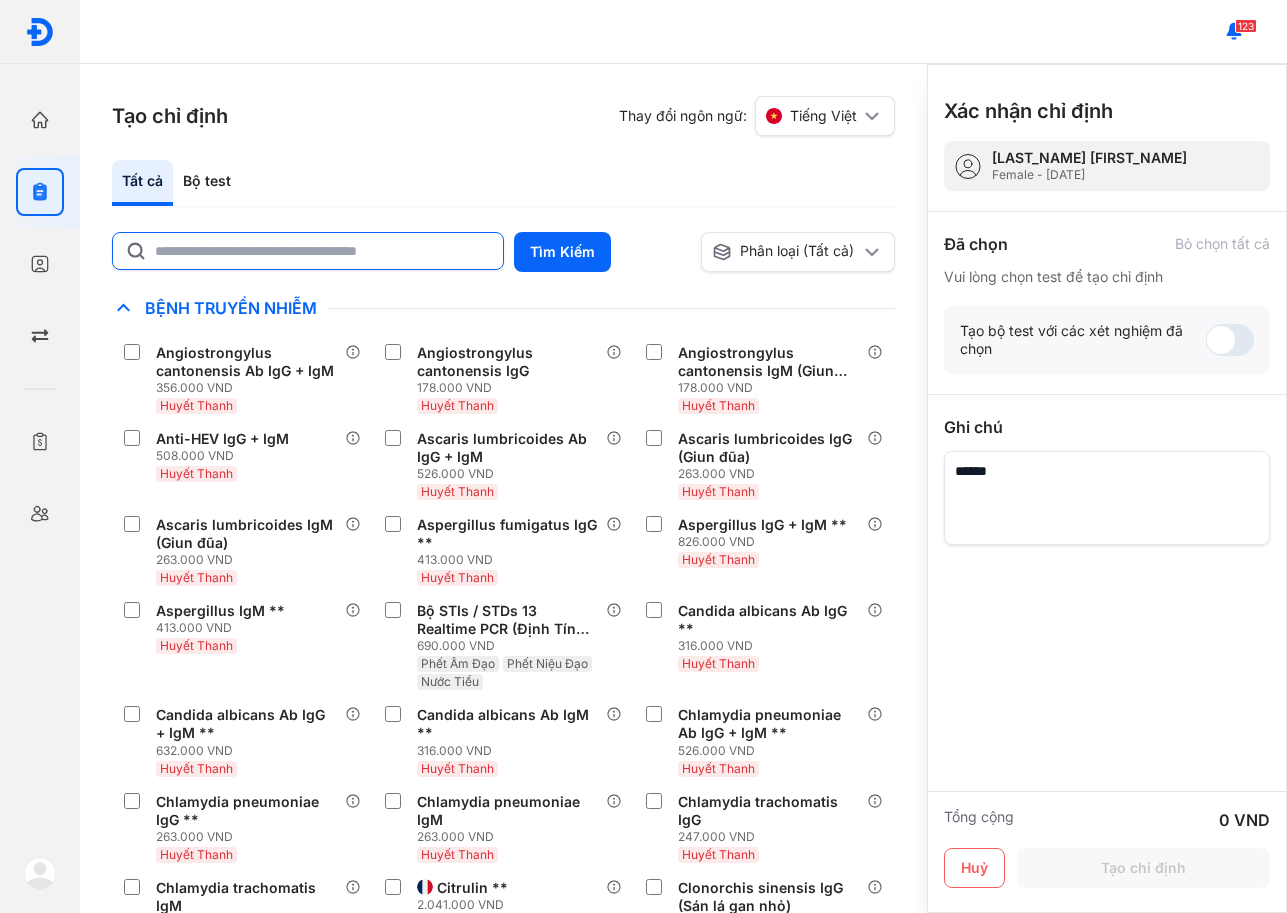 click 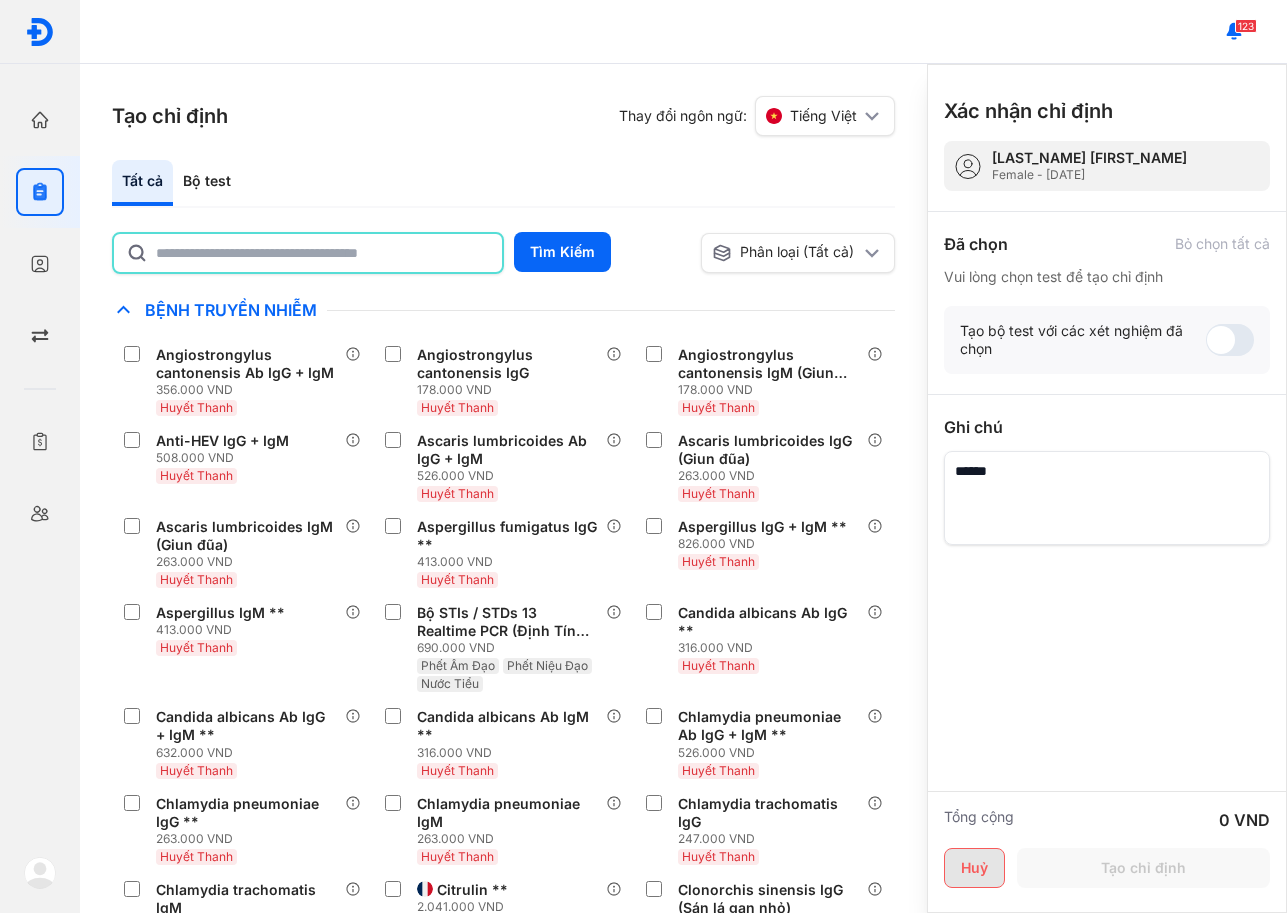 click on "Huỷ" at bounding box center (974, 868) 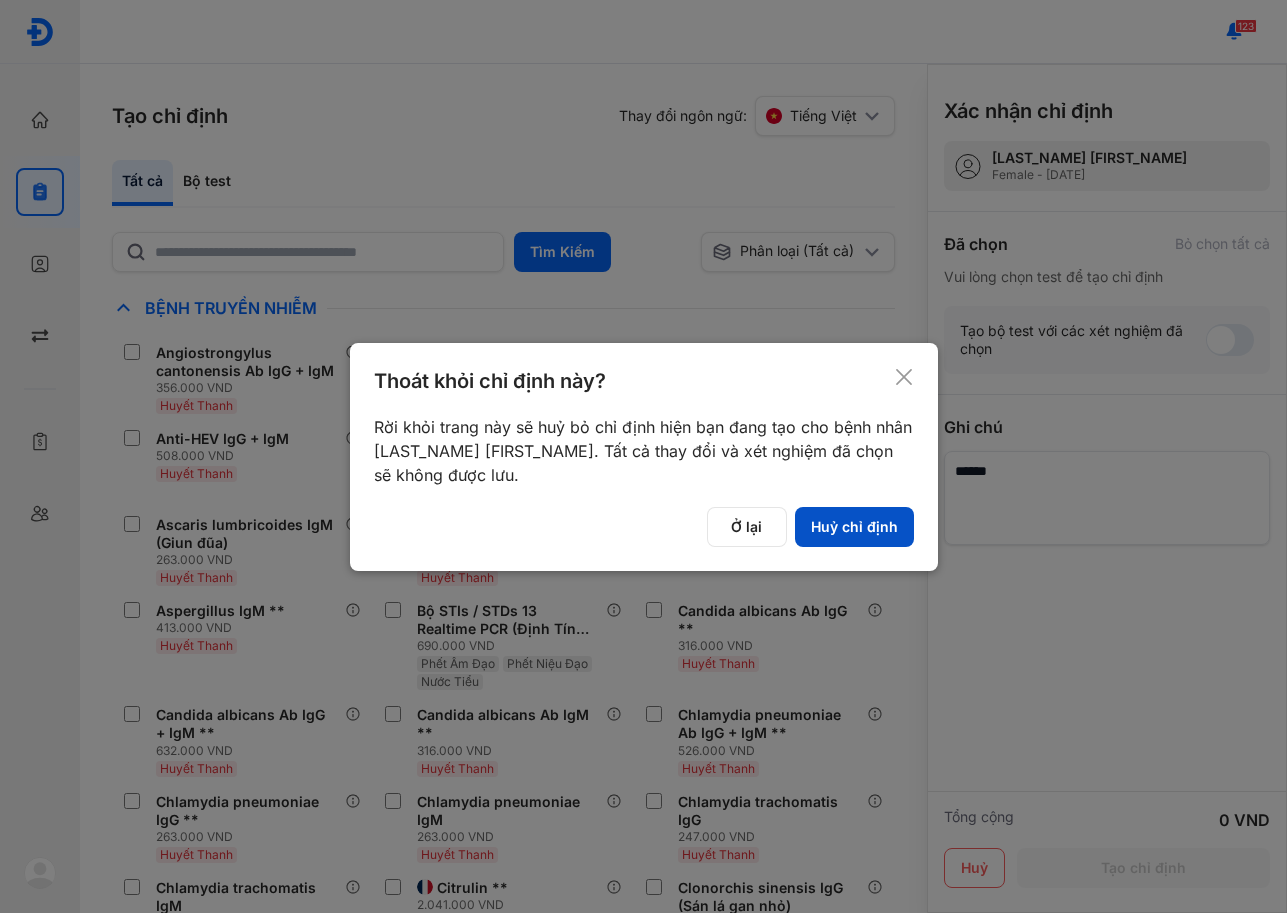 click on "Huỷ chỉ định" at bounding box center [854, 527] 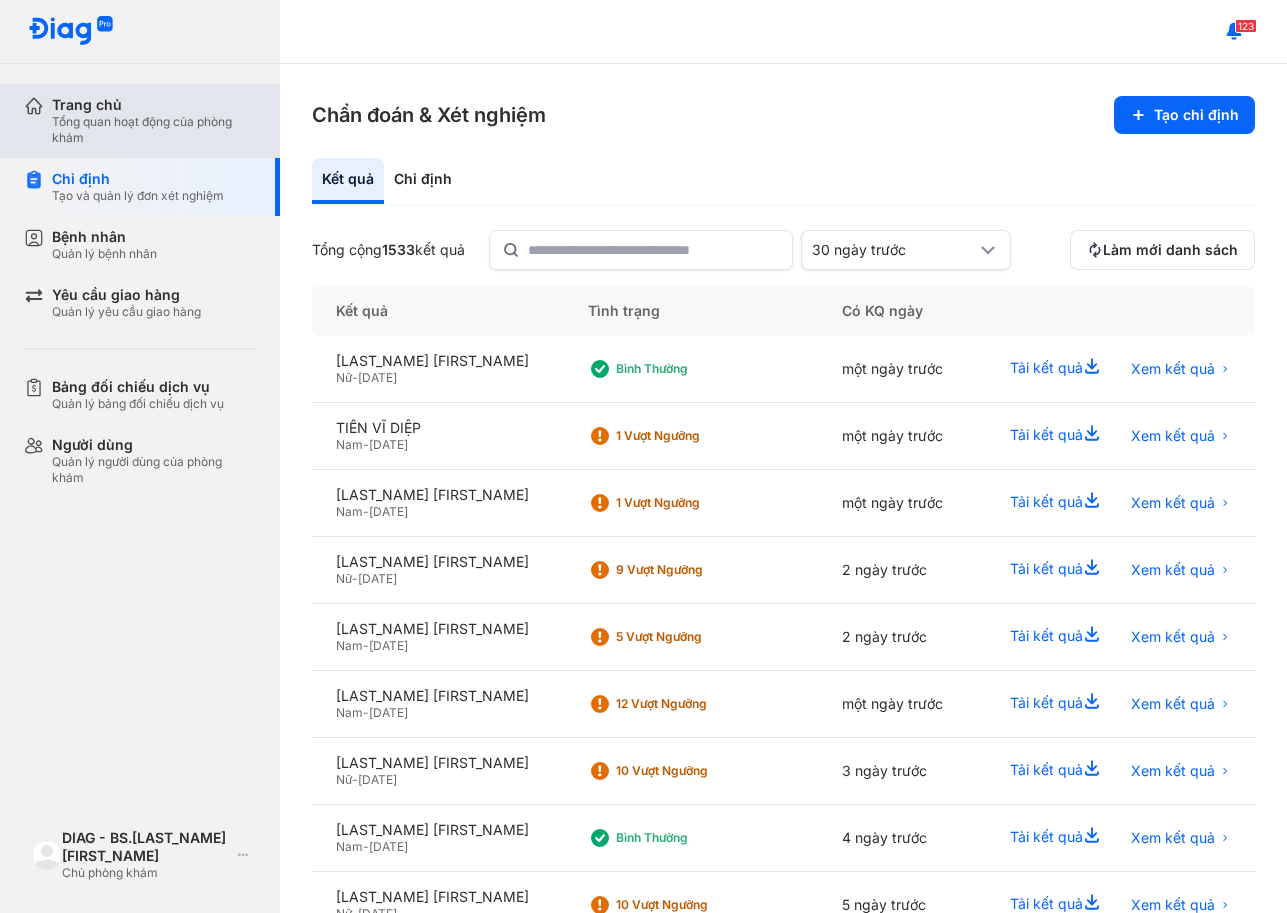 click on "Trang chủ" at bounding box center [154, 105] 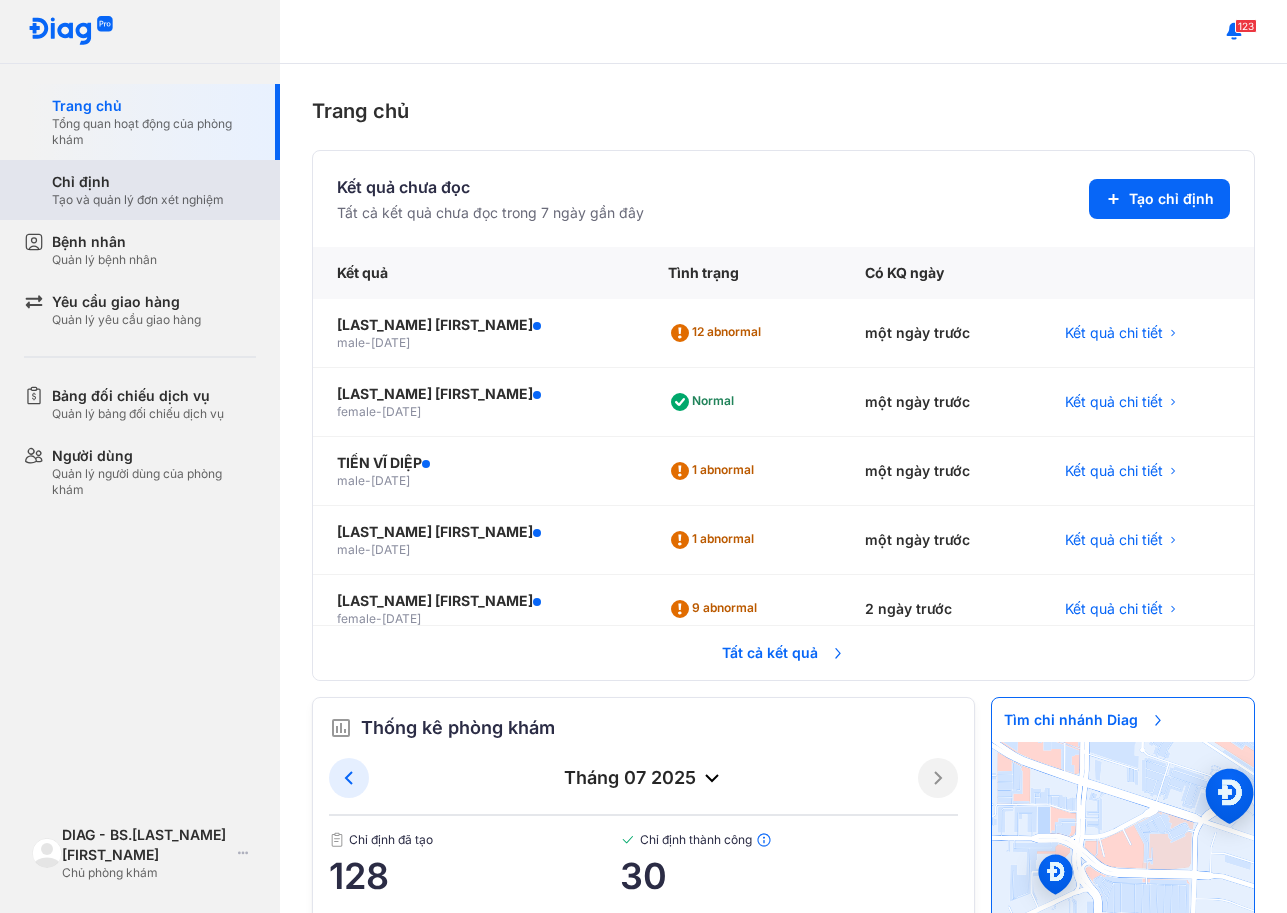 click 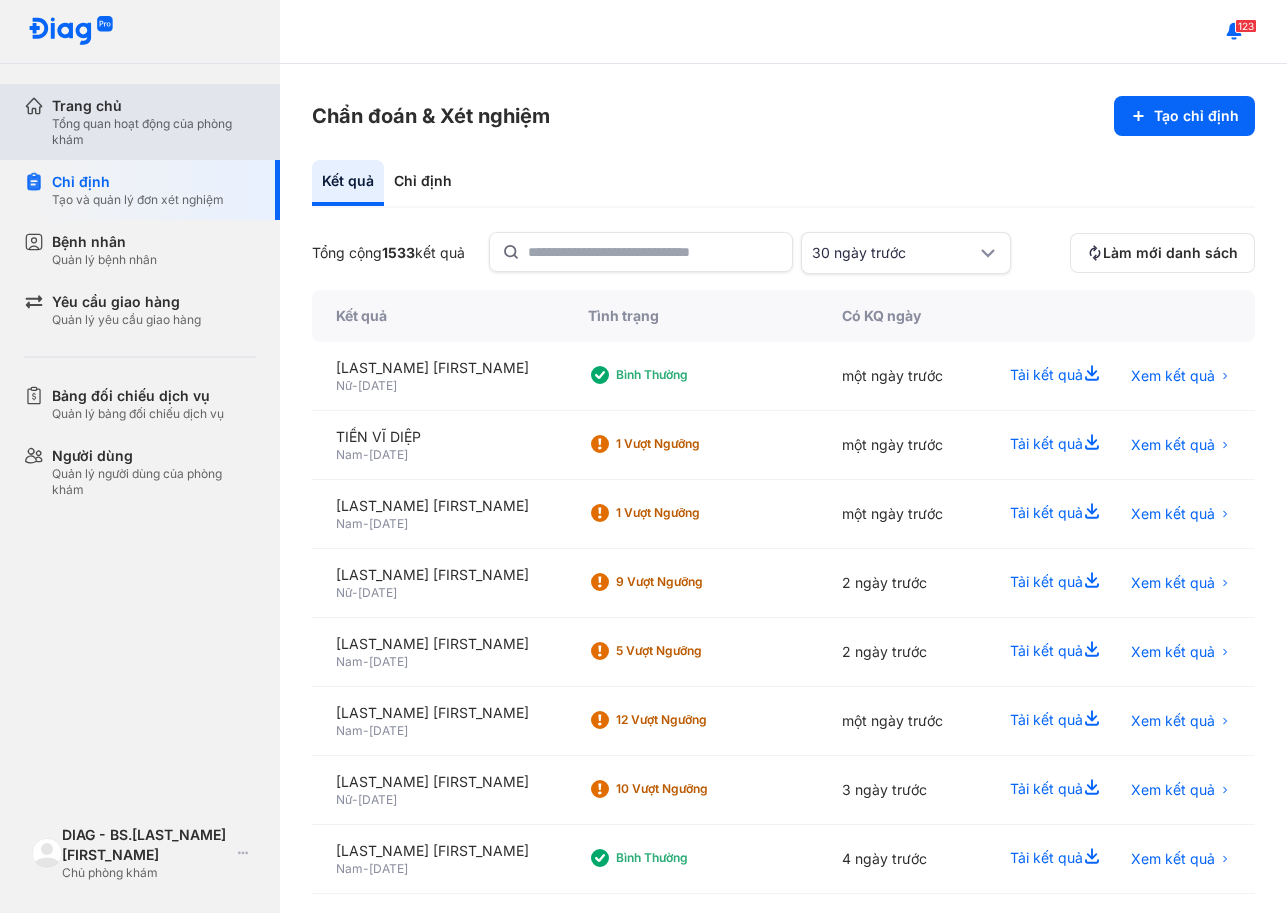 click on "Tổng quan hoạt động của phòng khám" at bounding box center (154, 132) 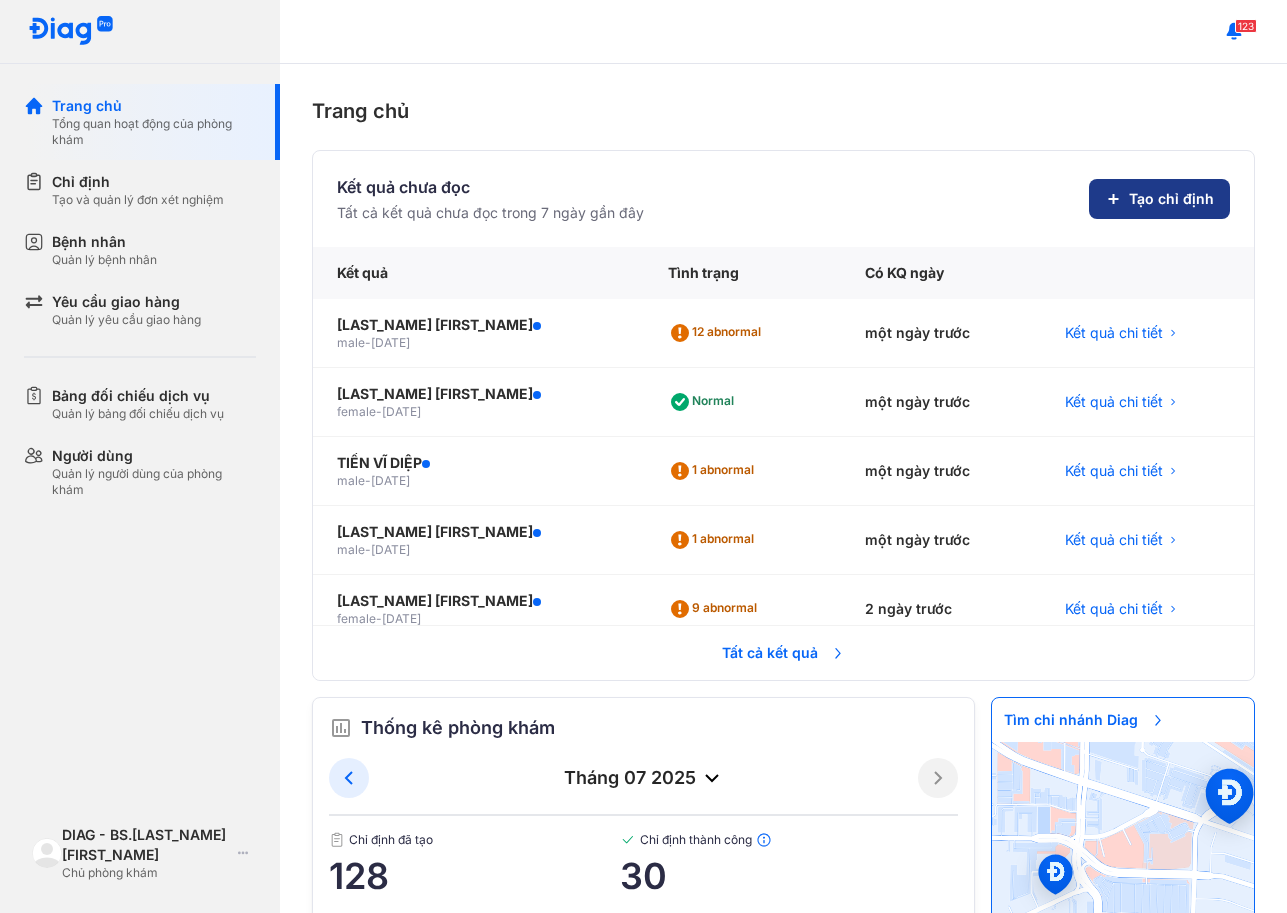 click on "Tạo chỉ định" 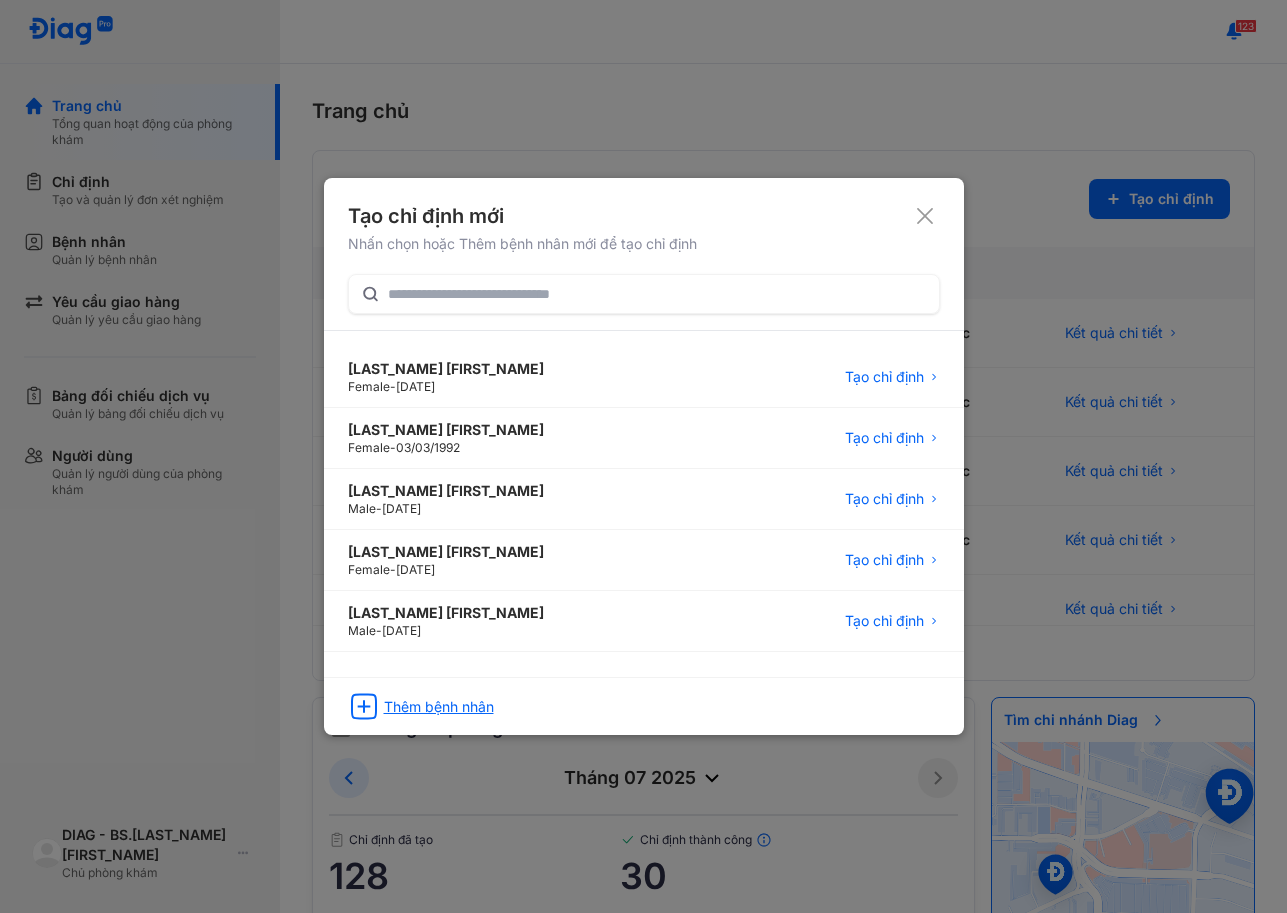 click on "Thêm bệnh nhân" 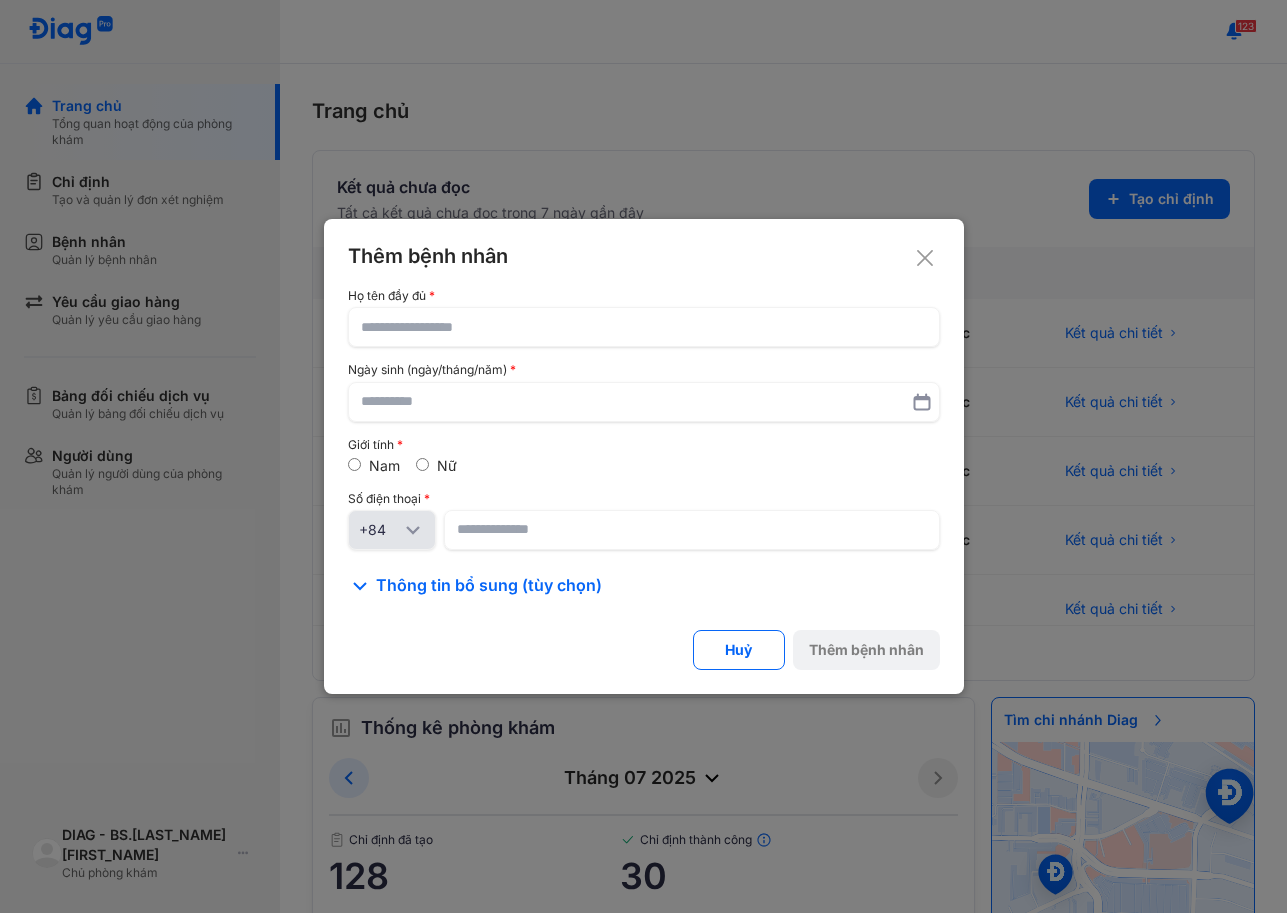 click 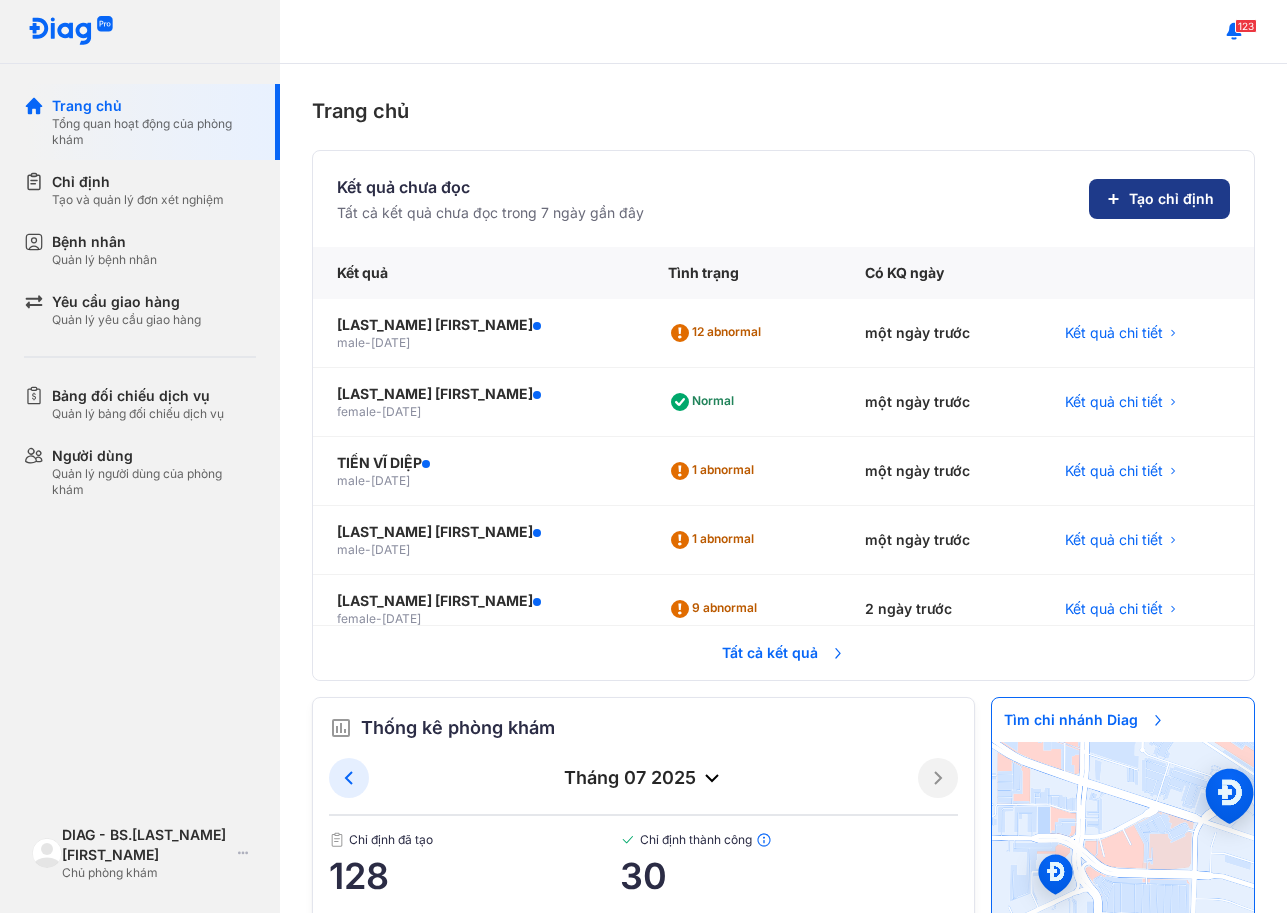 click on "Tạo chỉ định" 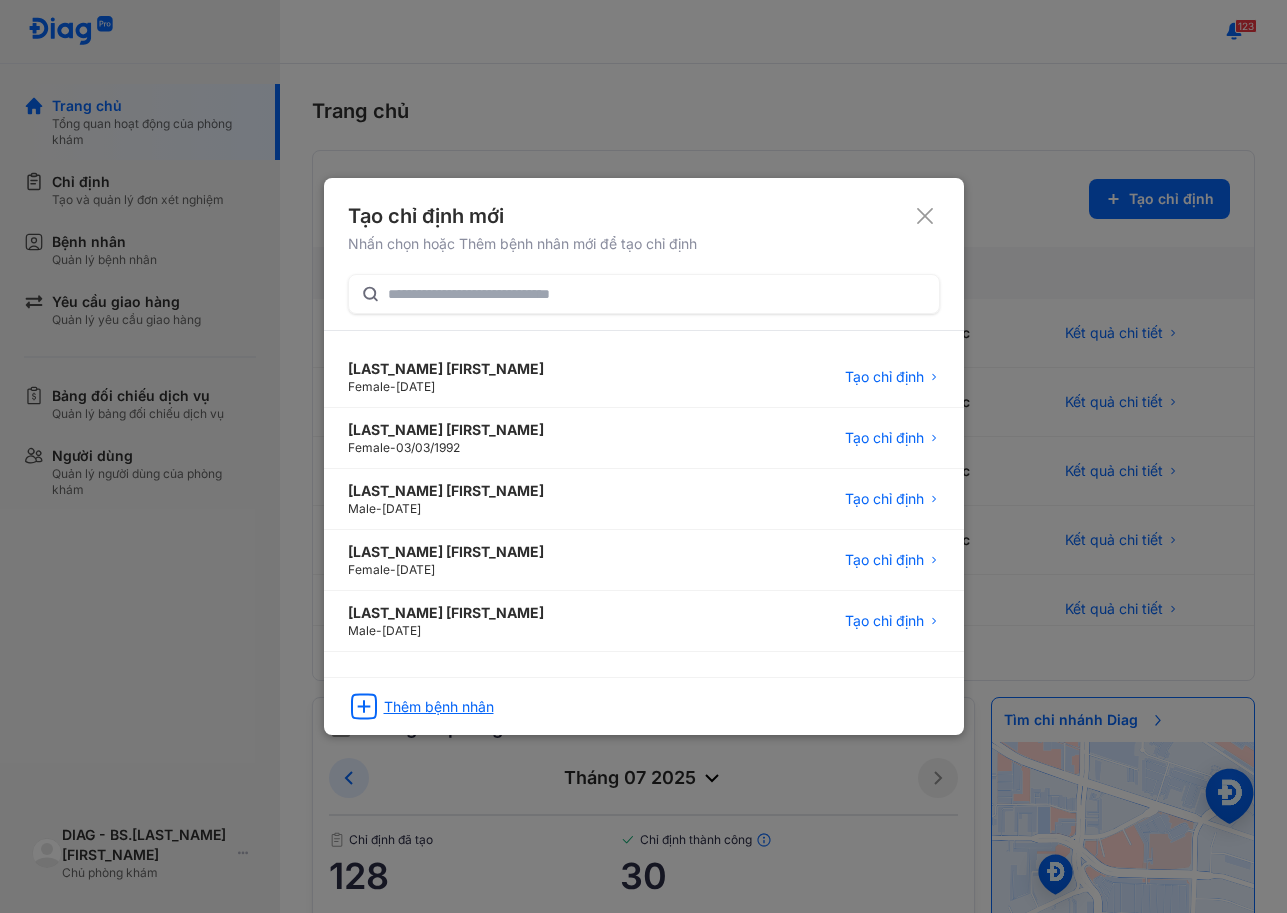 click on "Thêm bệnh nhân" 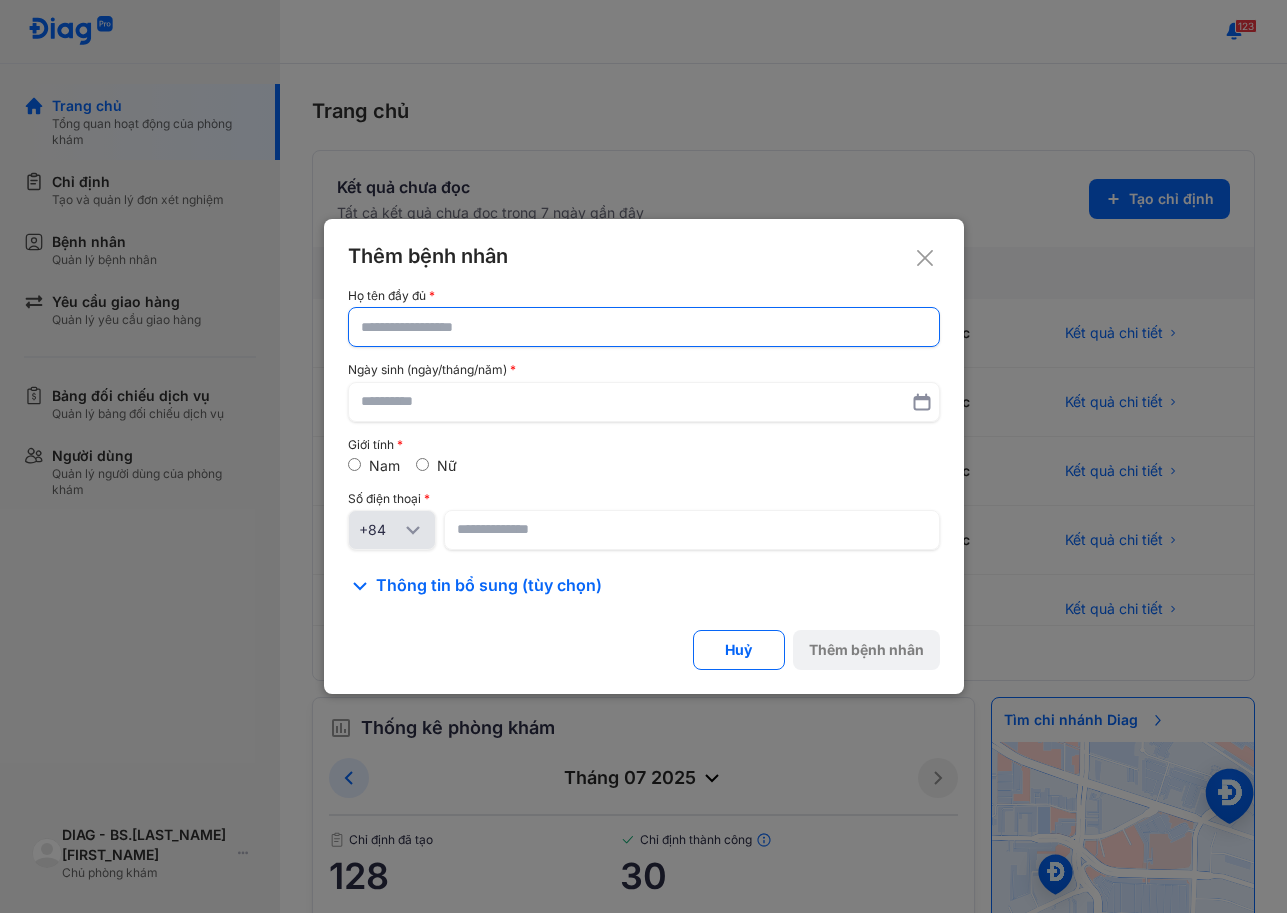 click at bounding box center (644, 327) 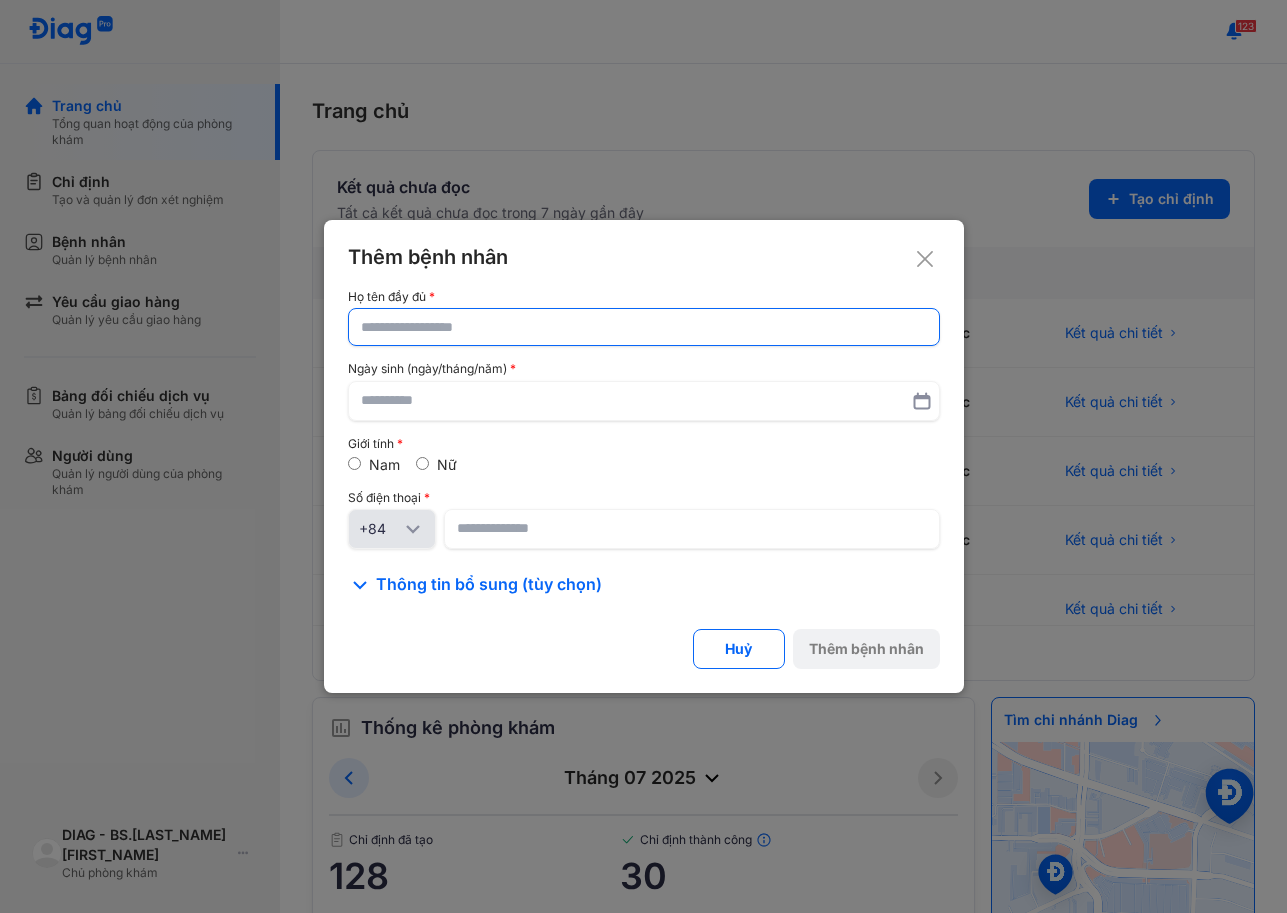 click 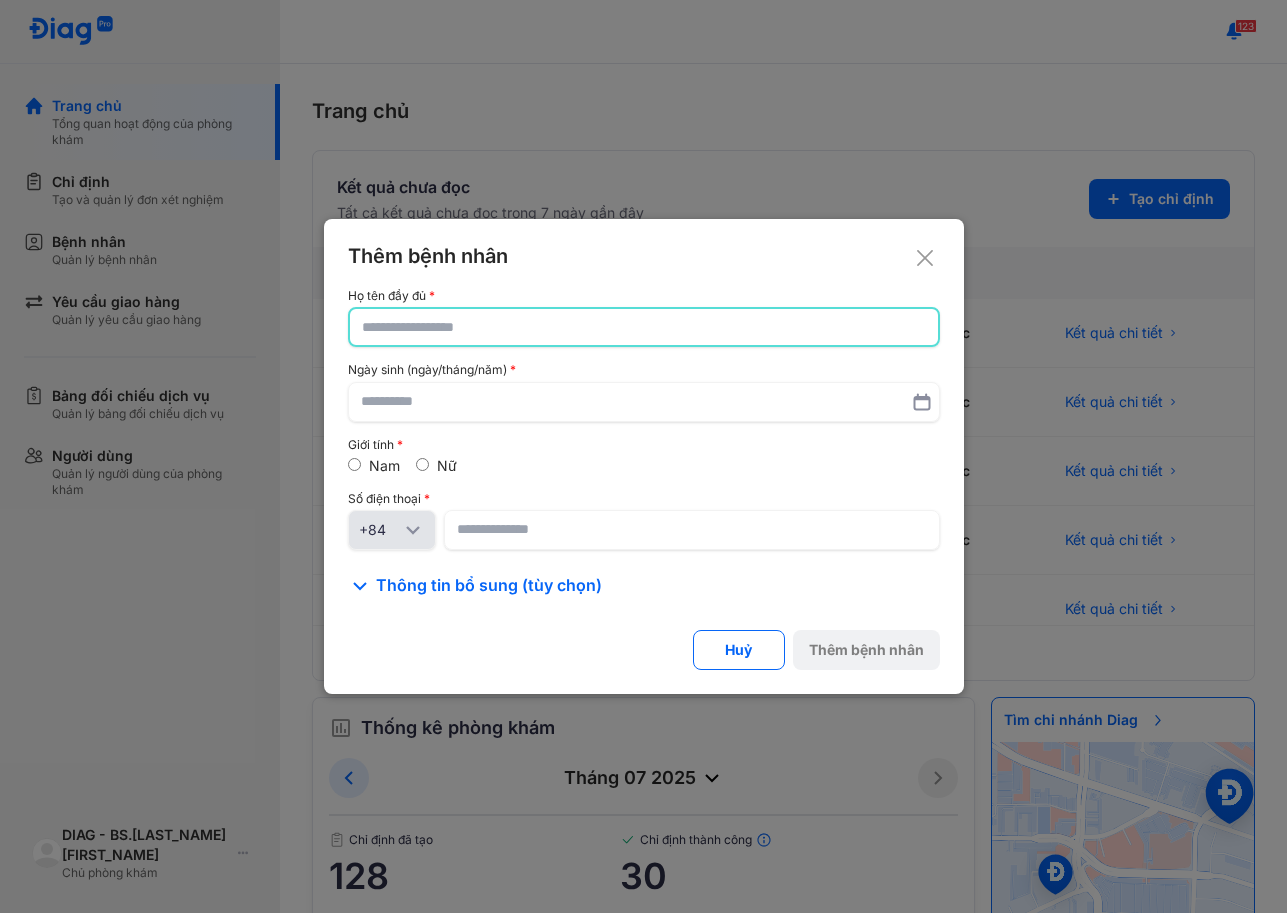 click 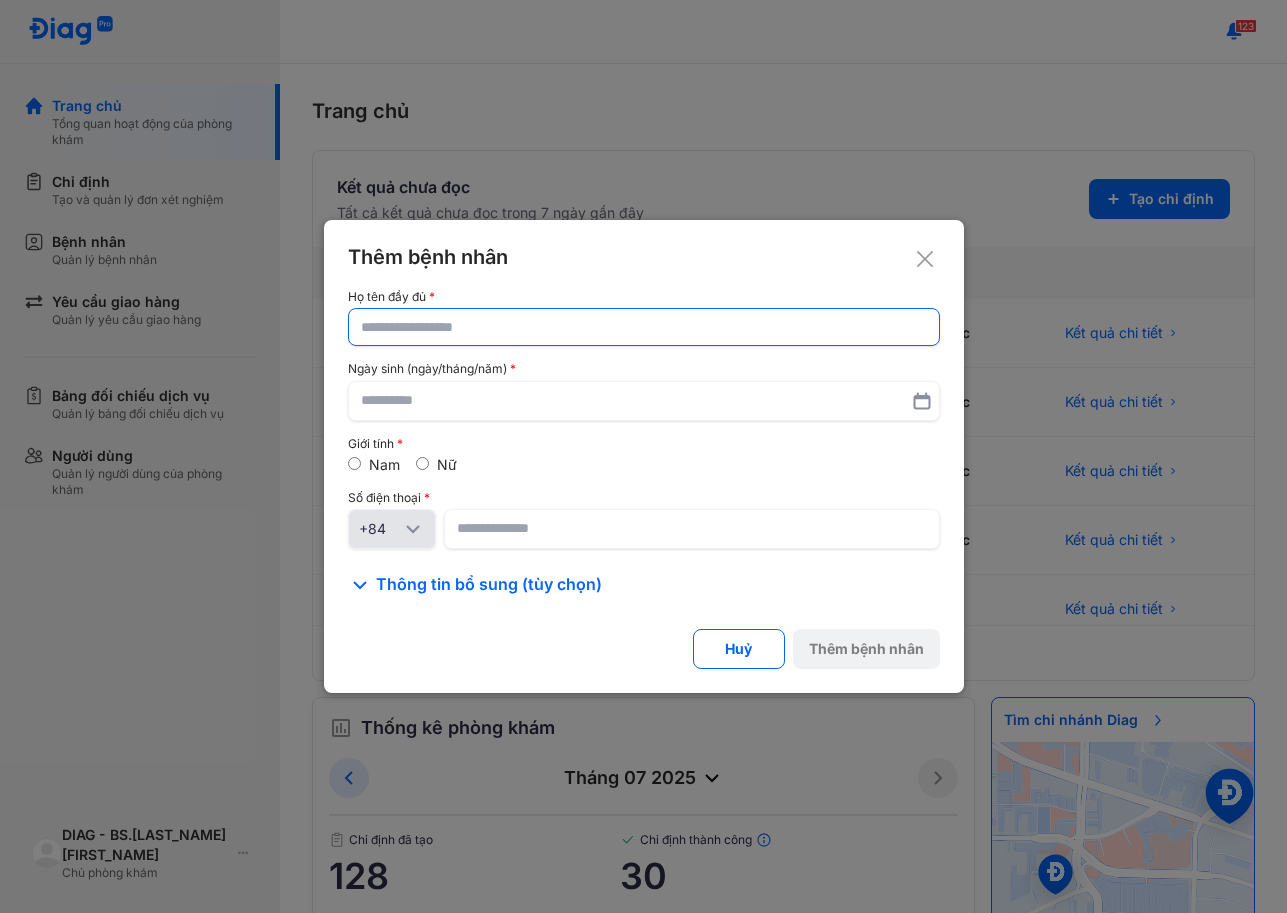 click 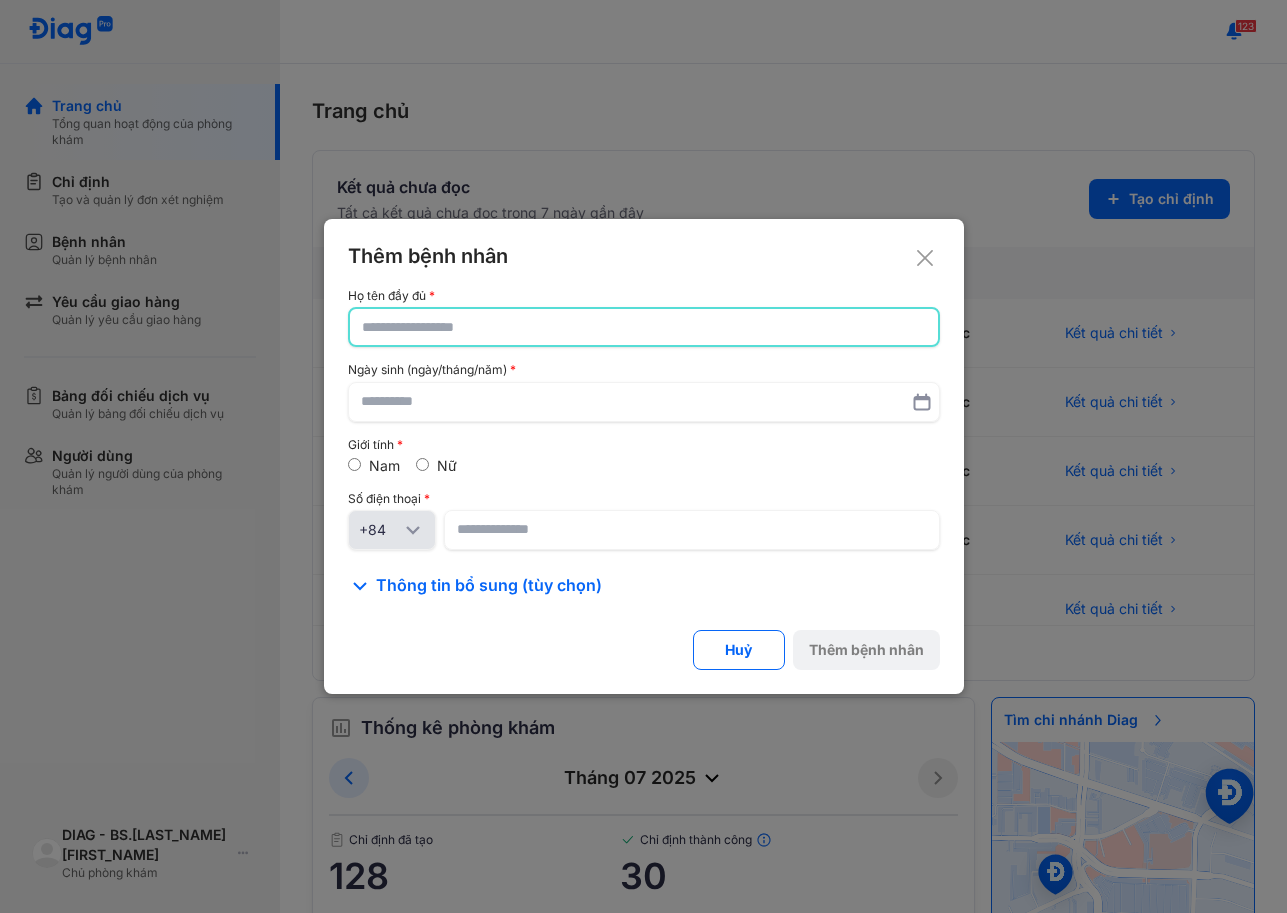 paste on "**********" 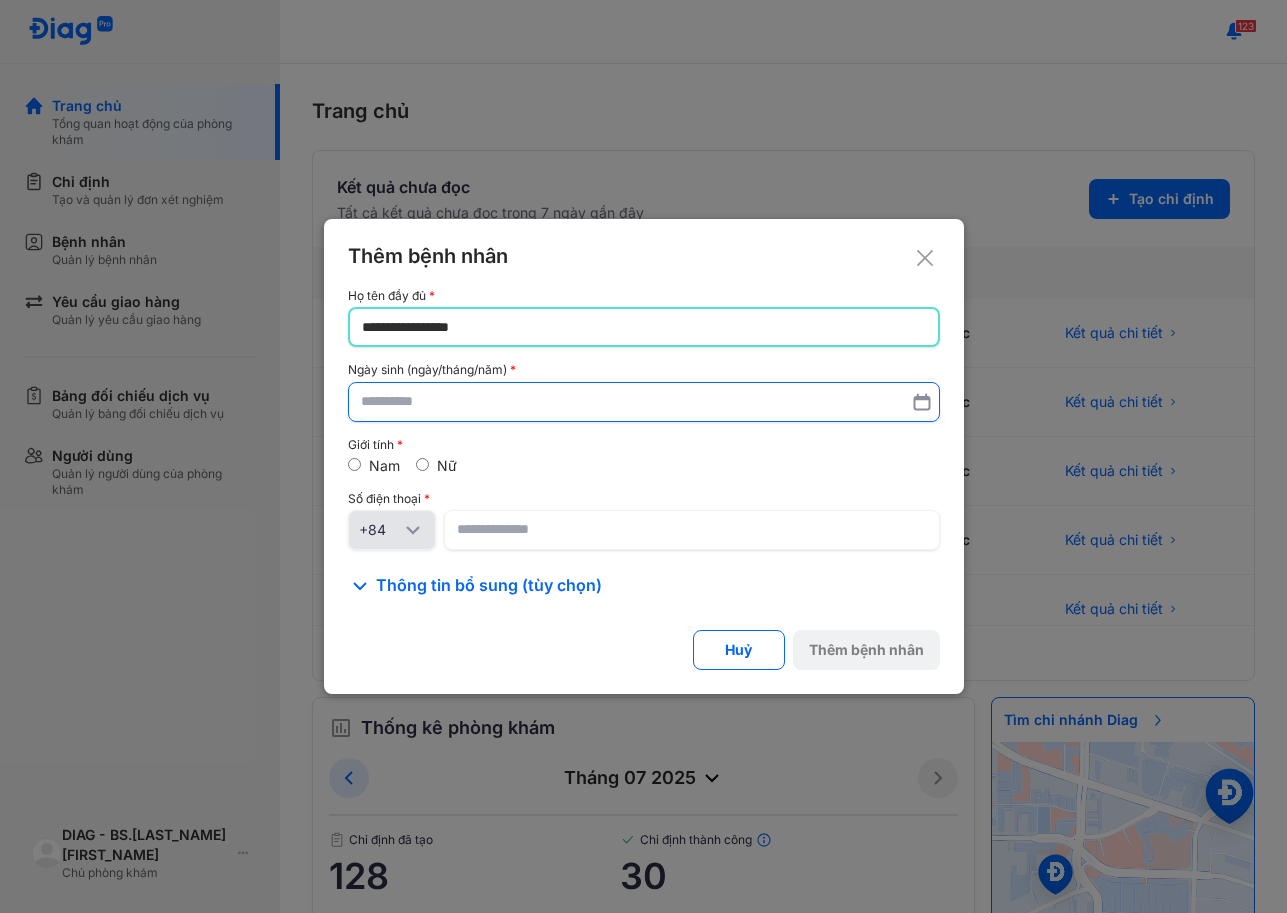 type on "**********" 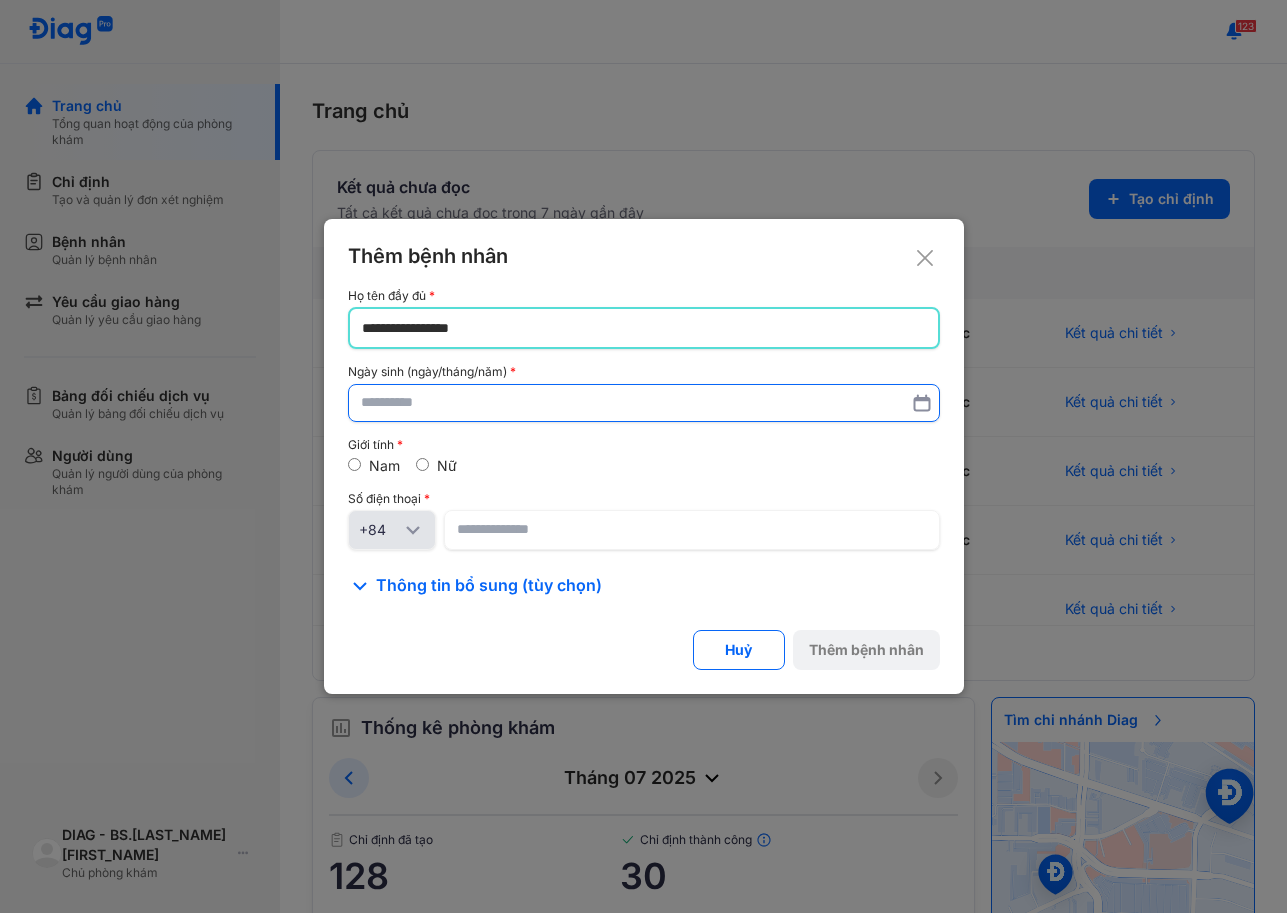 click at bounding box center (644, 403) 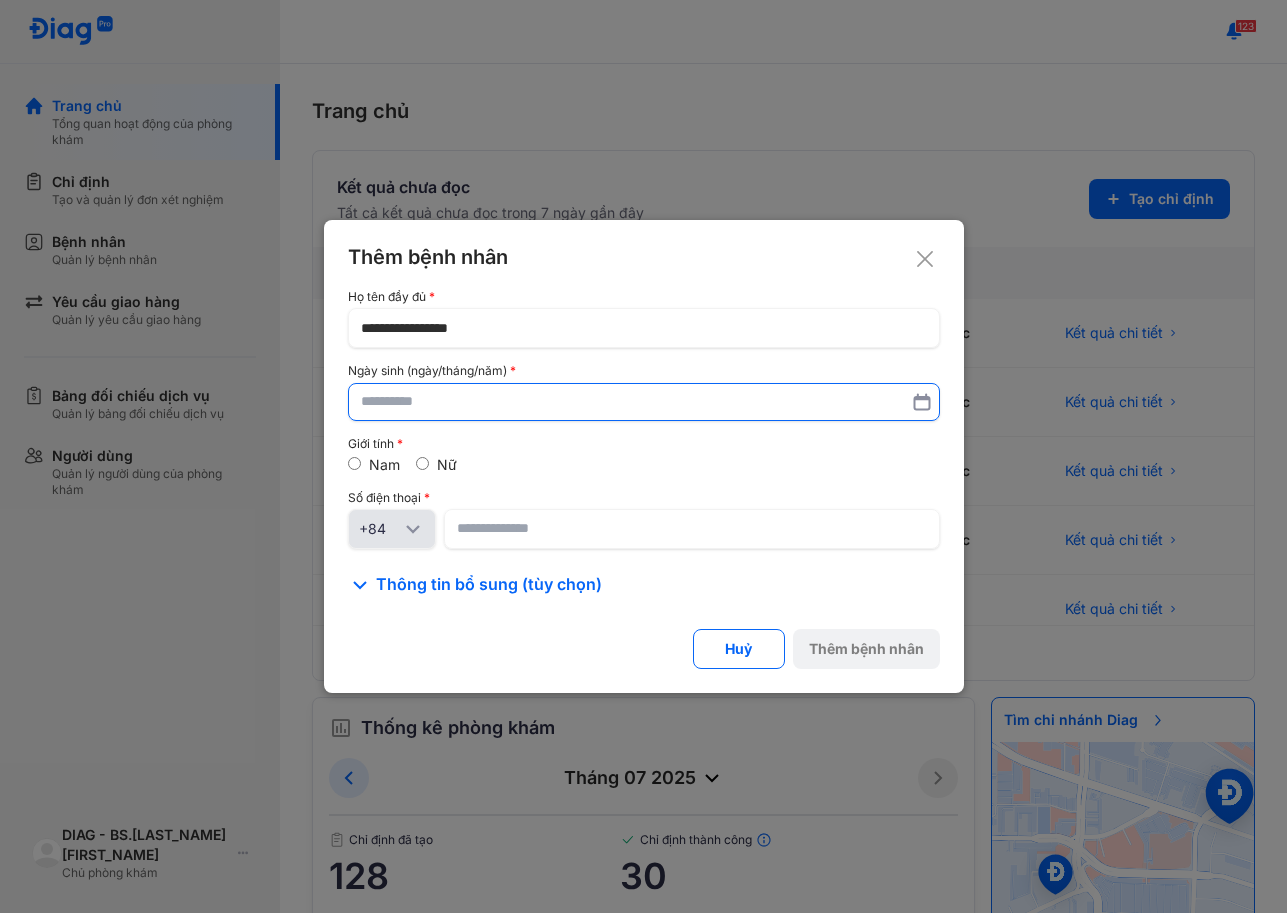 click at bounding box center (644, 402) 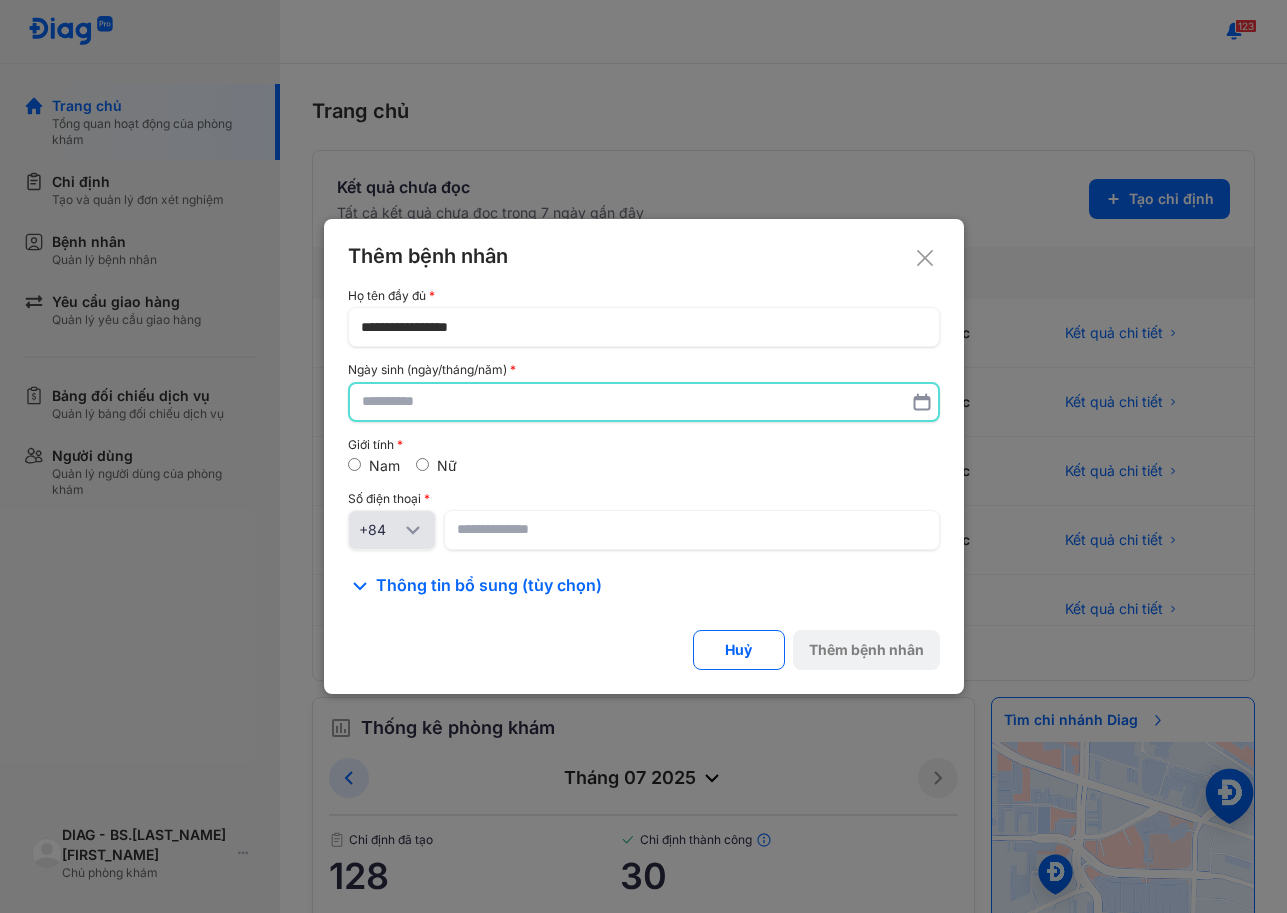 paste on "**********" 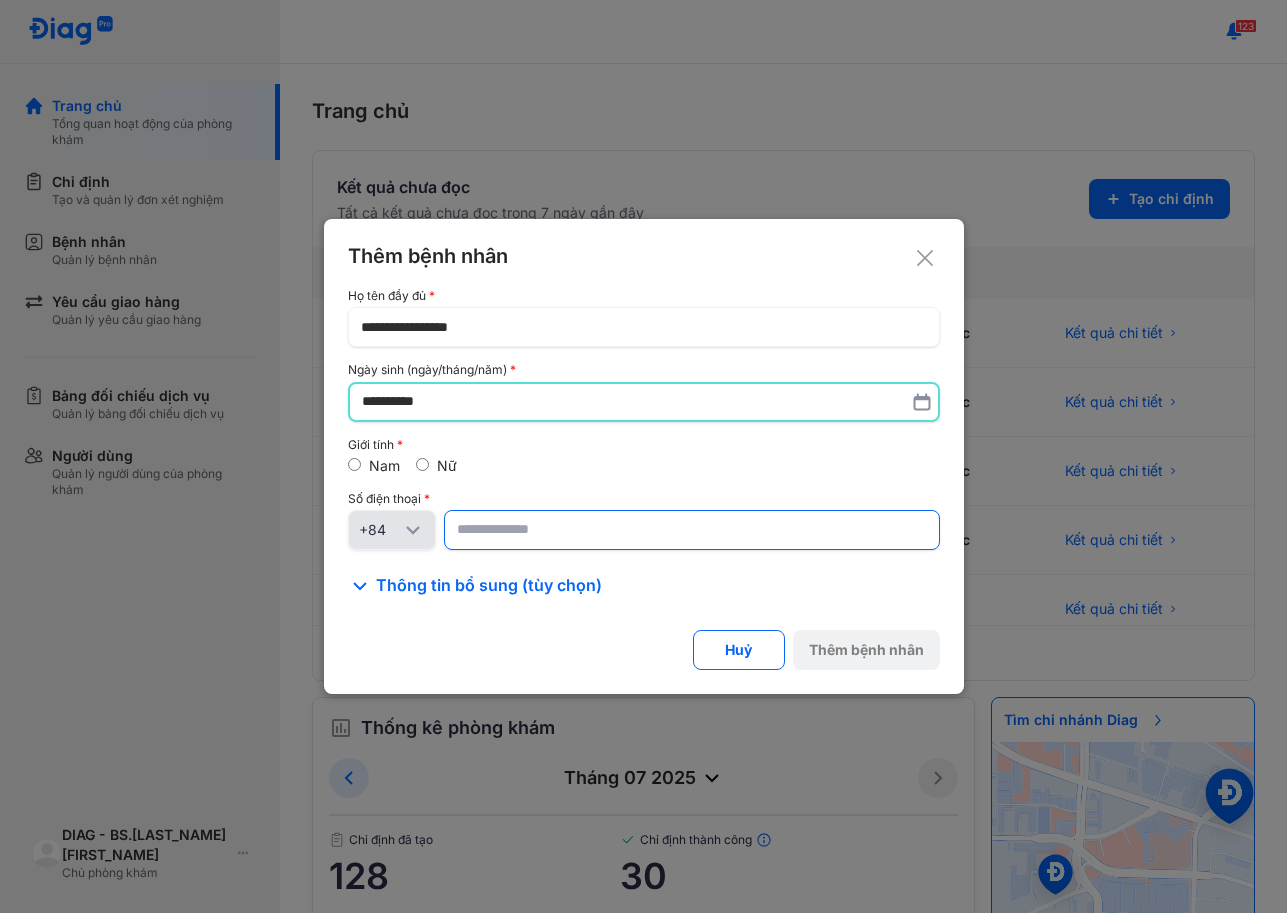 type on "**********" 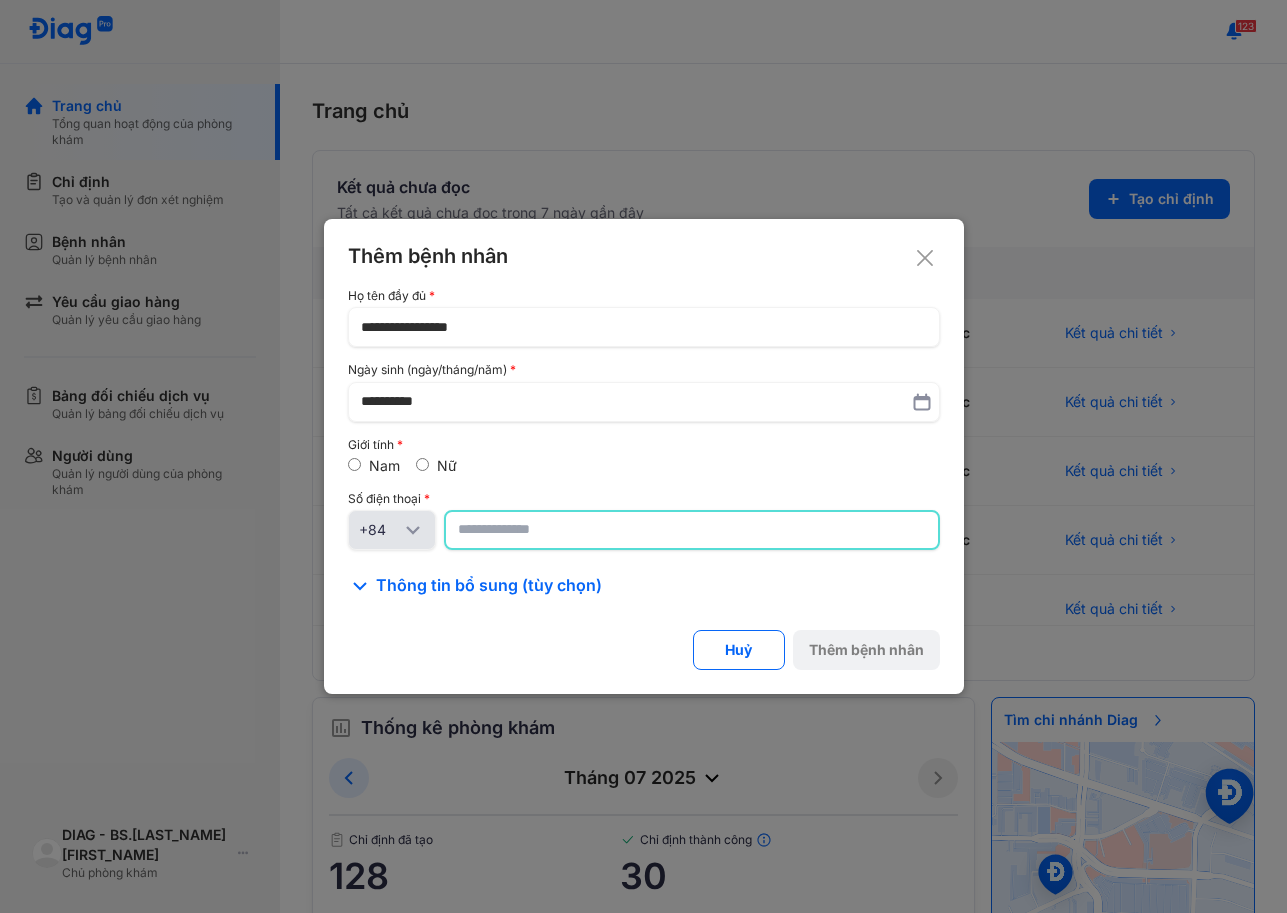 click 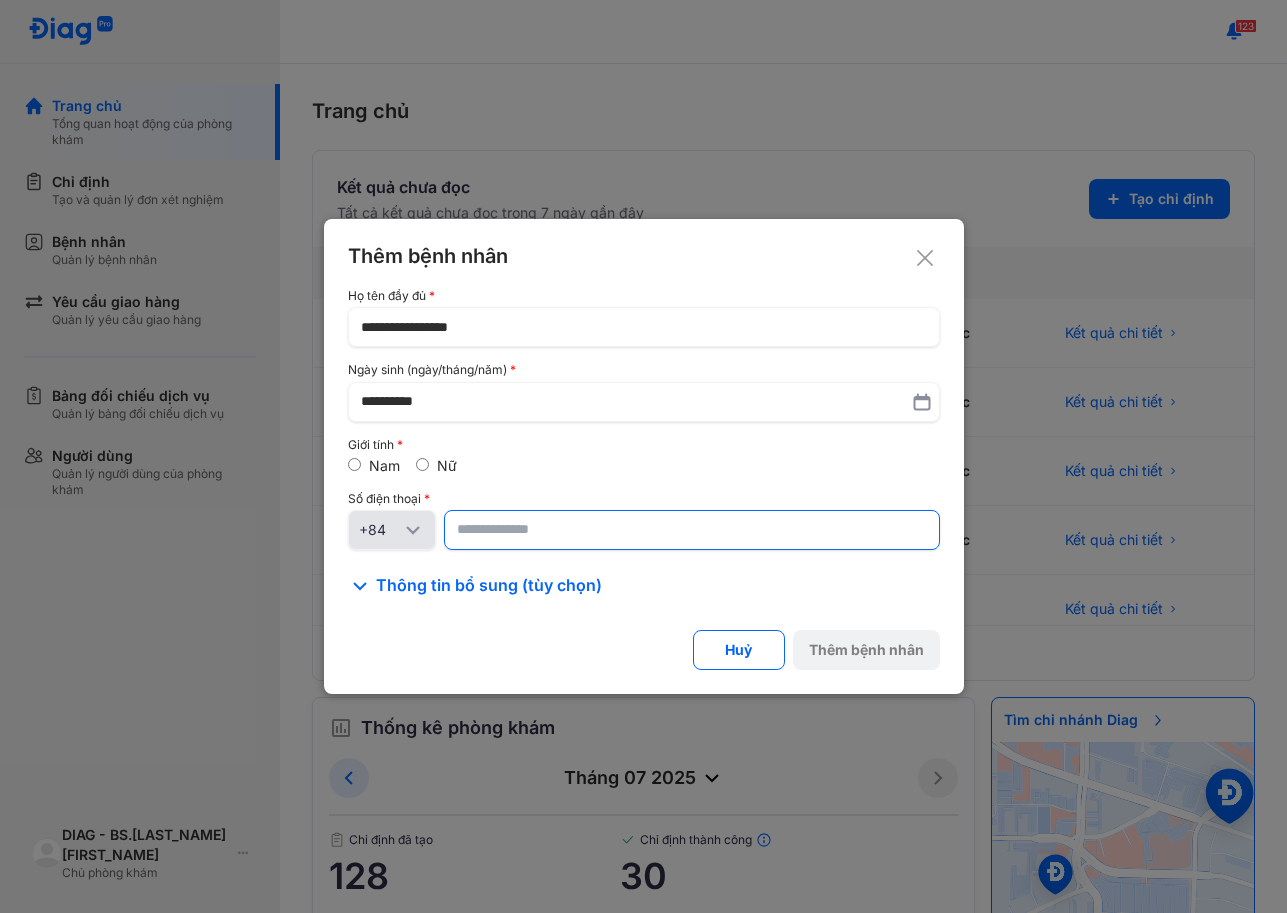 click 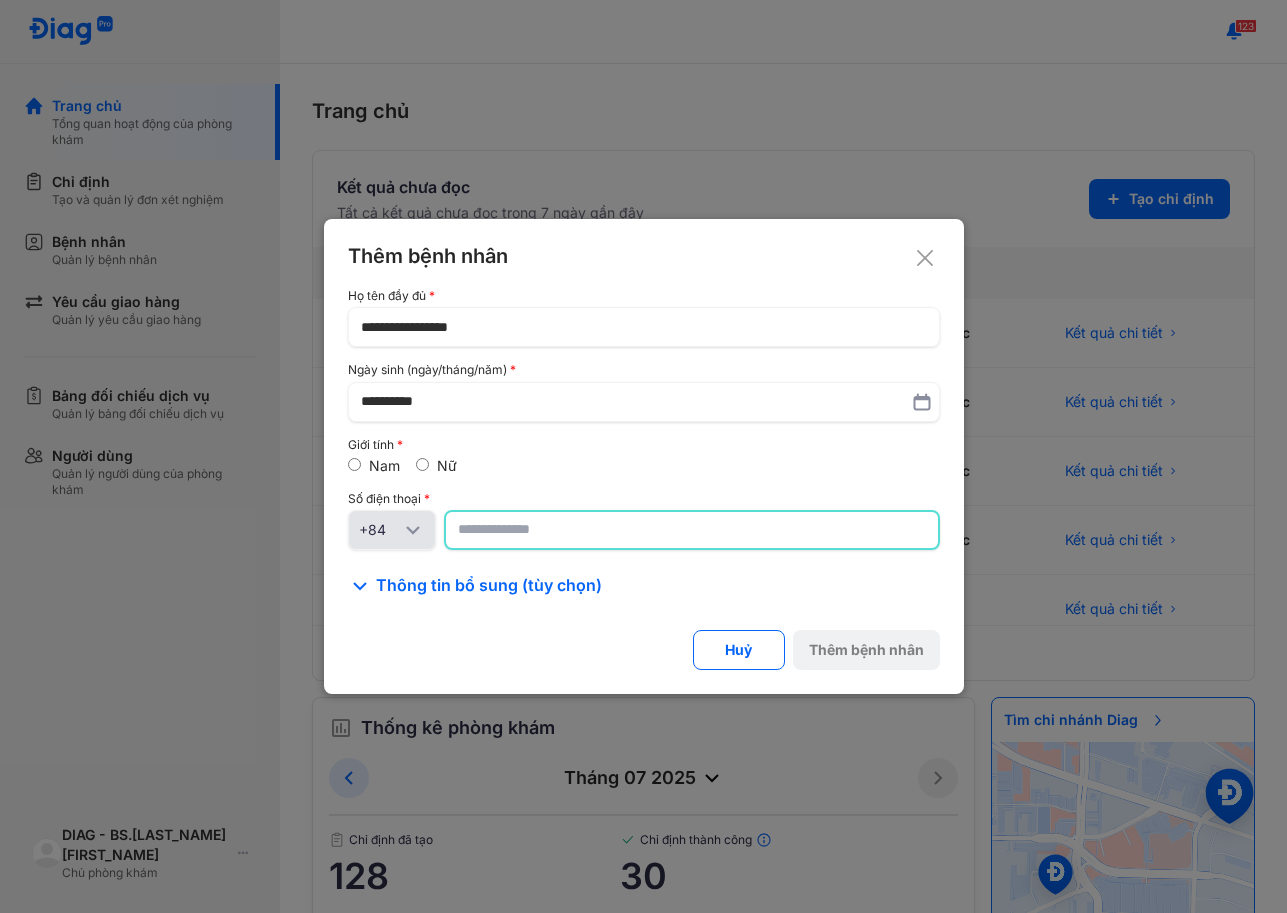 paste on "**********" 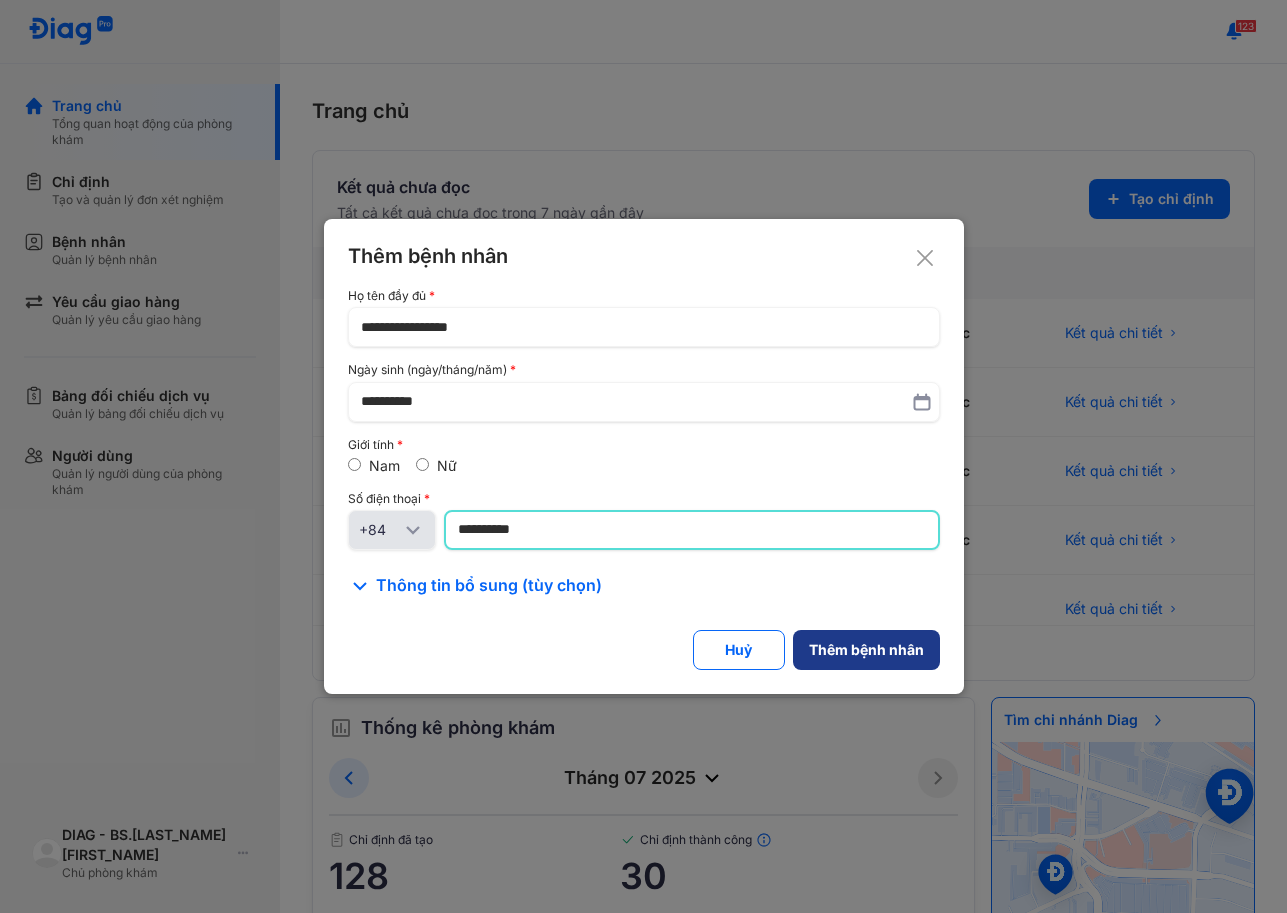 type on "**********" 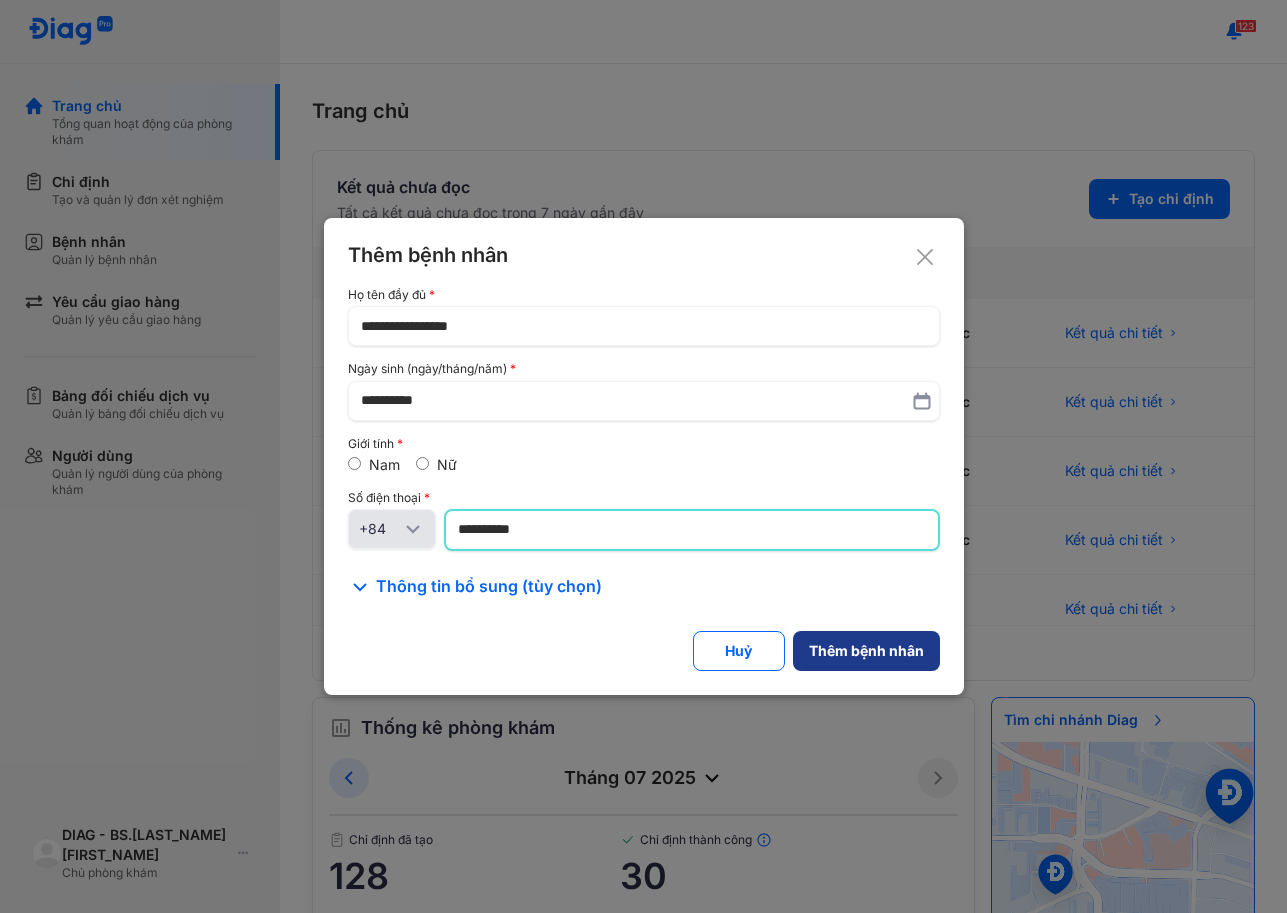 click on "Thêm bệnh nhân" 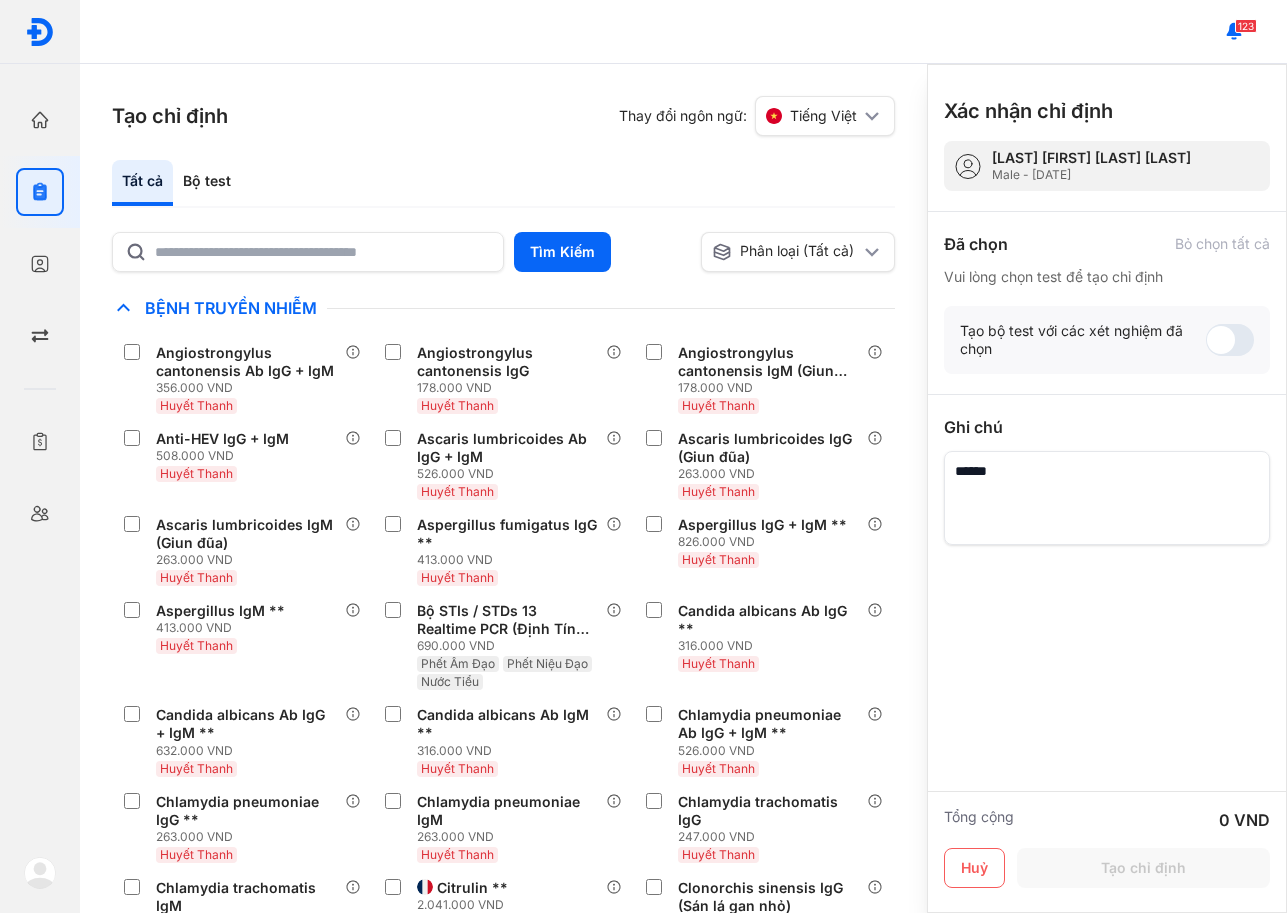 scroll, scrollTop: 0, scrollLeft: 0, axis: both 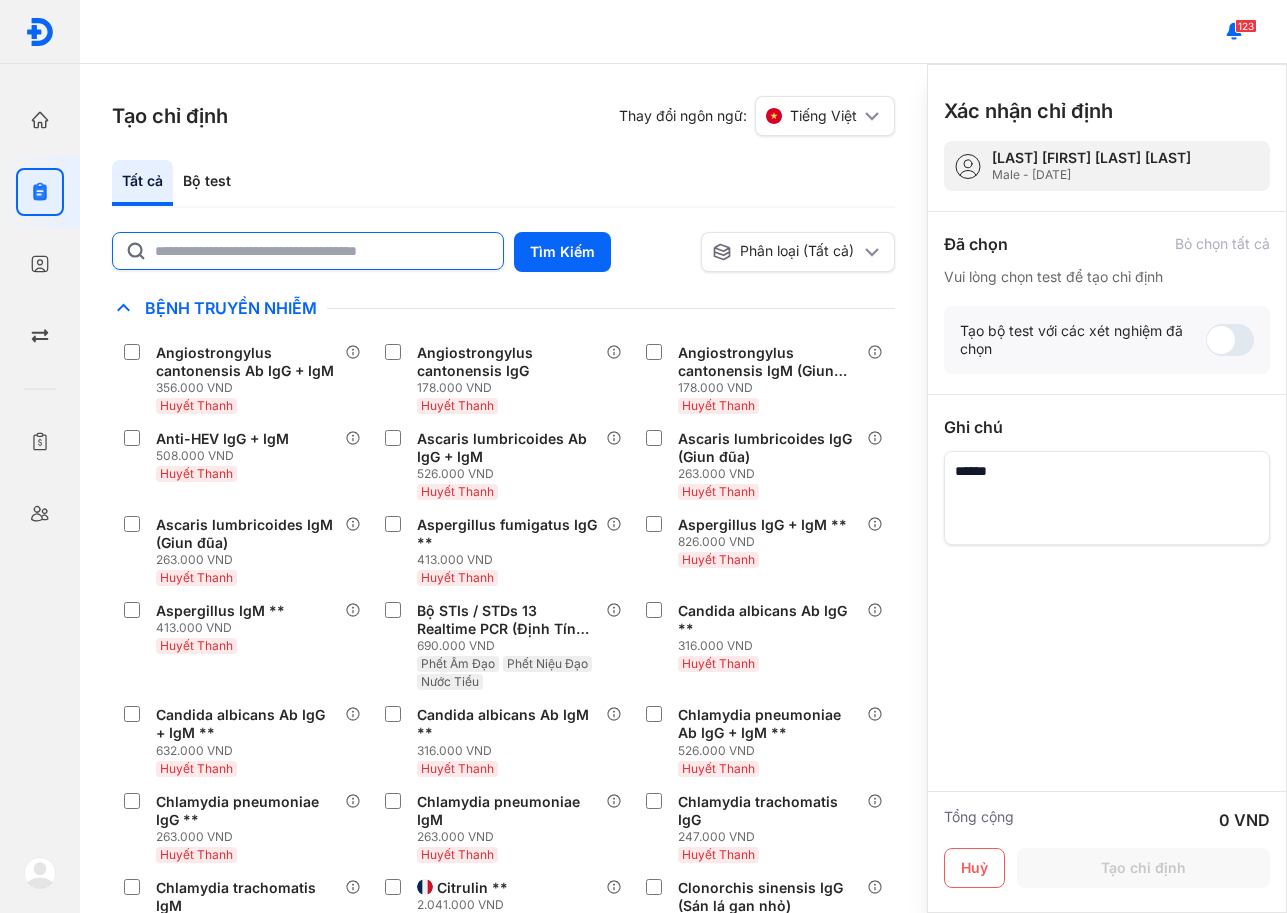 click 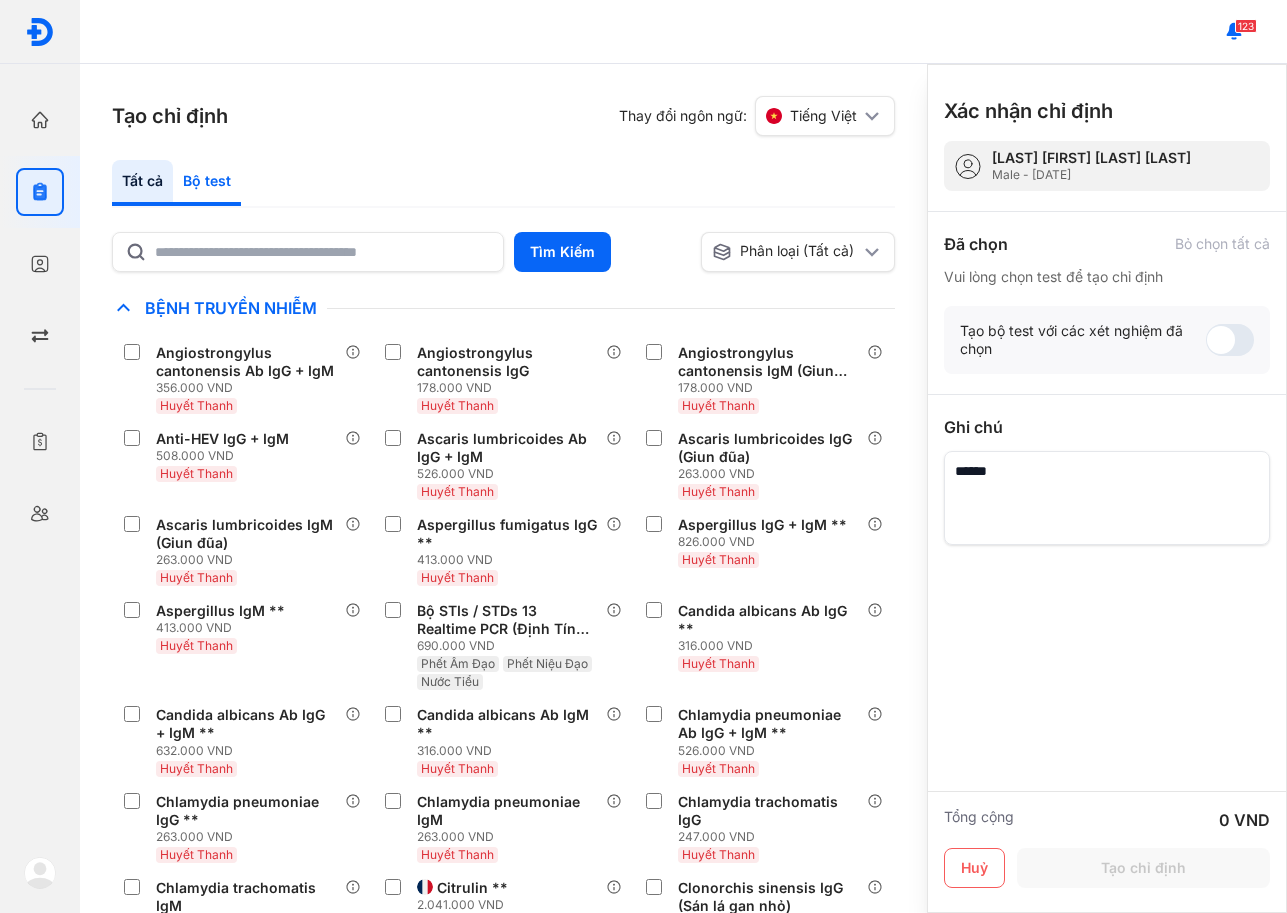 click on "Bộ test" 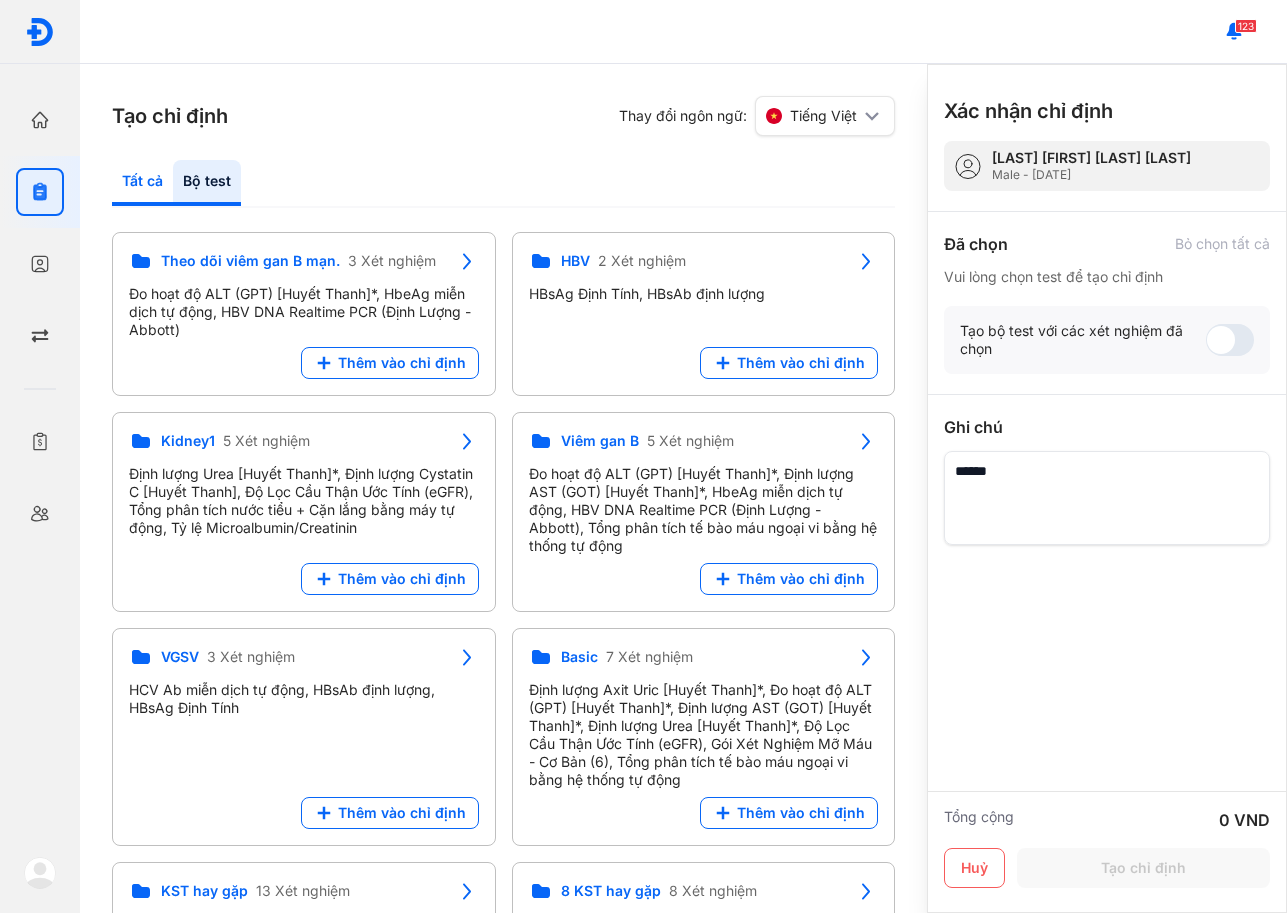 click on "Tất cả" 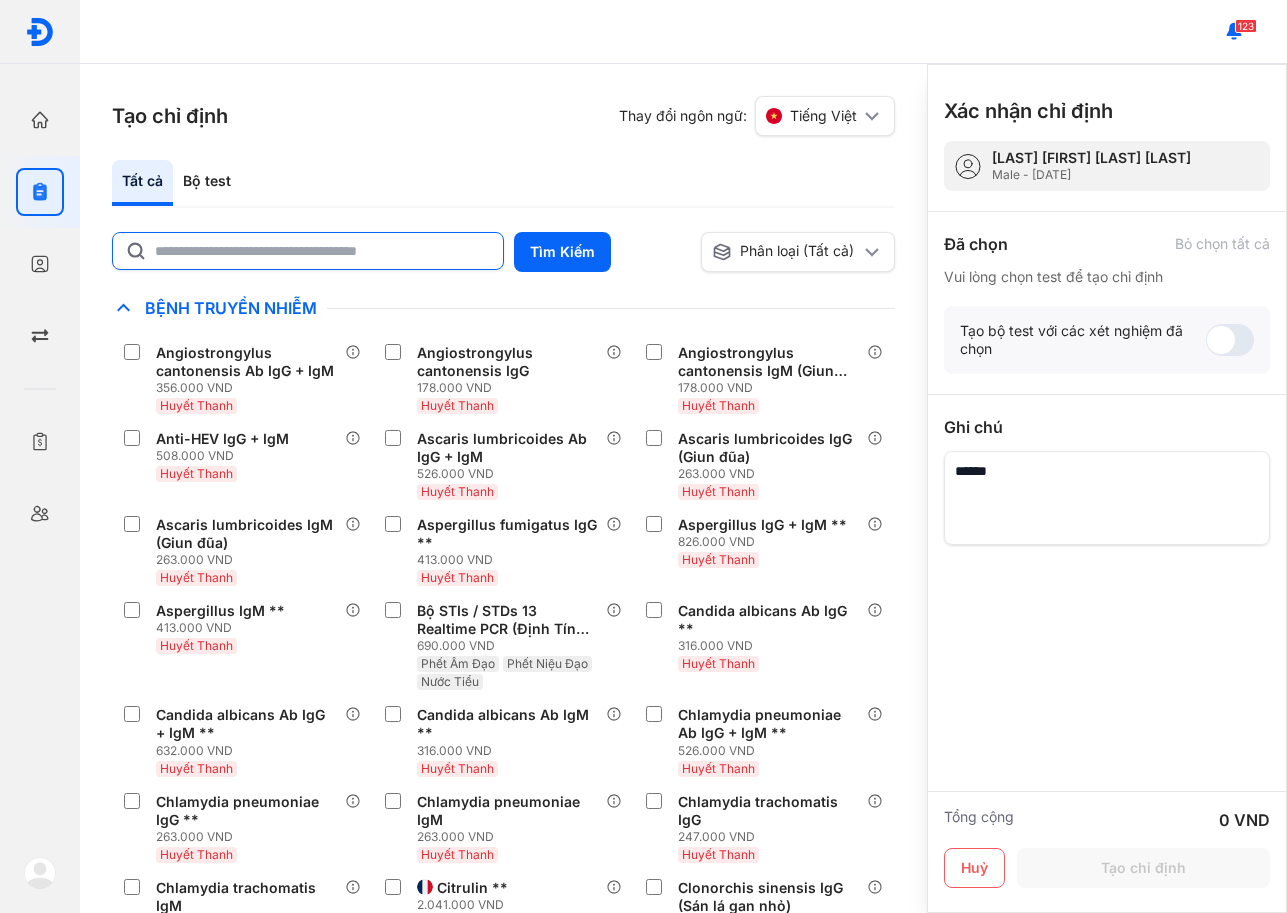 click 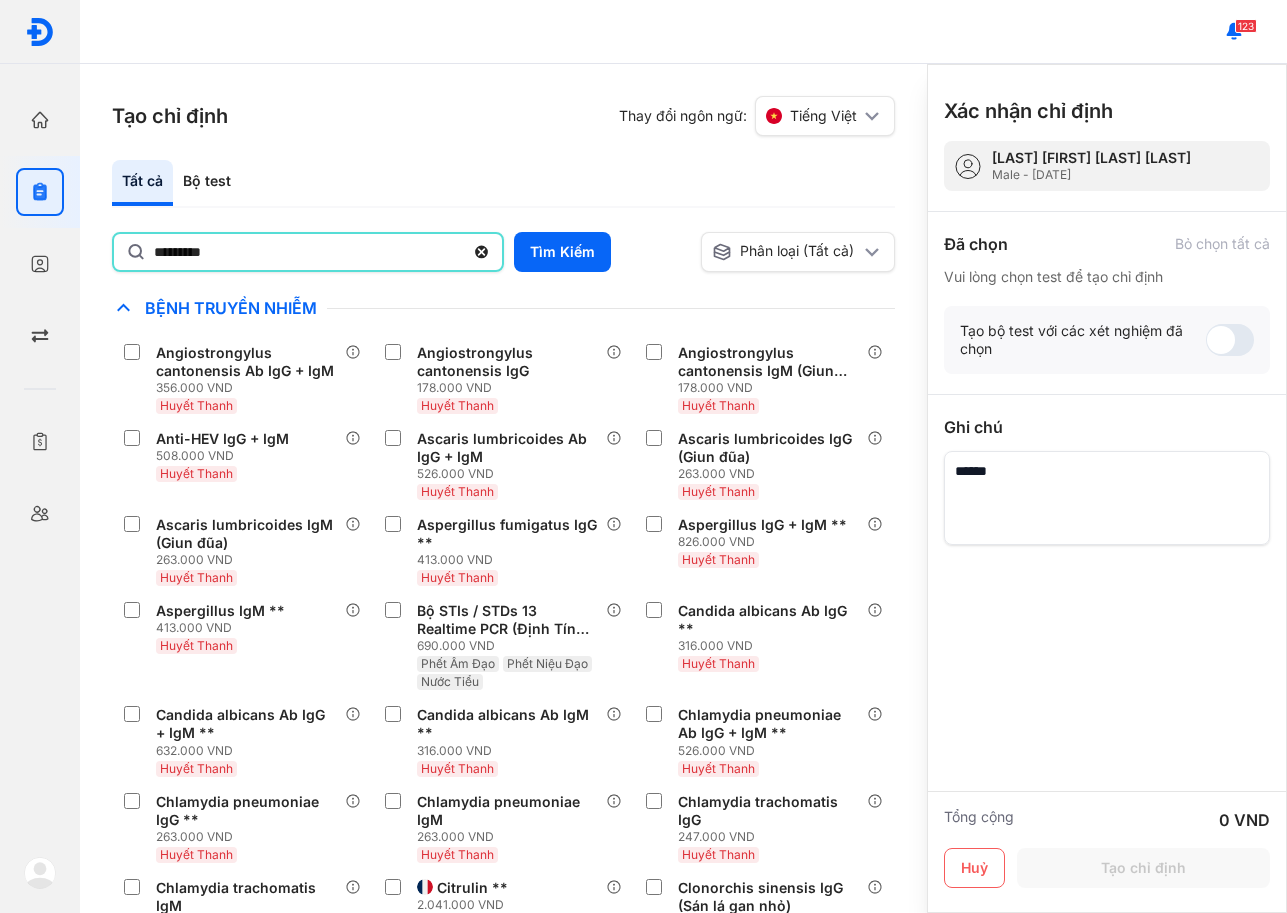 type on "*********" 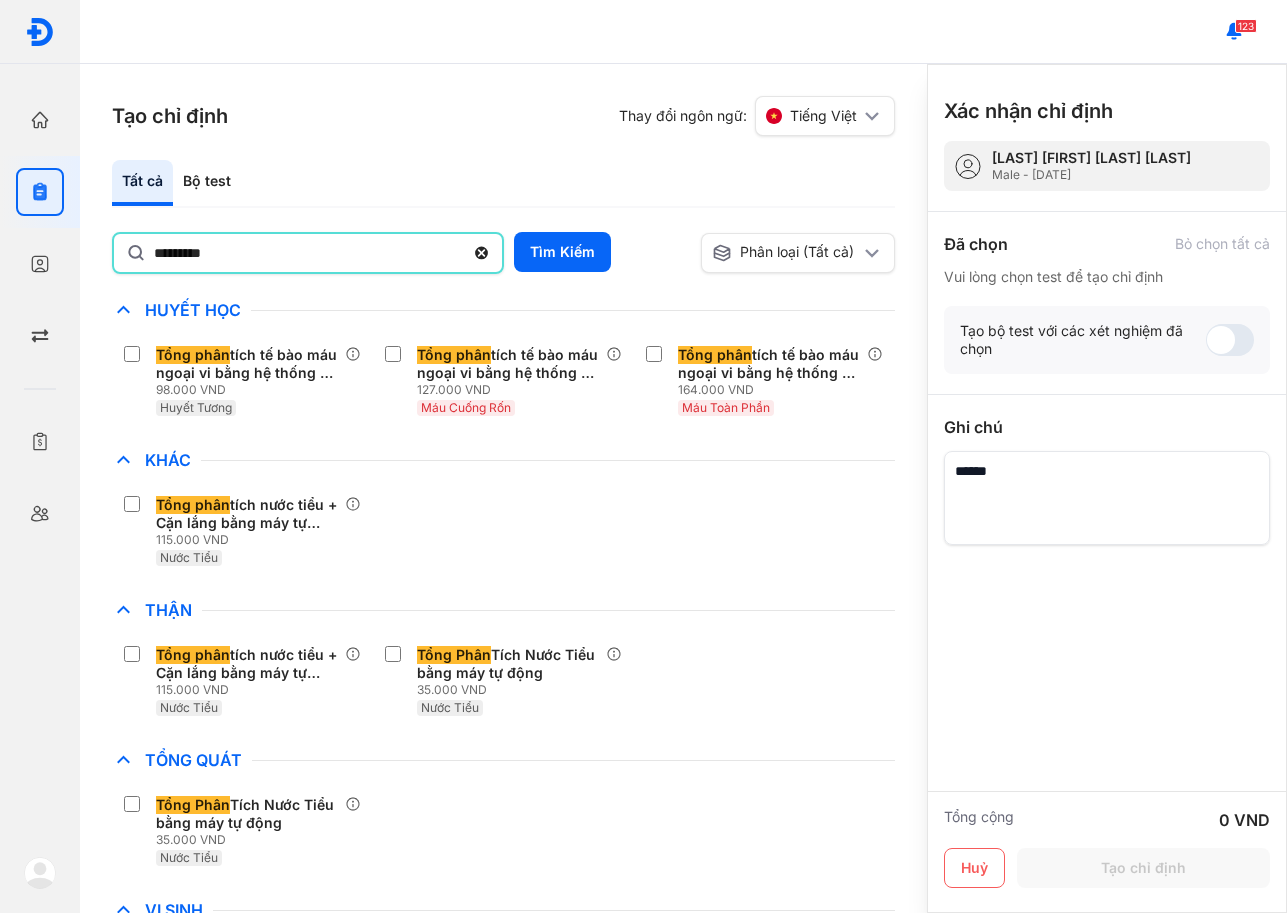 click on "Tổng phân  tích nước tiểu + Cặn lắng bằng máy tự động 115.000 VND Nước Tiểu" at bounding box center [503, 531] 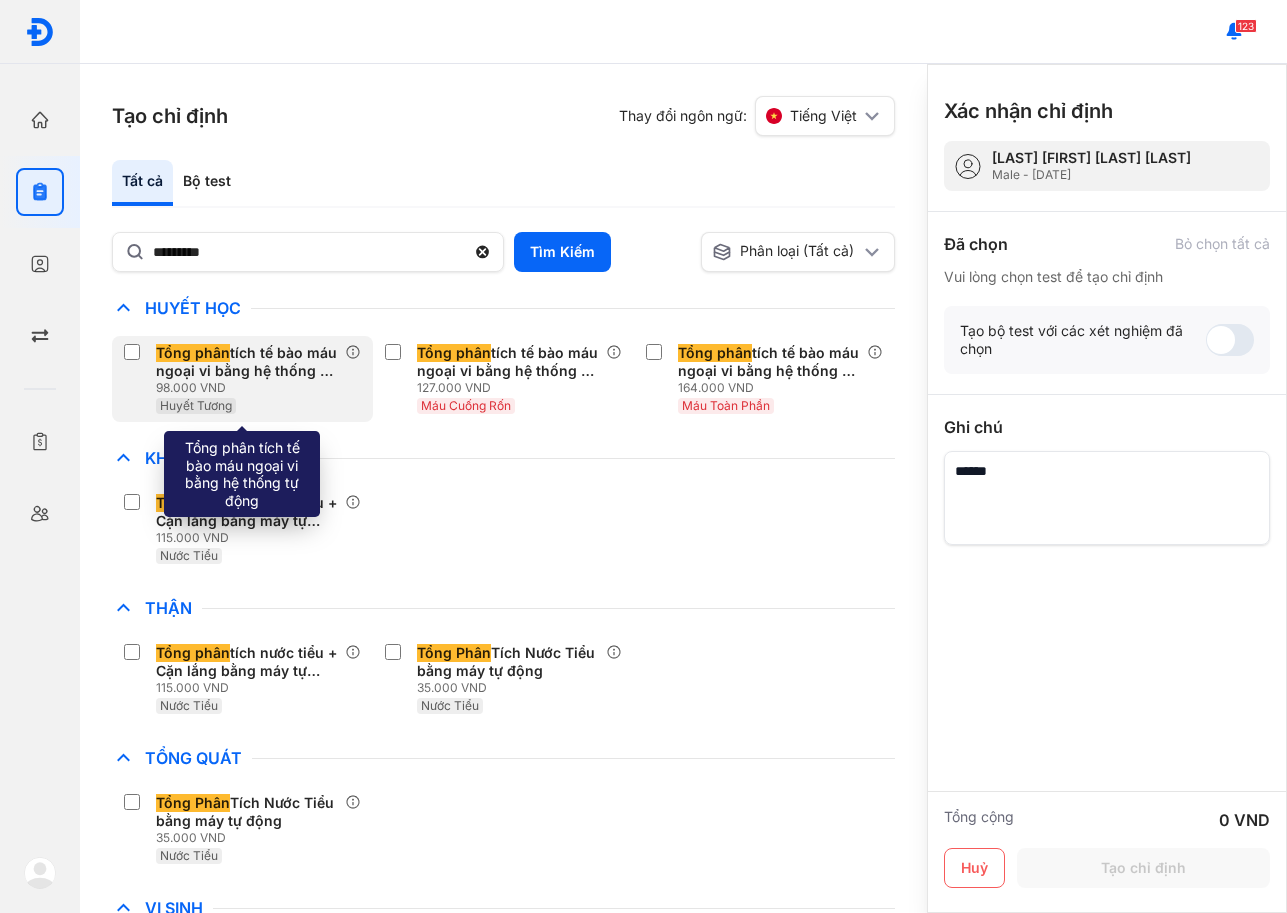 click on "98.000 VND" at bounding box center (250, 388) 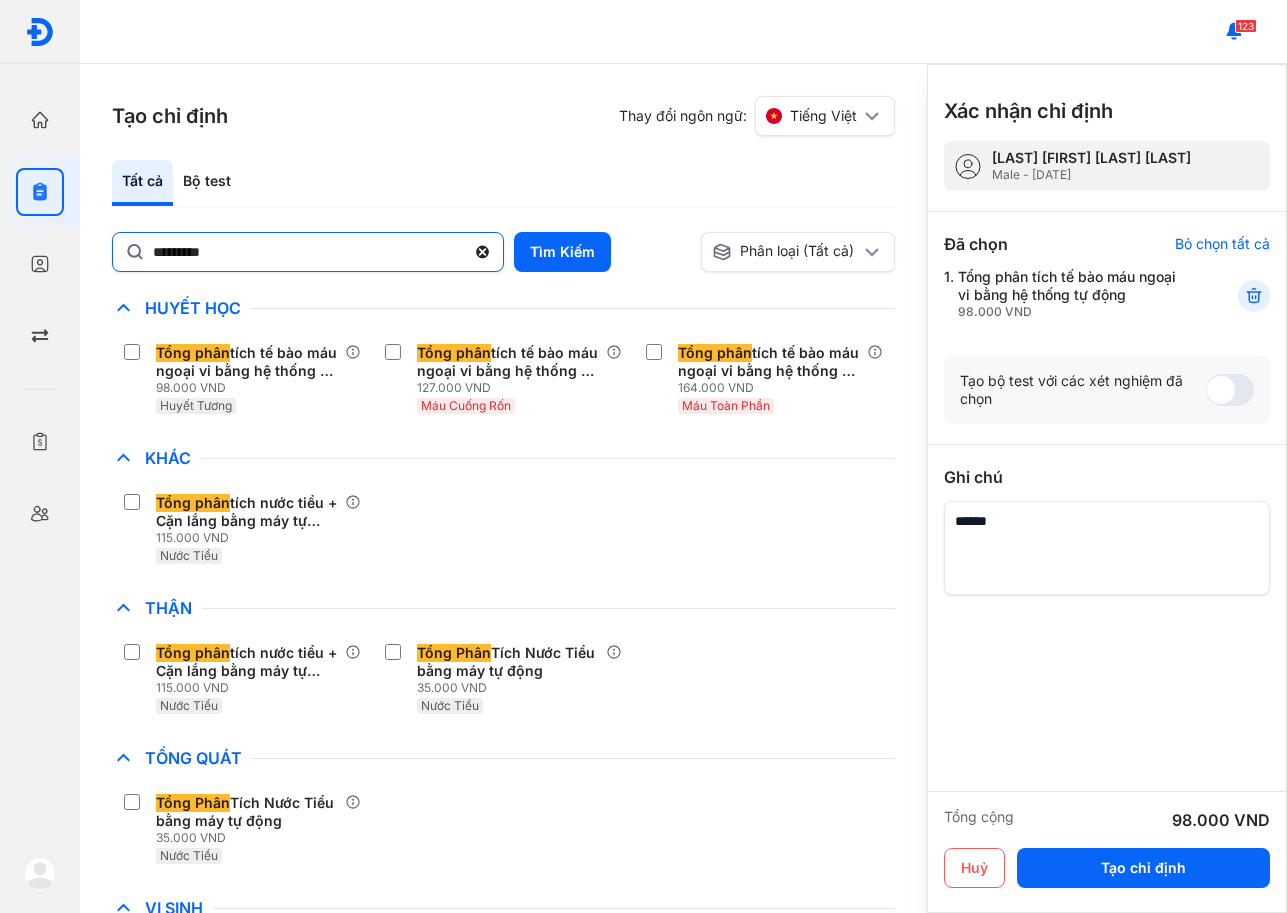 click 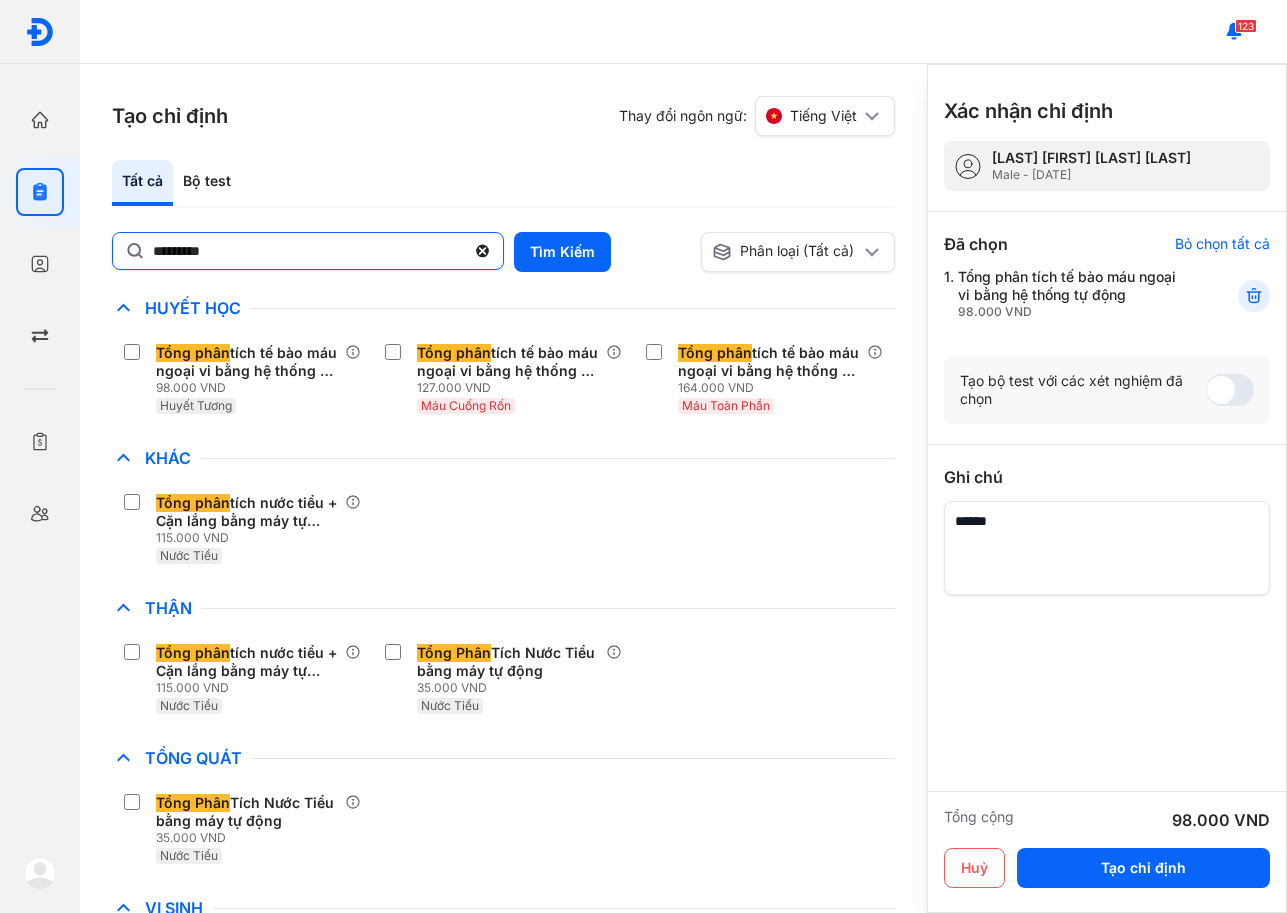 click on "*********" 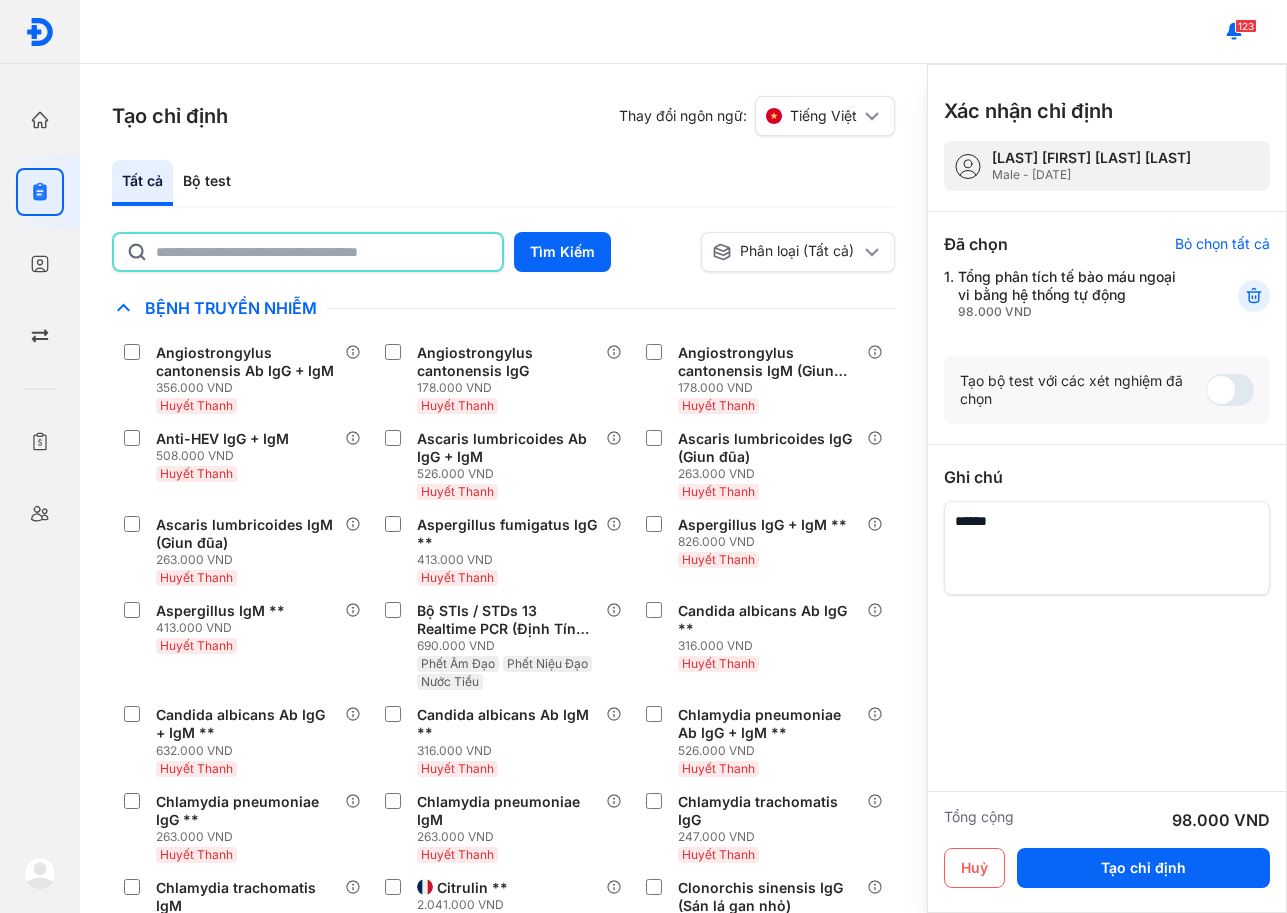 click 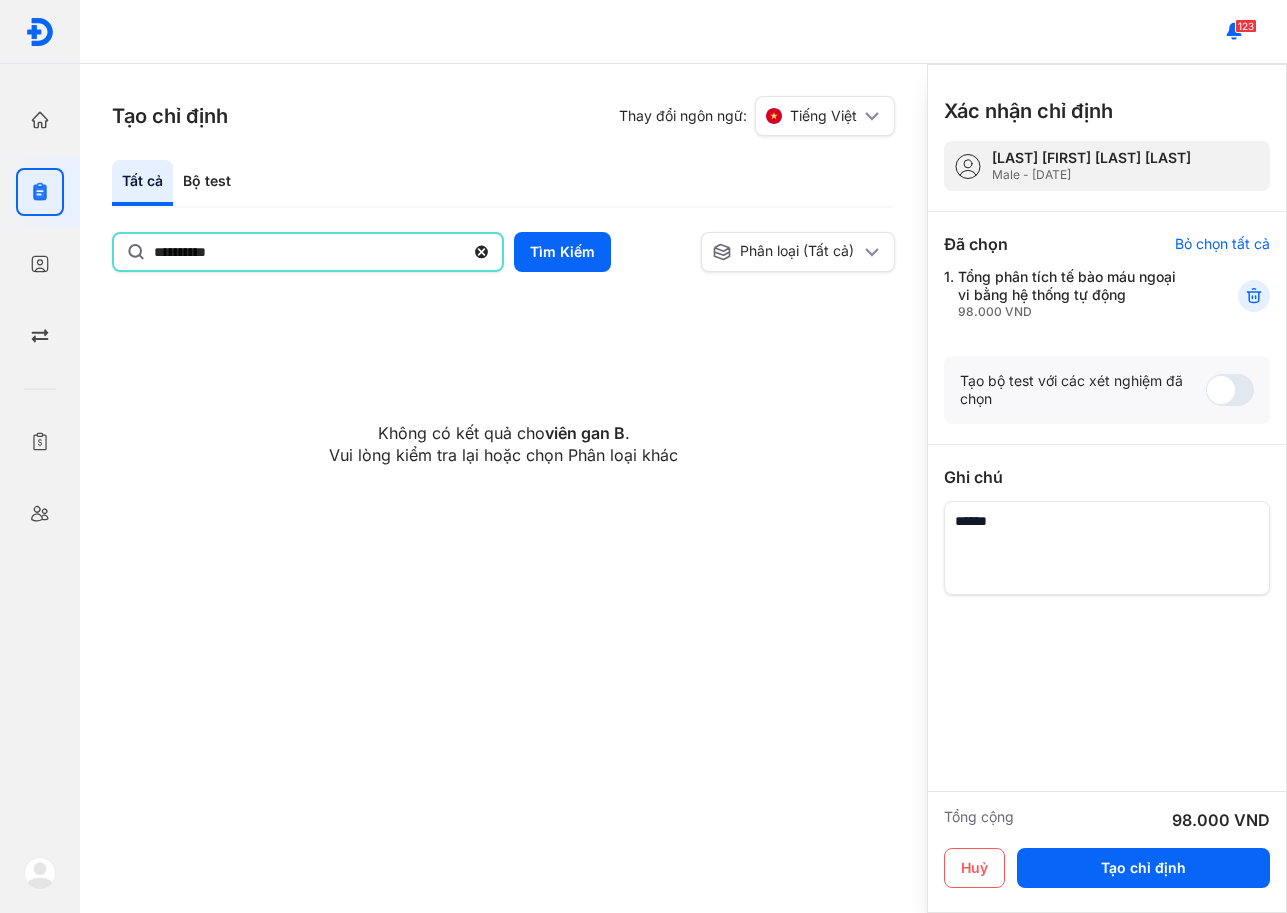 drag, startPoint x: 282, startPoint y: 260, endPoint x: -117, endPoint y: 236, distance: 399.72116 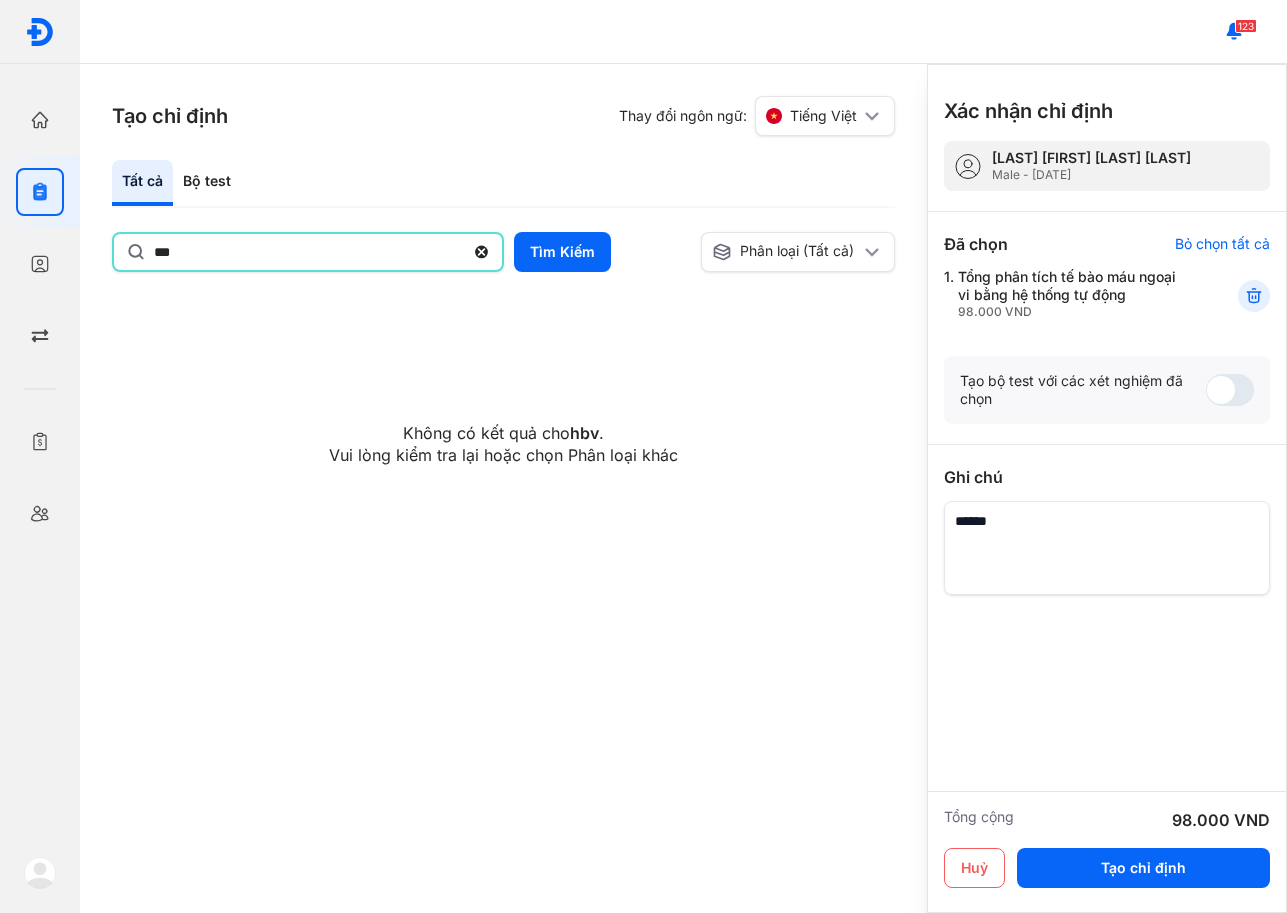 type on "***" 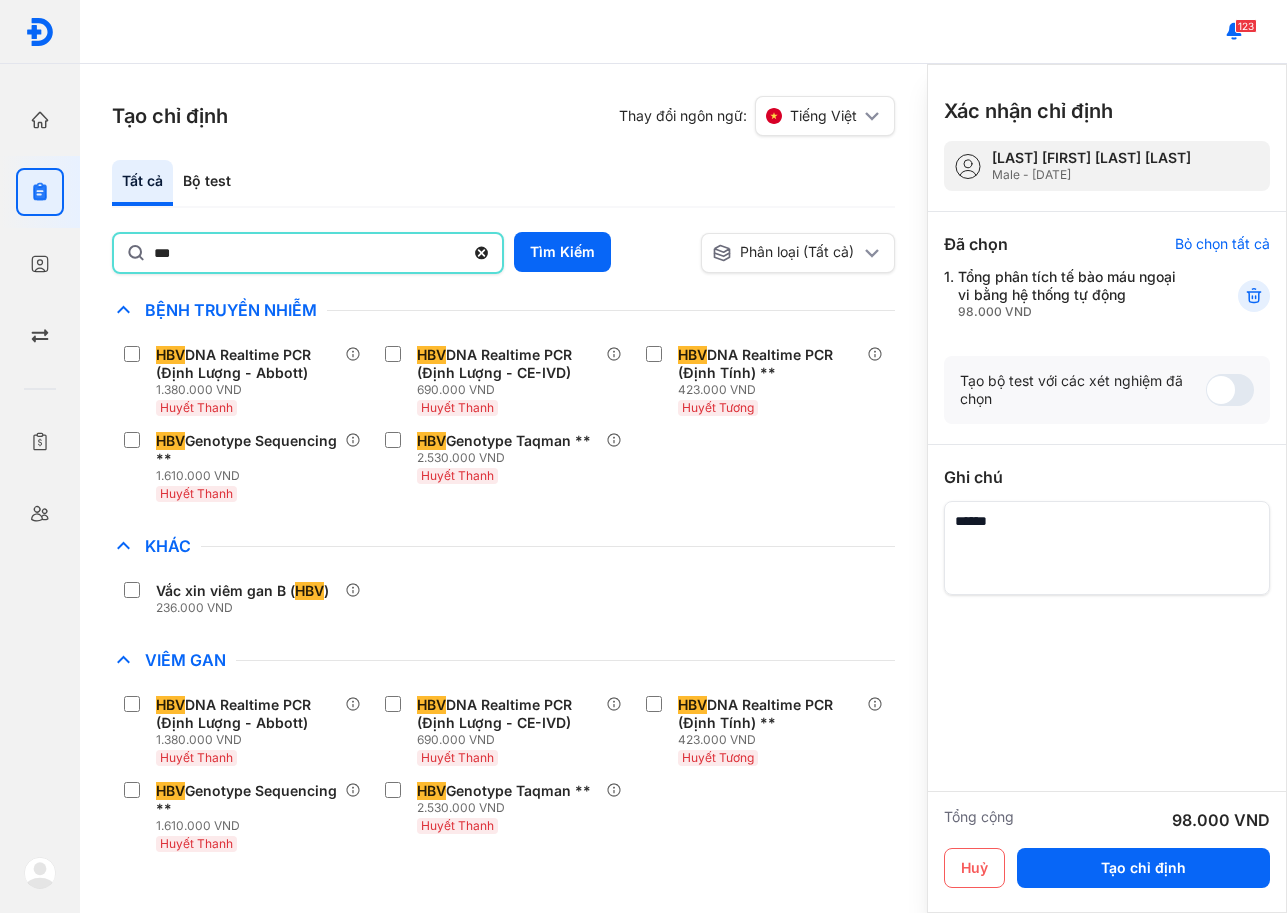 drag, startPoint x: 428, startPoint y: 606, endPoint x: 393, endPoint y: 604, distance: 35.057095 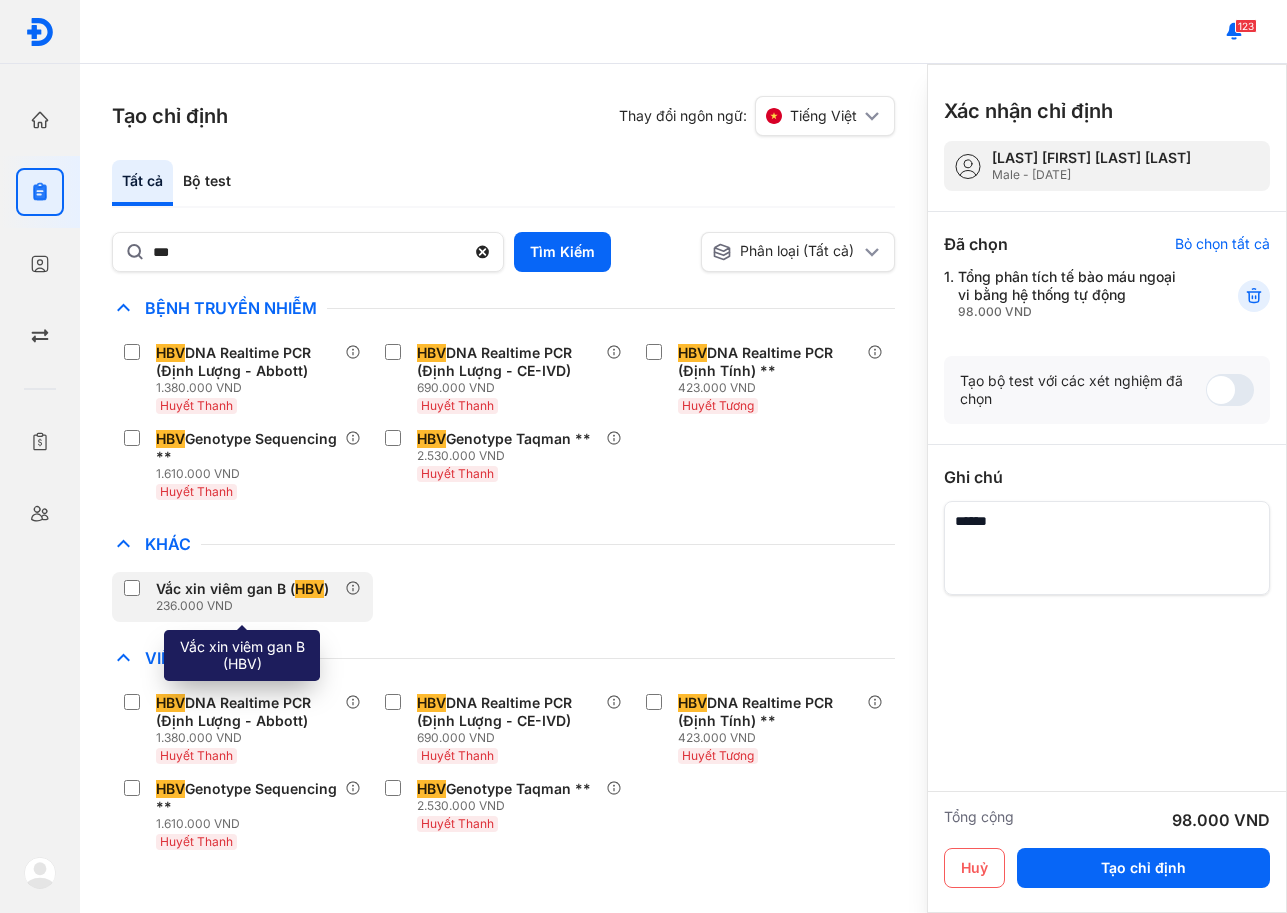 click on "236.000 VND" at bounding box center (246, 606) 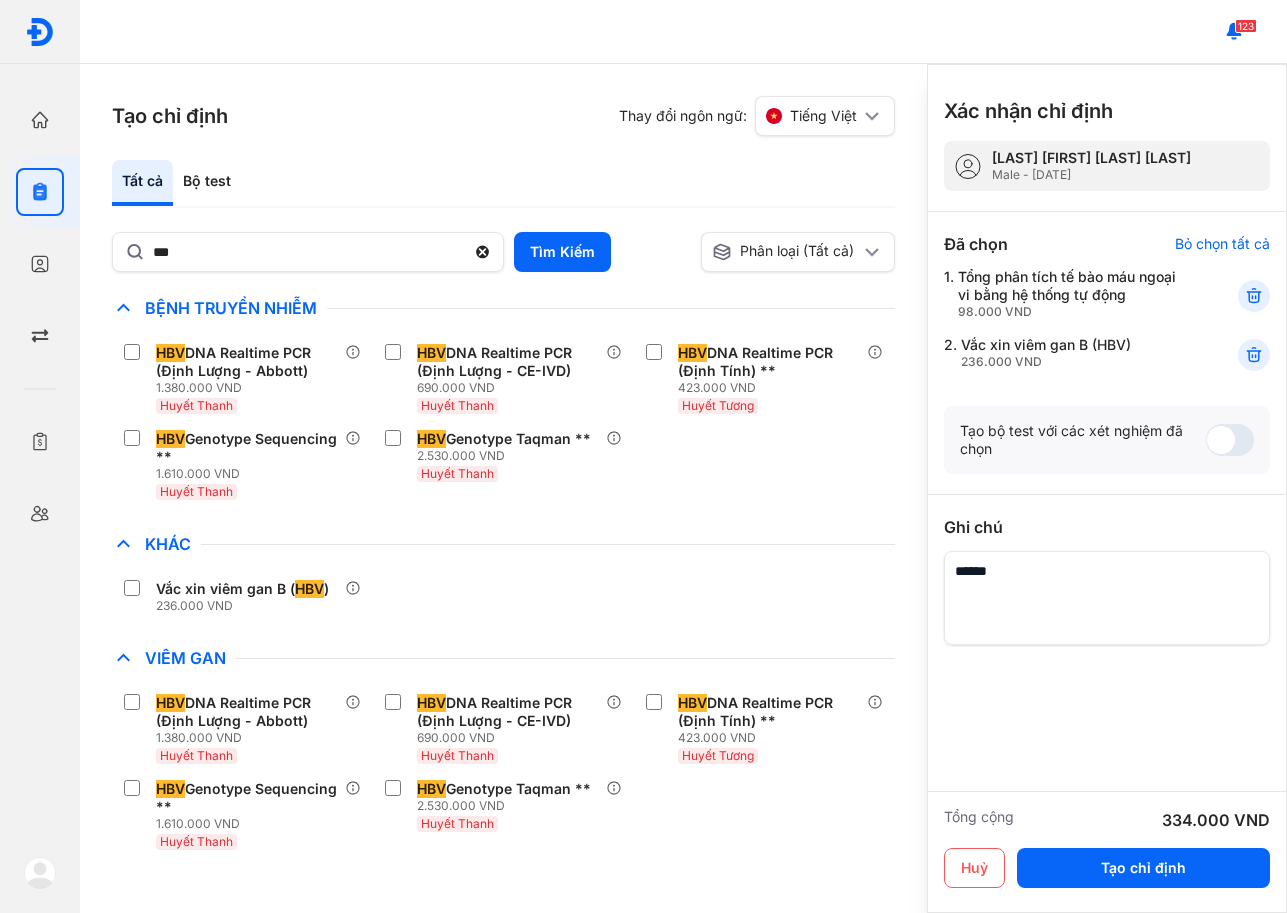 click at bounding box center [1107, 598] 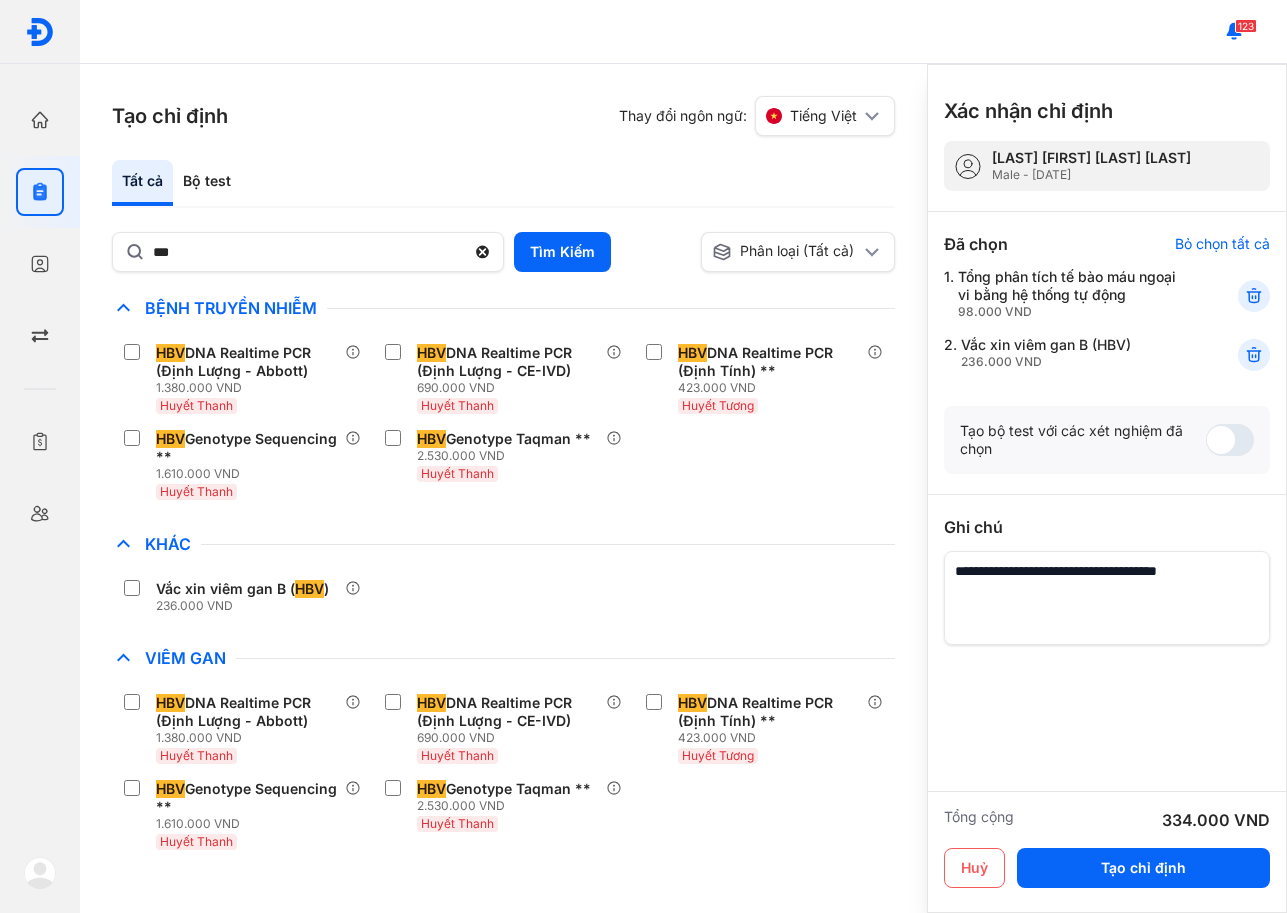 type on "**********" 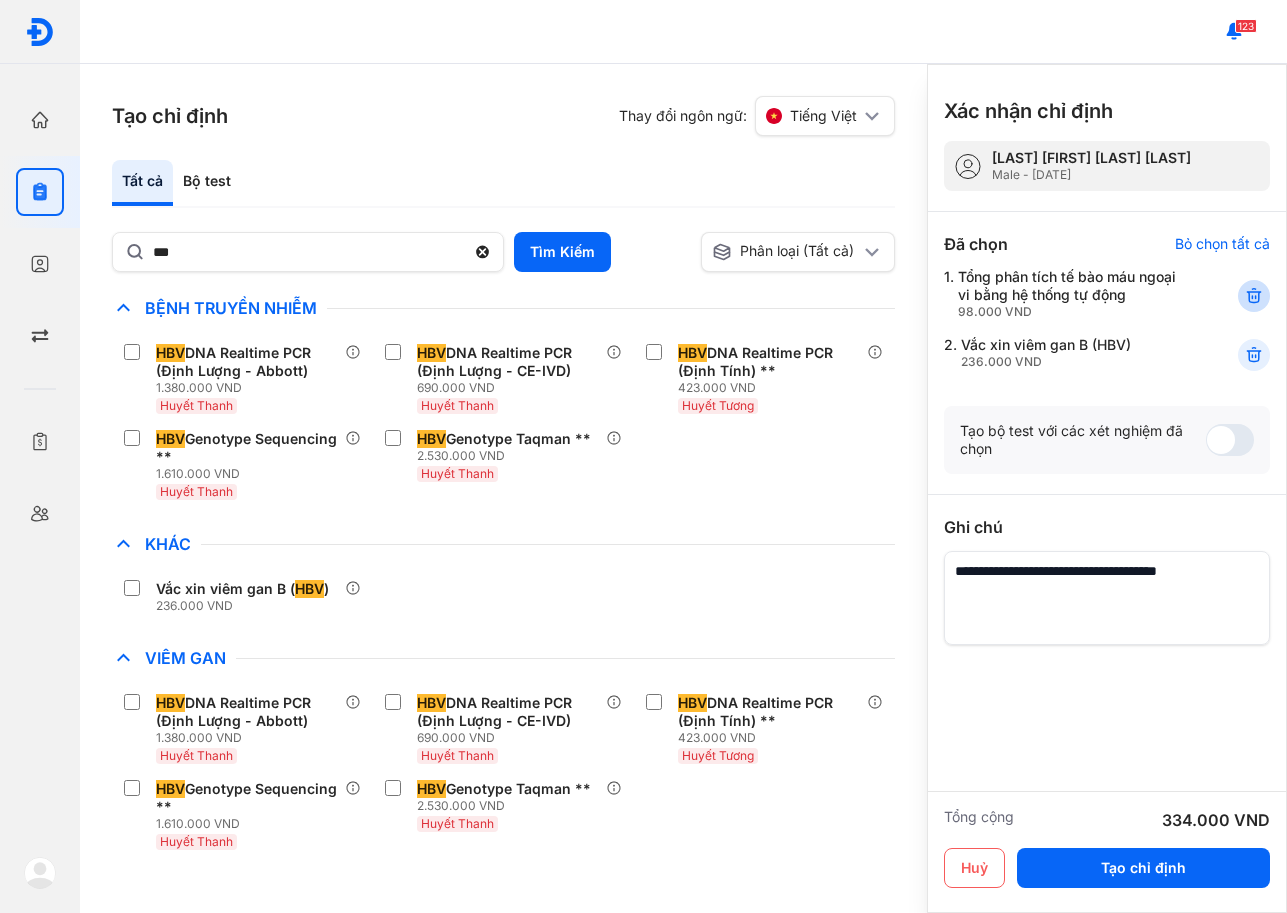 click 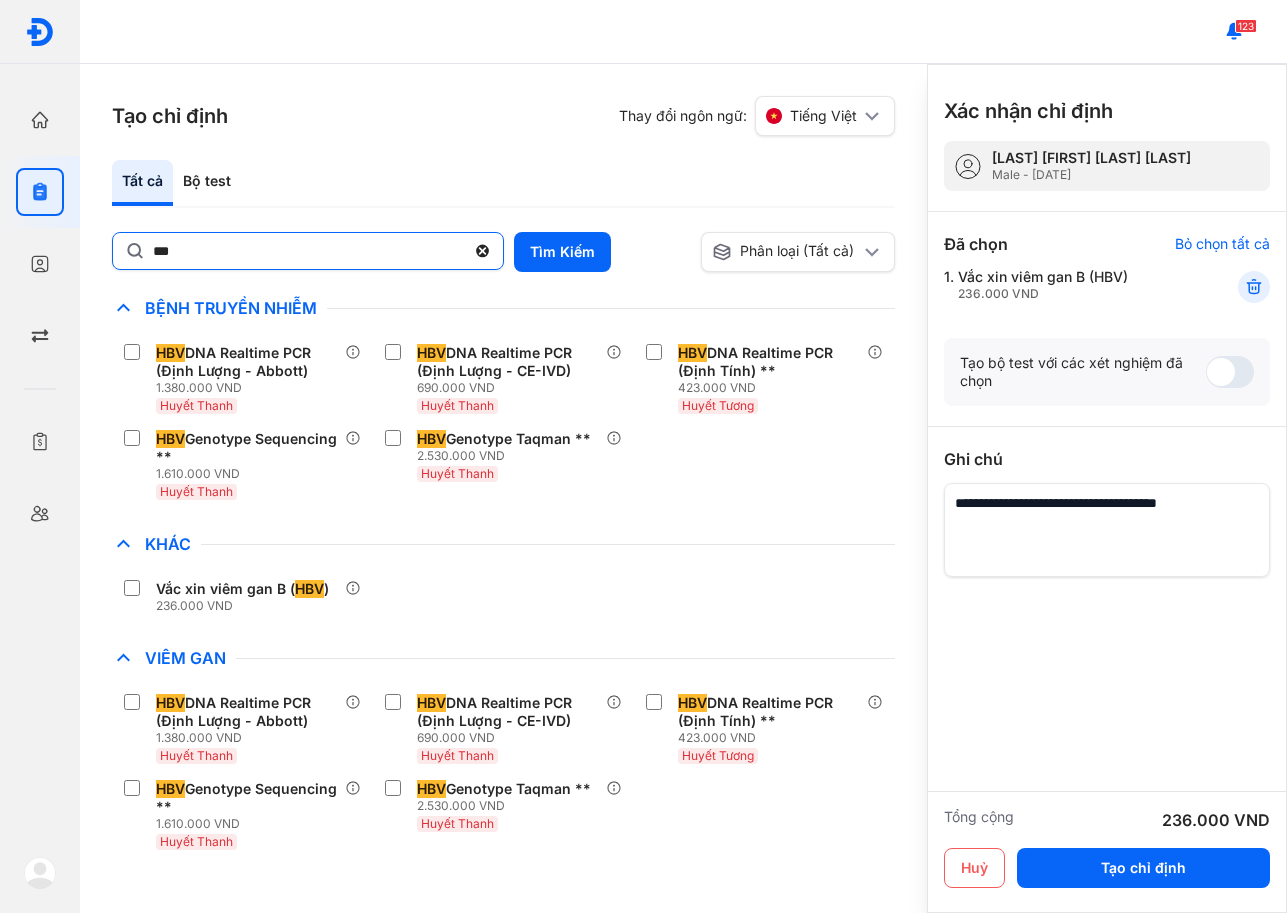 click on "***" 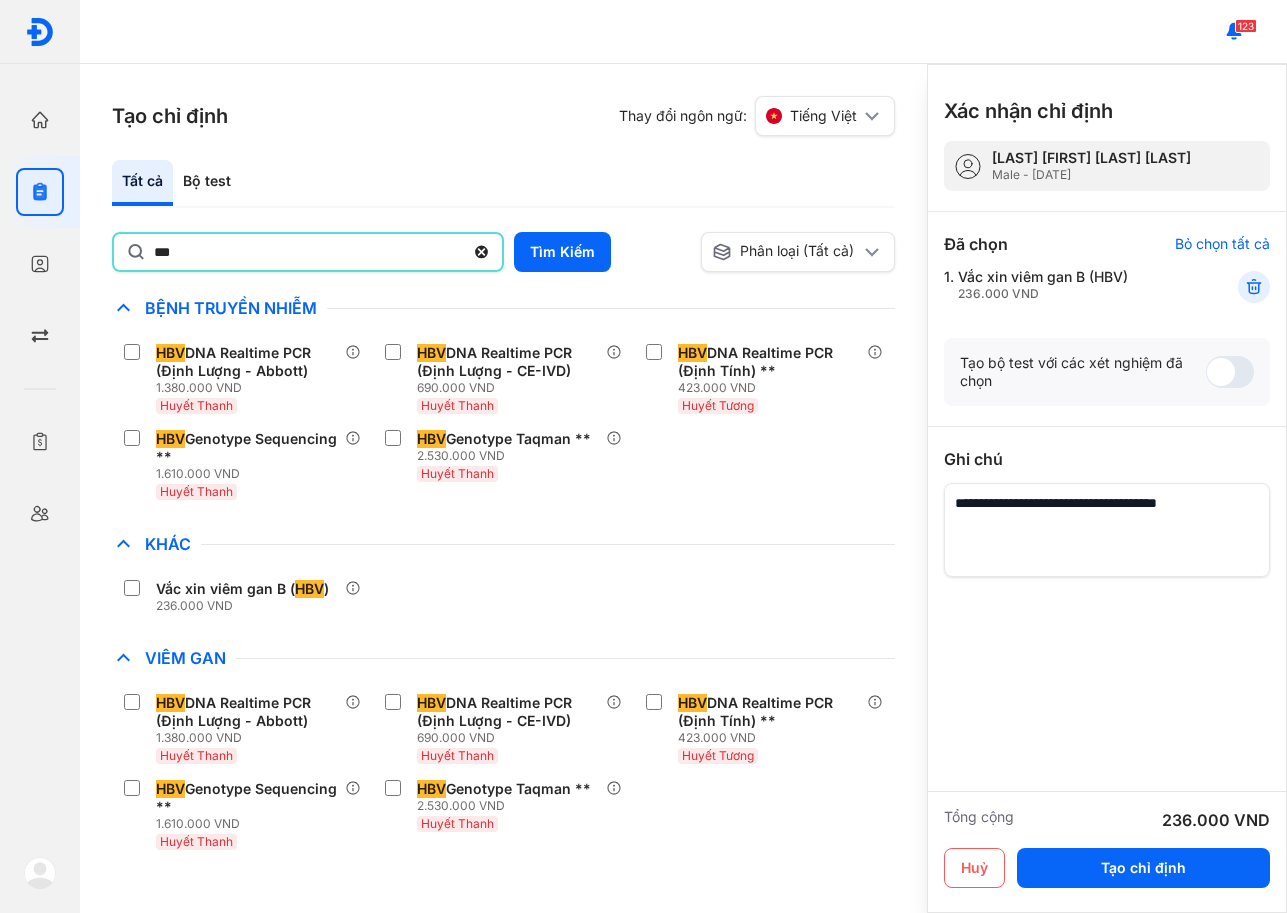drag, startPoint x: 359, startPoint y: 263, endPoint x: -56, endPoint y: 295, distance: 416.2319 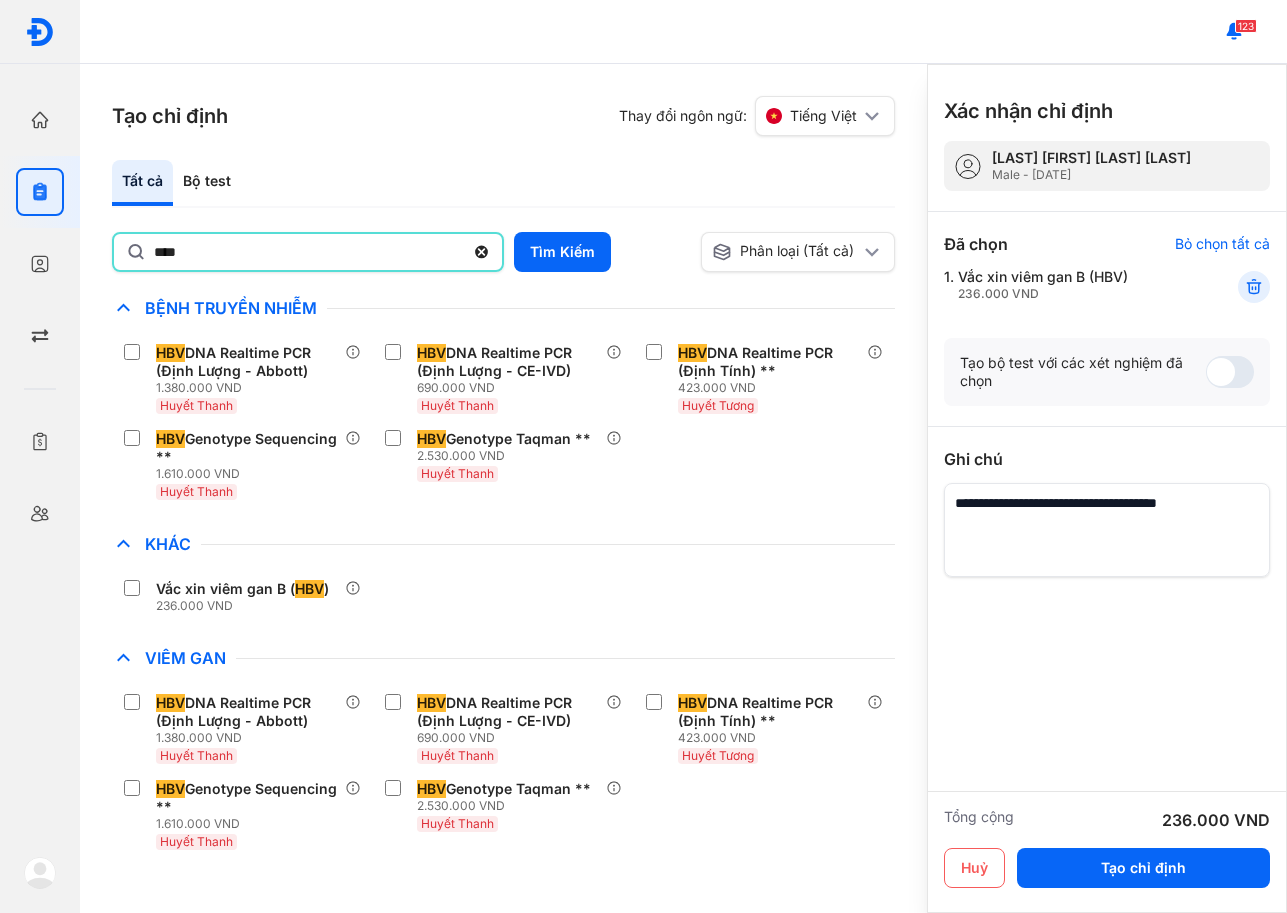 type on "****" 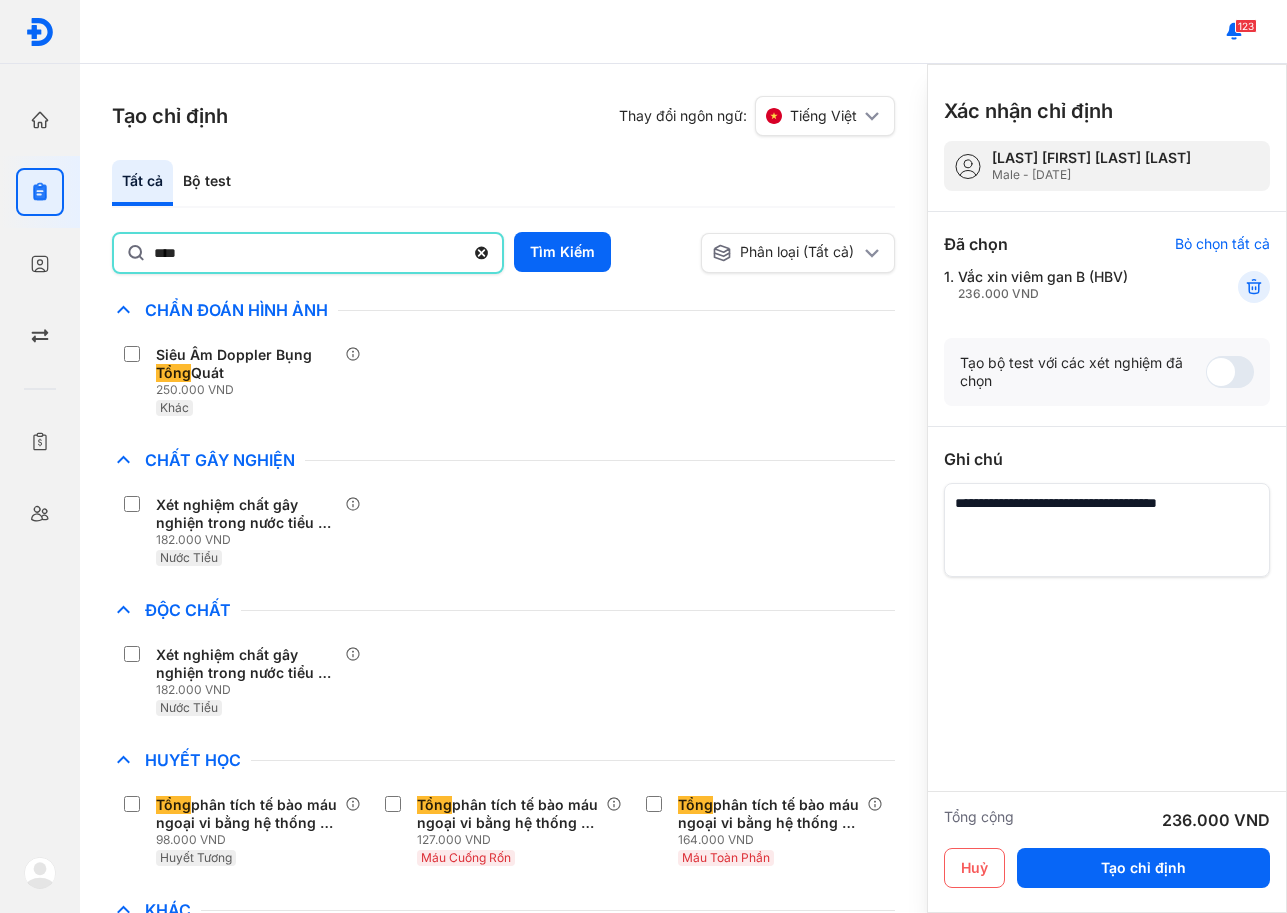 click on "Độc Chất Xét nghiệm chất gây nghiện trong nước tiểu - Ma túy  tổng  hợp (Amphetamine) 182.000 VND Nước Tiểu" 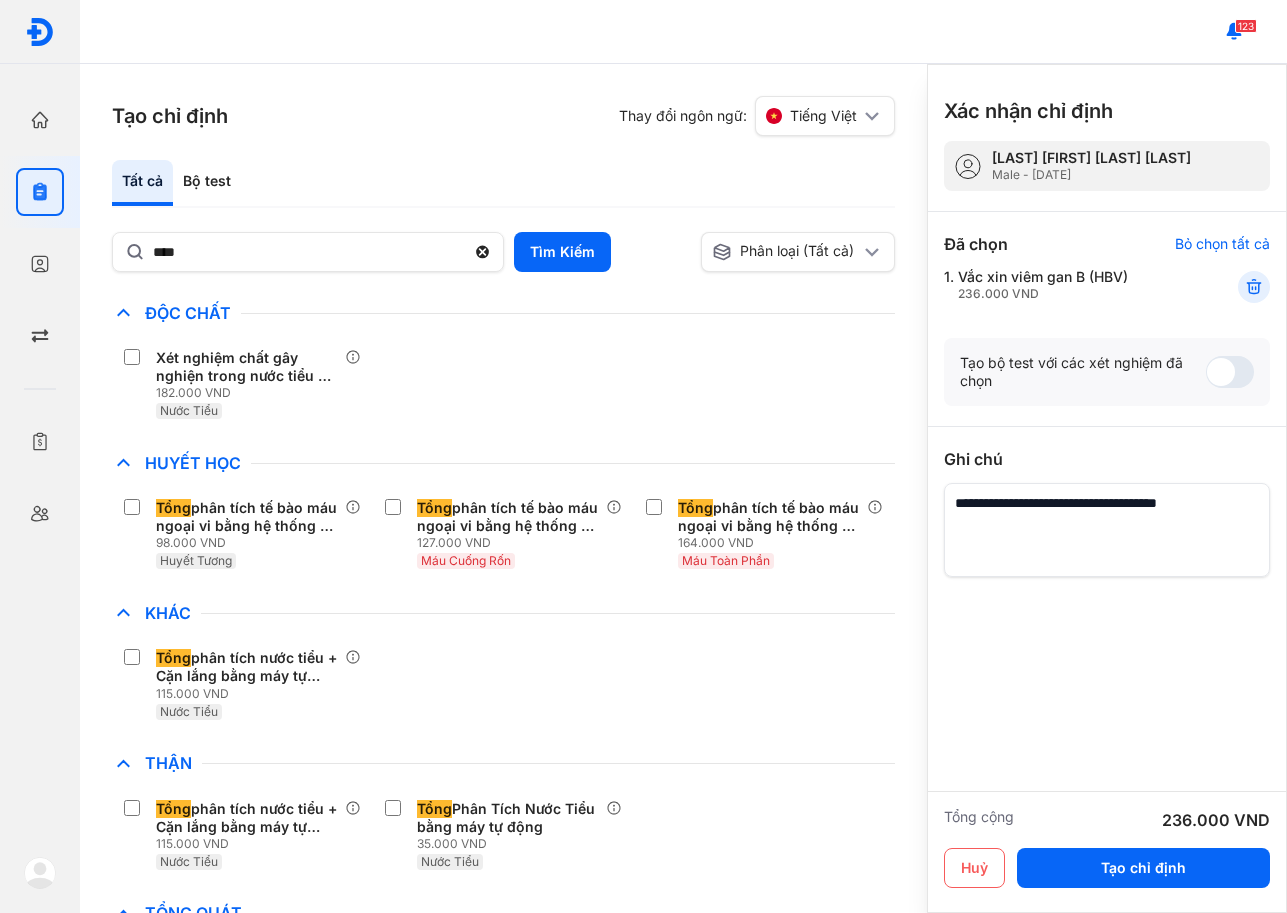 scroll, scrollTop: 300, scrollLeft: 0, axis: vertical 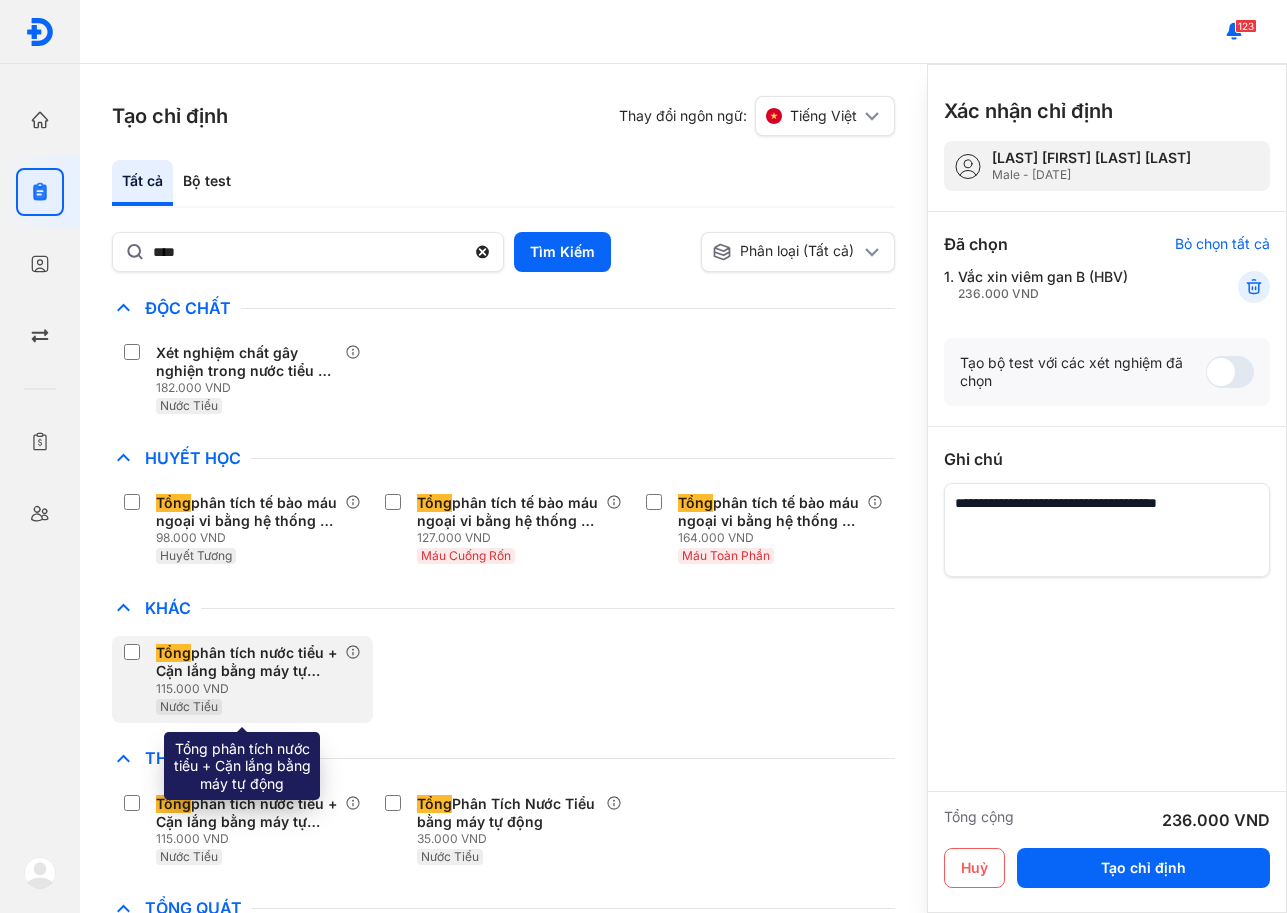 click on "Tổng  phân tích nước tiểu + Cặn lắng bằng máy tự động" at bounding box center (246, 662) 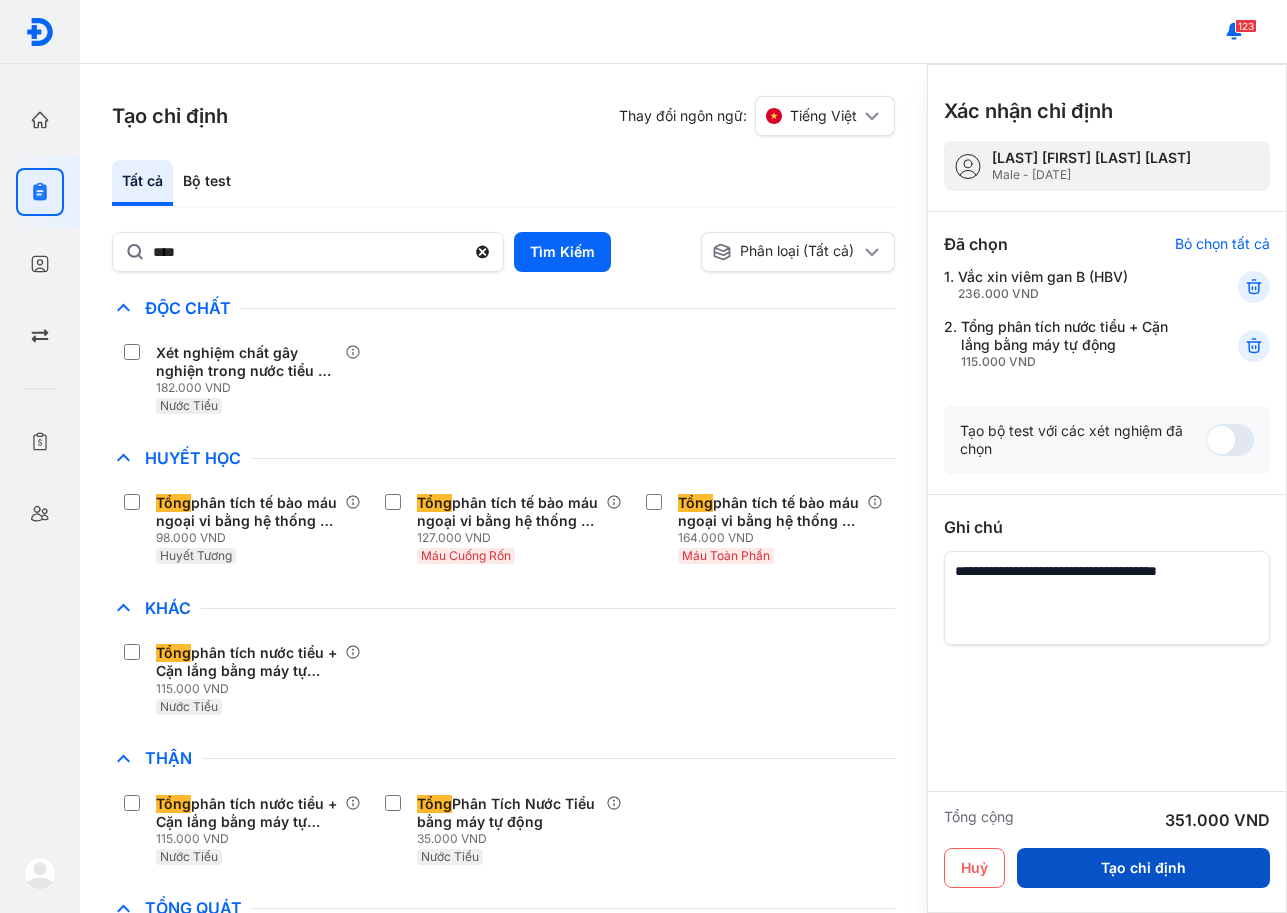 click on "Tạo chỉ định" at bounding box center (1143, 868) 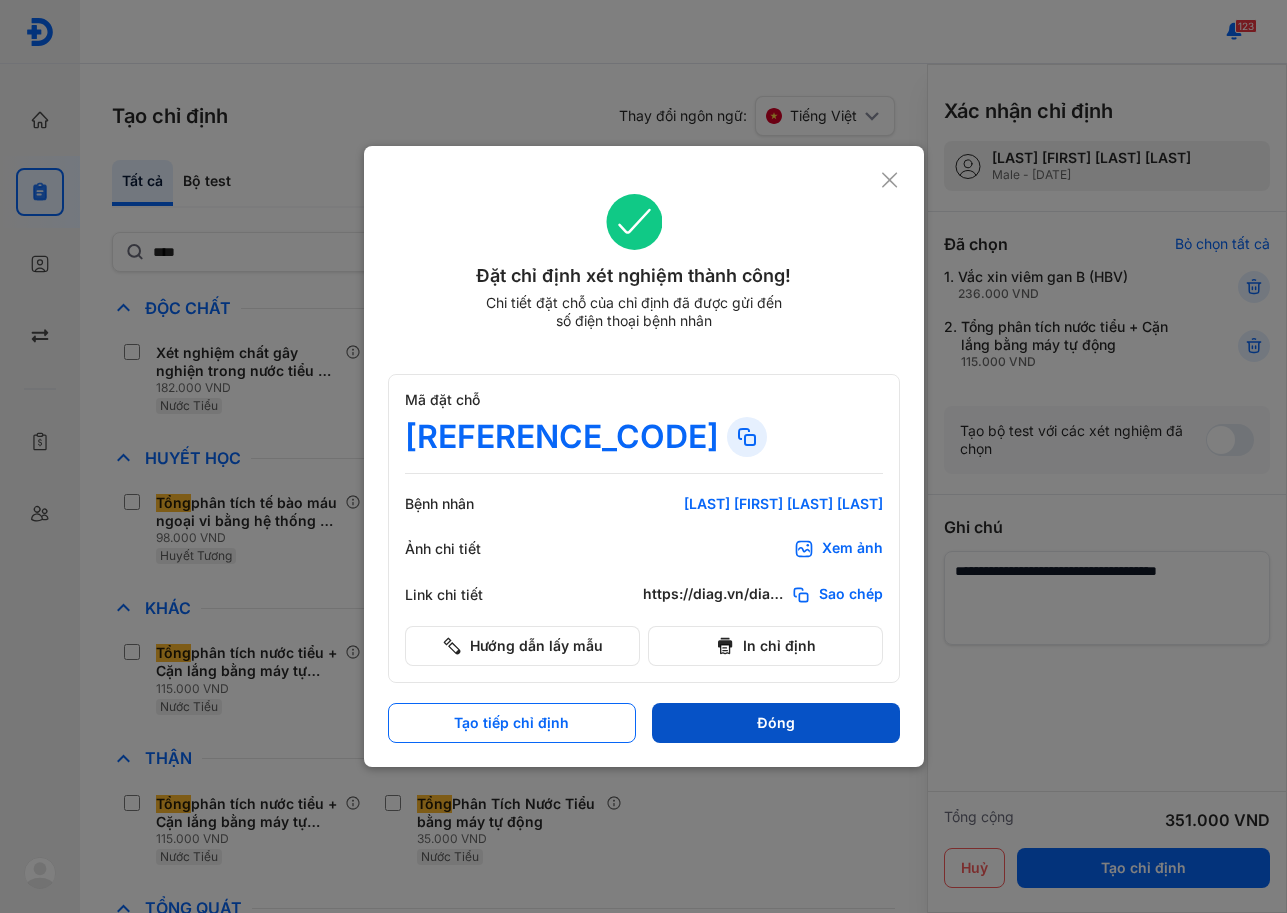 click on "Đóng" at bounding box center (776, 723) 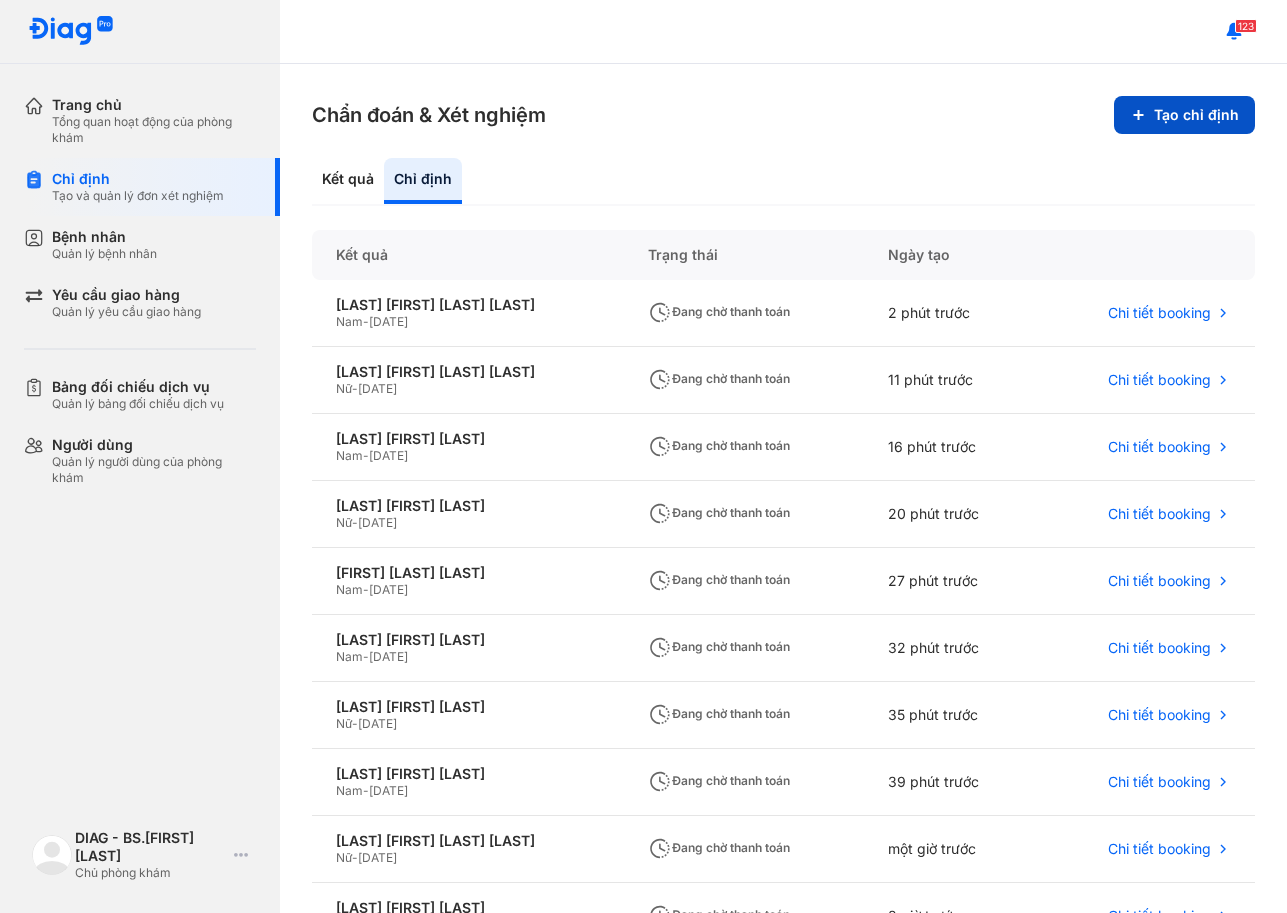 click 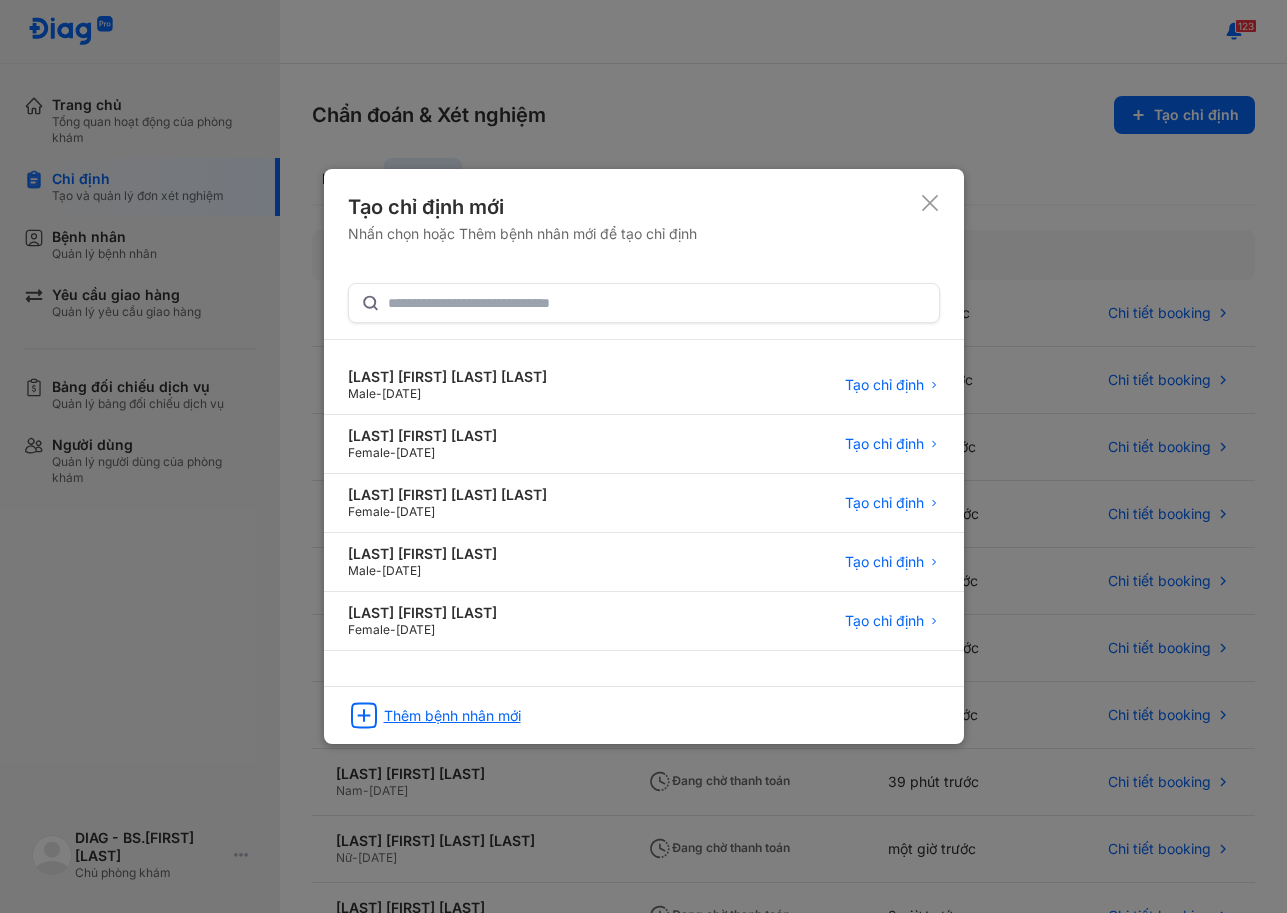click on "Thêm bệnh nhân mới" at bounding box center (452, 716) 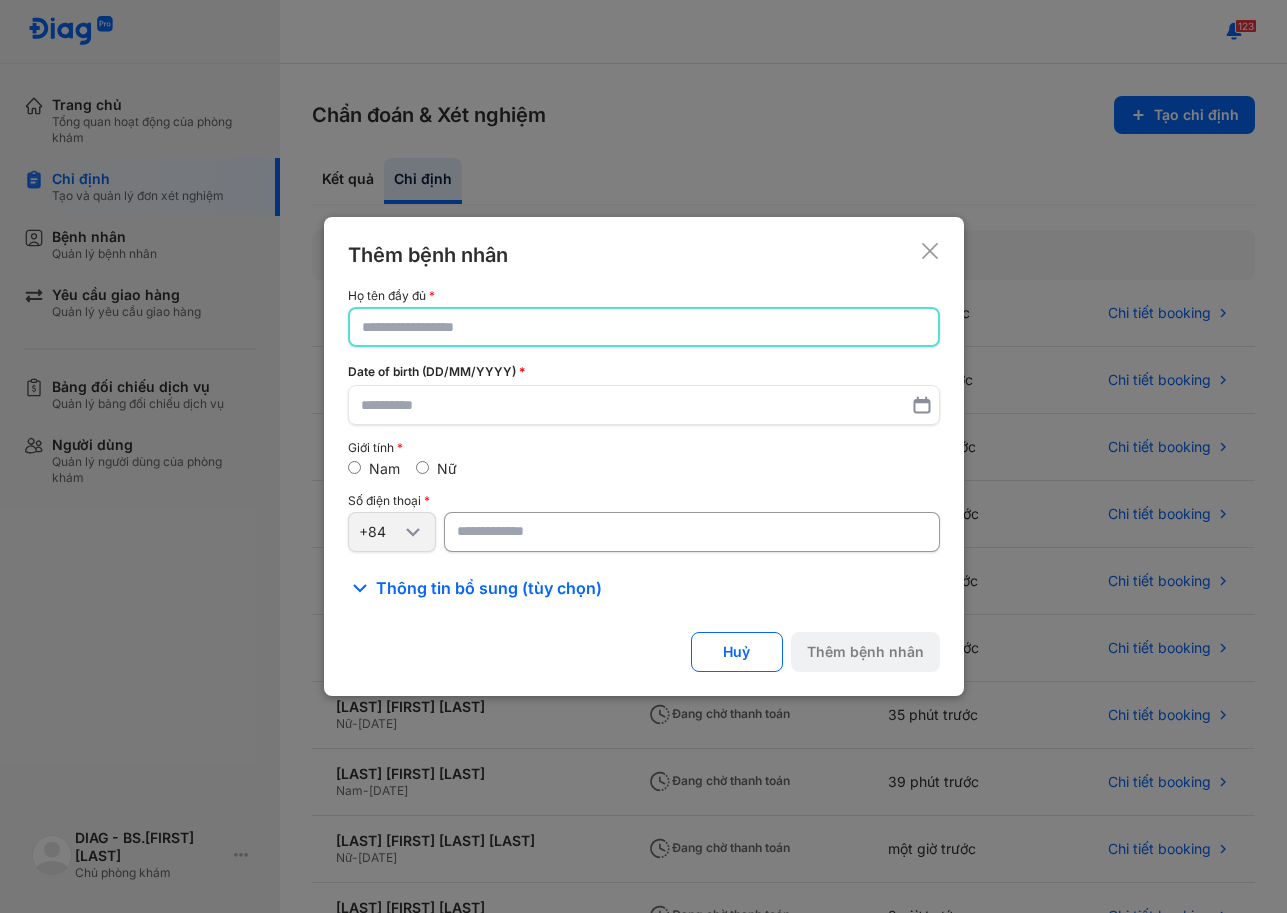 click 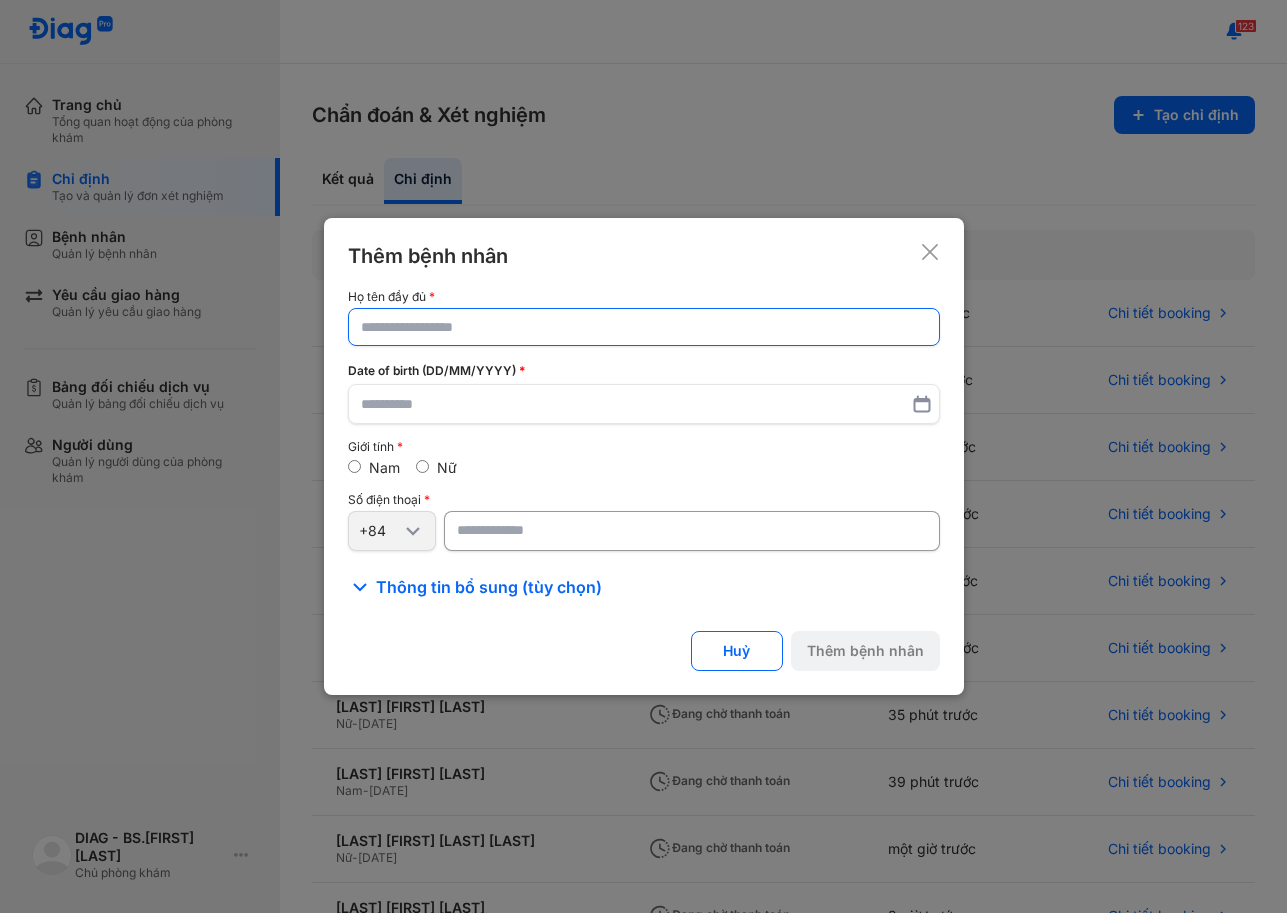 click 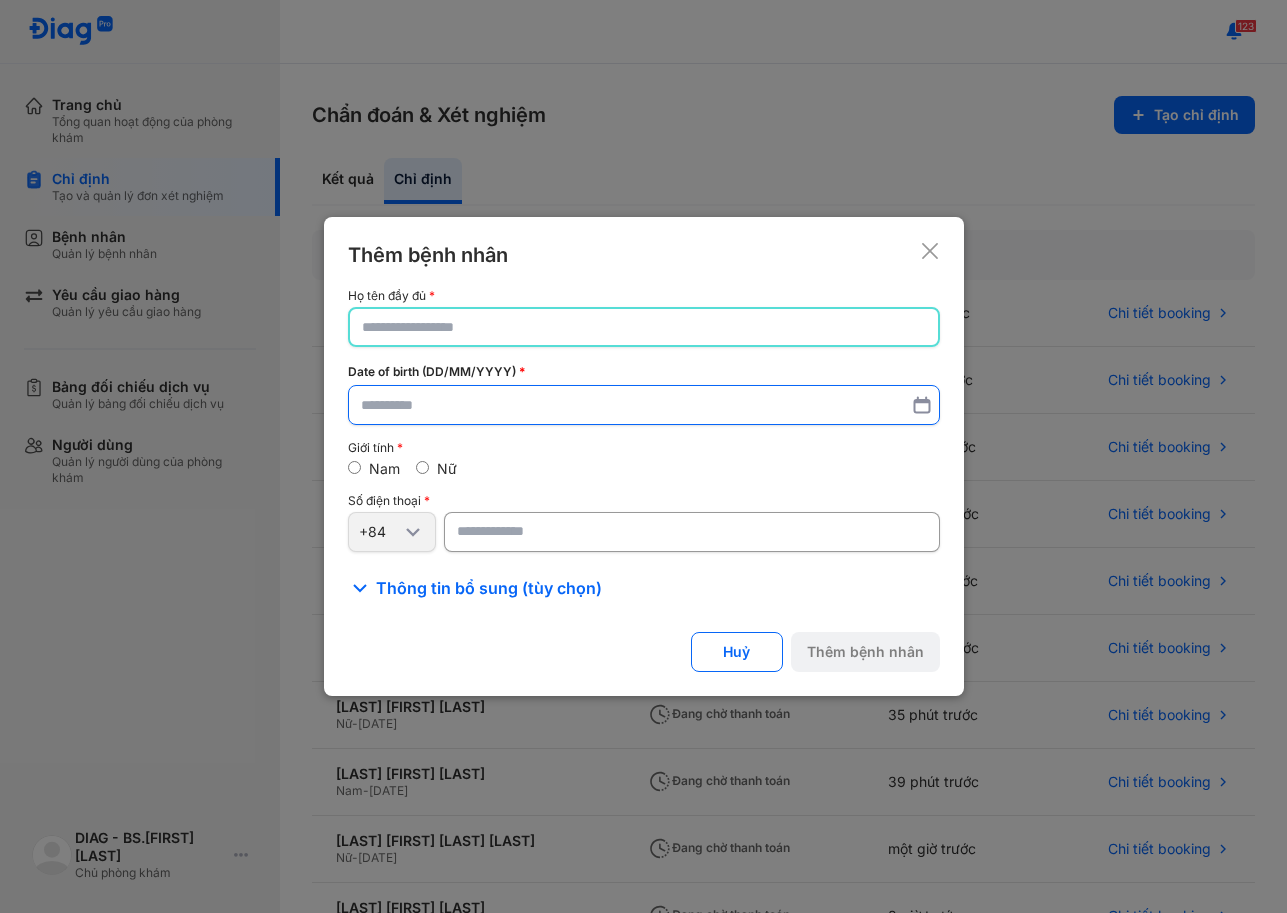 paste on "**********" 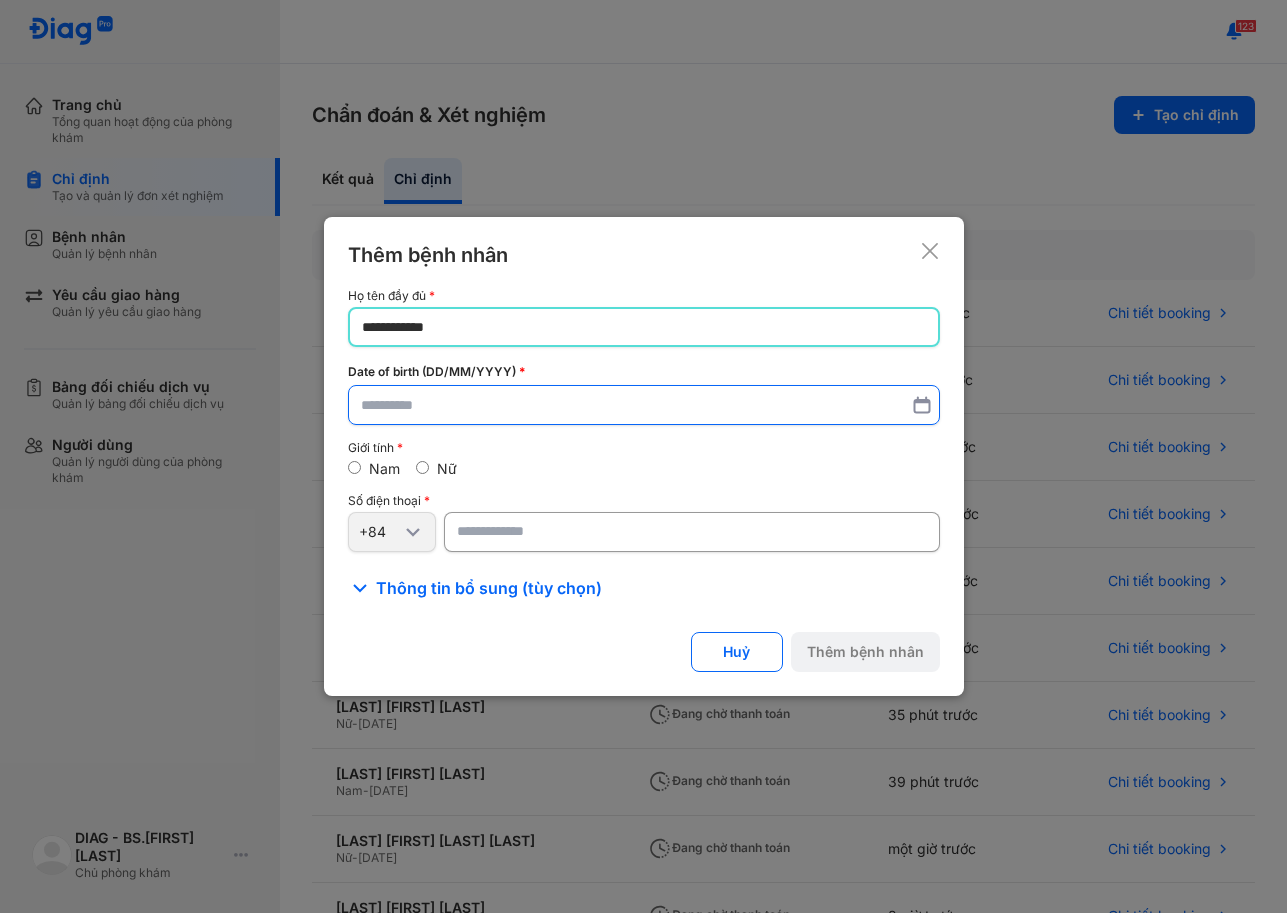 type on "**********" 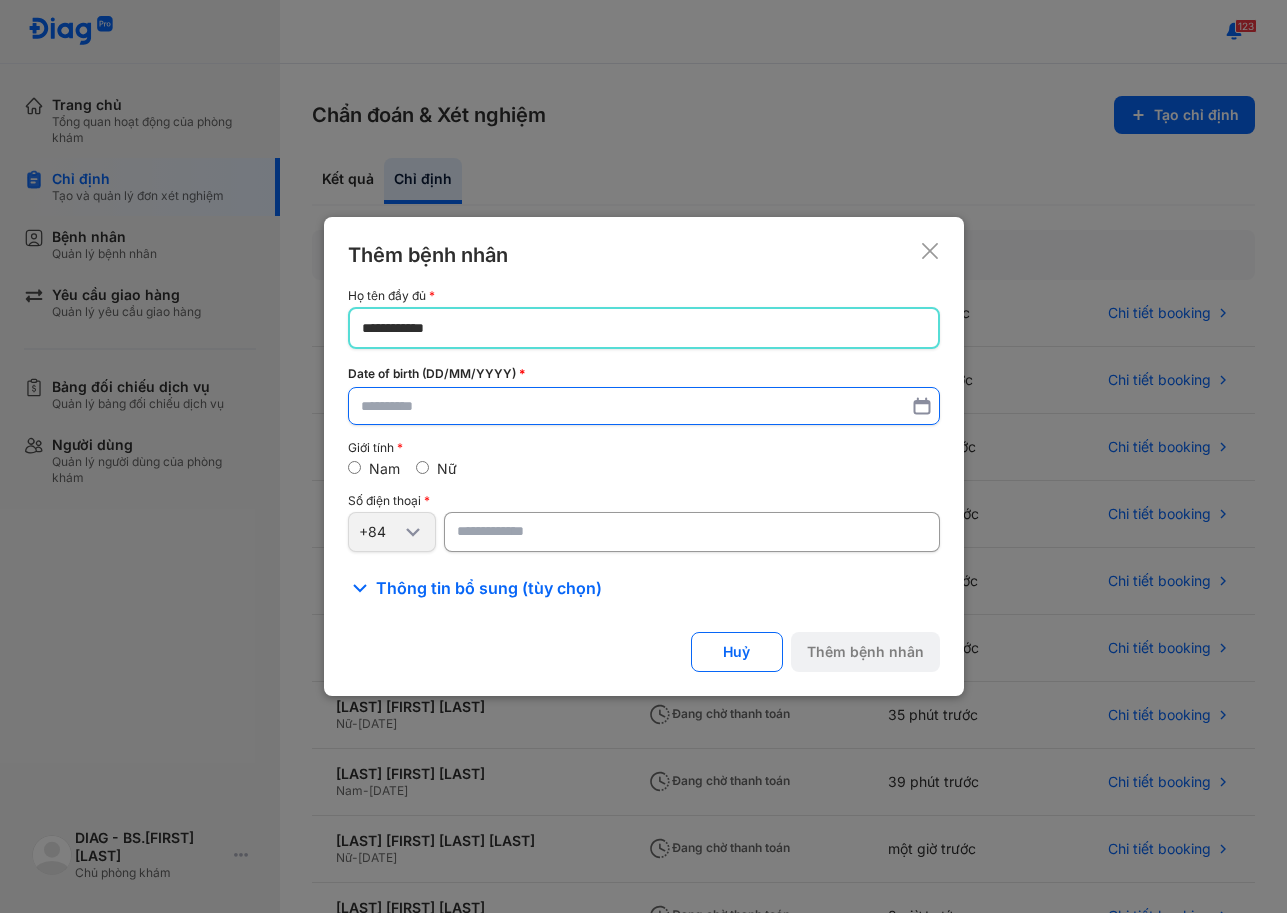 click at bounding box center (644, 406) 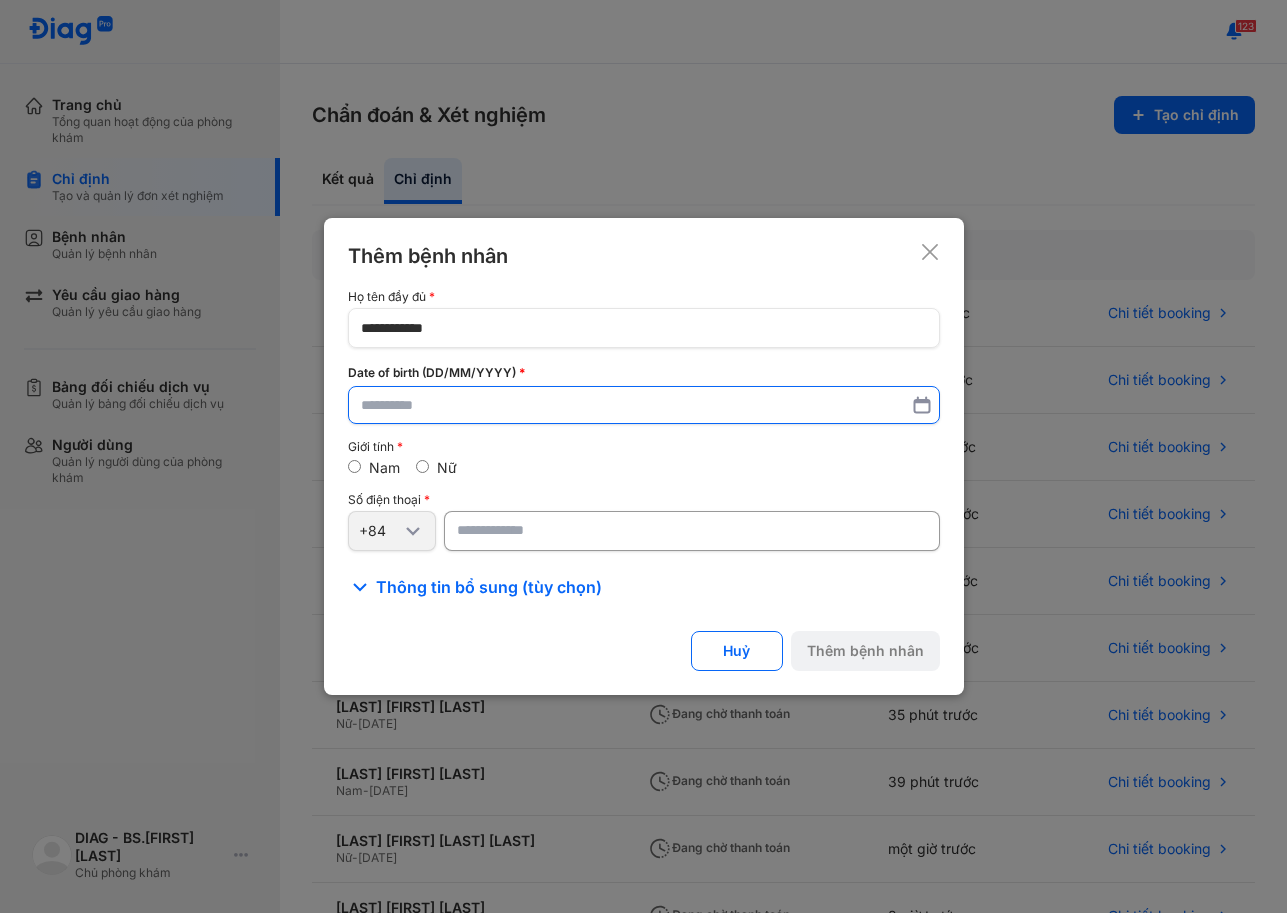 click at bounding box center [644, 405] 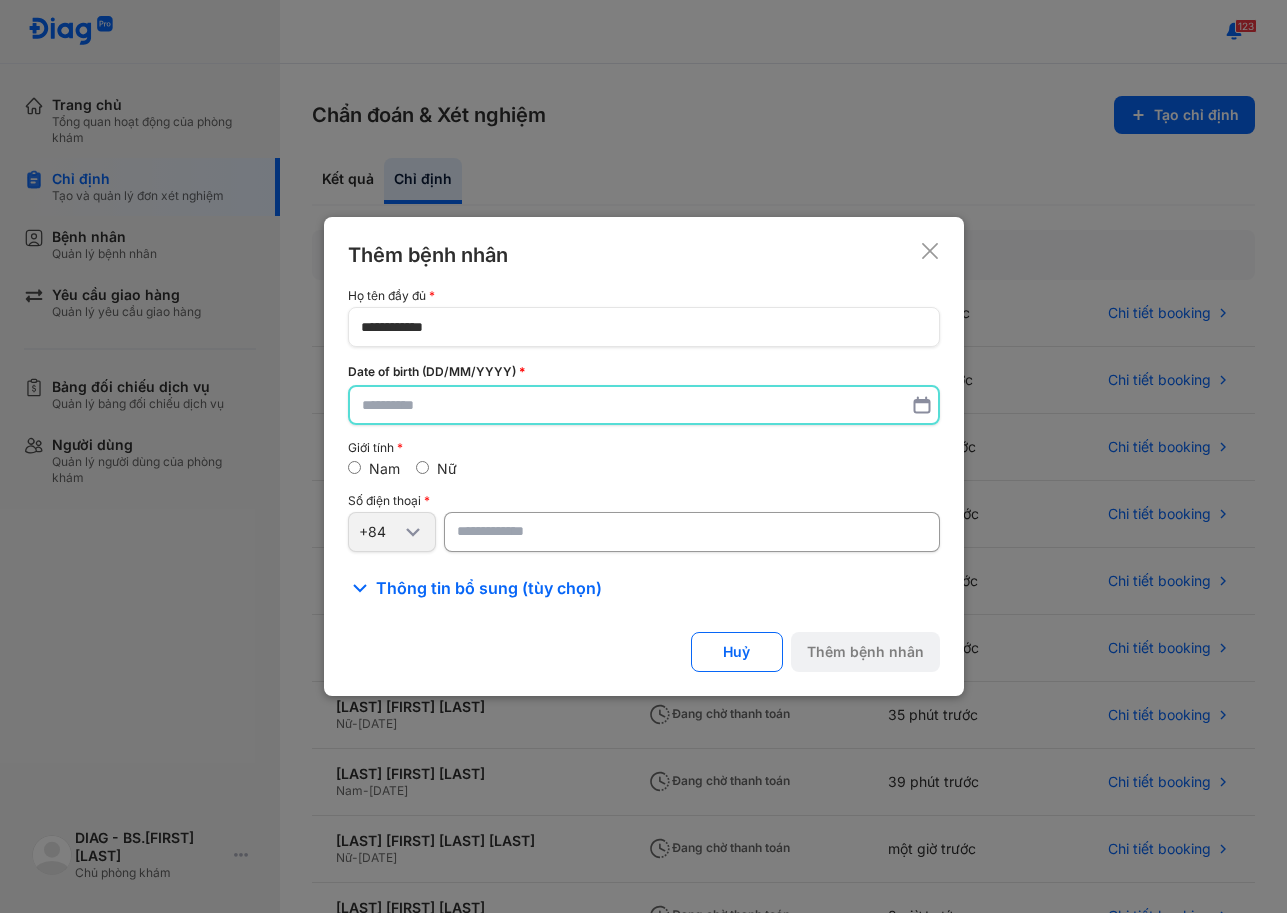 paste on "**********" 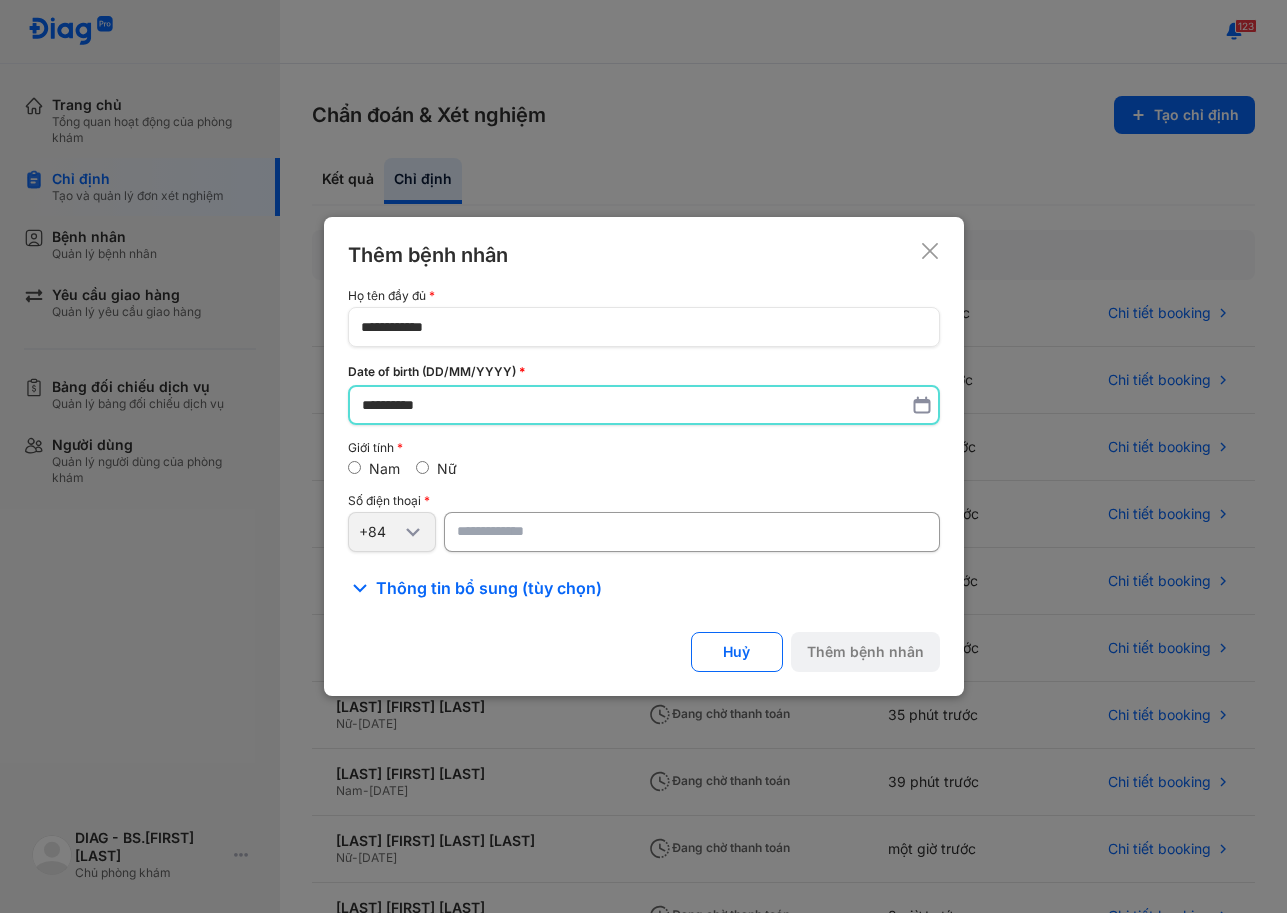type on "**********" 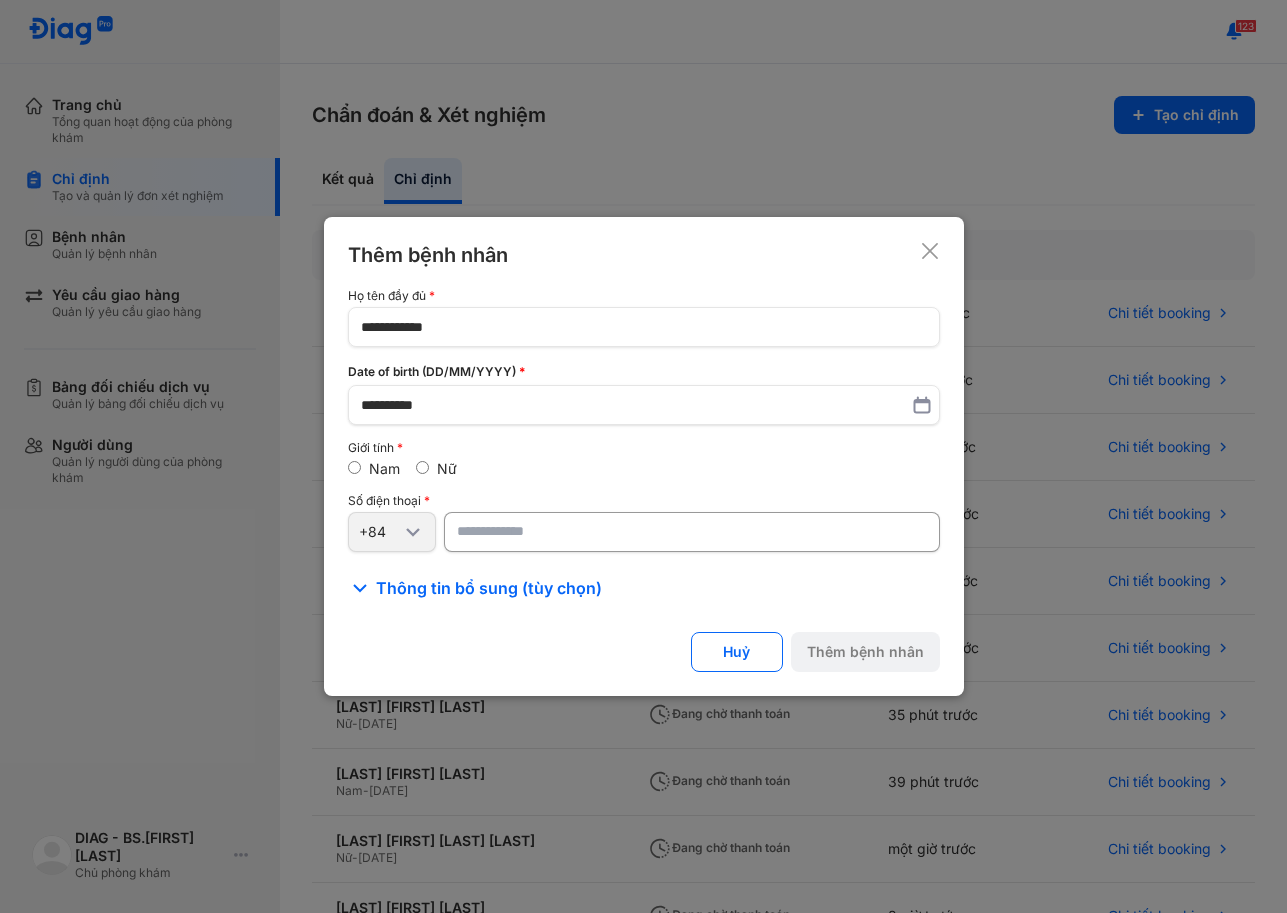 click at bounding box center (692, 532) 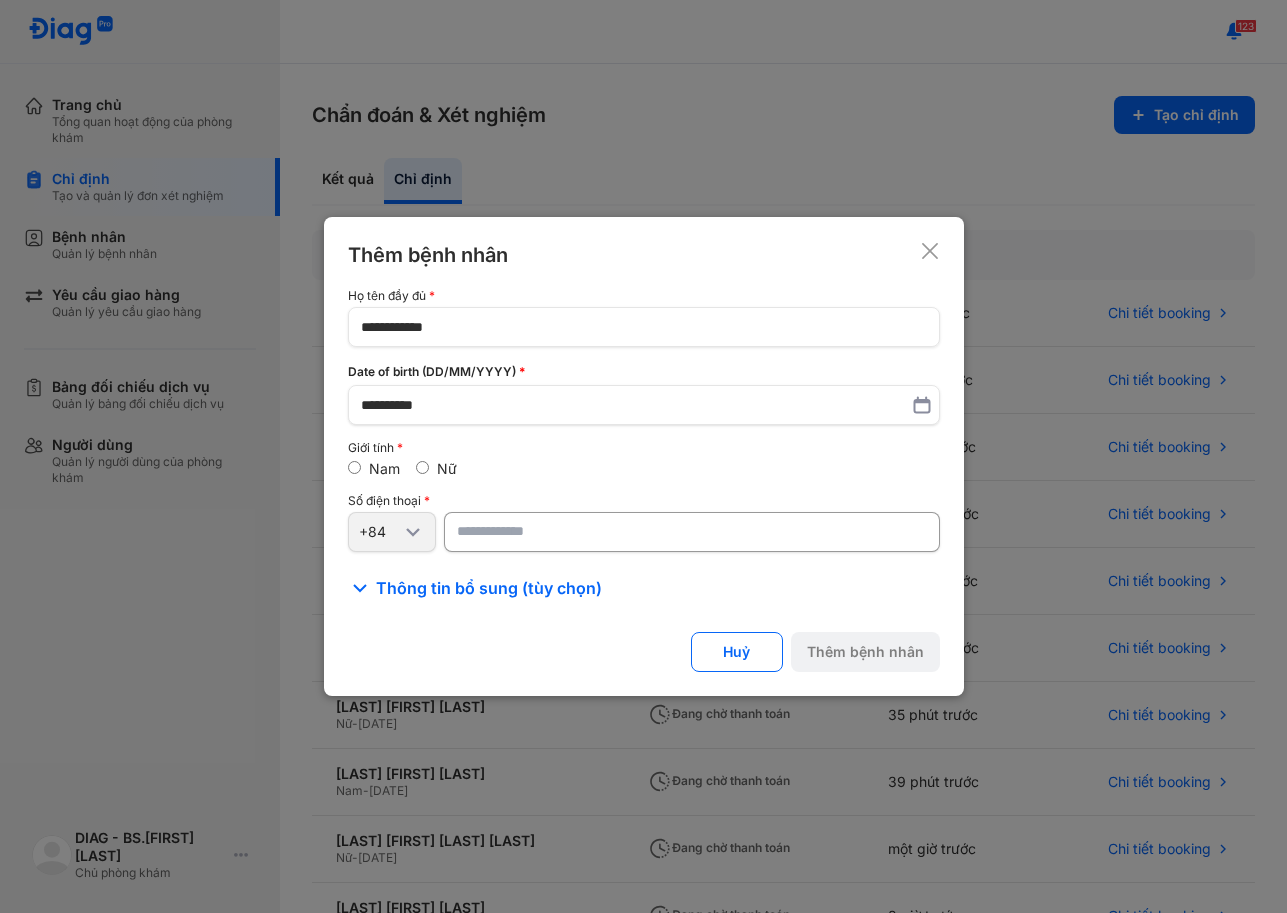 click at bounding box center [692, 532] 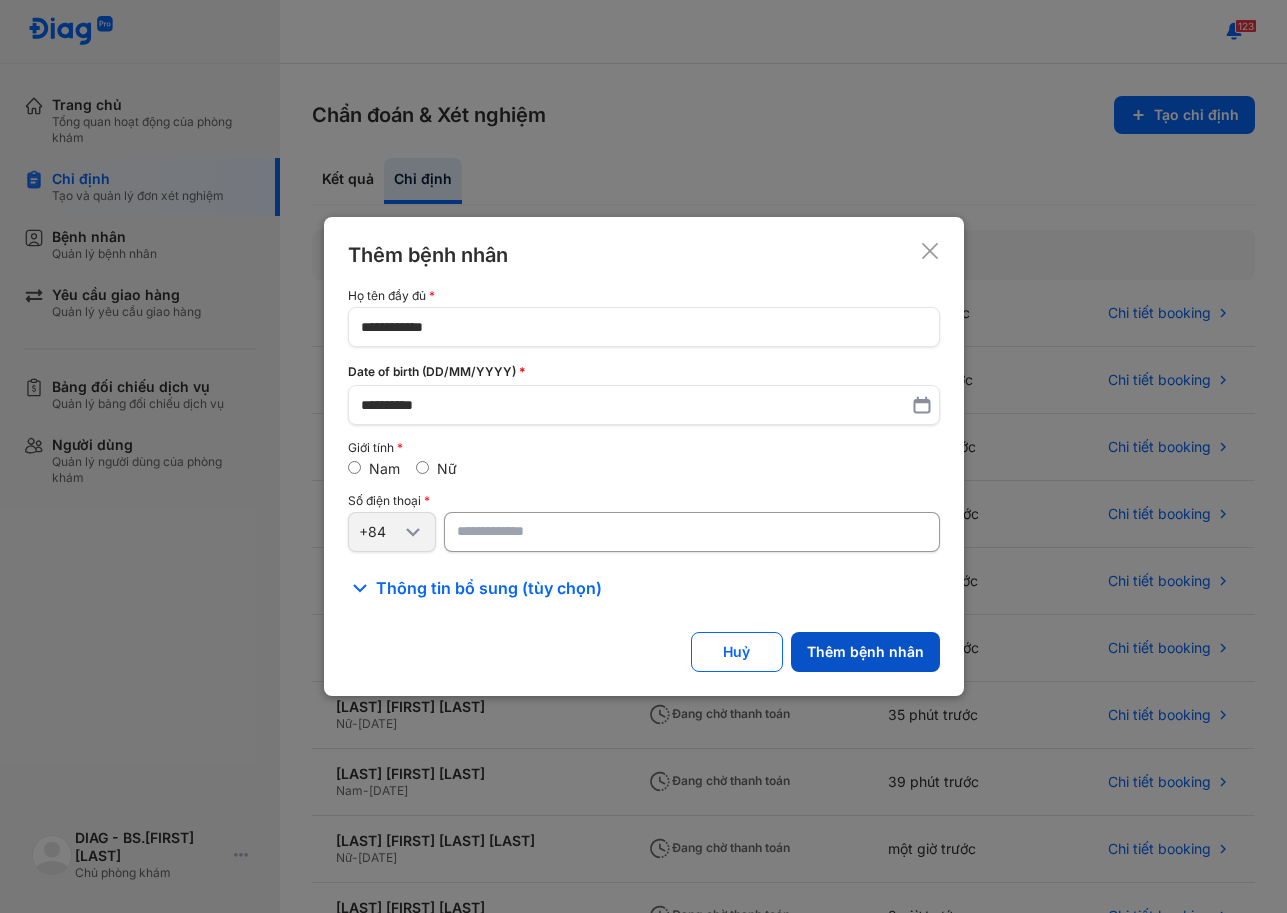 type on "**********" 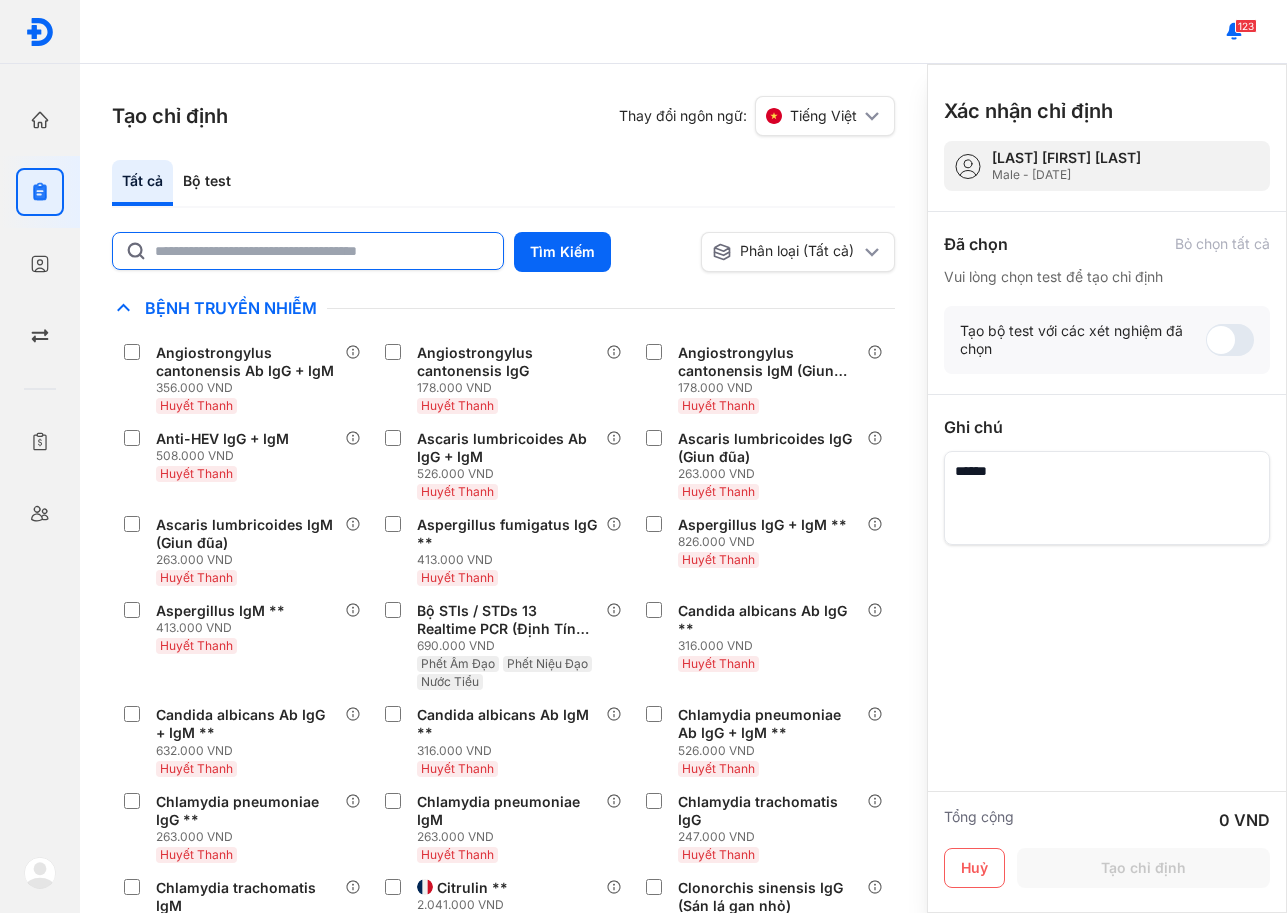click 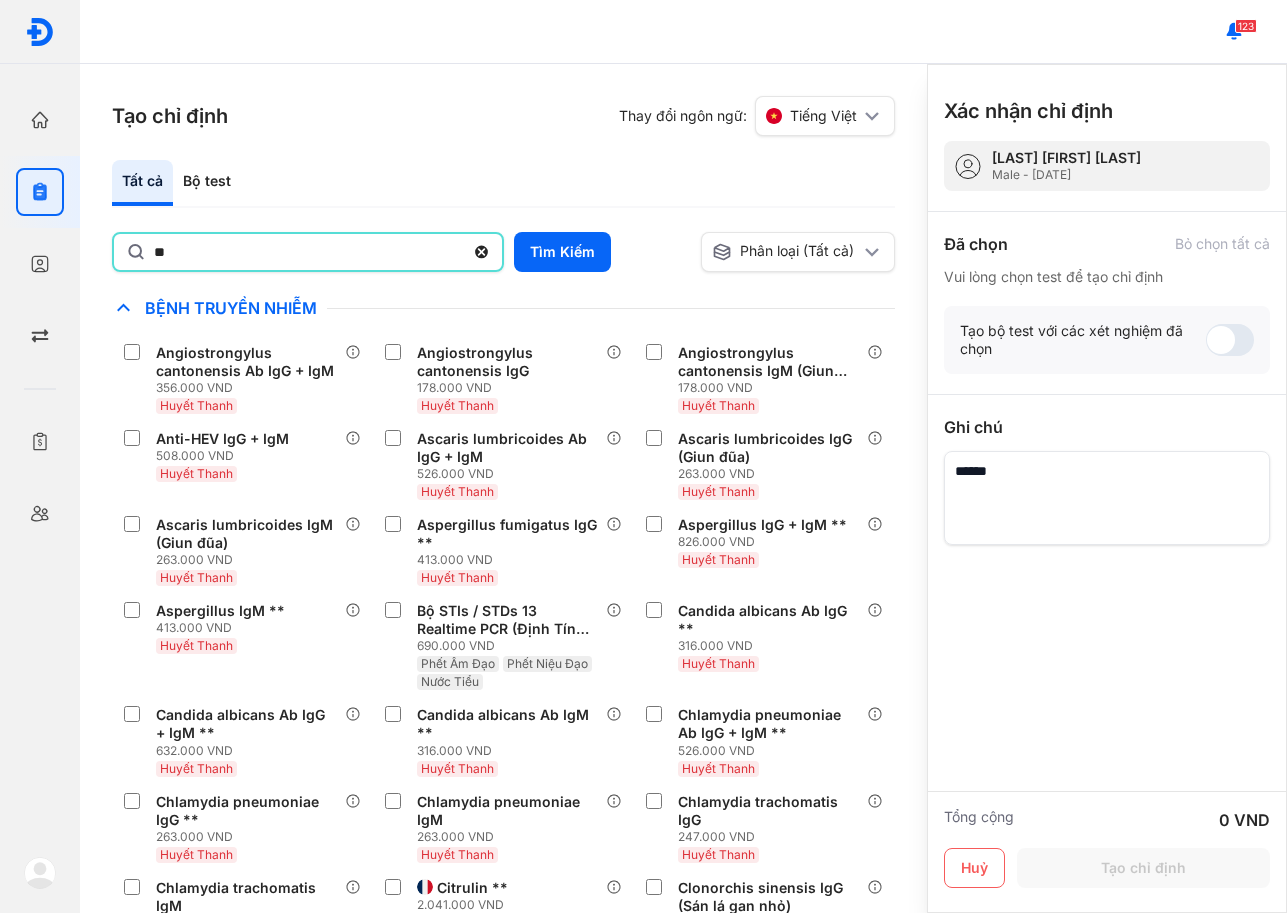type on "*" 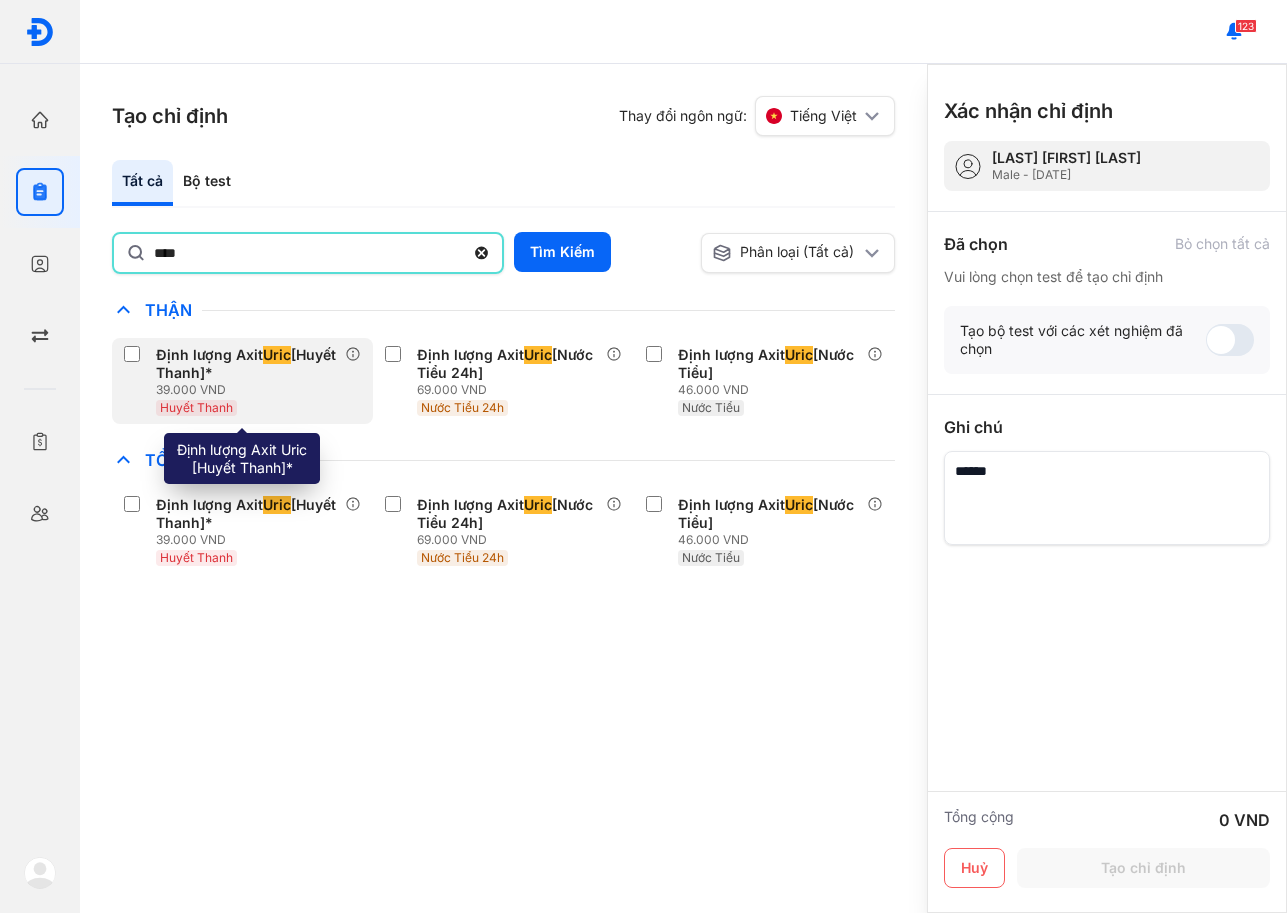 click on "Định lượng Axit  Uric  [Huyết Thanh]*" at bounding box center (246, 364) 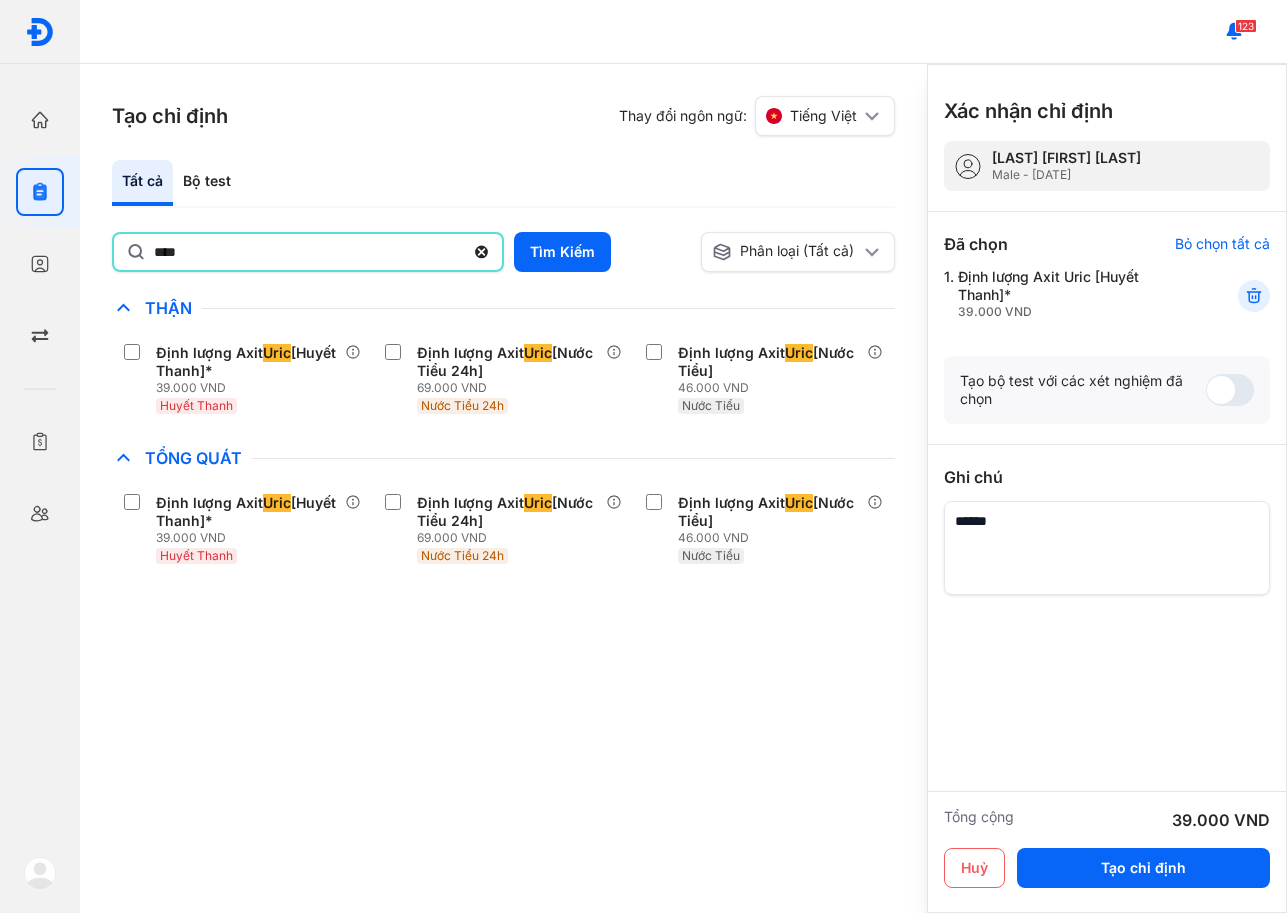 drag, startPoint x: 230, startPoint y: 253, endPoint x: 149, endPoint y: 256, distance: 81.055534 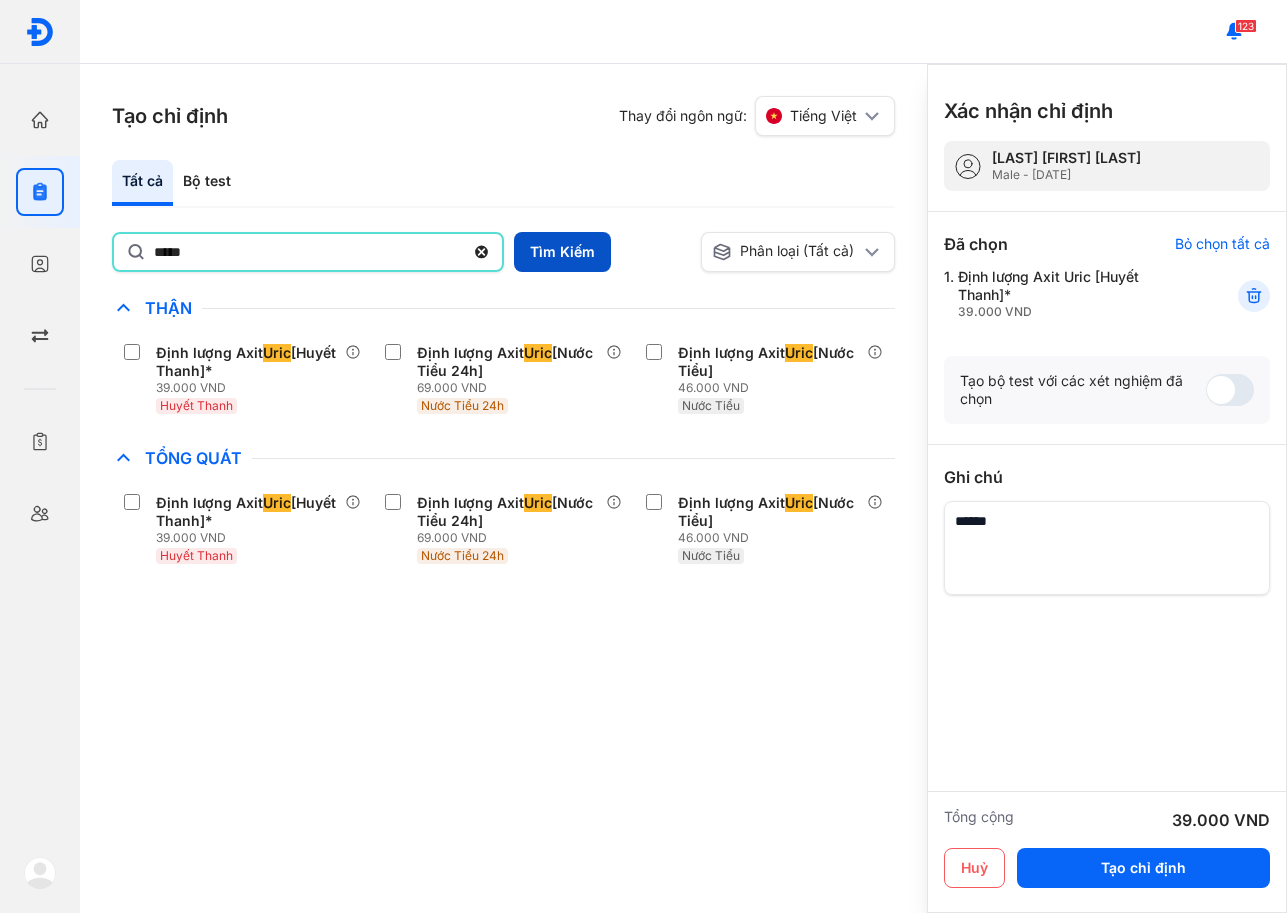 type on "*****" 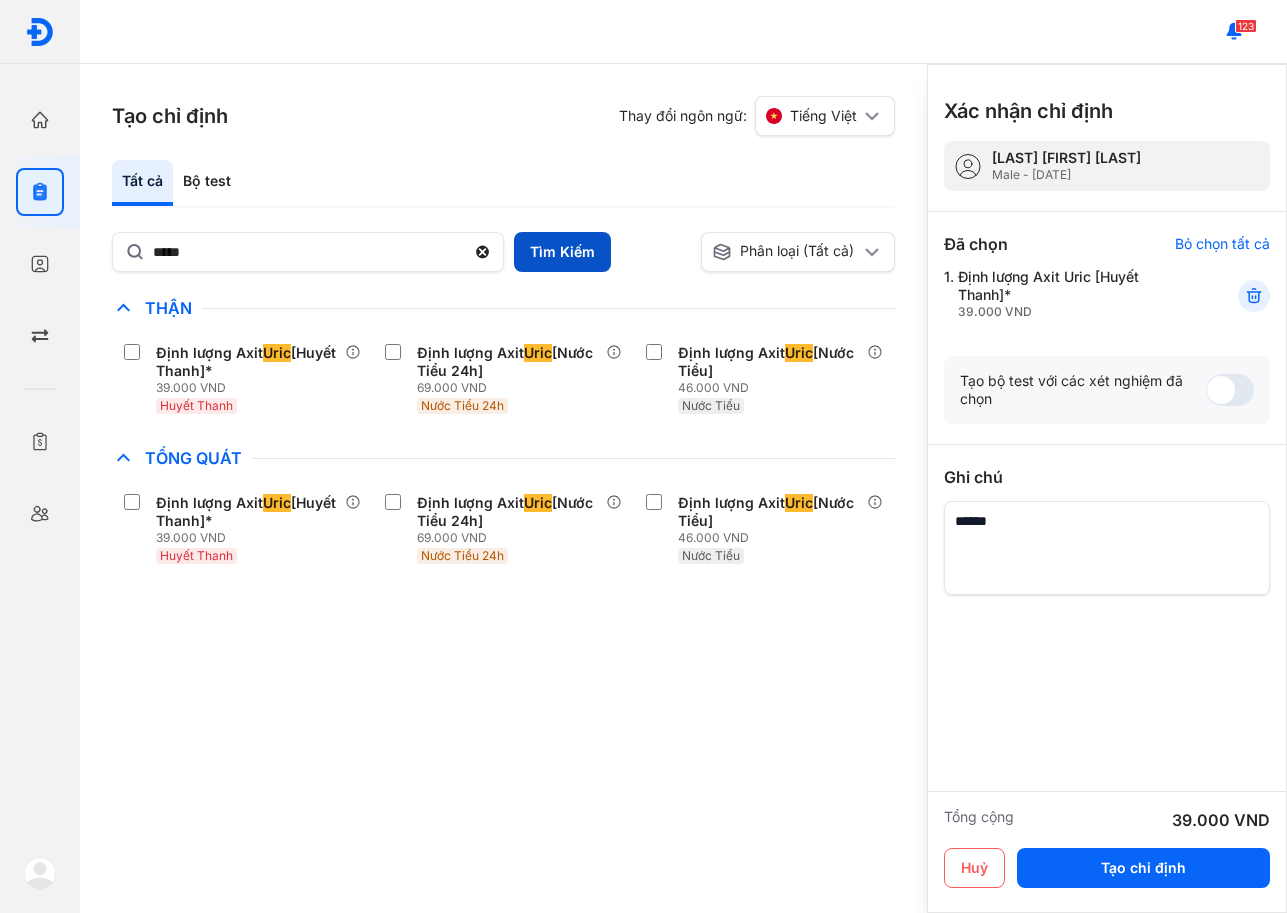 click on "Tìm Kiếm" at bounding box center (562, 252) 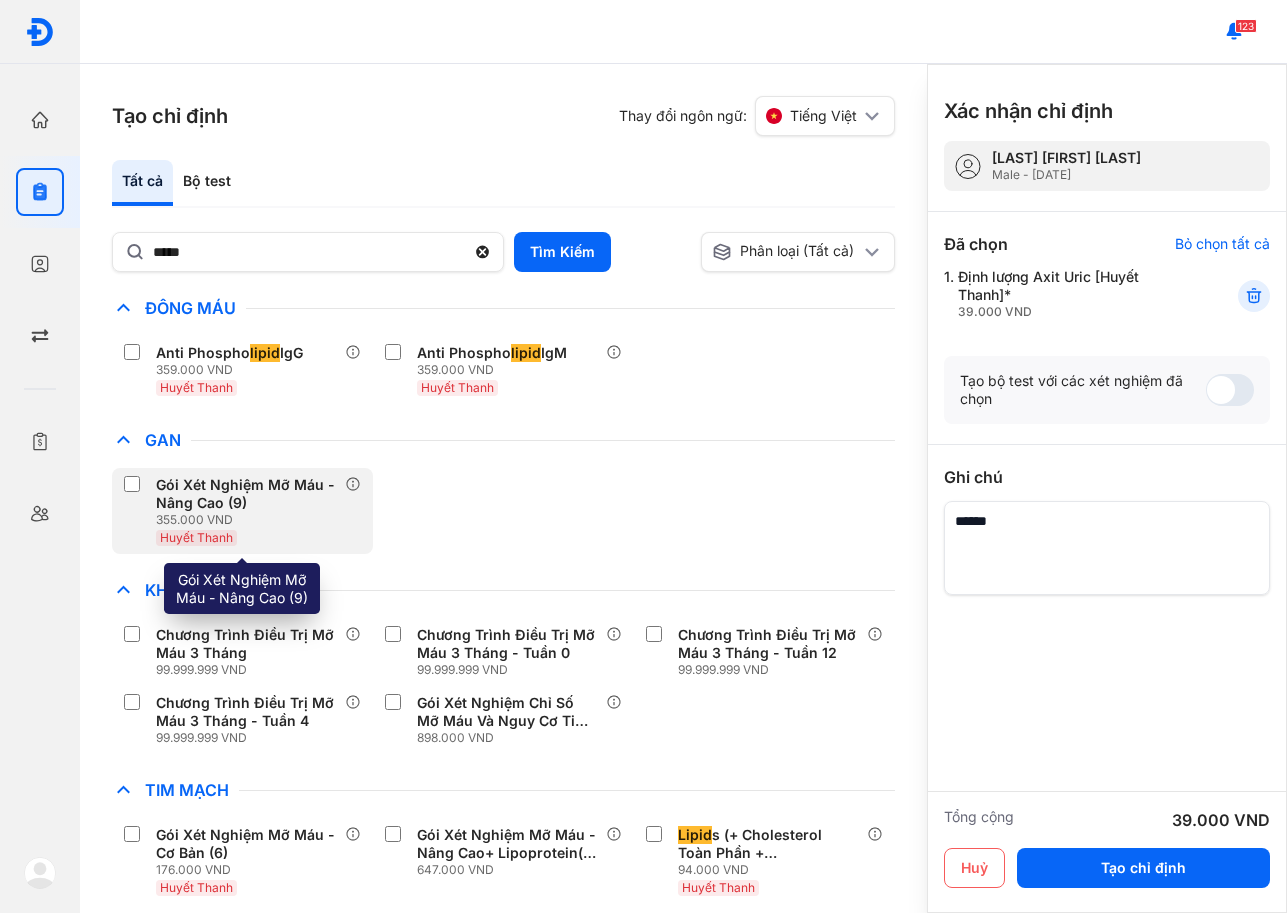 click on "Gói Xét Nghiệm Mỡ Máu - Nâng Cao (9)" at bounding box center (246, 494) 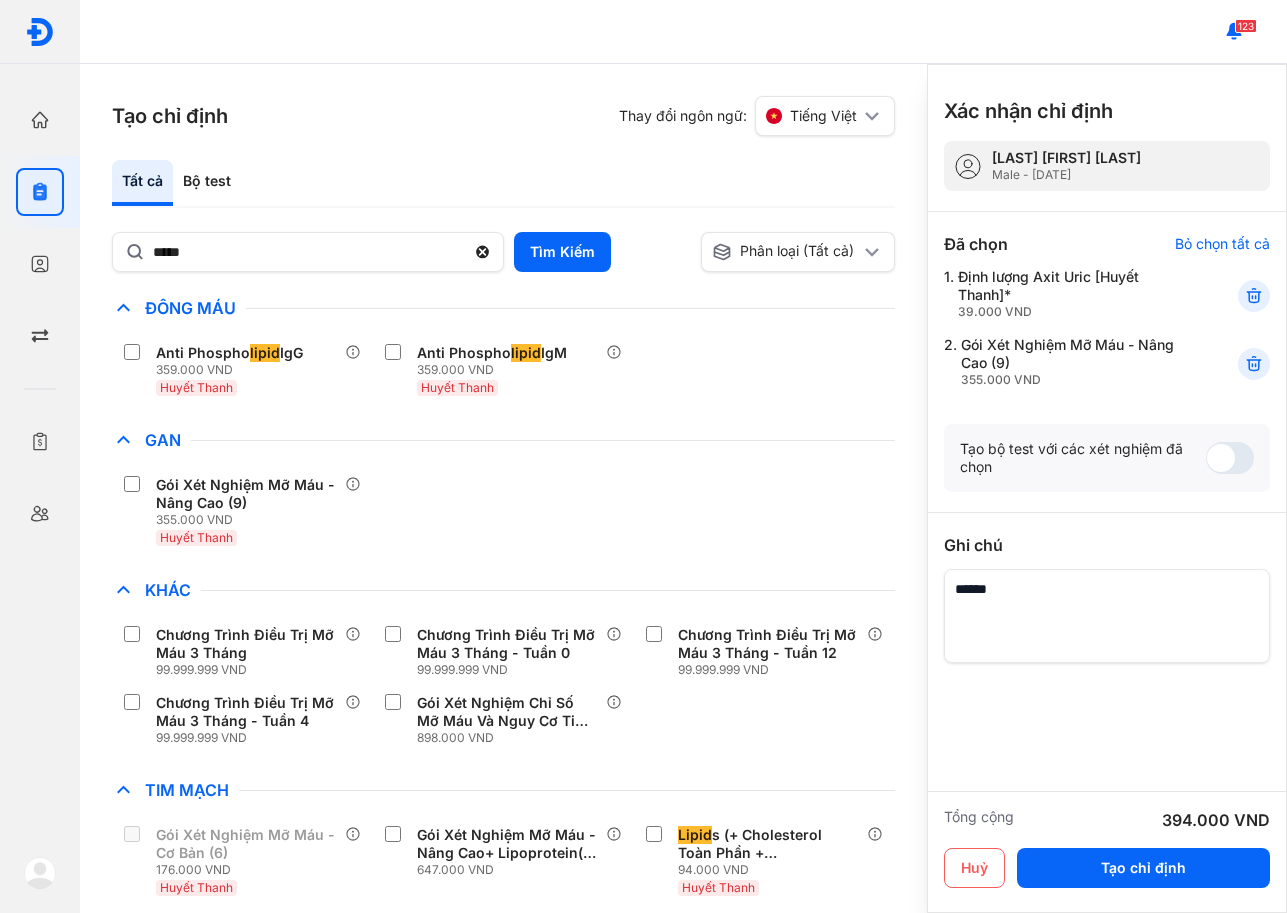 click at bounding box center [1107, 616] 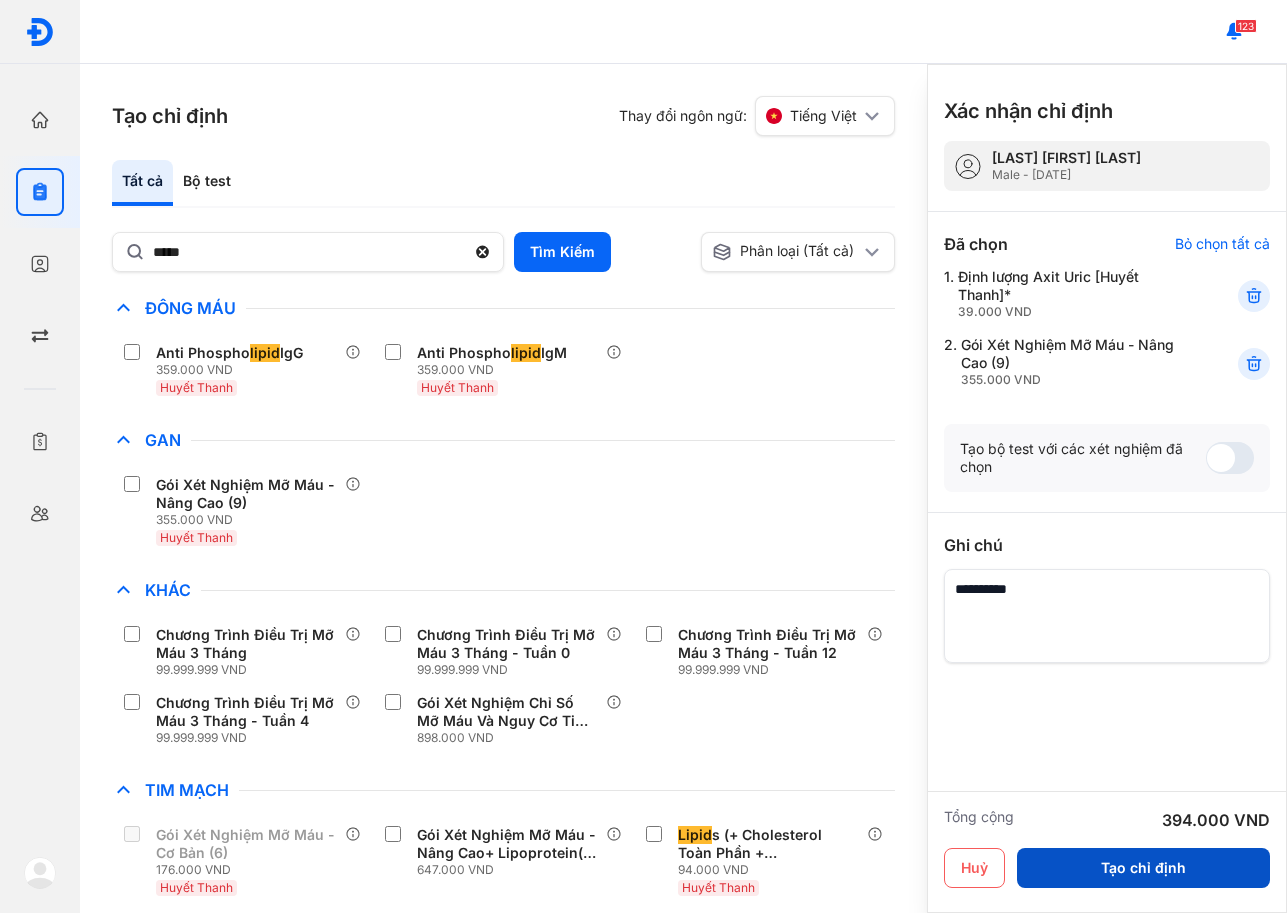 type on "**********" 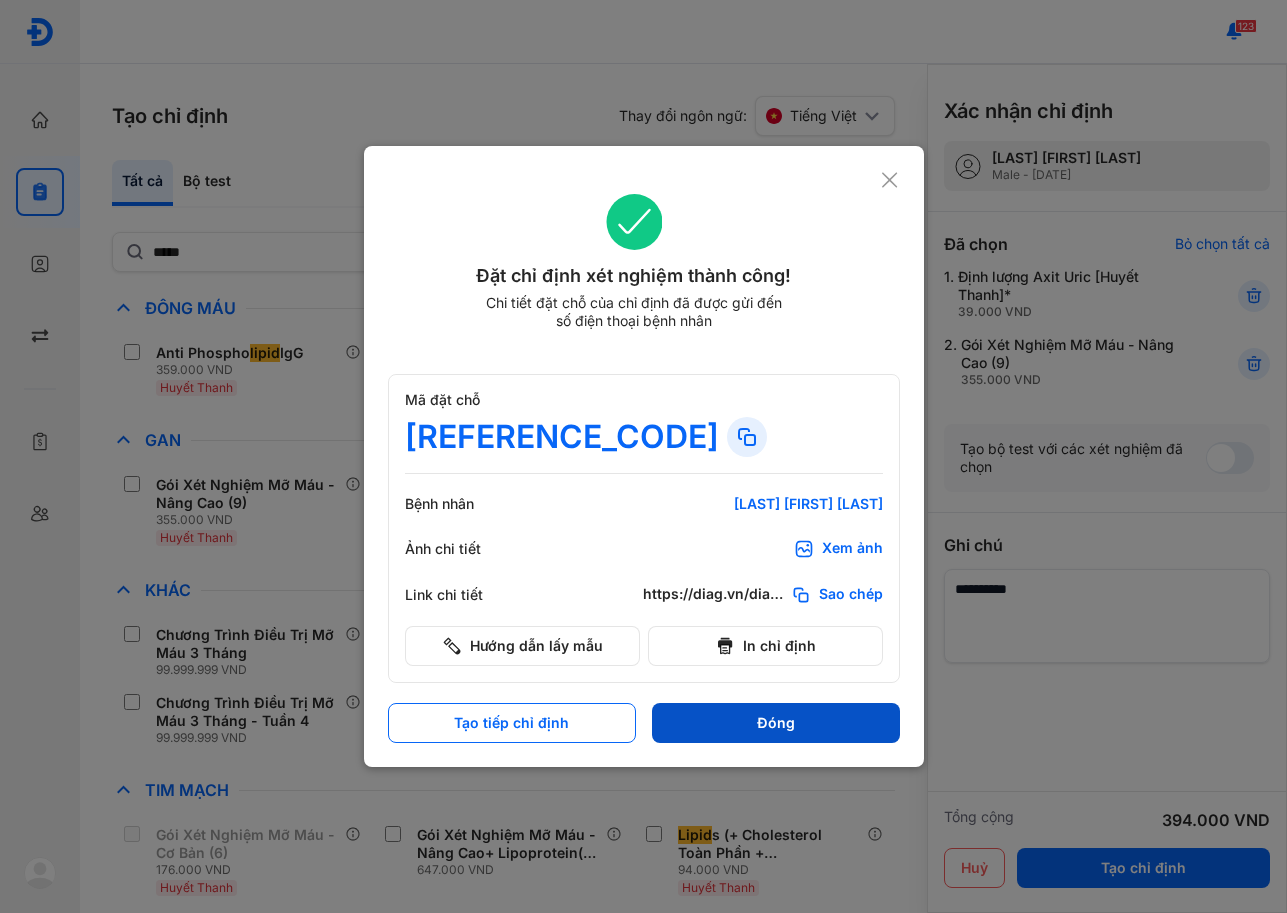 click on "Đóng" at bounding box center [776, 723] 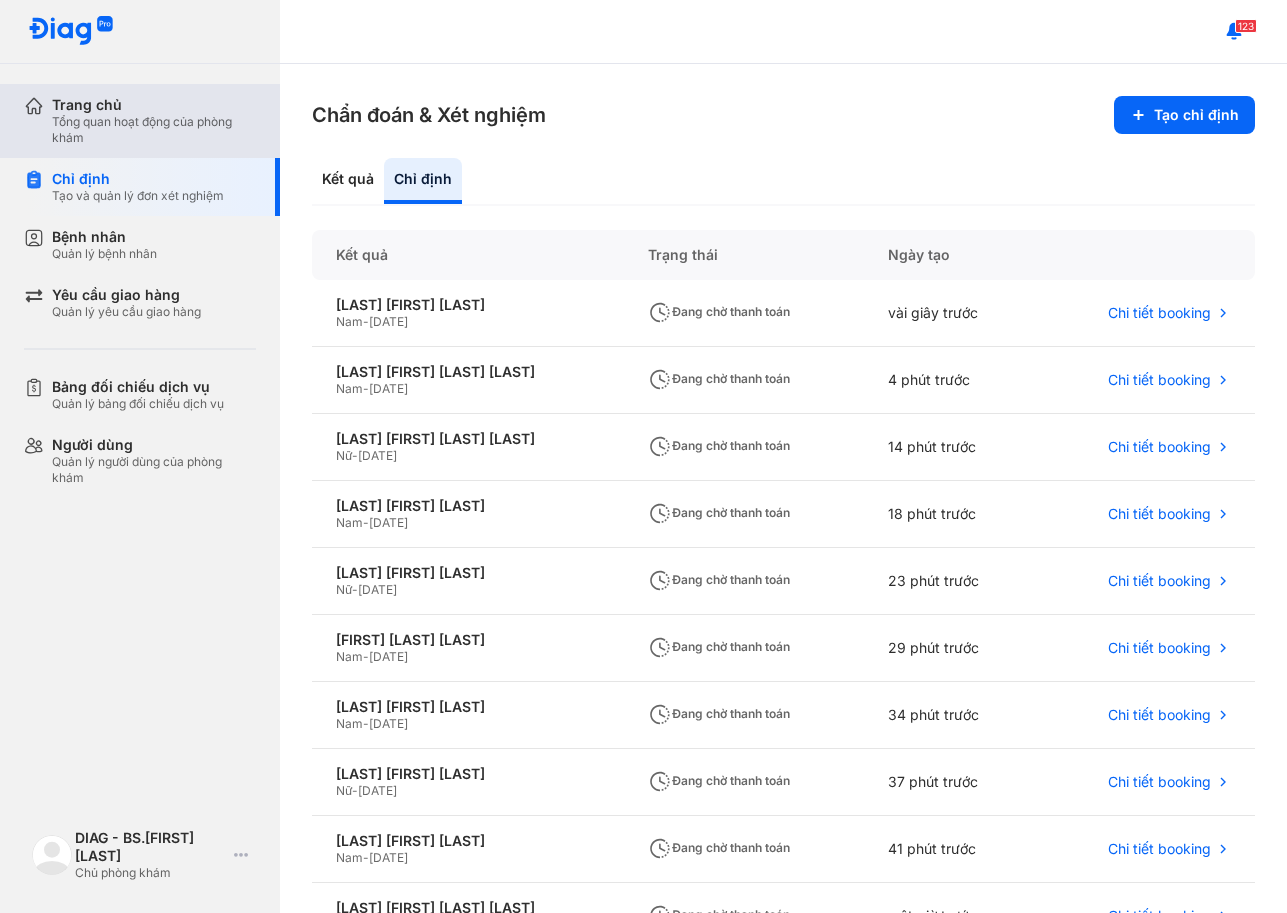 click on "Trang chủ" at bounding box center (154, 105) 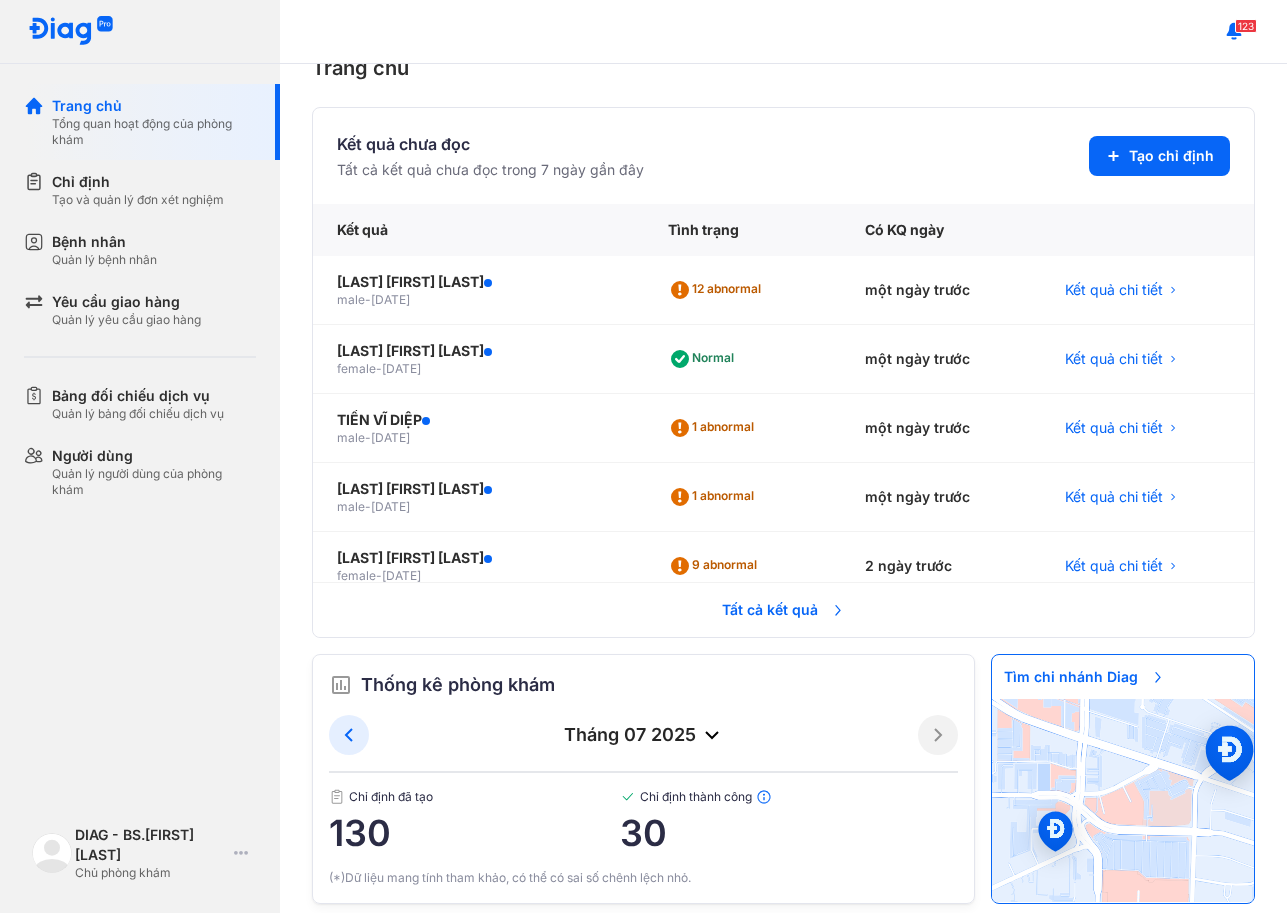 scroll, scrollTop: 66, scrollLeft: 0, axis: vertical 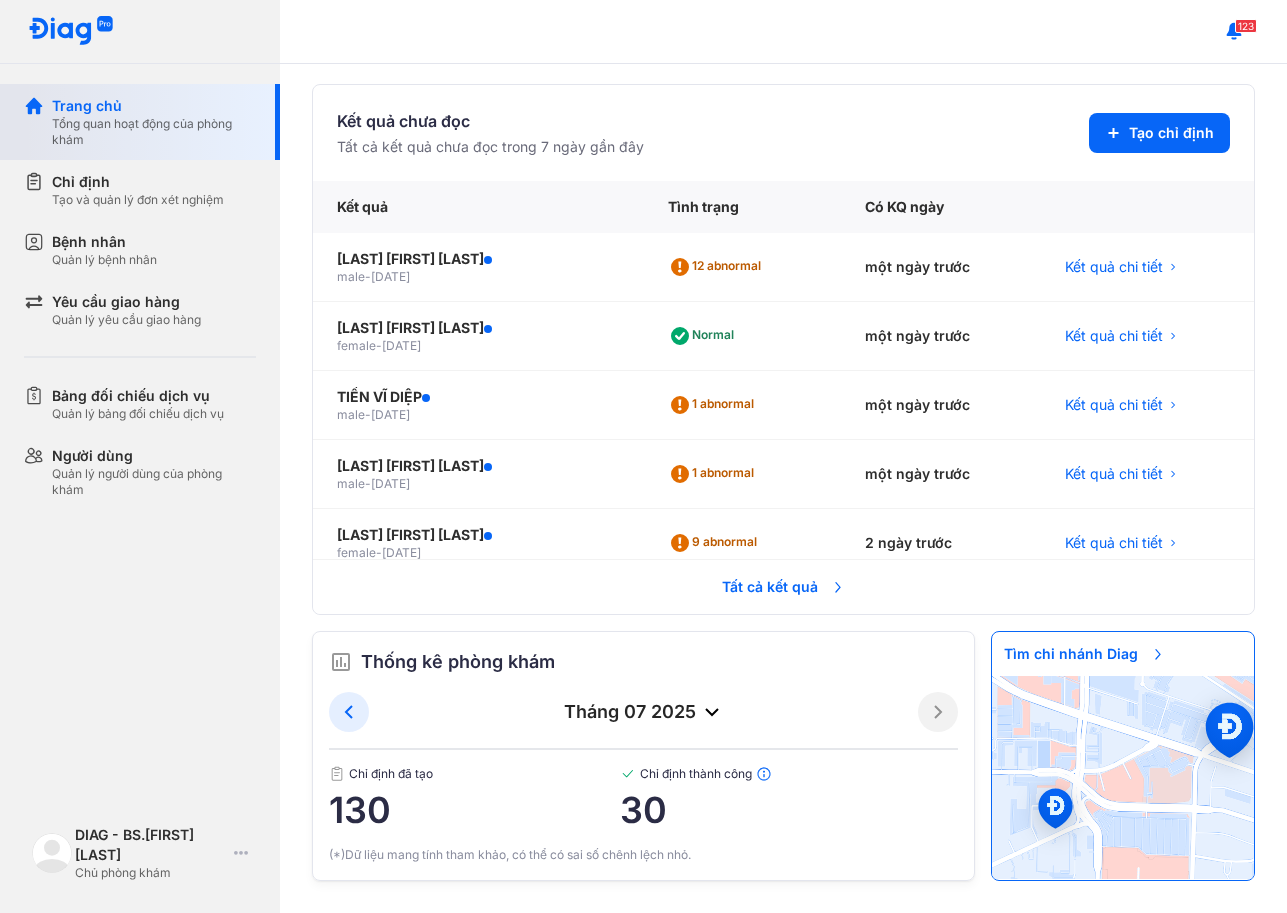 click on "Tổng quan hoạt động của phòng khám" at bounding box center [154, 132] 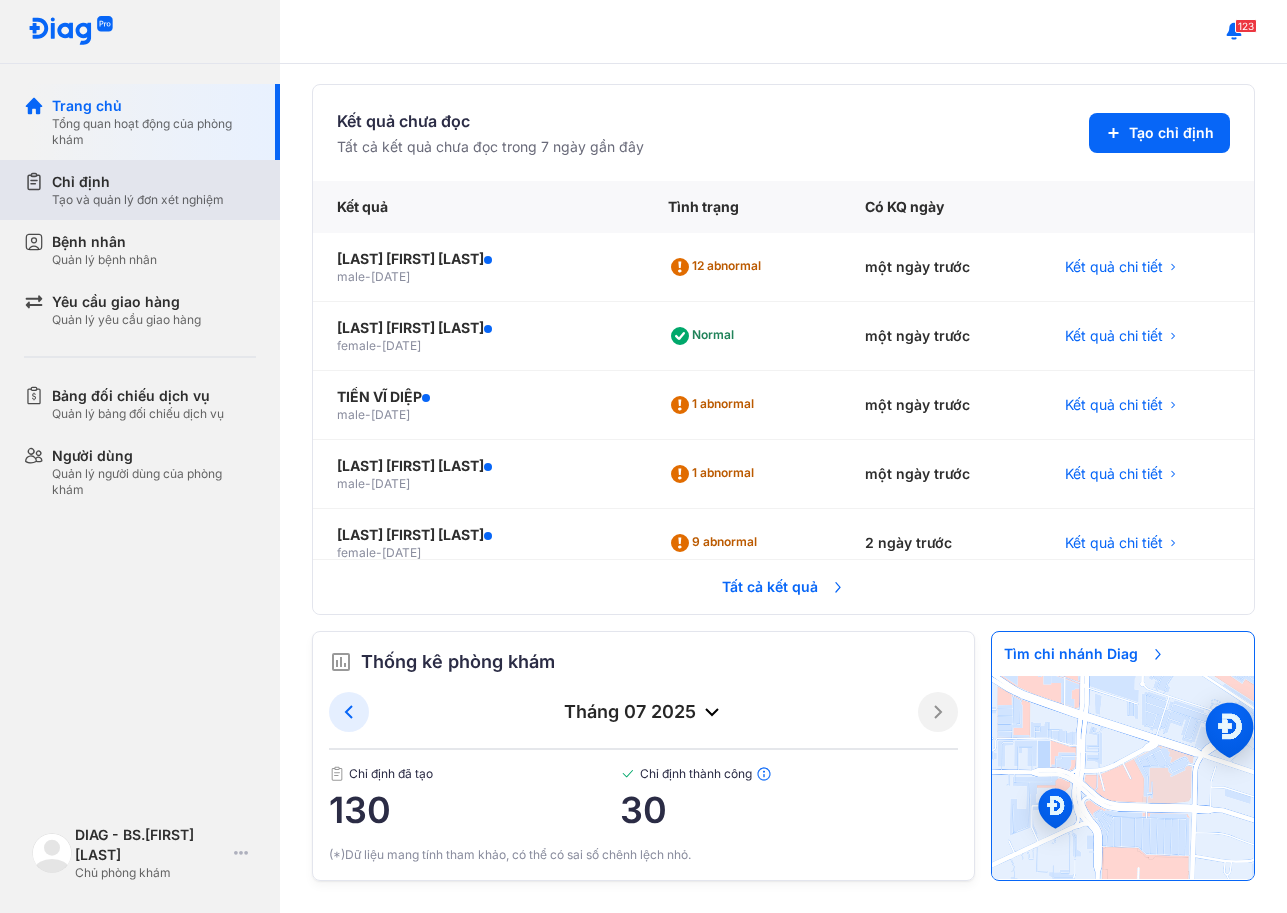 click on "Tạo và quản lý đơn xét nghiệm" at bounding box center [138, 200] 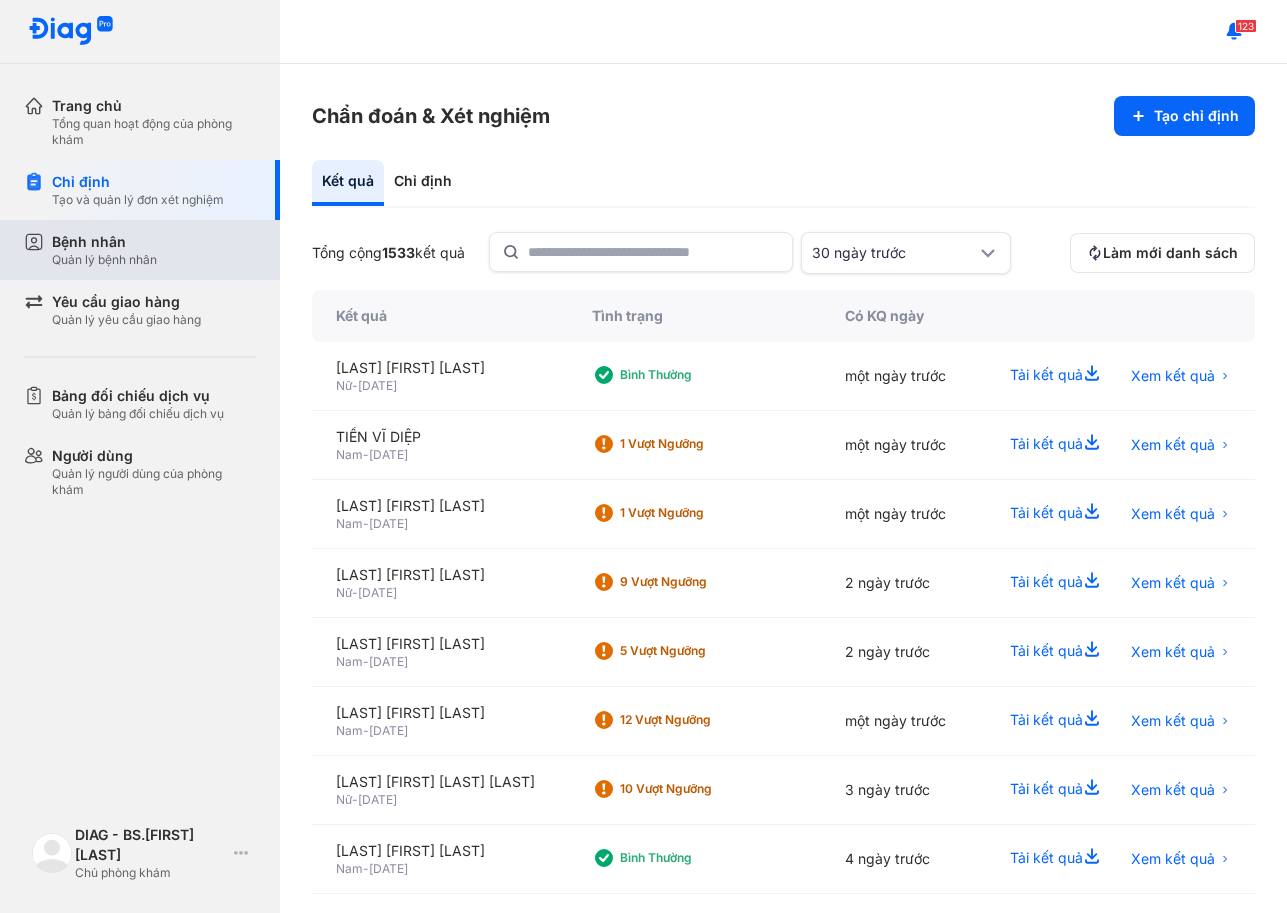 click on "Bệnh nhân Quản lý bệnh nhân" at bounding box center (154, 250) 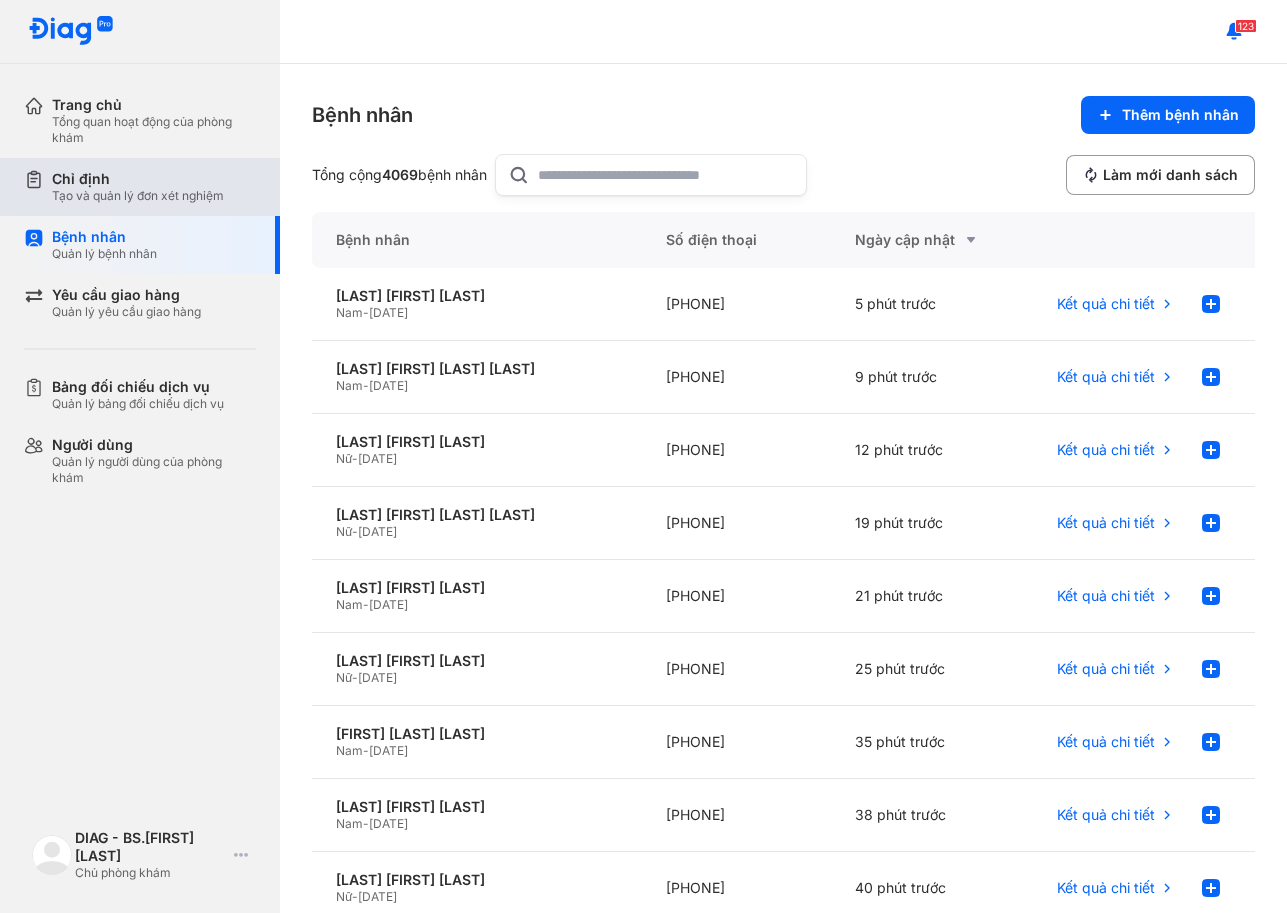 click on "Chỉ định Tạo và quản lý đơn xét nghiệm" at bounding box center [152, 187] 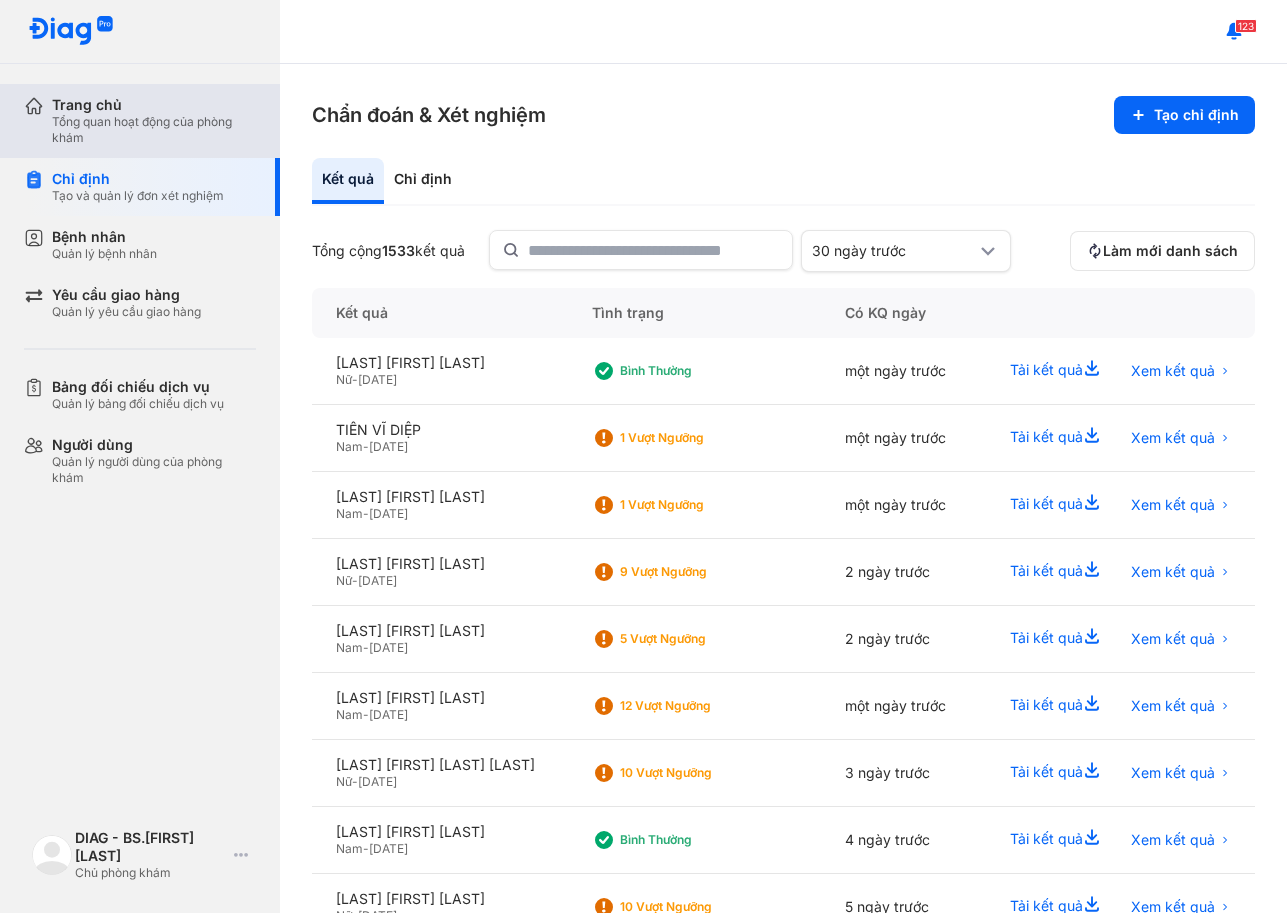click on "Tổng quan hoạt động của phòng khám" at bounding box center (154, 130) 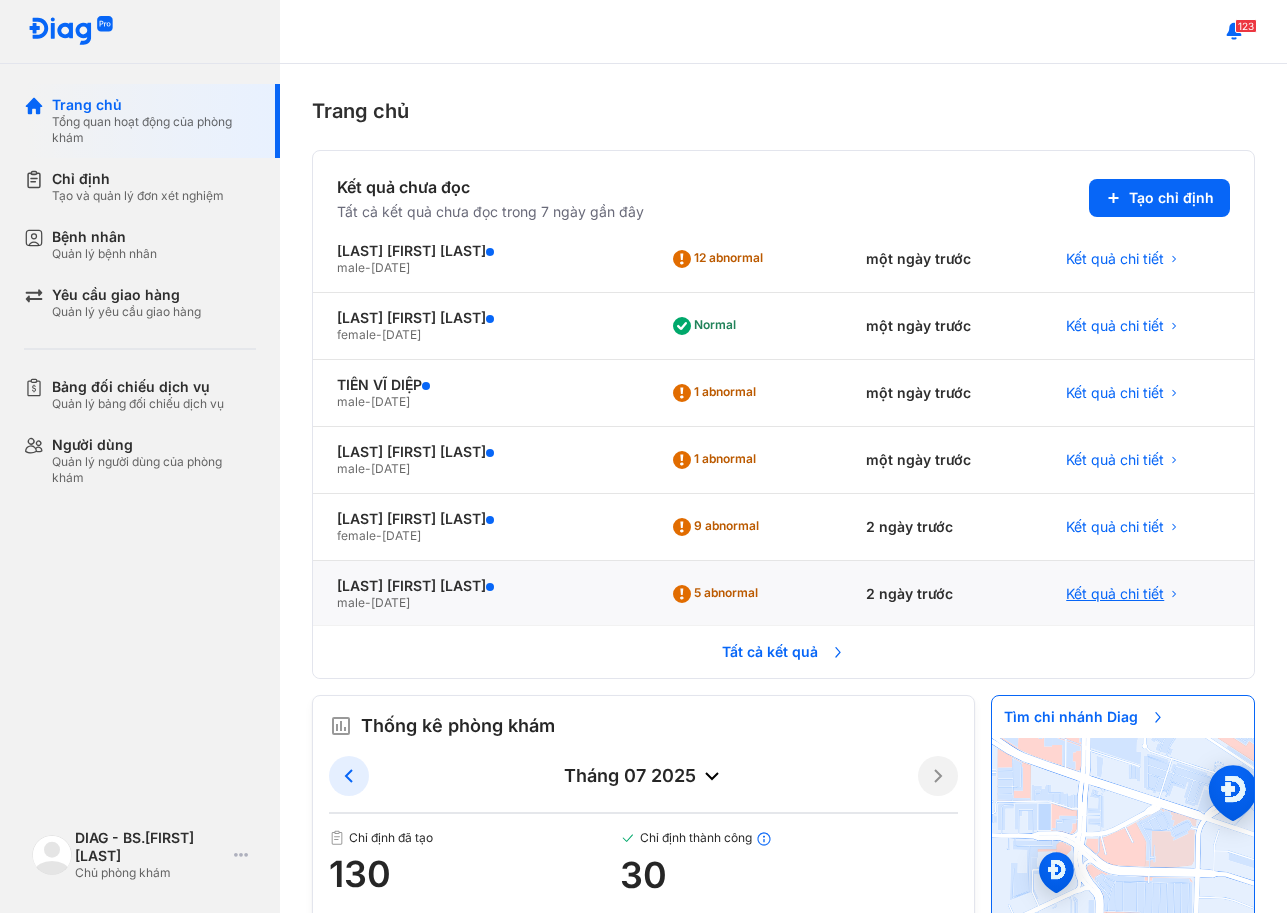 scroll, scrollTop: 206, scrollLeft: 0, axis: vertical 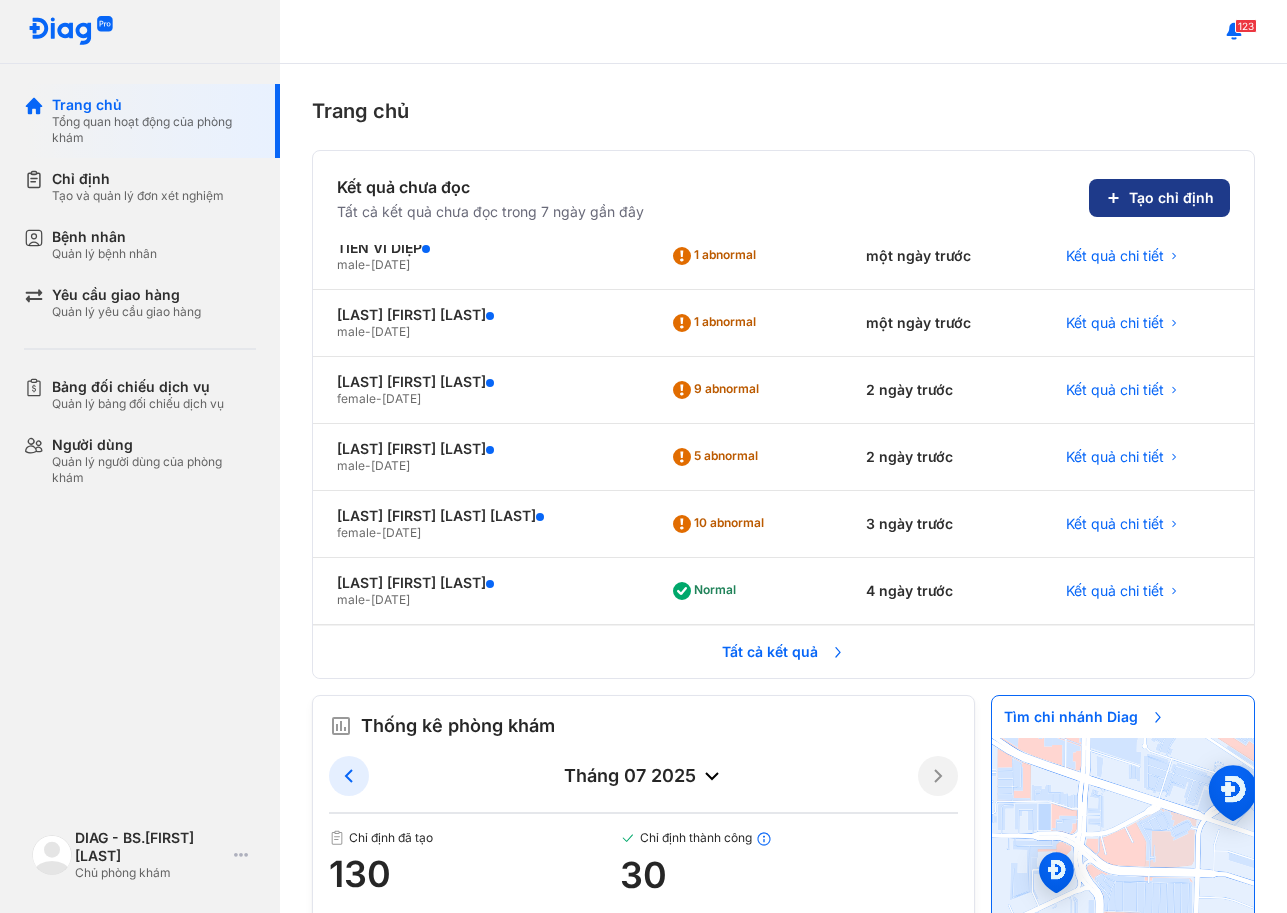 click on "Tạo chỉ định" 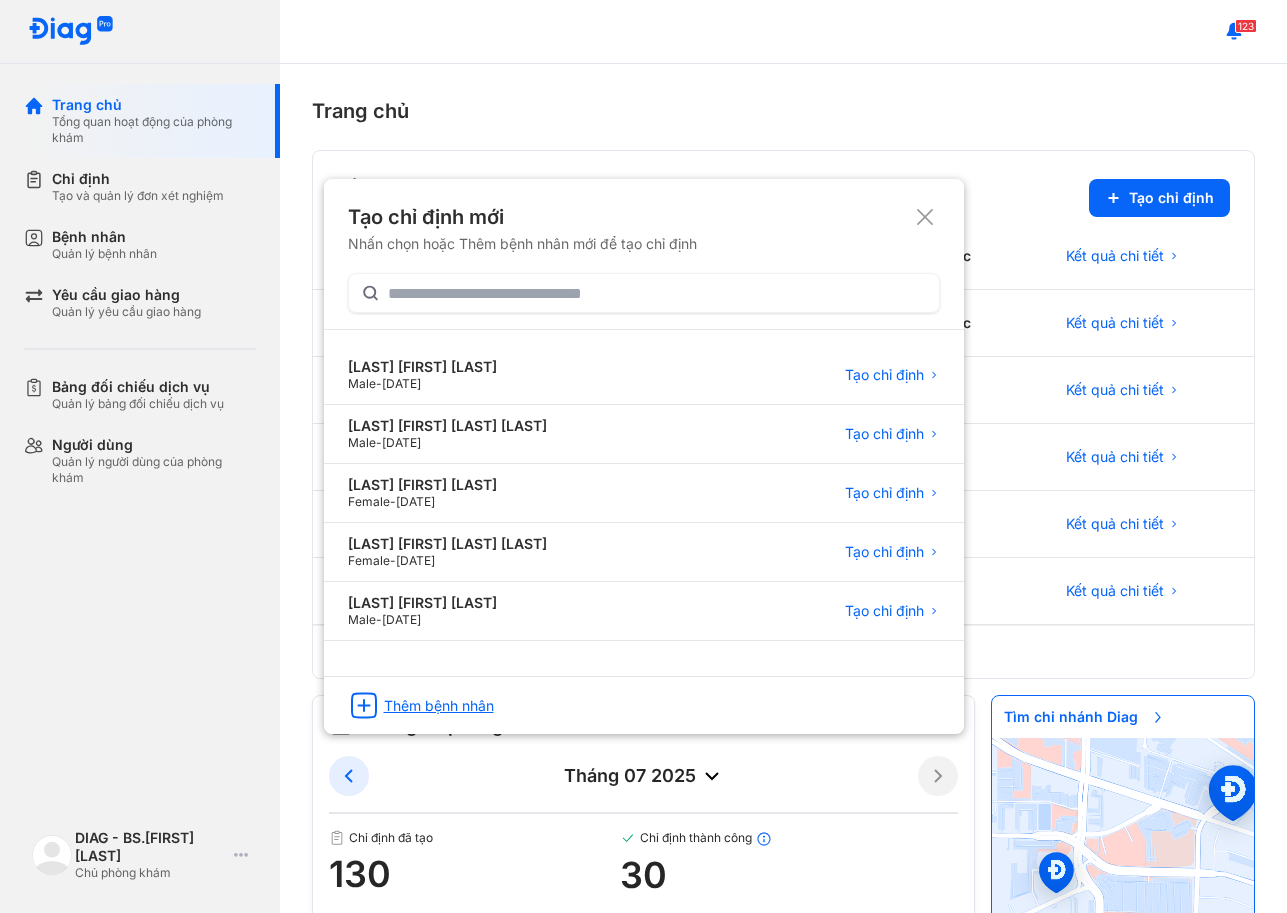 click on "Thêm bệnh nhân" 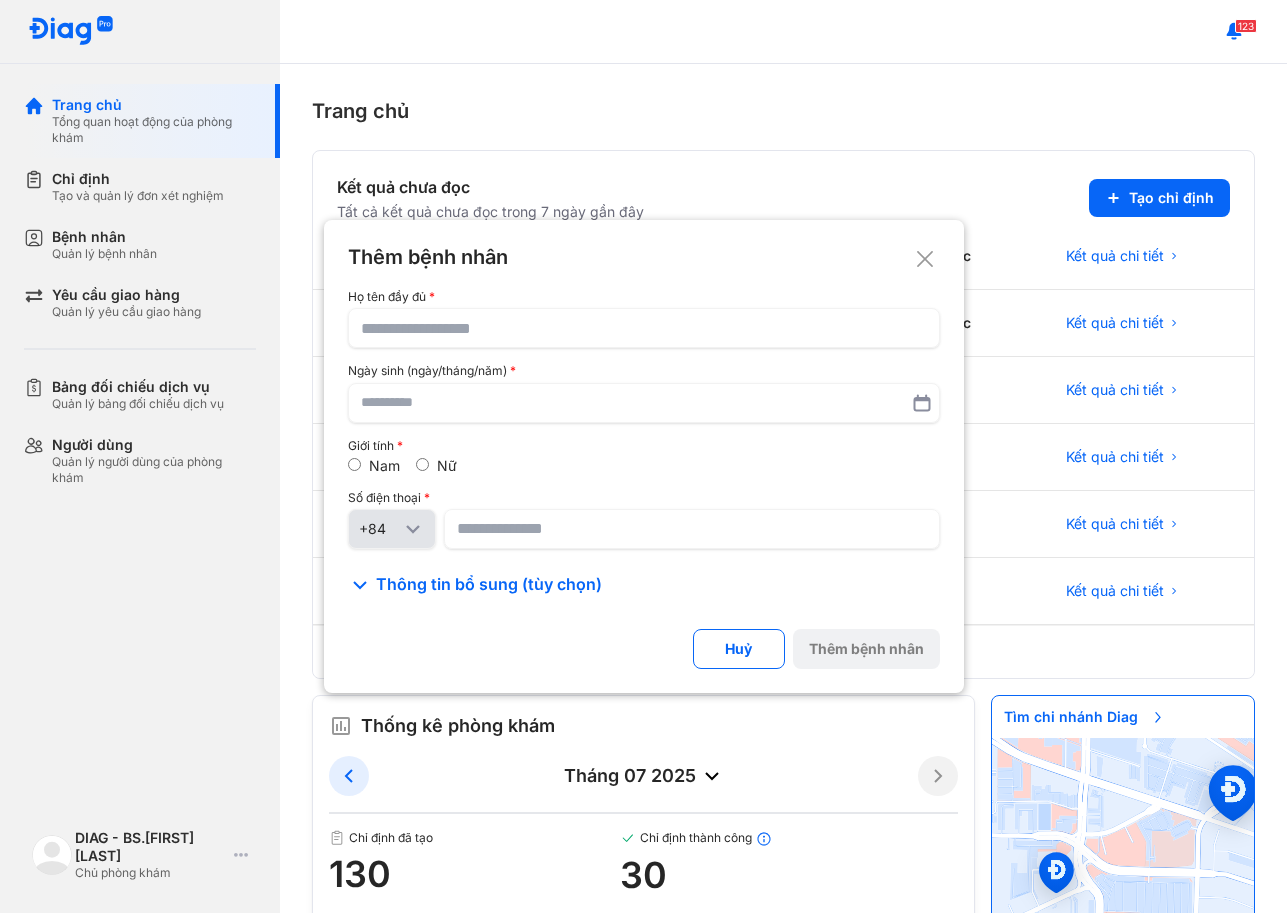 click on "Ngày sinh (ngày/tháng/năm)" at bounding box center [644, 371] 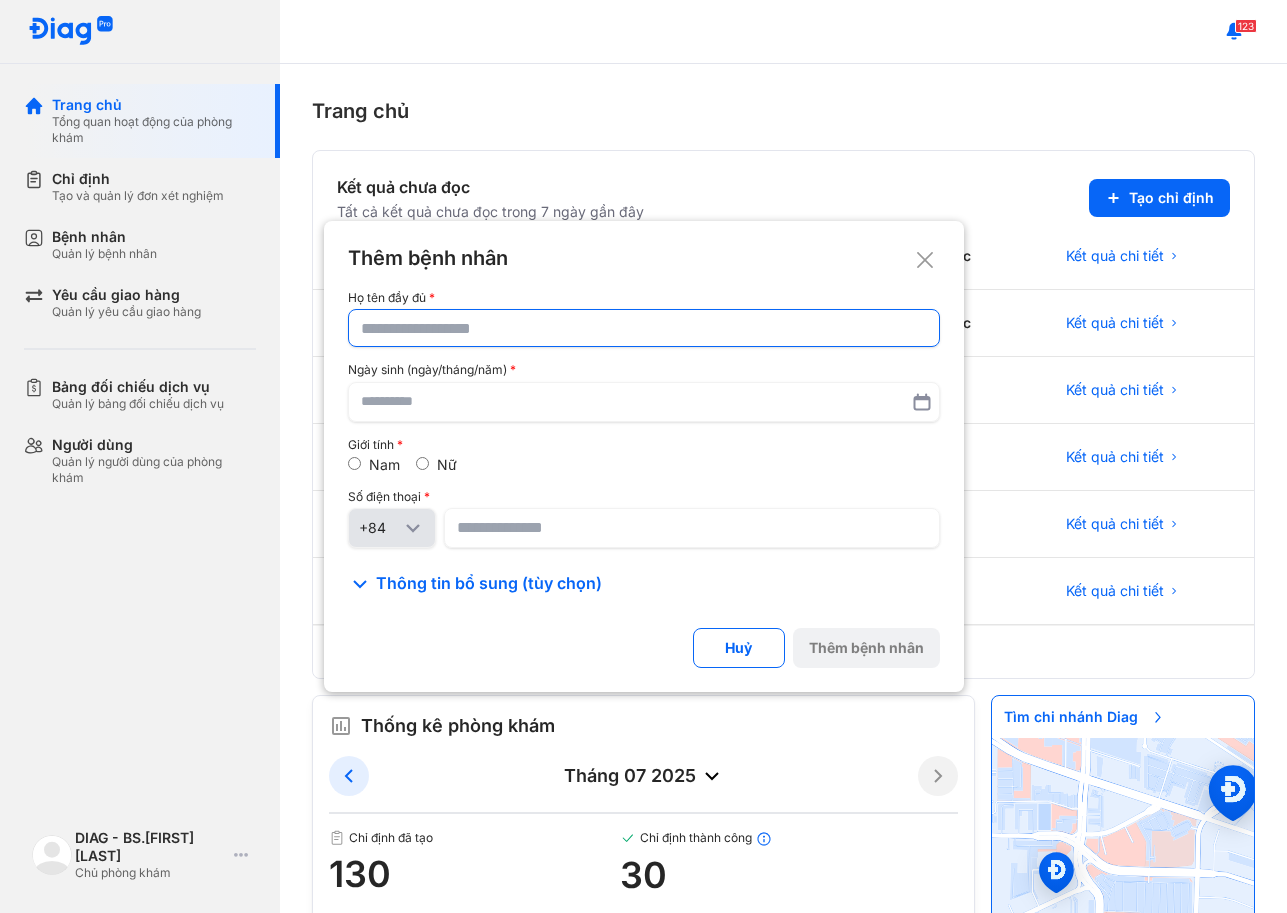 click 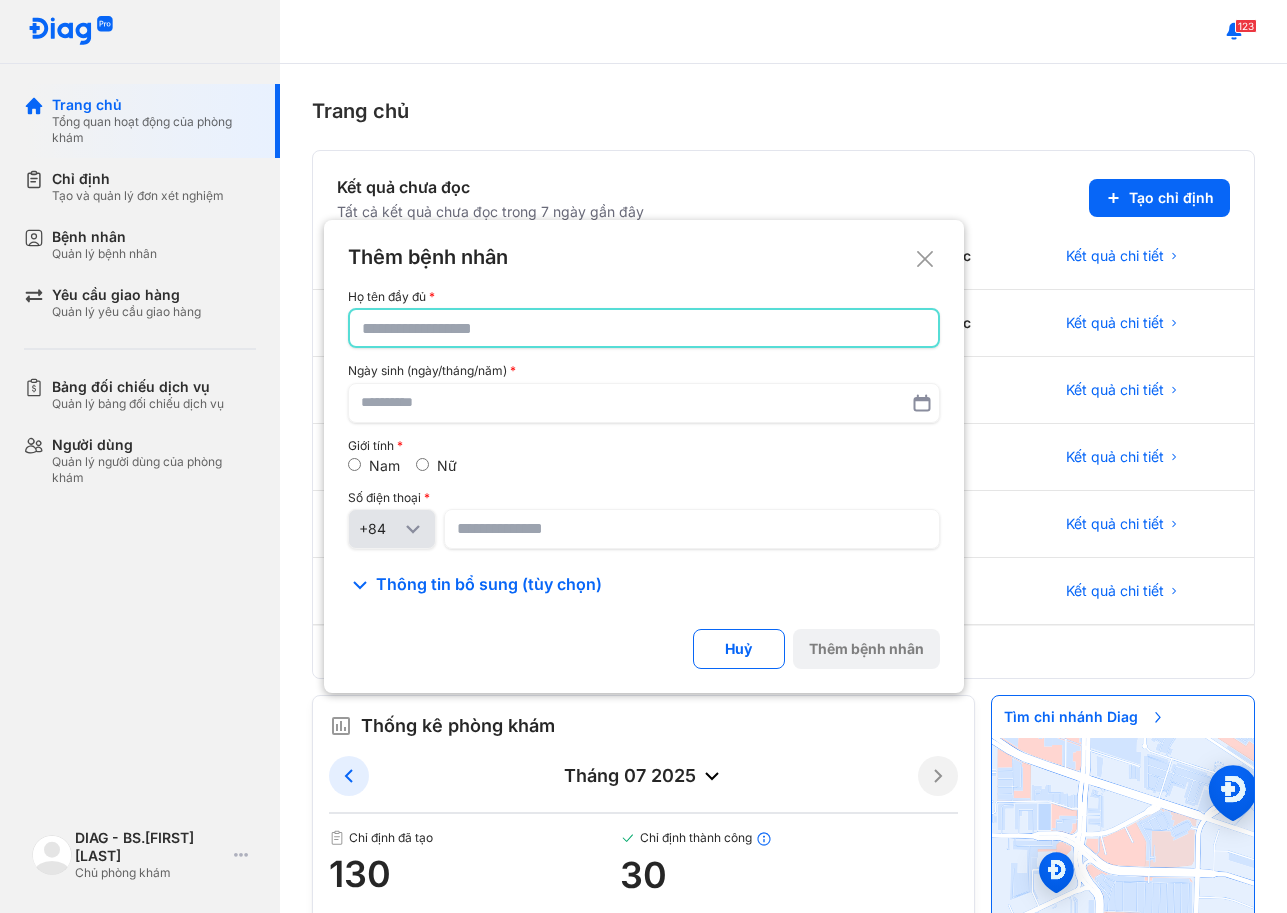 paste on "**********" 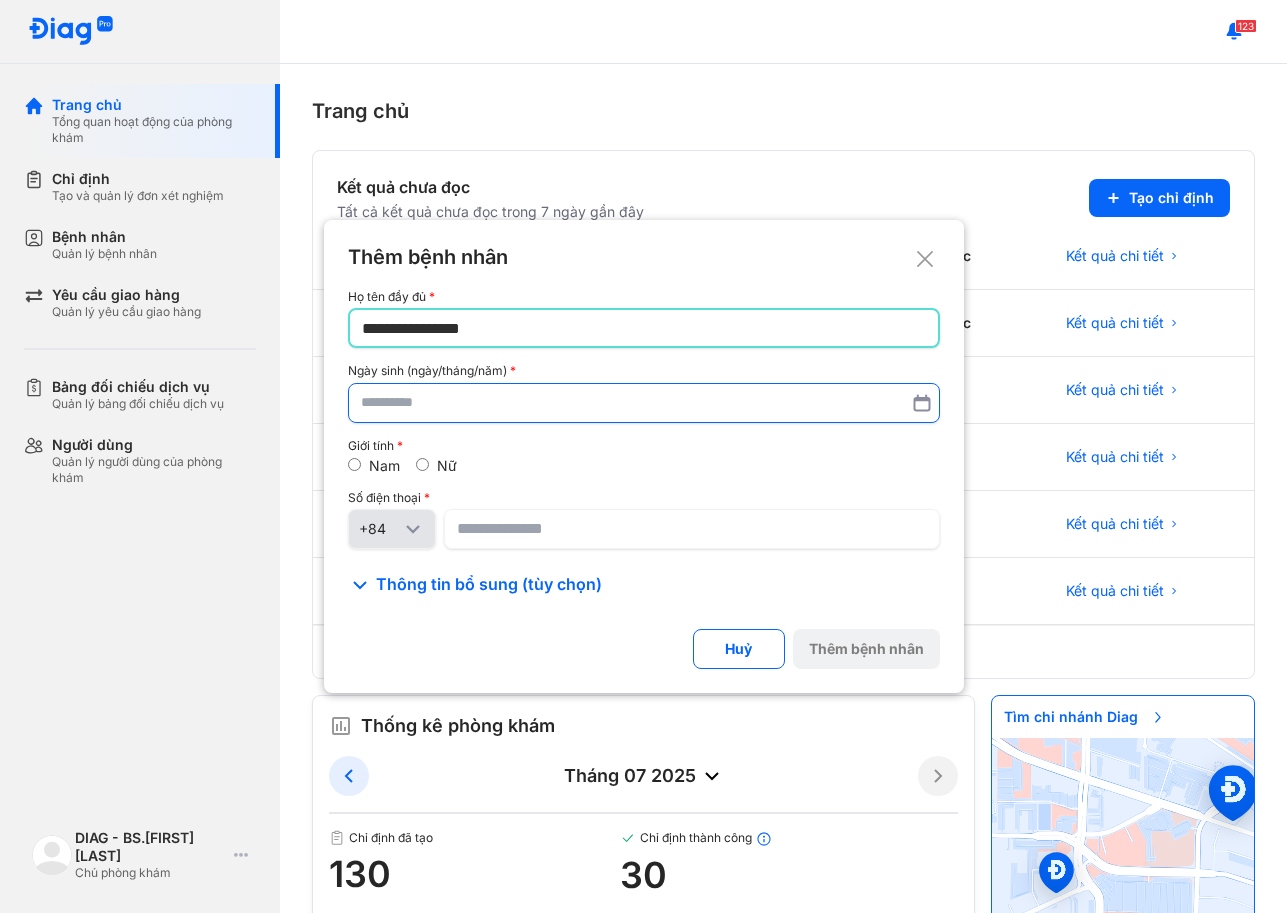 type on "**********" 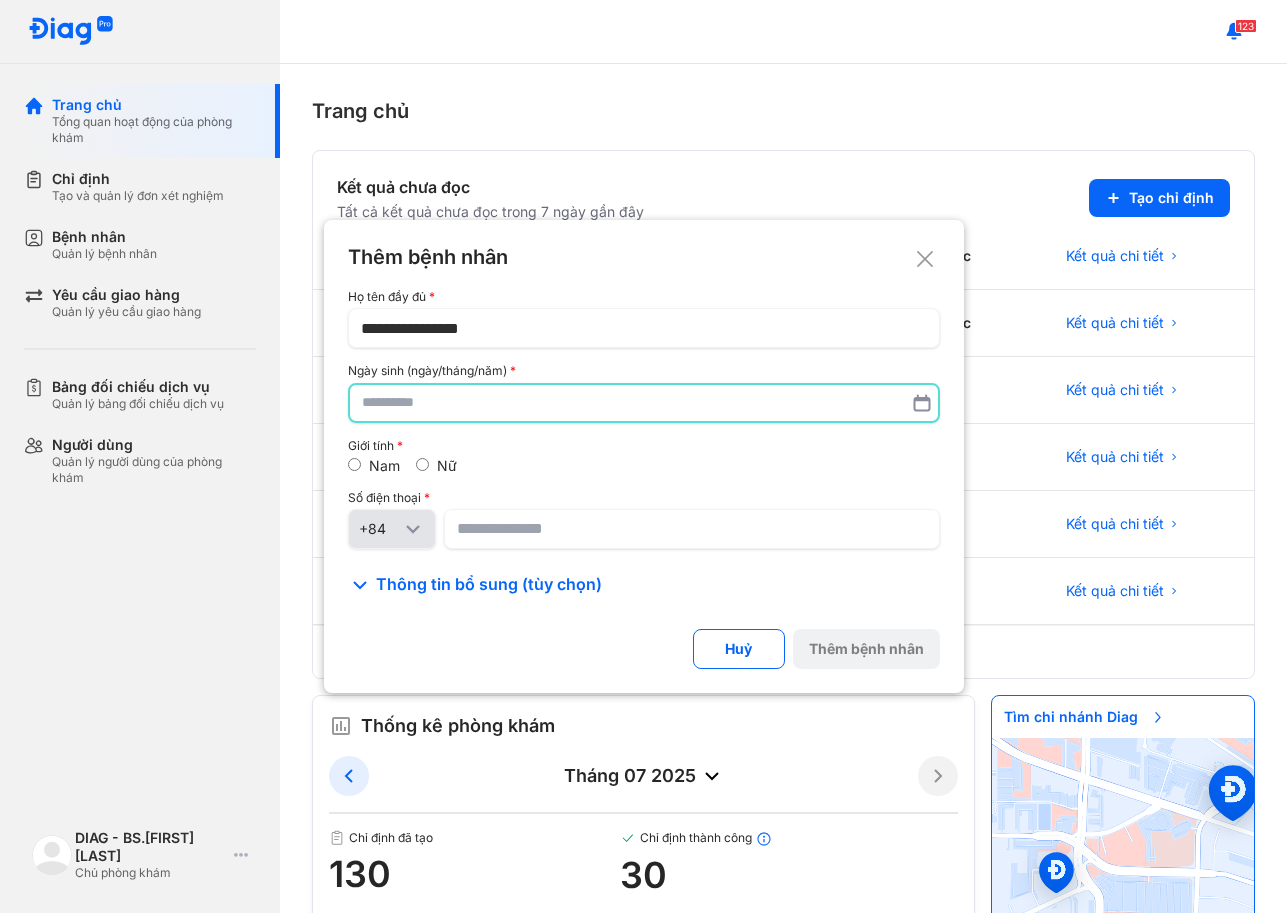 click at bounding box center [644, 403] 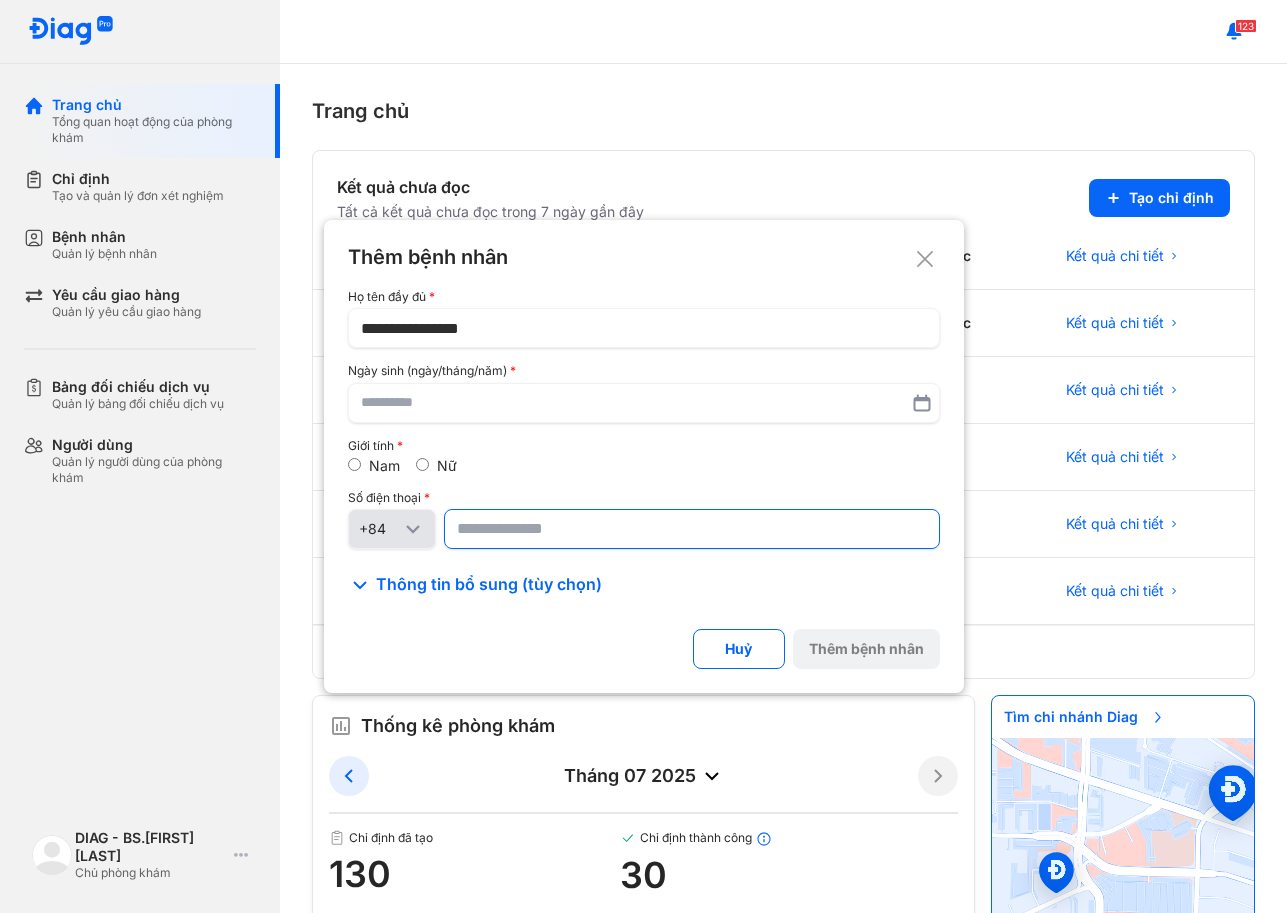 click 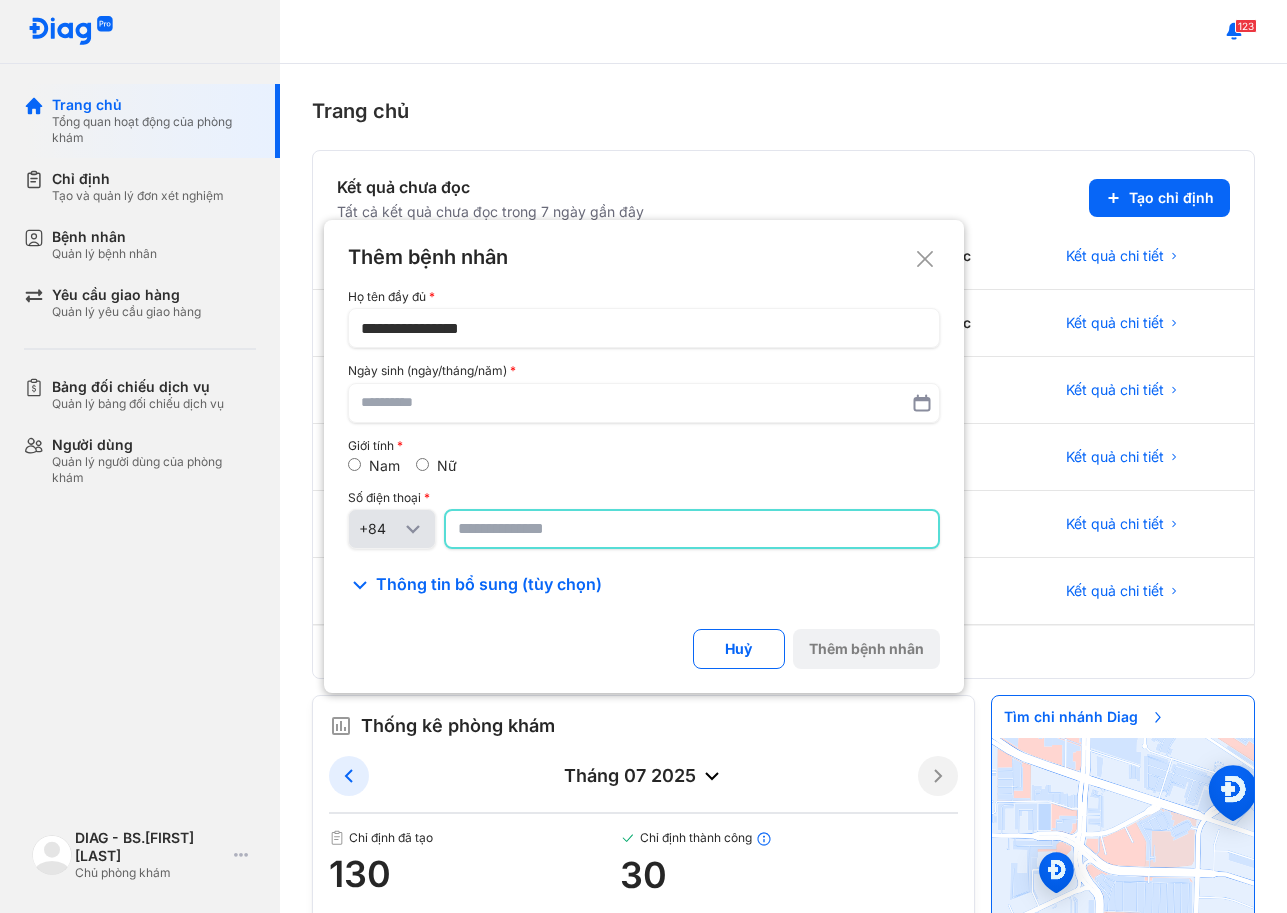 paste on "**********" 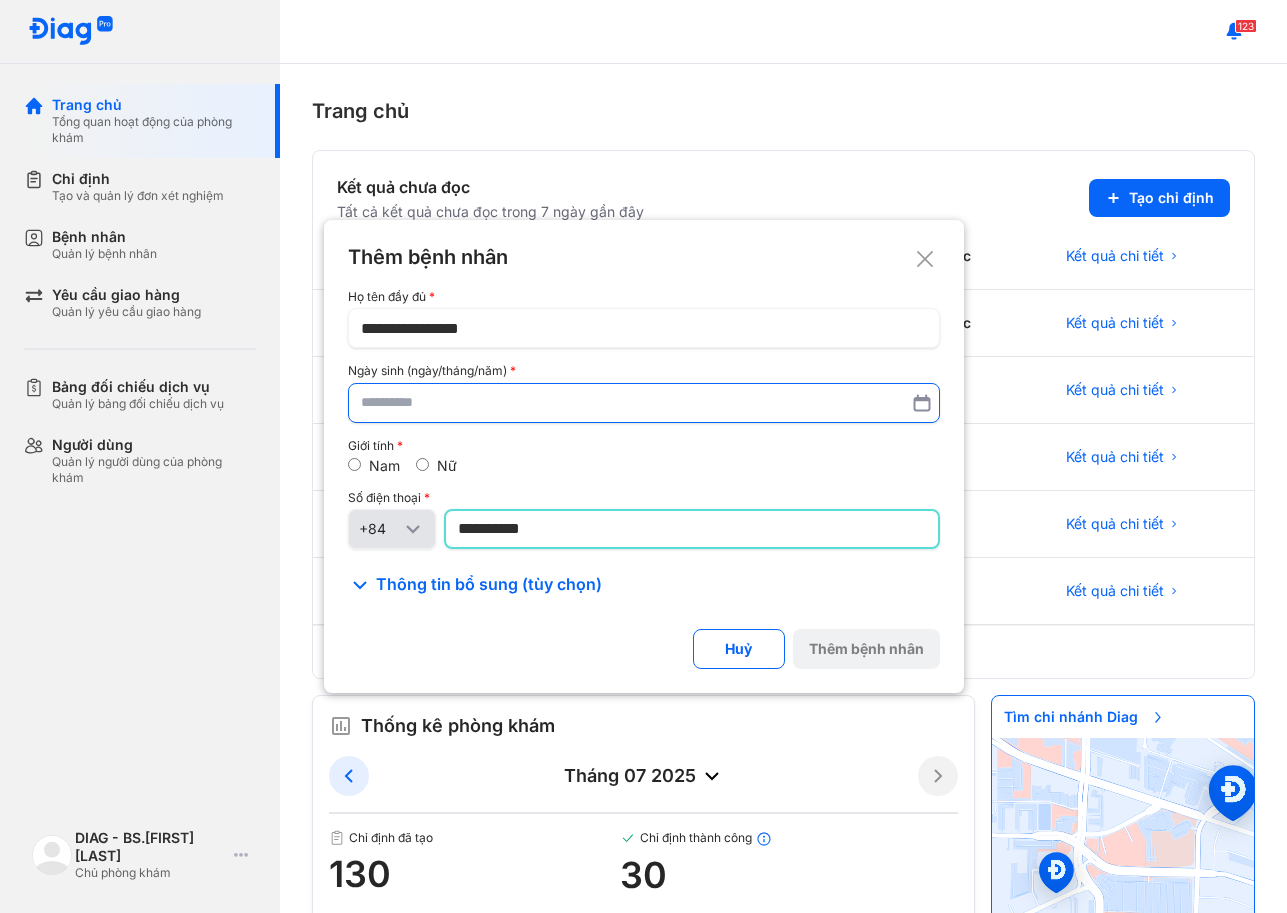 type on "**********" 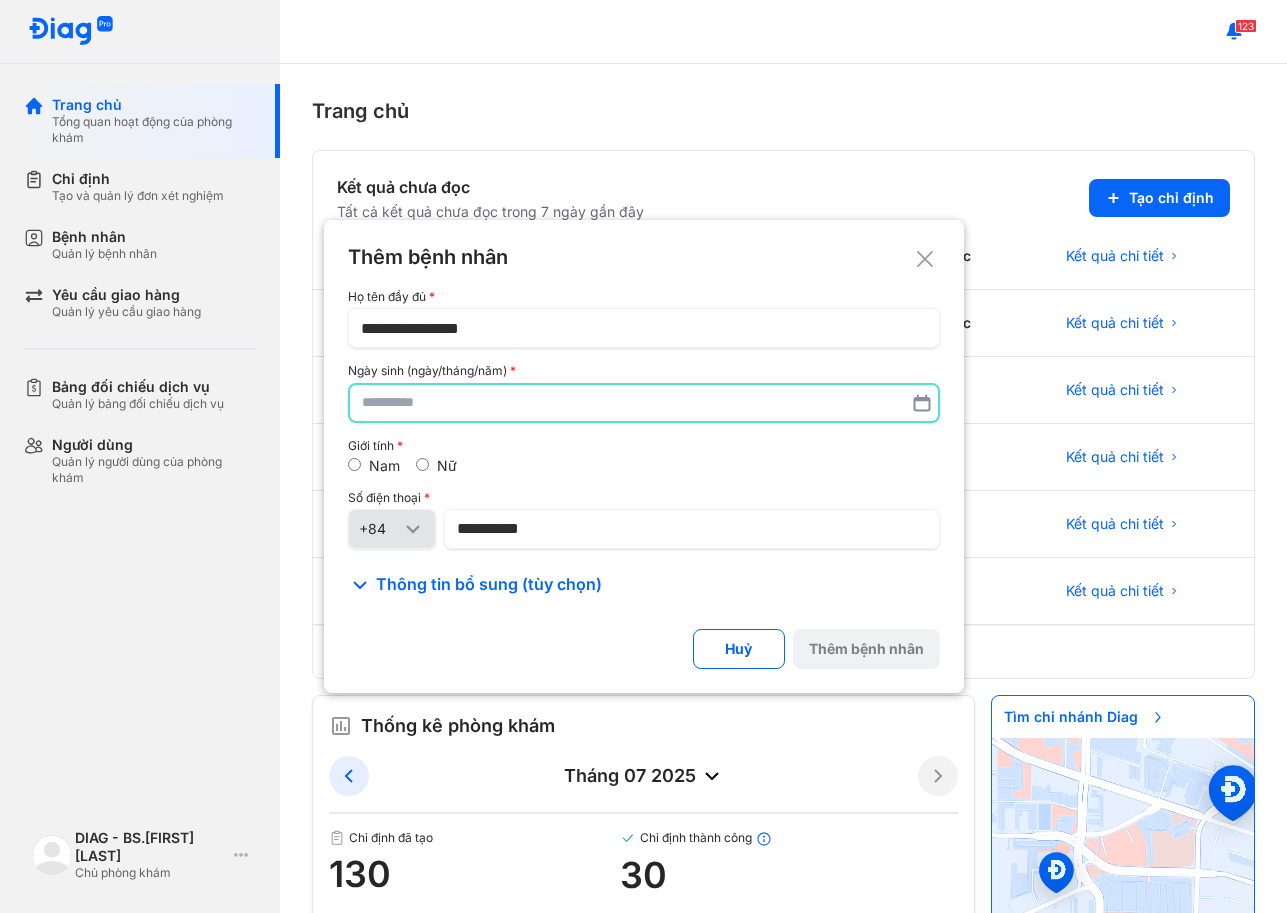 click at bounding box center (644, 403) 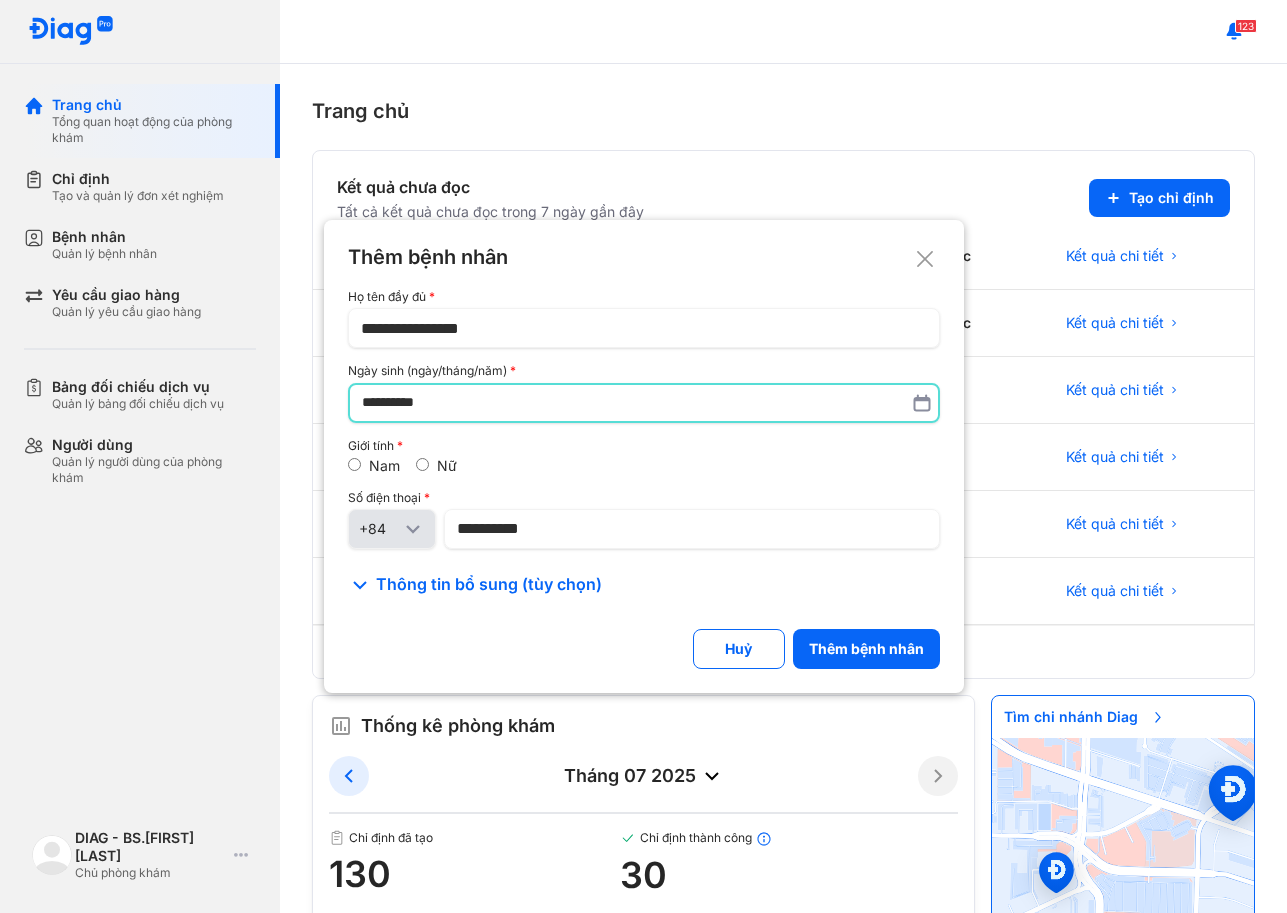 type on "**********" 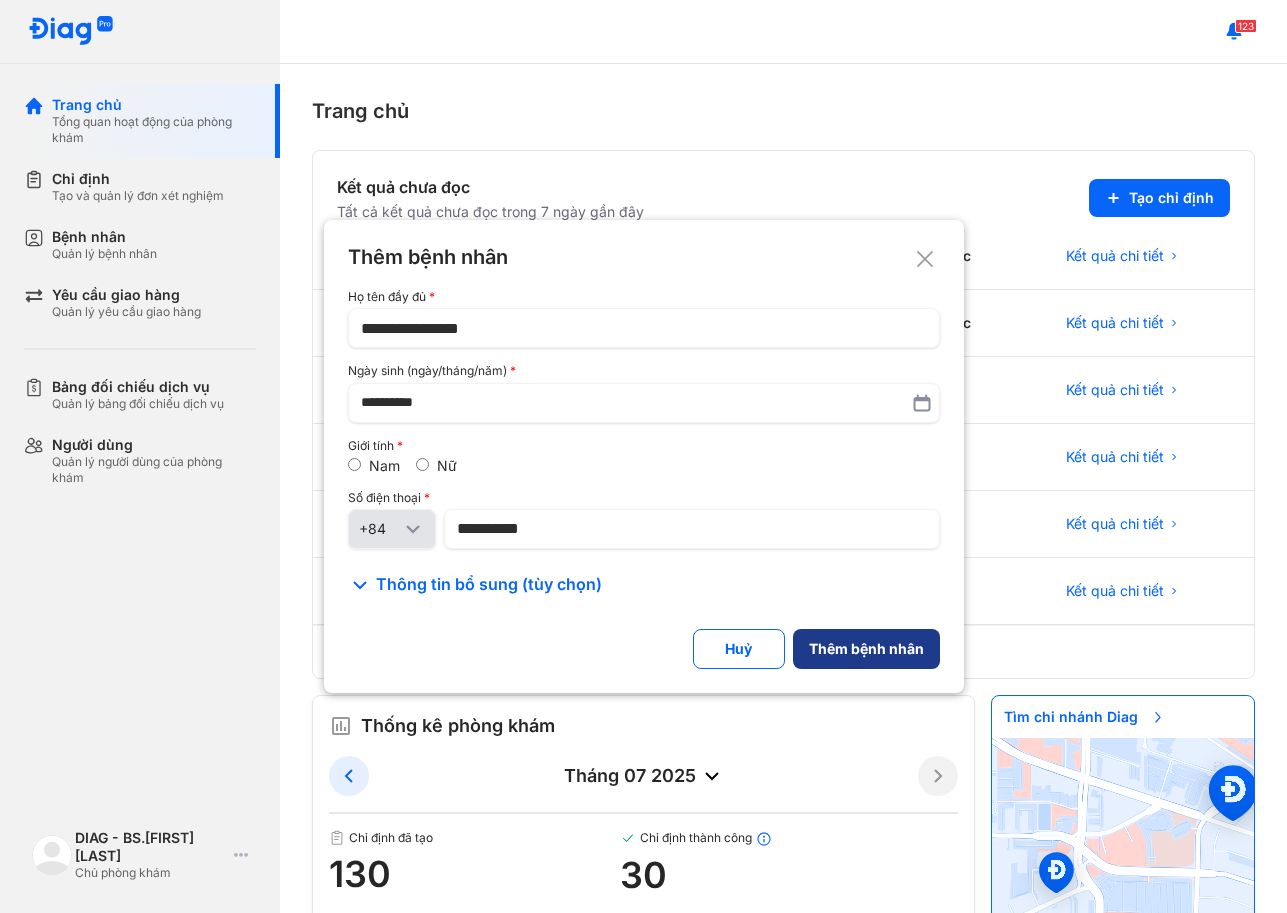 click on "Thêm bệnh nhân" 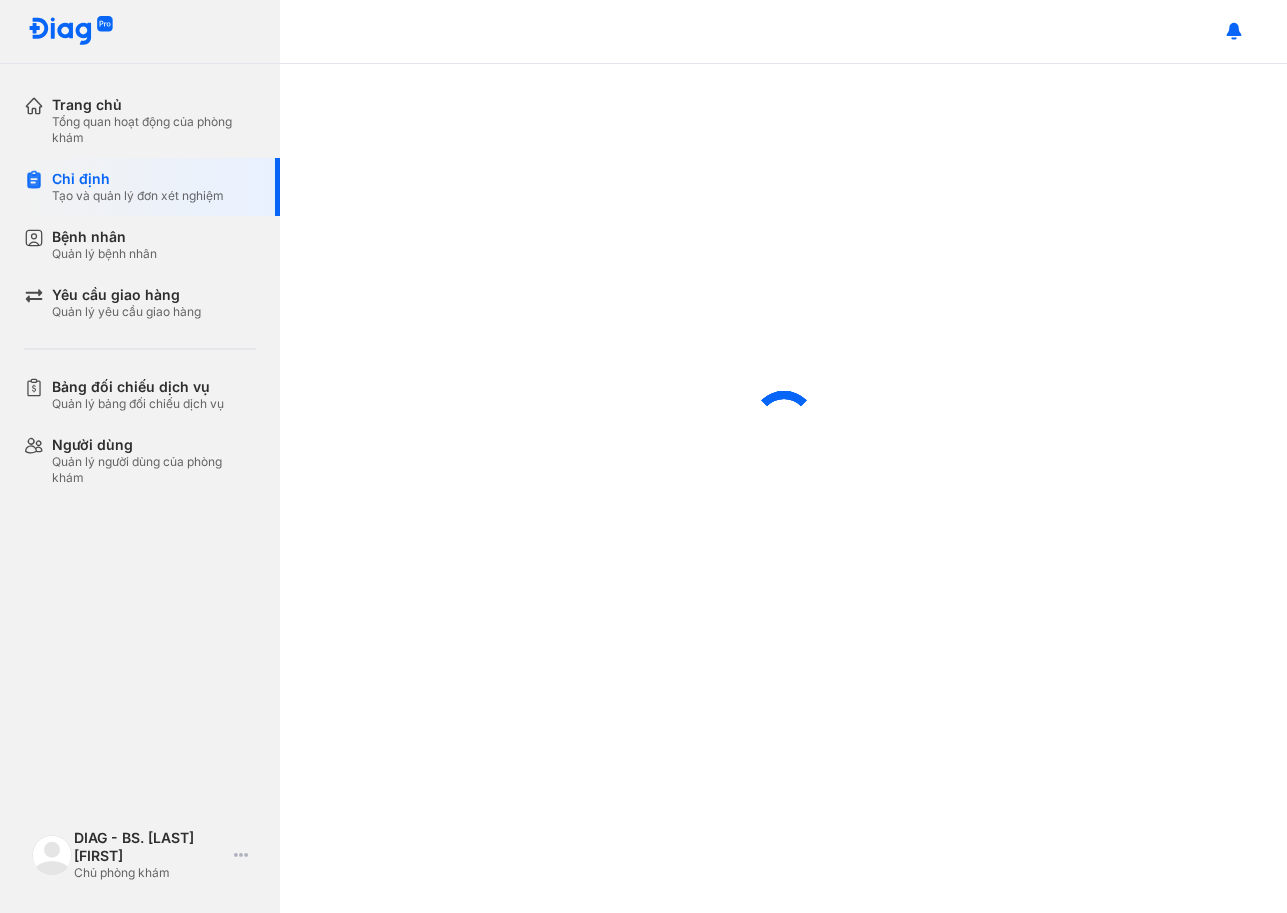 scroll, scrollTop: 0, scrollLeft: 0, axis: both 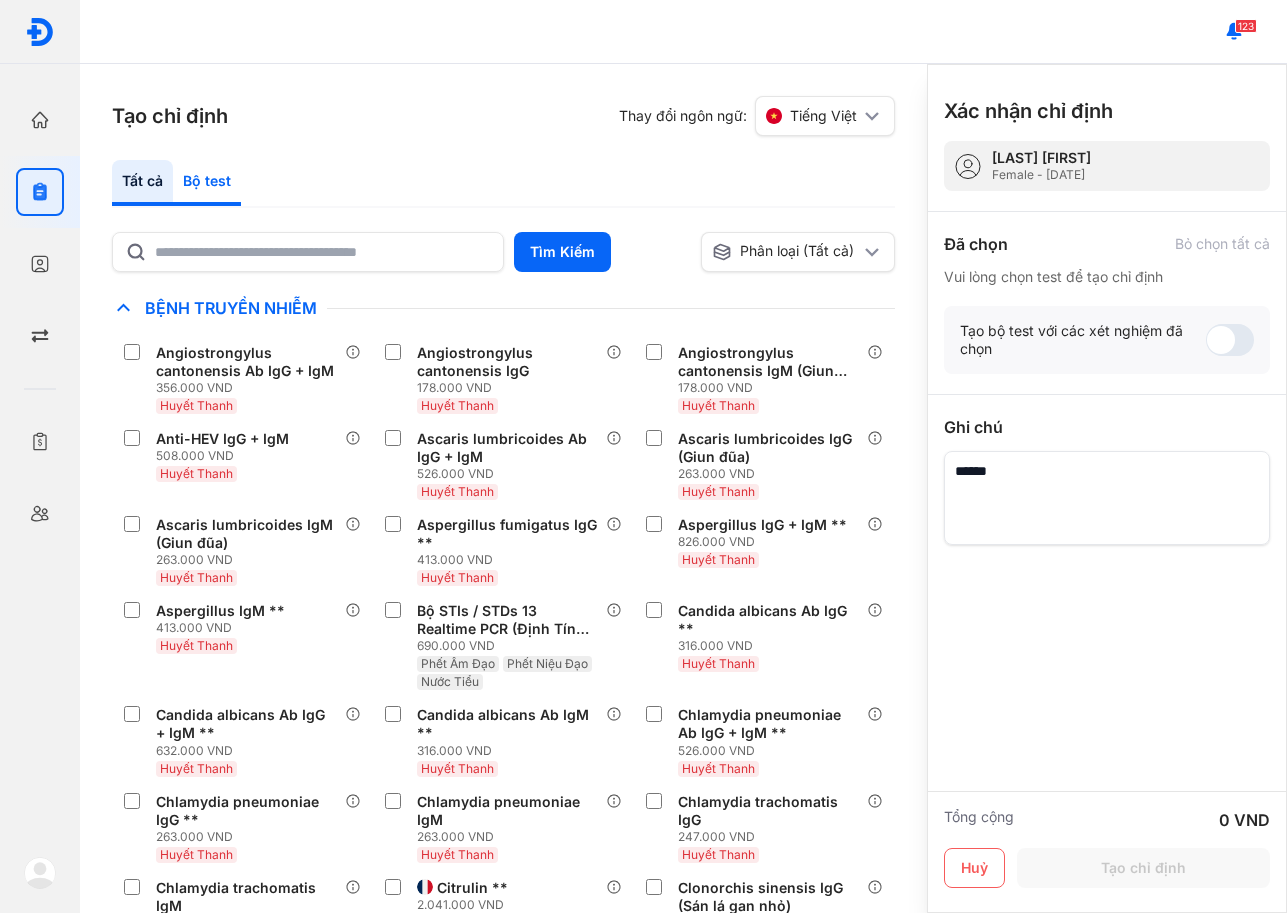 click on "Bộ test" 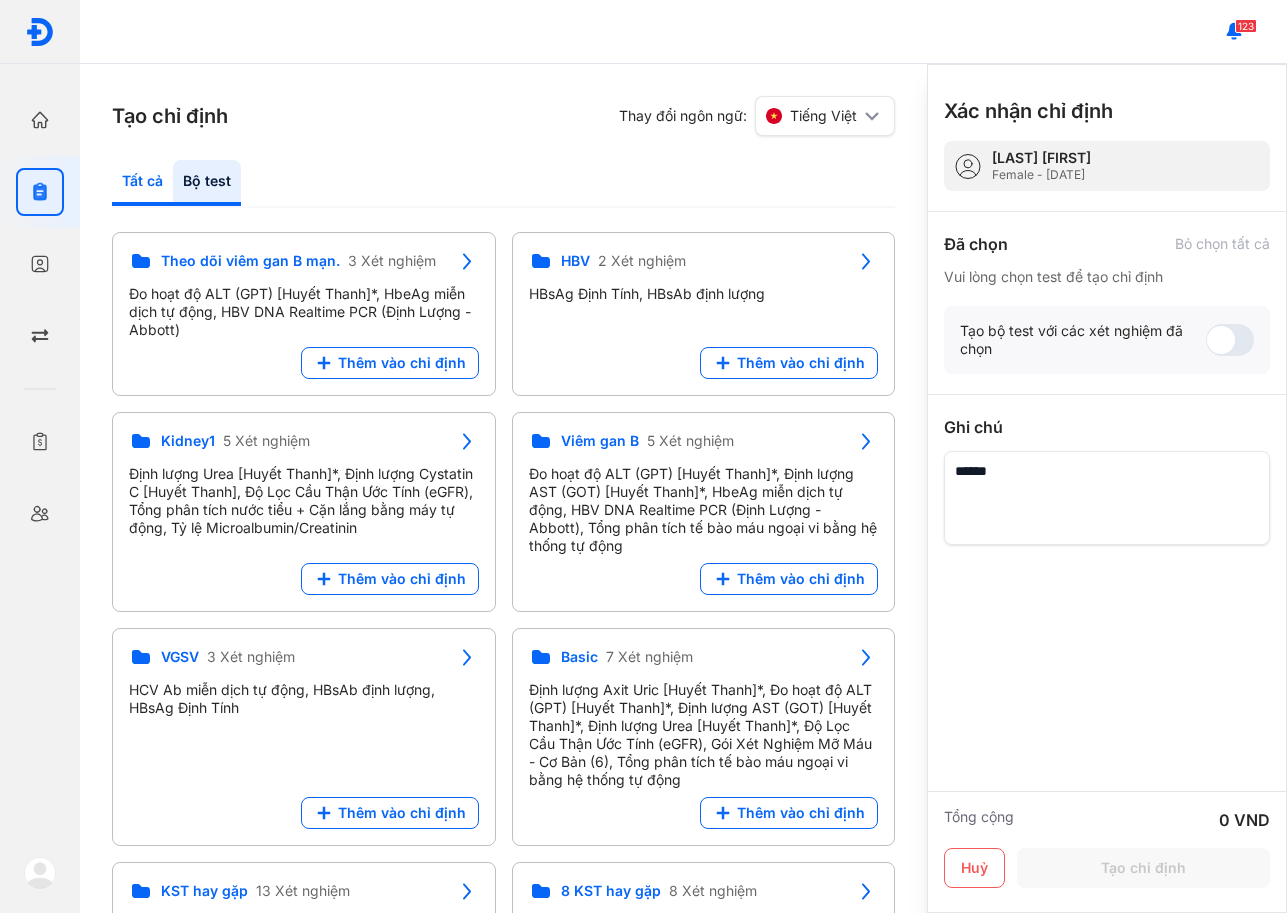 click on "Tất cả" 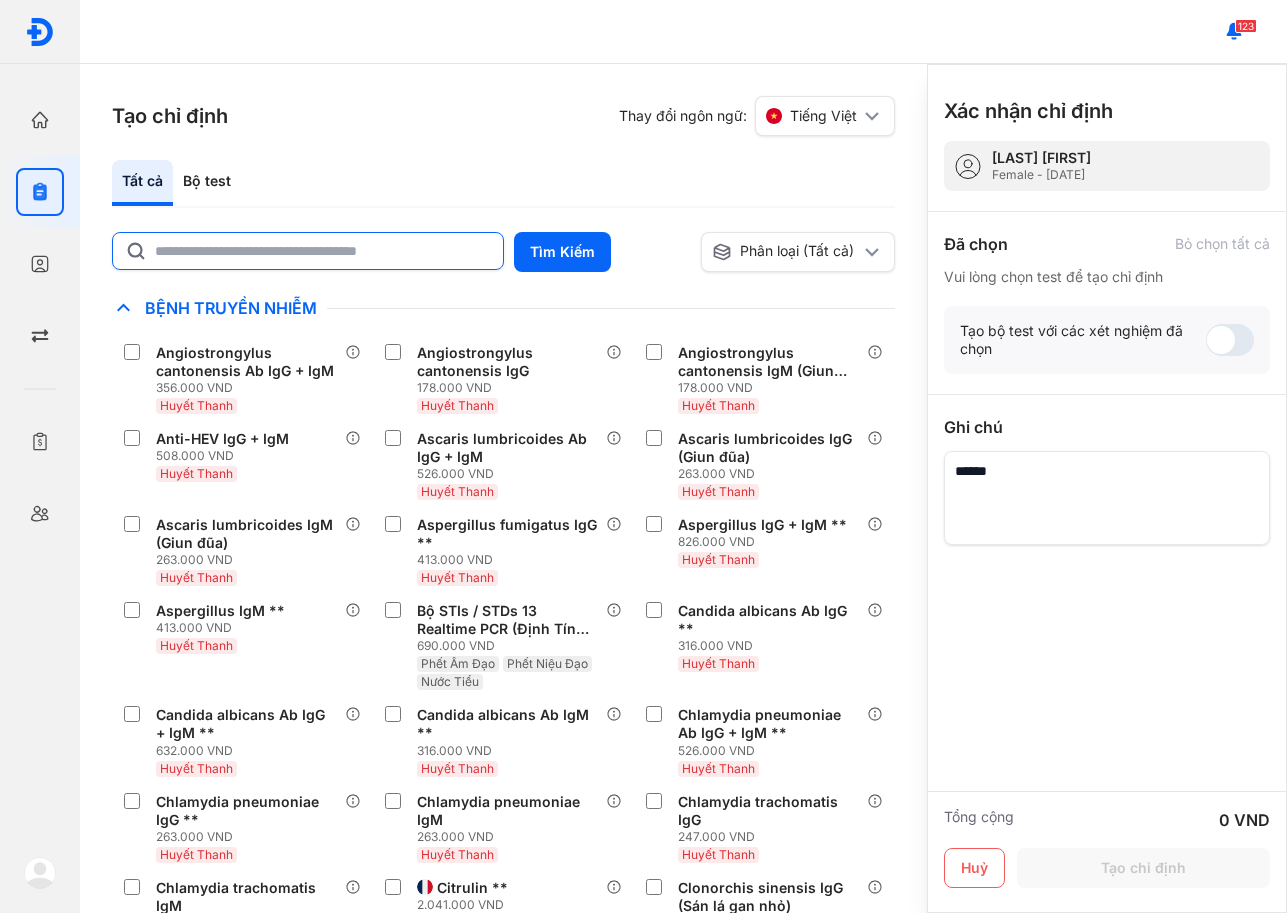 click 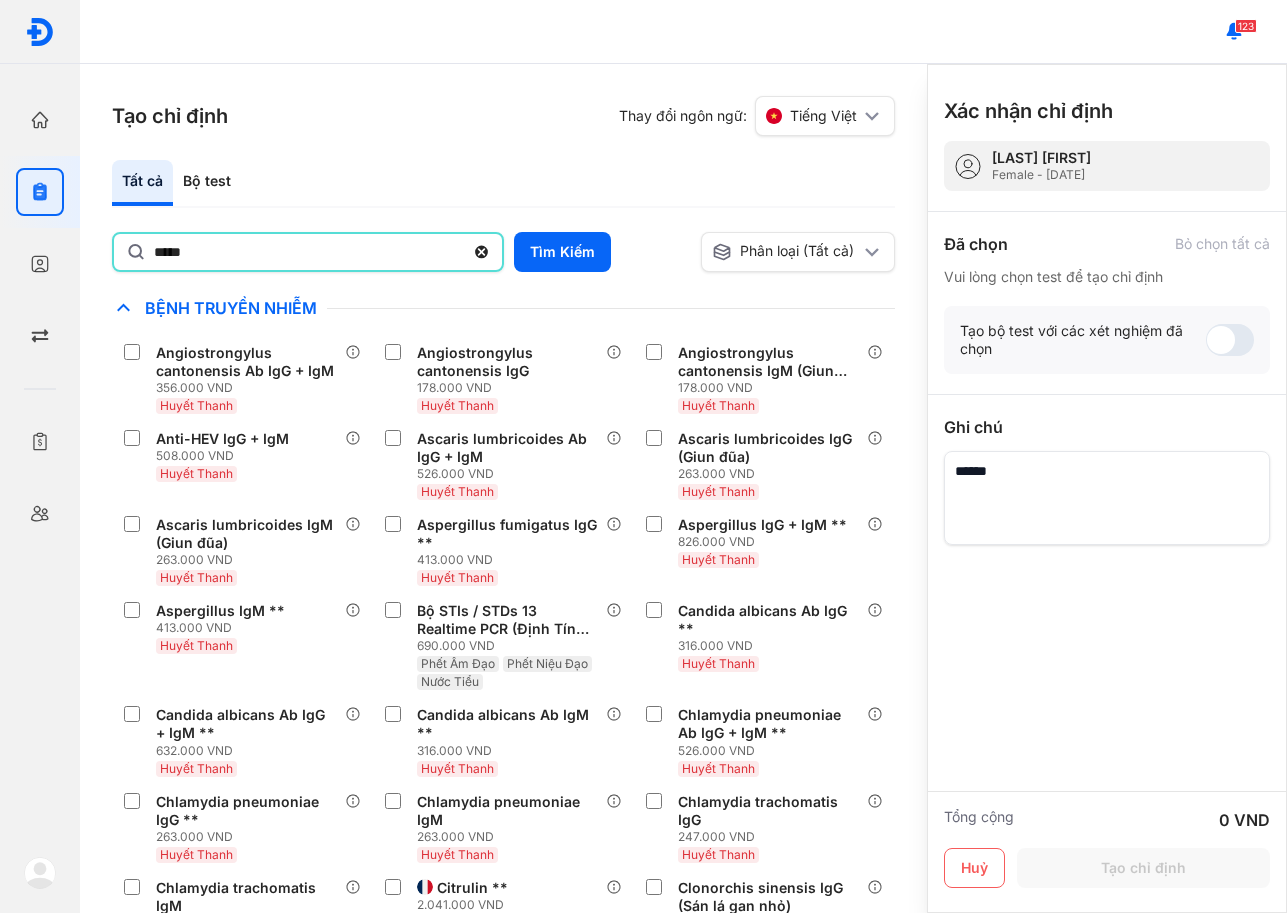 type on "*****" 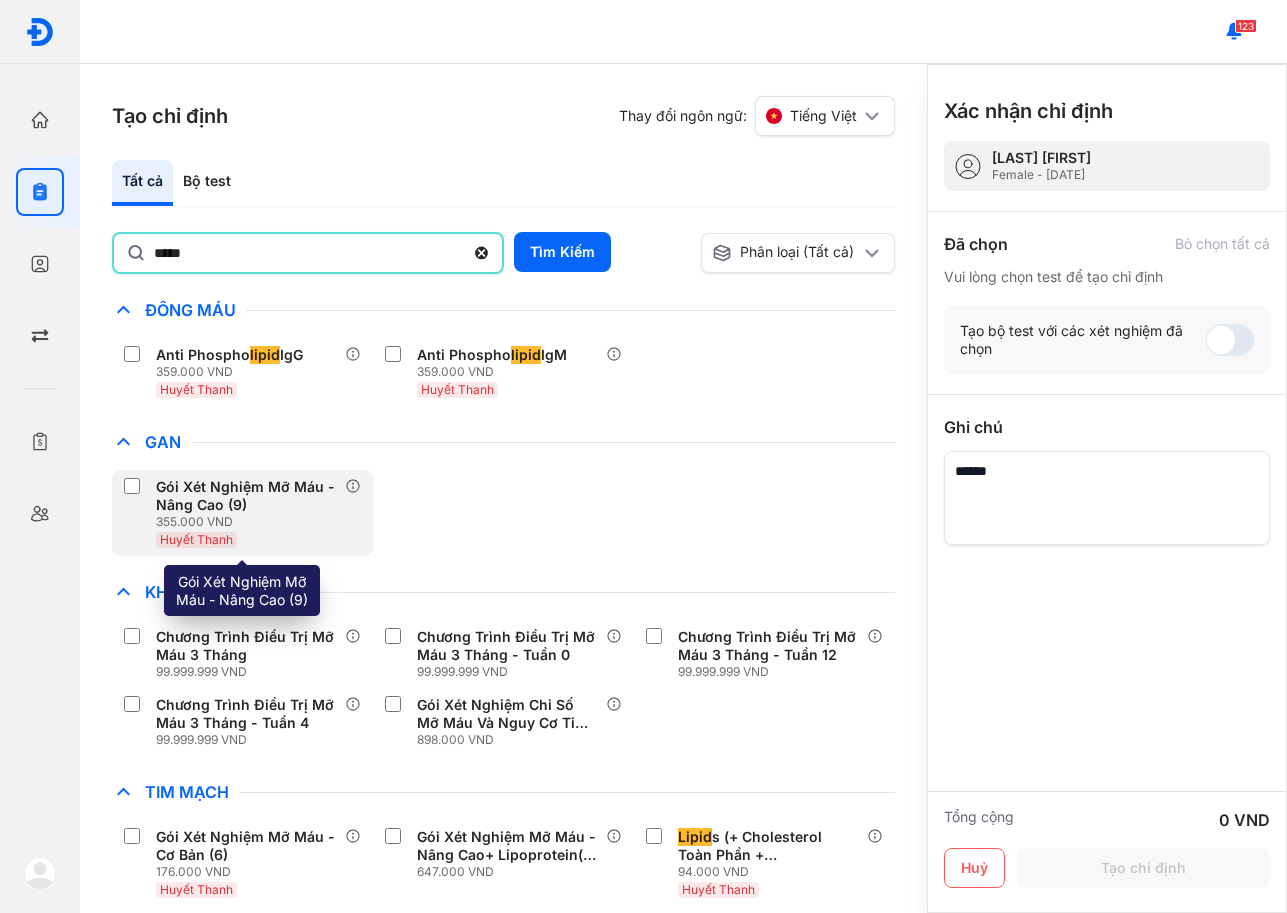 click on "Gói Xét Nghiệm Mỡ Máu - Nâng Cao (9)" at bounding box center (246, 496) 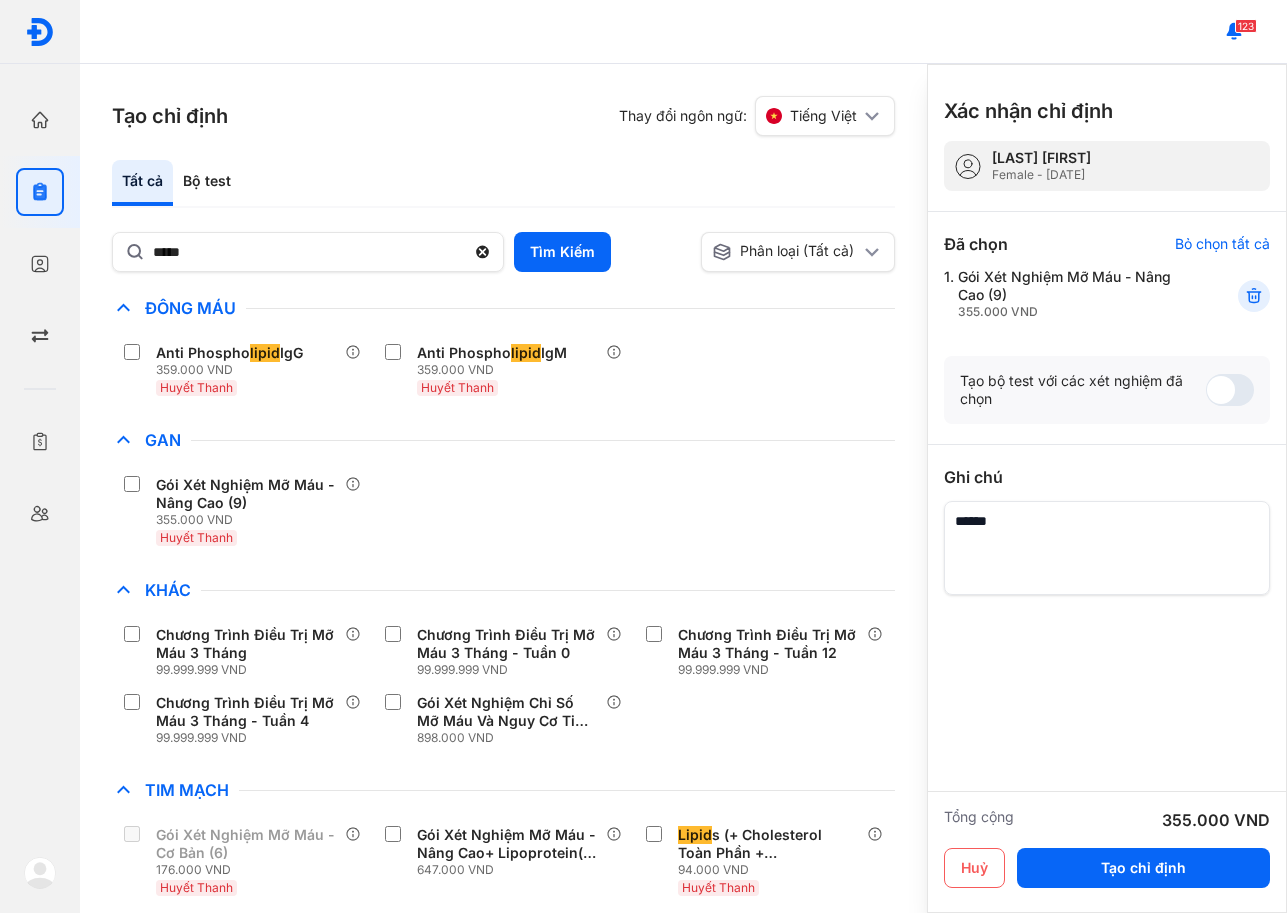 click at bounding box center (1107, 548) 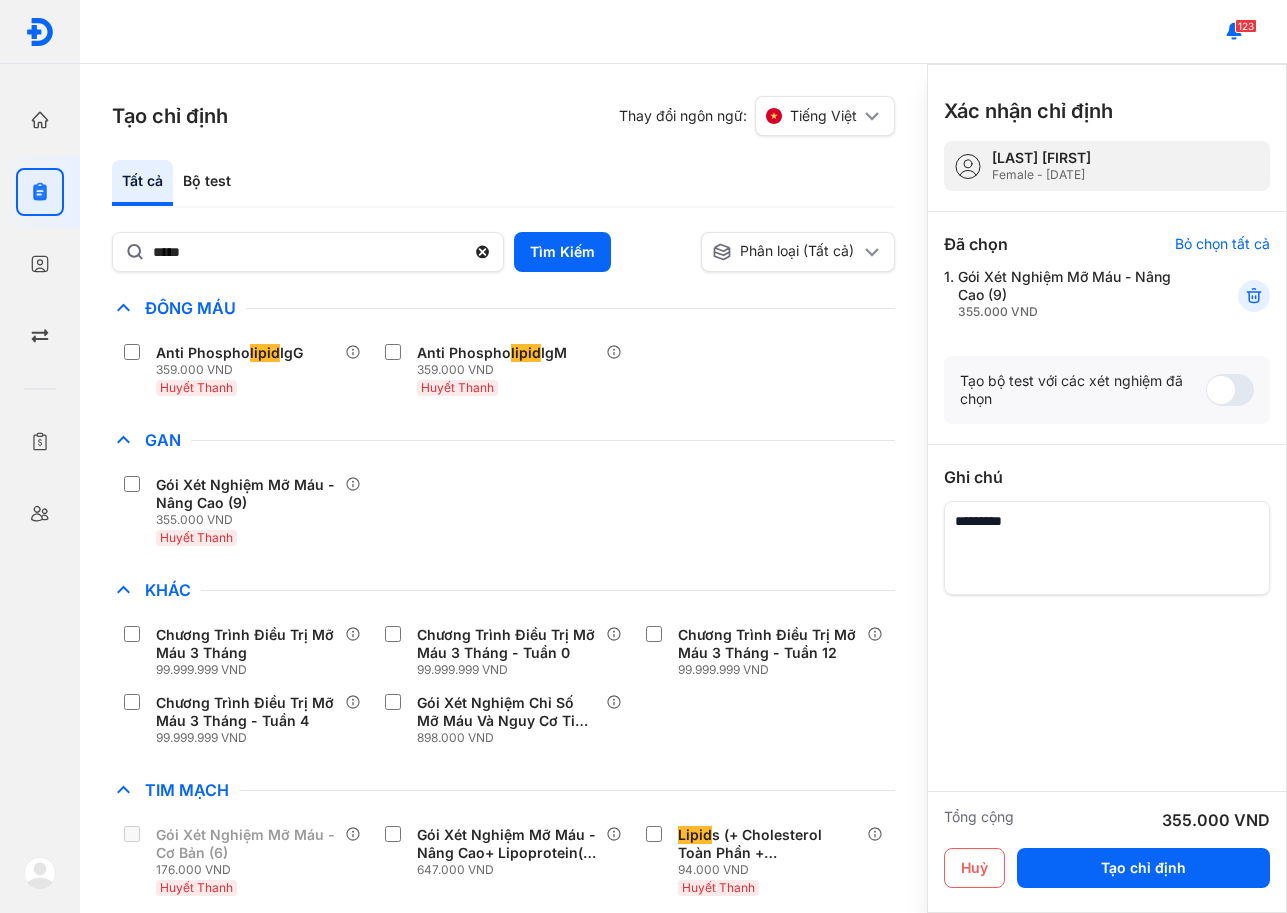 drag, startPoint x: 986, startPoint y: 523, endPoint x: 1012, endPoint y: 508, distance: 30.016663 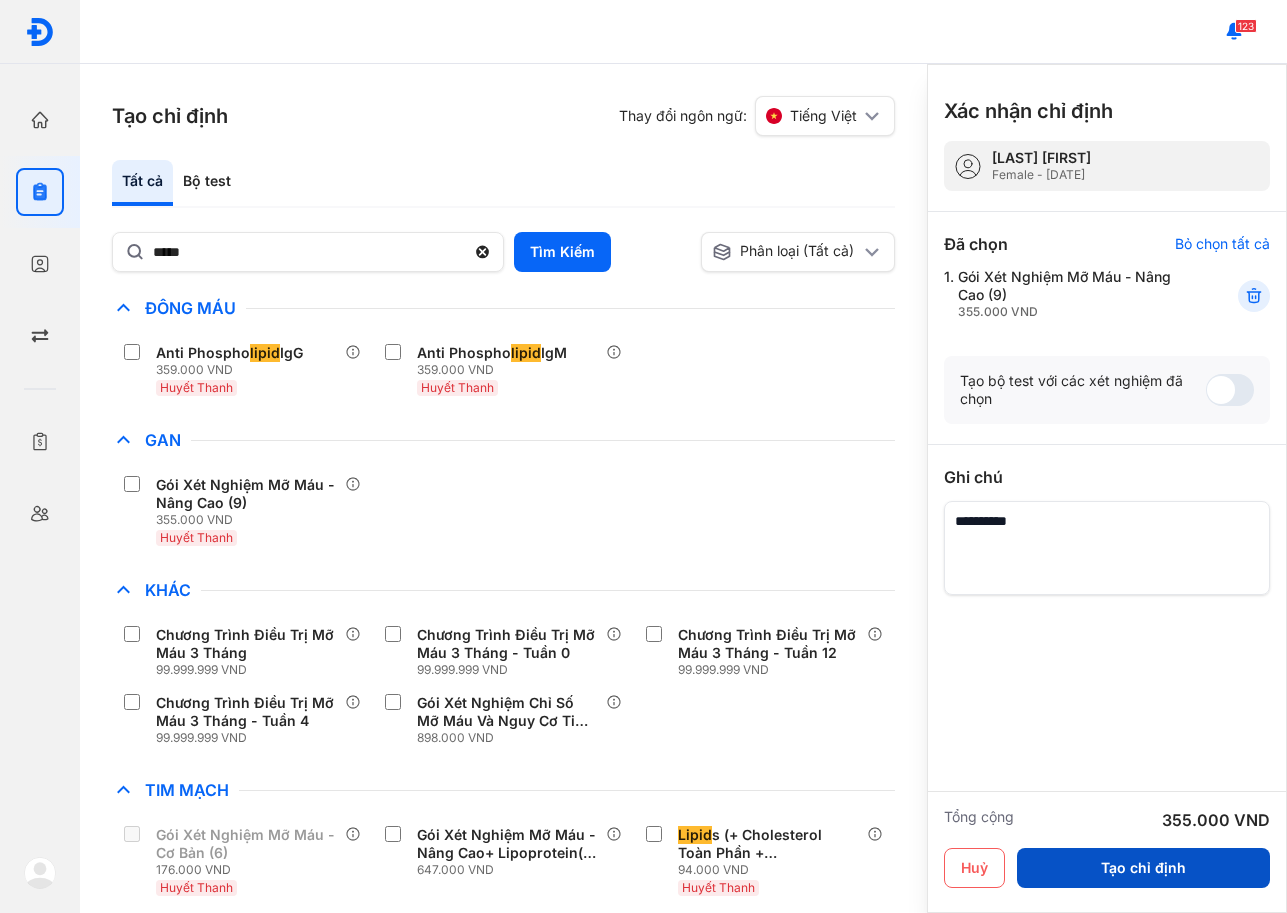type on "**********" 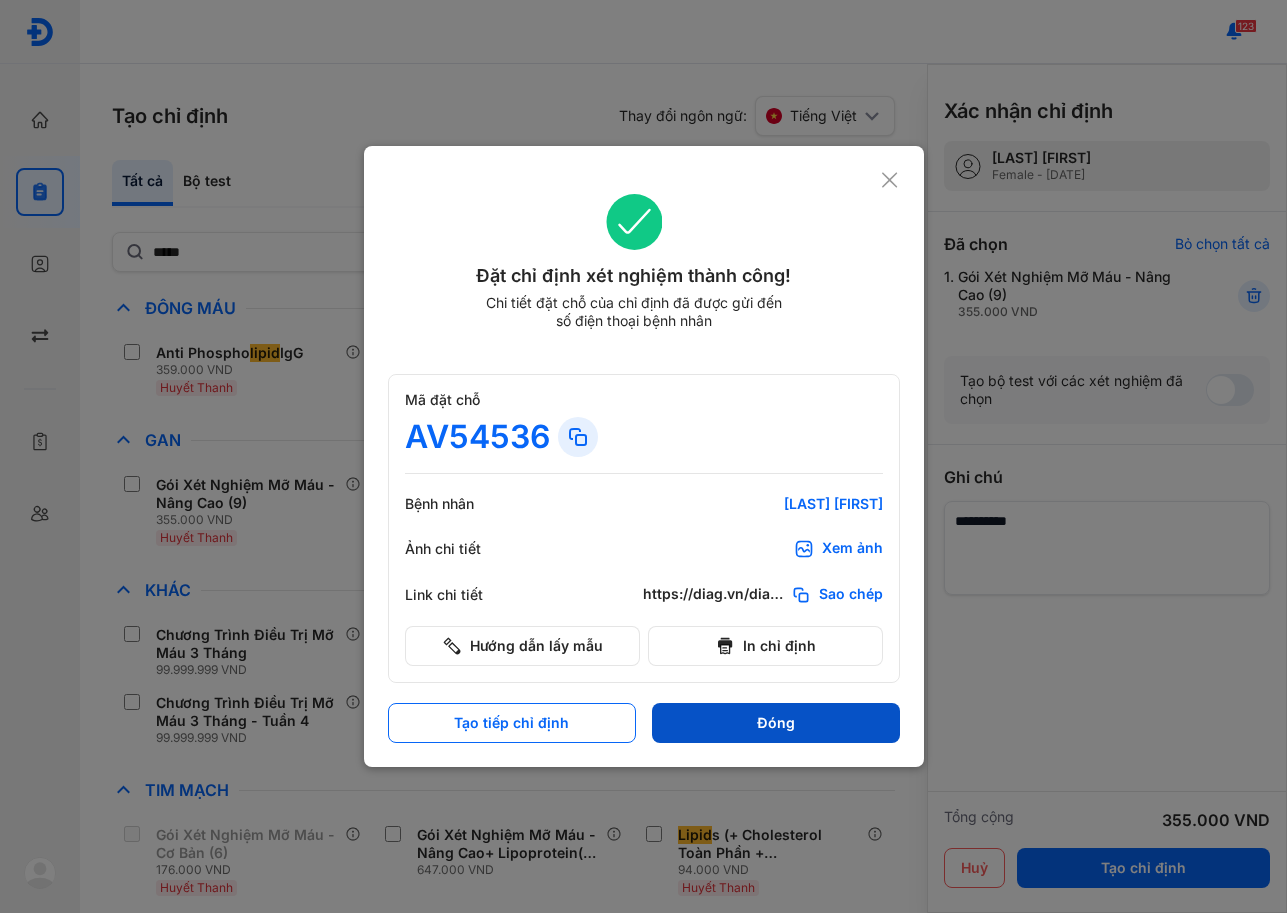 click on "Đóng" at bounding box center (776, 723) 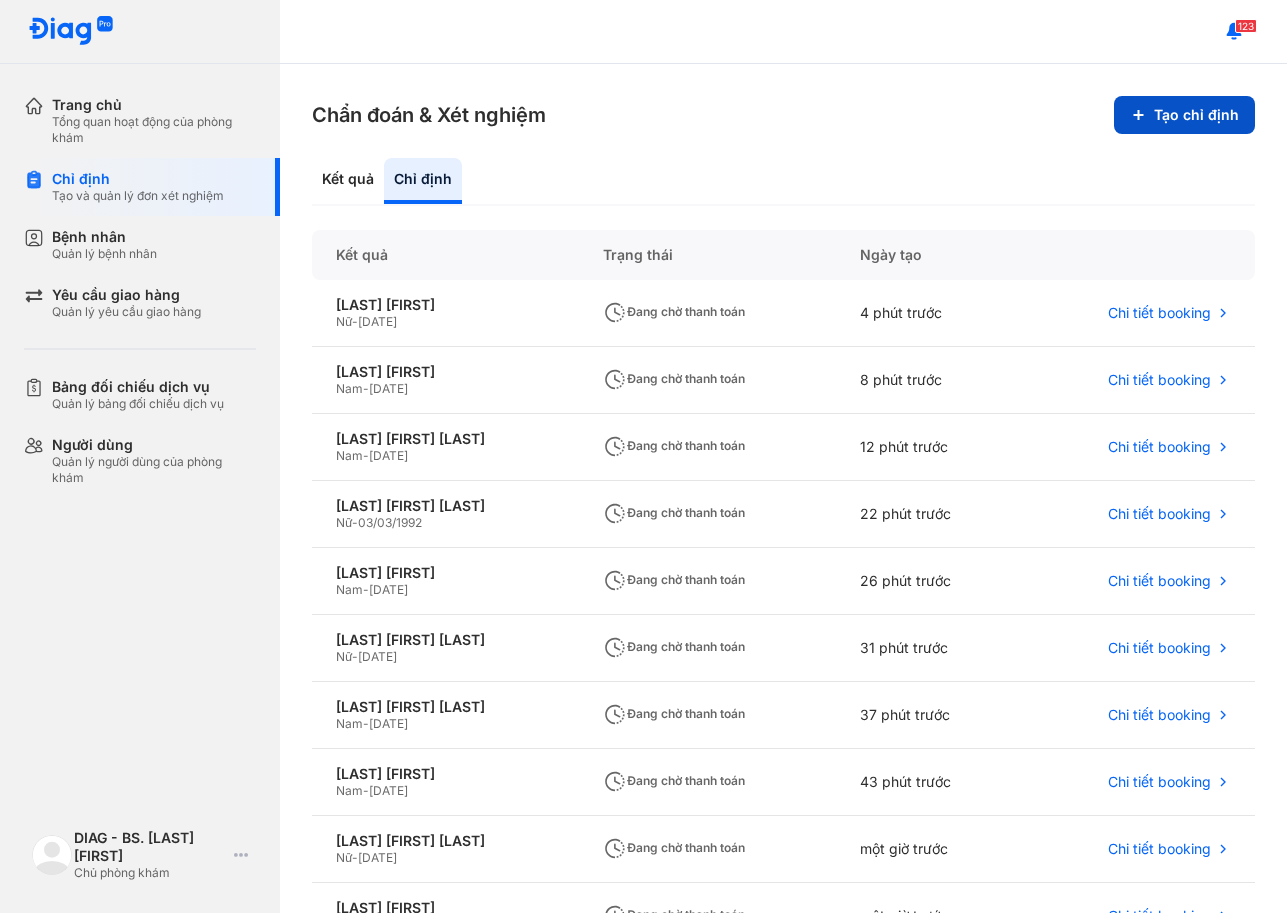 click on "Tạo chỉ định" at bounding box center (1184, 115) 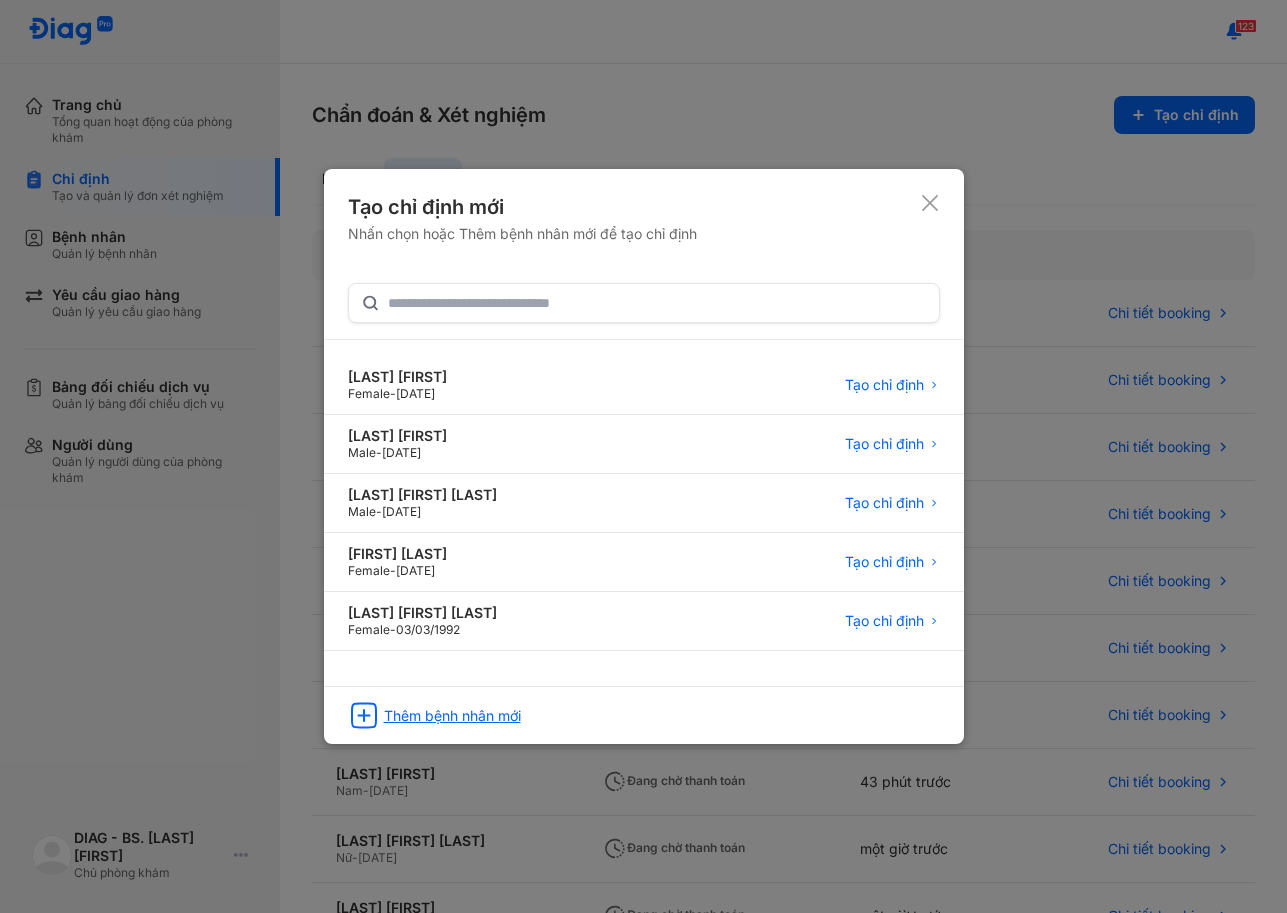 click on "Thêm bệnh nhân mới" at bounding box center [452, 716] 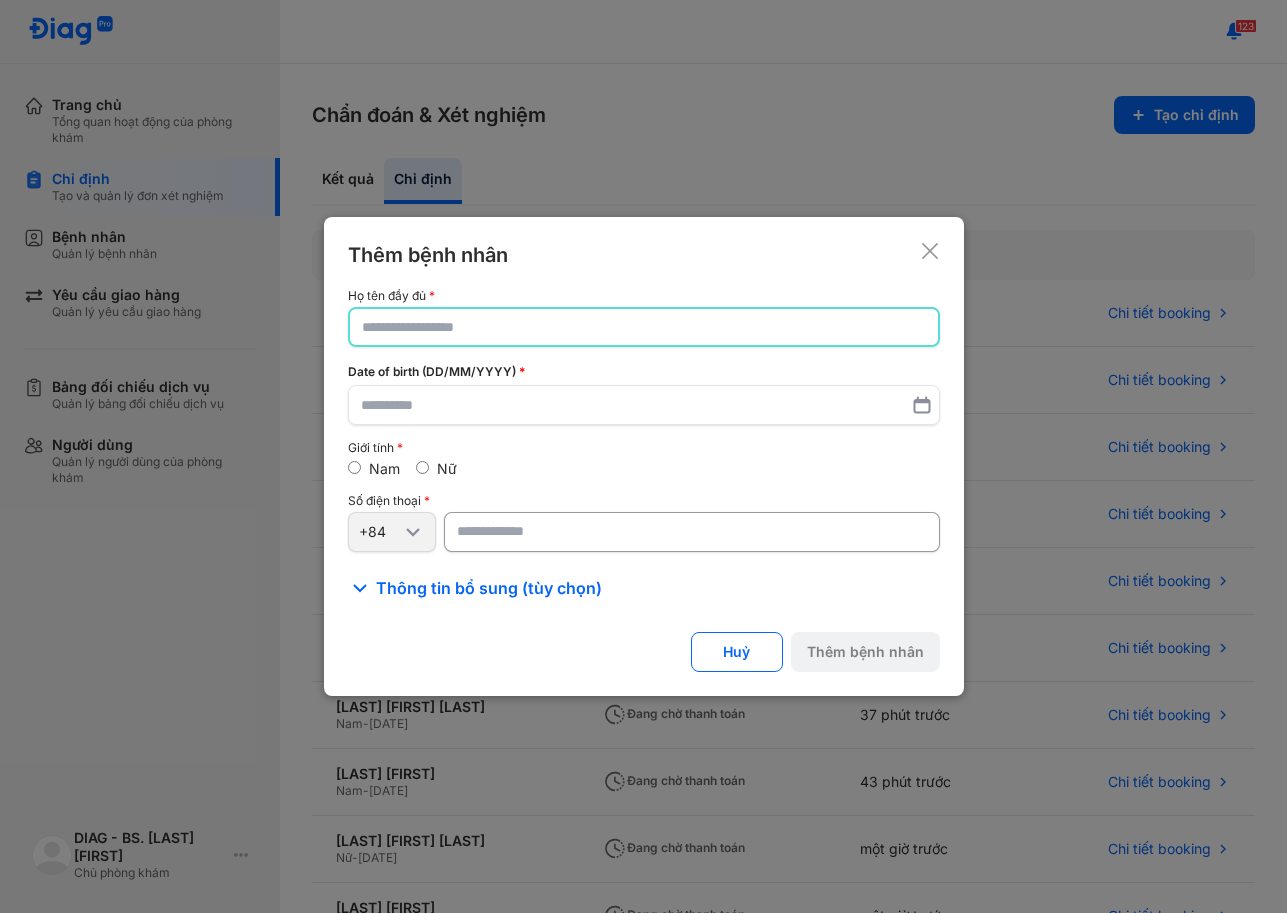 click 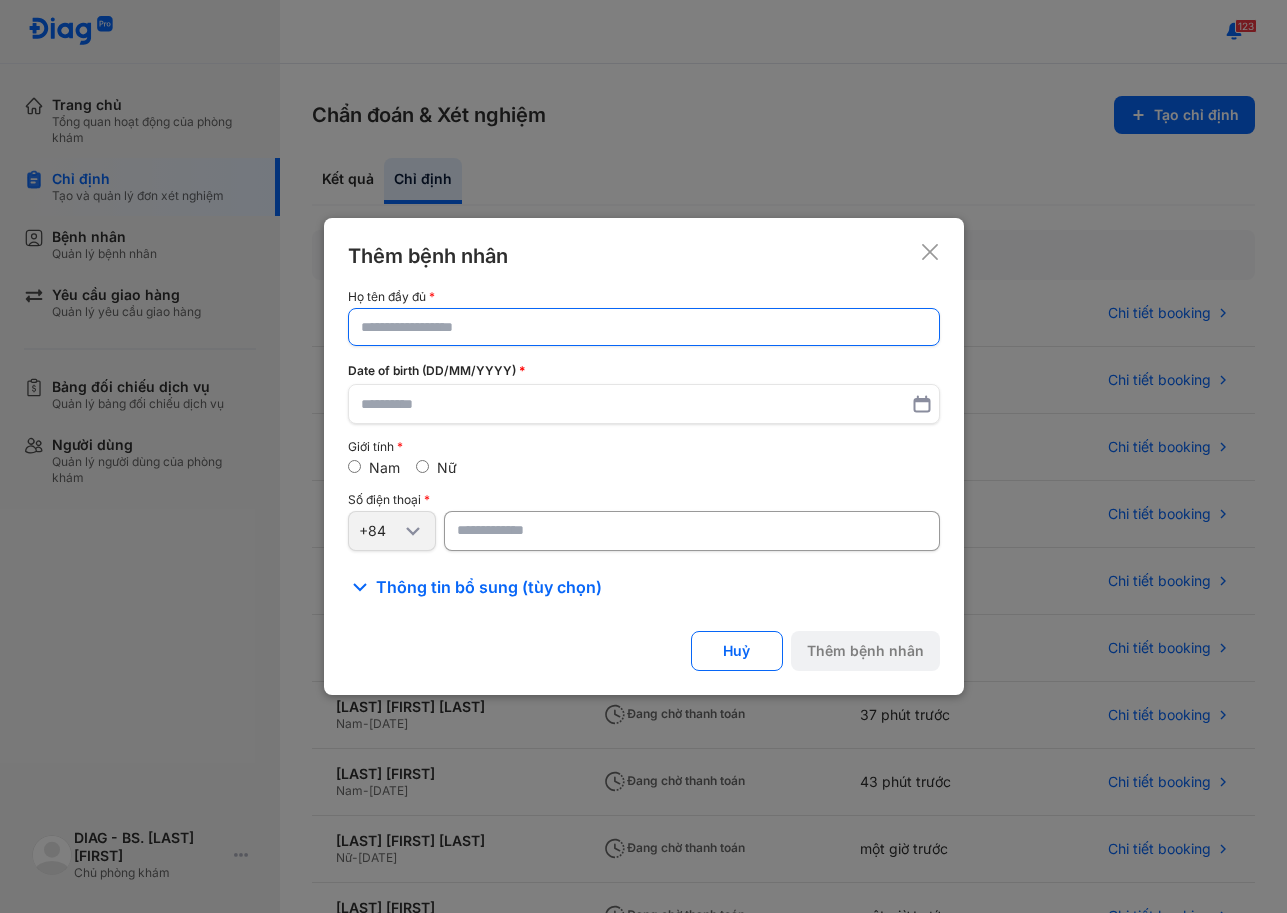 drag, startPoint x: 459, startPoint y: 343, endPoint x: 489, endPoint y: 320, distance: 37.802116 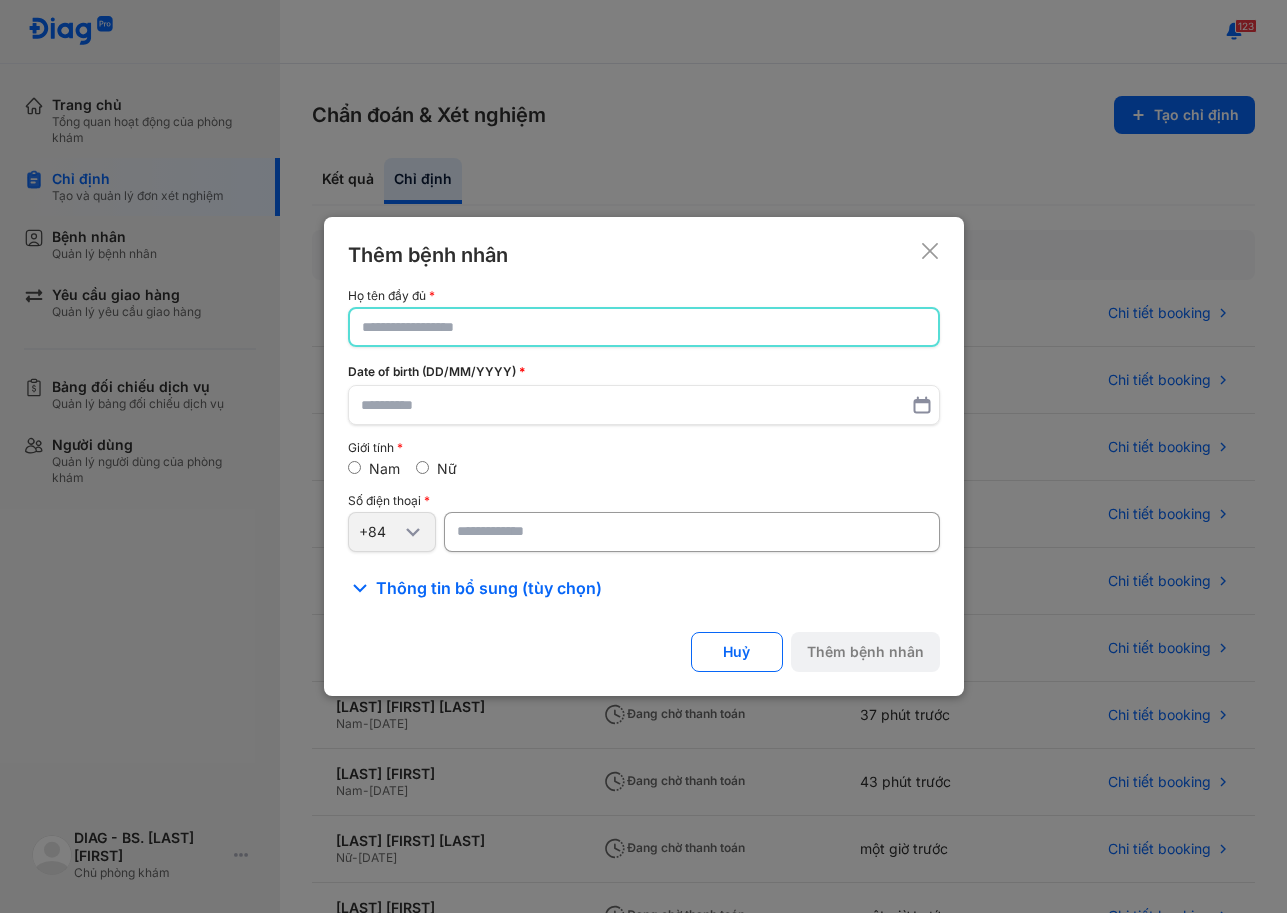 paste on "**********" 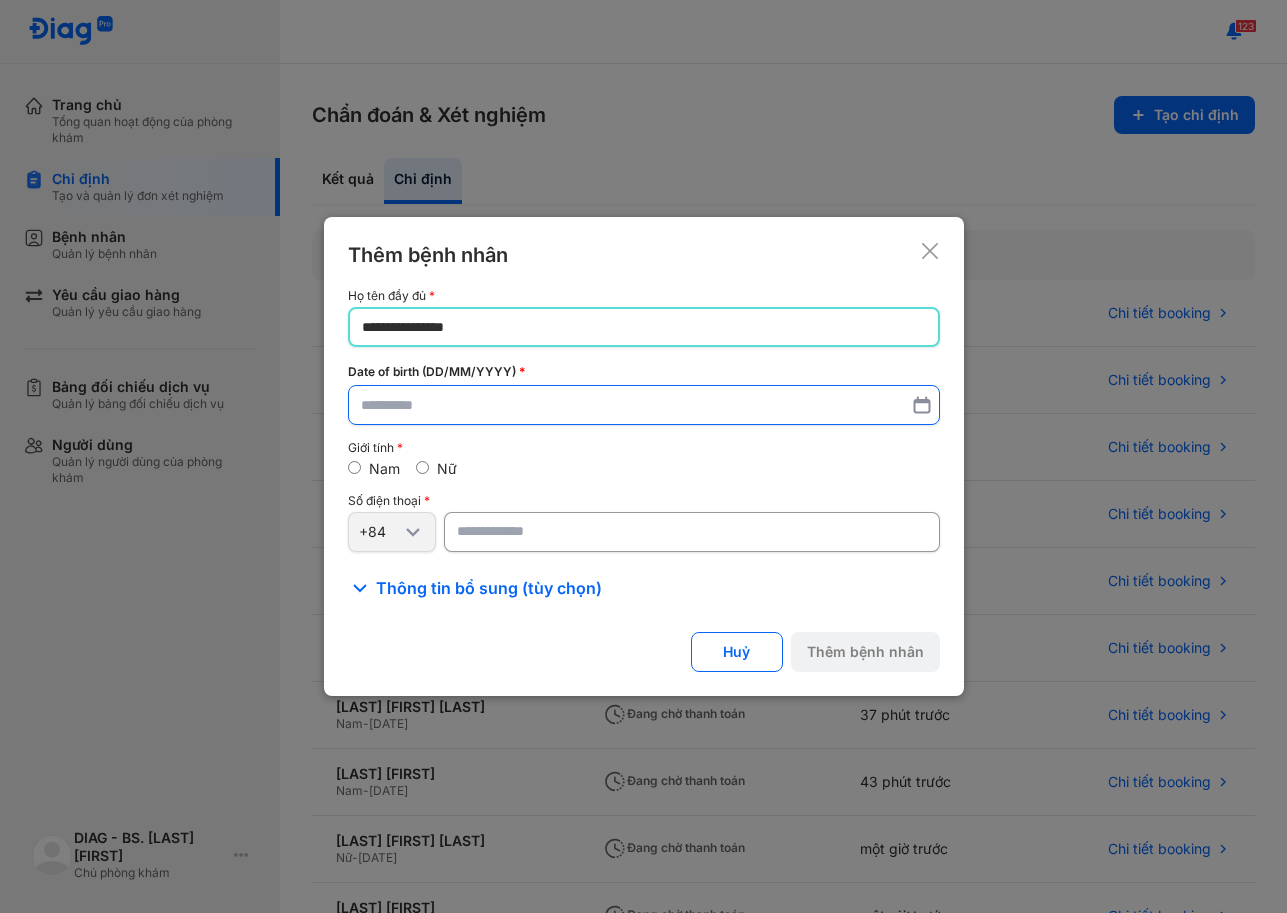 type on "**********" 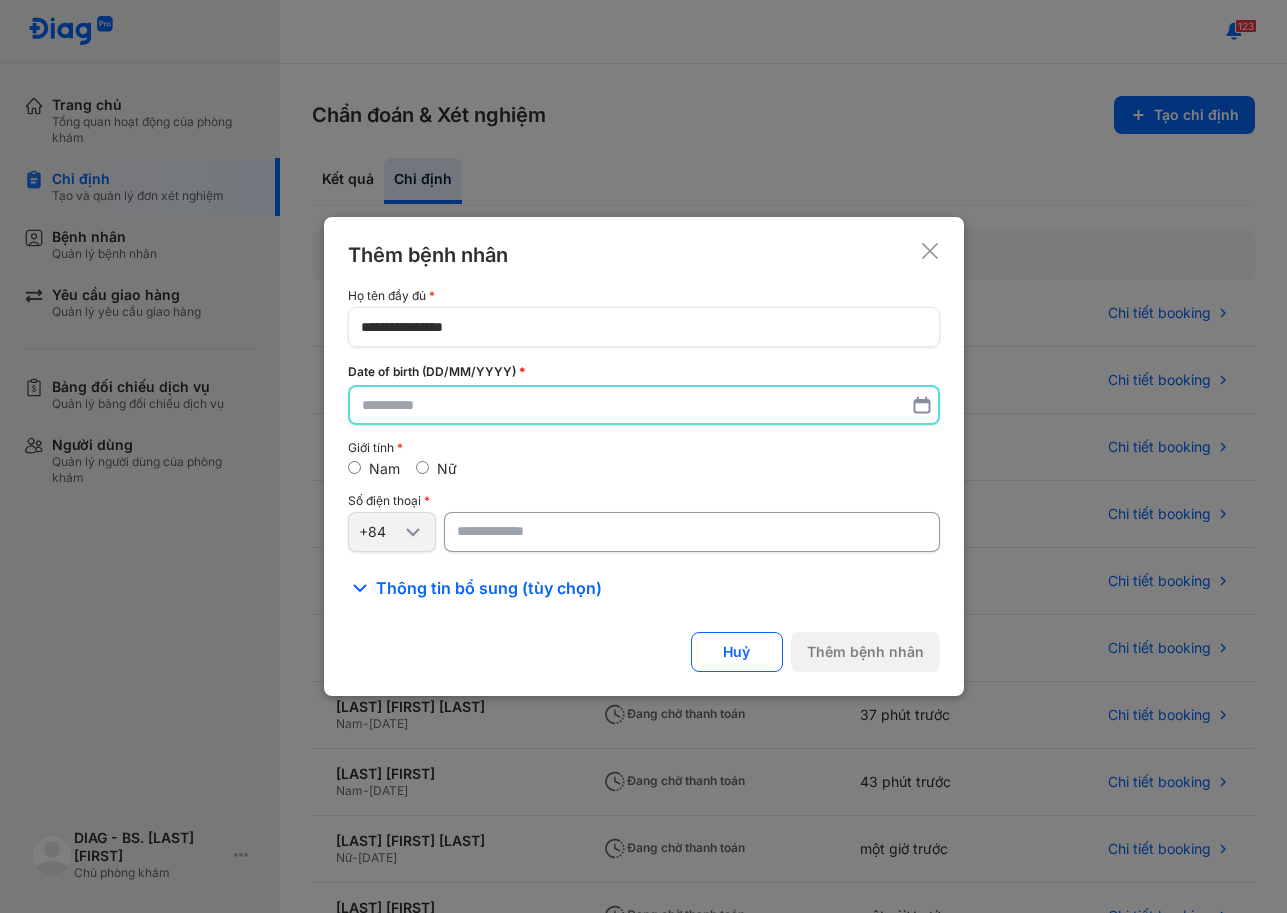 click at bounding box center [644, 405] 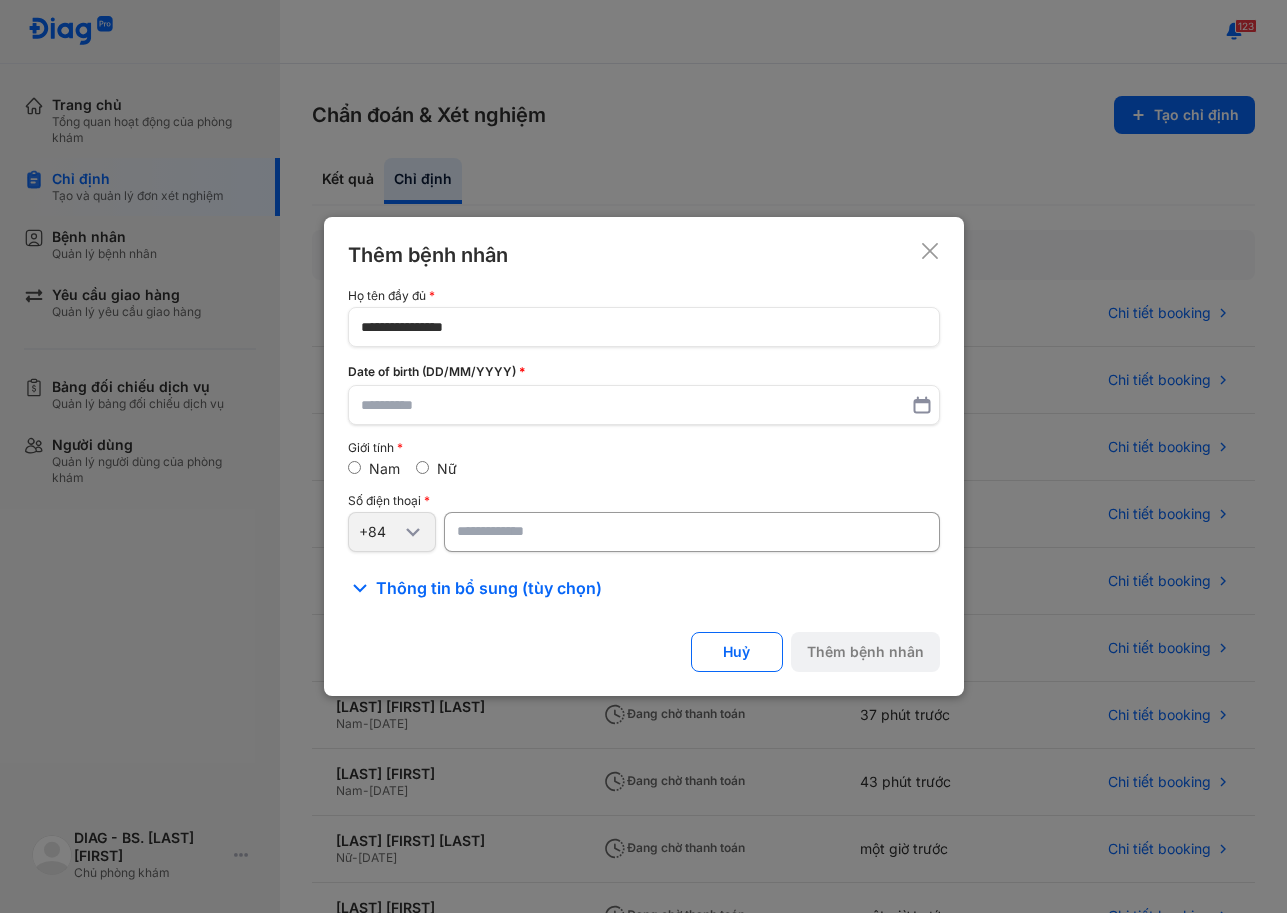 click at bounding box center [692, 532] 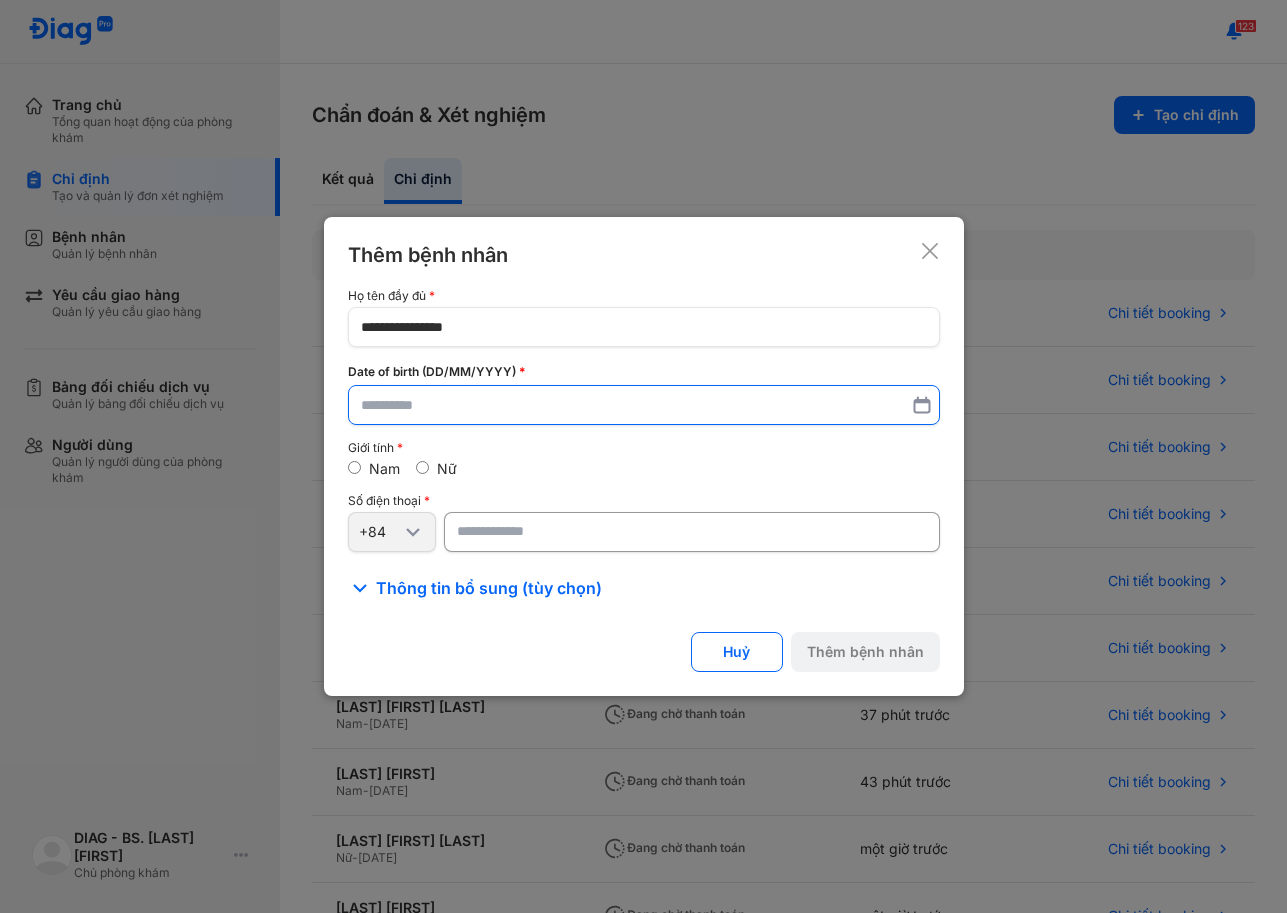 type on "**********" 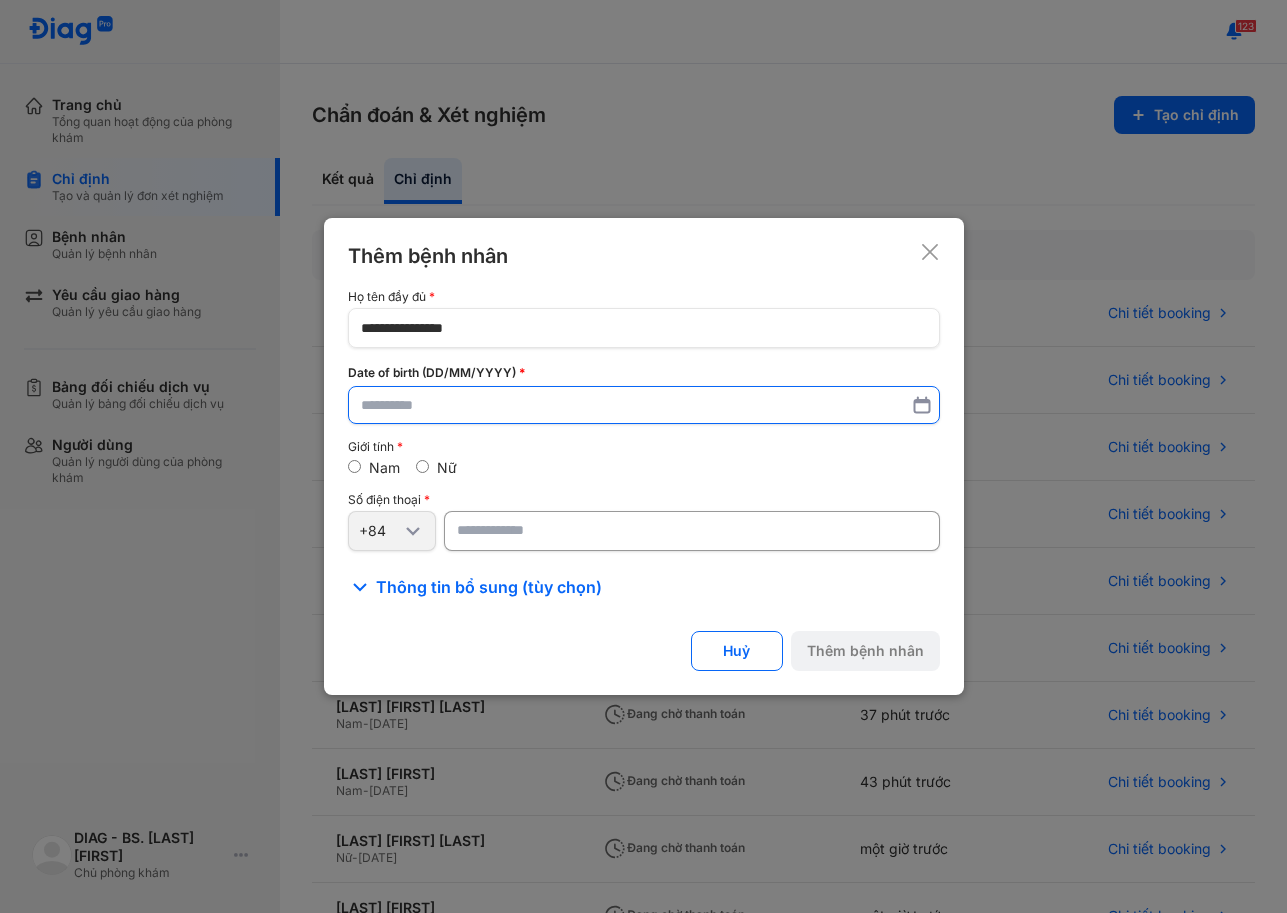 click at bounding box center (644, 405) 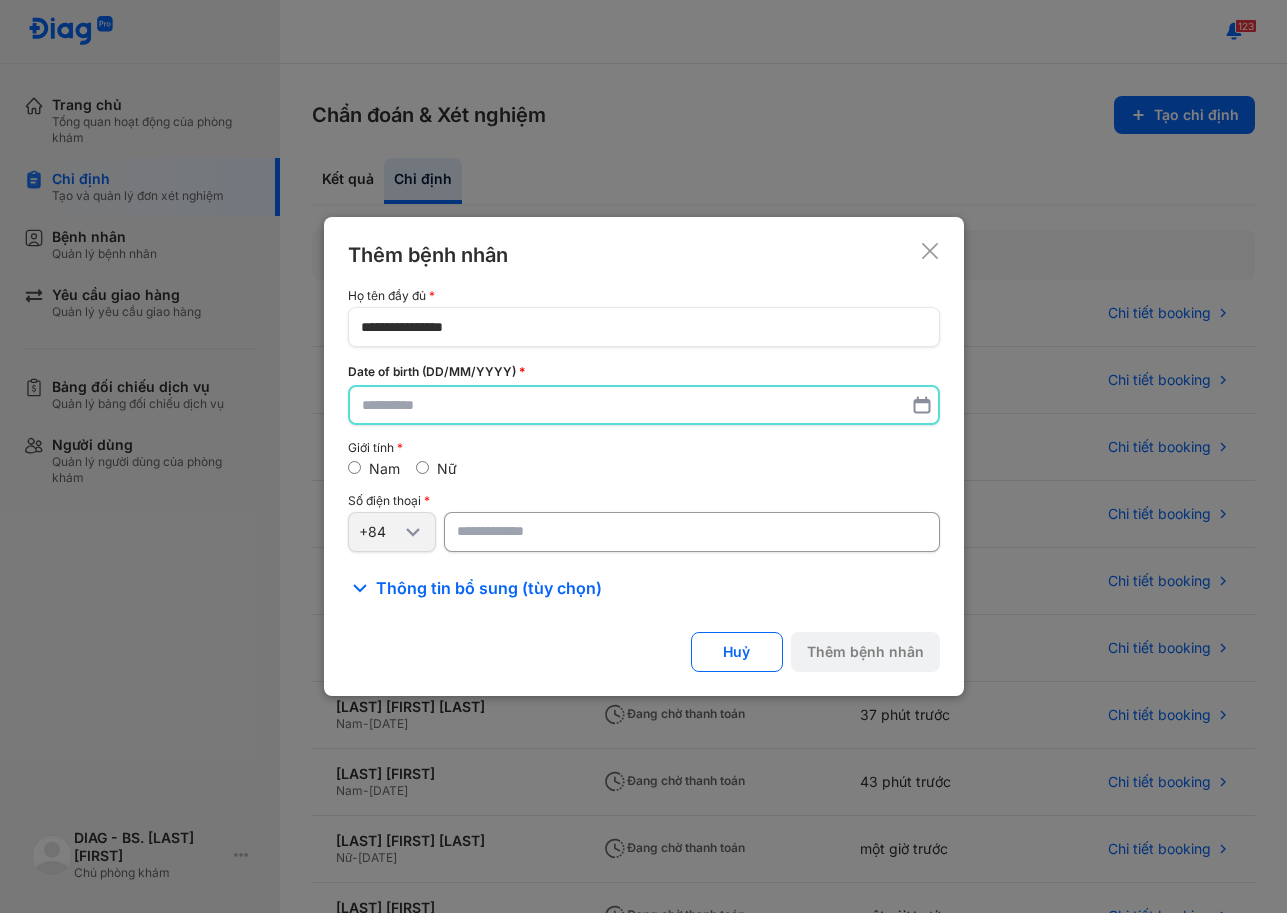paste on "**********" 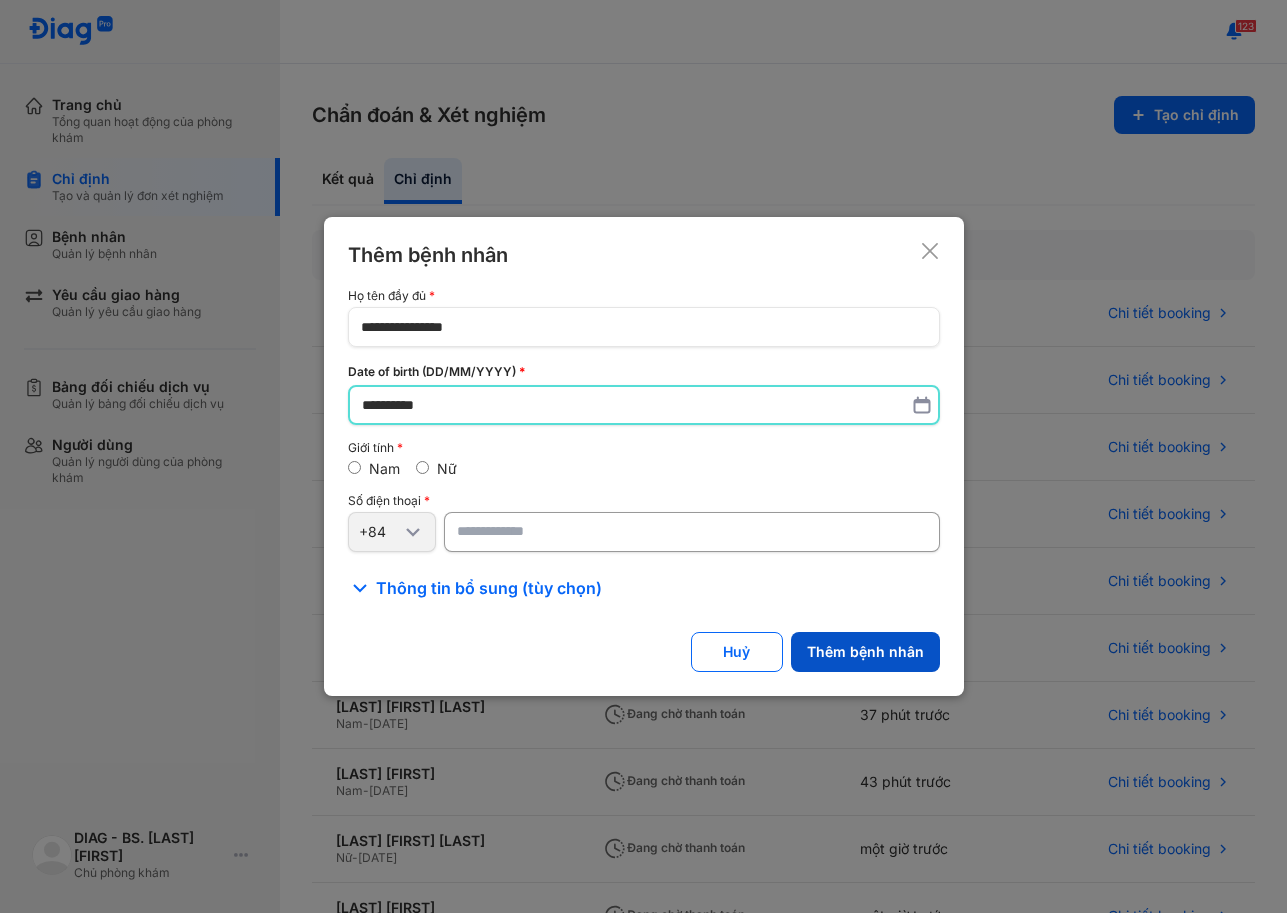 type on "**********" 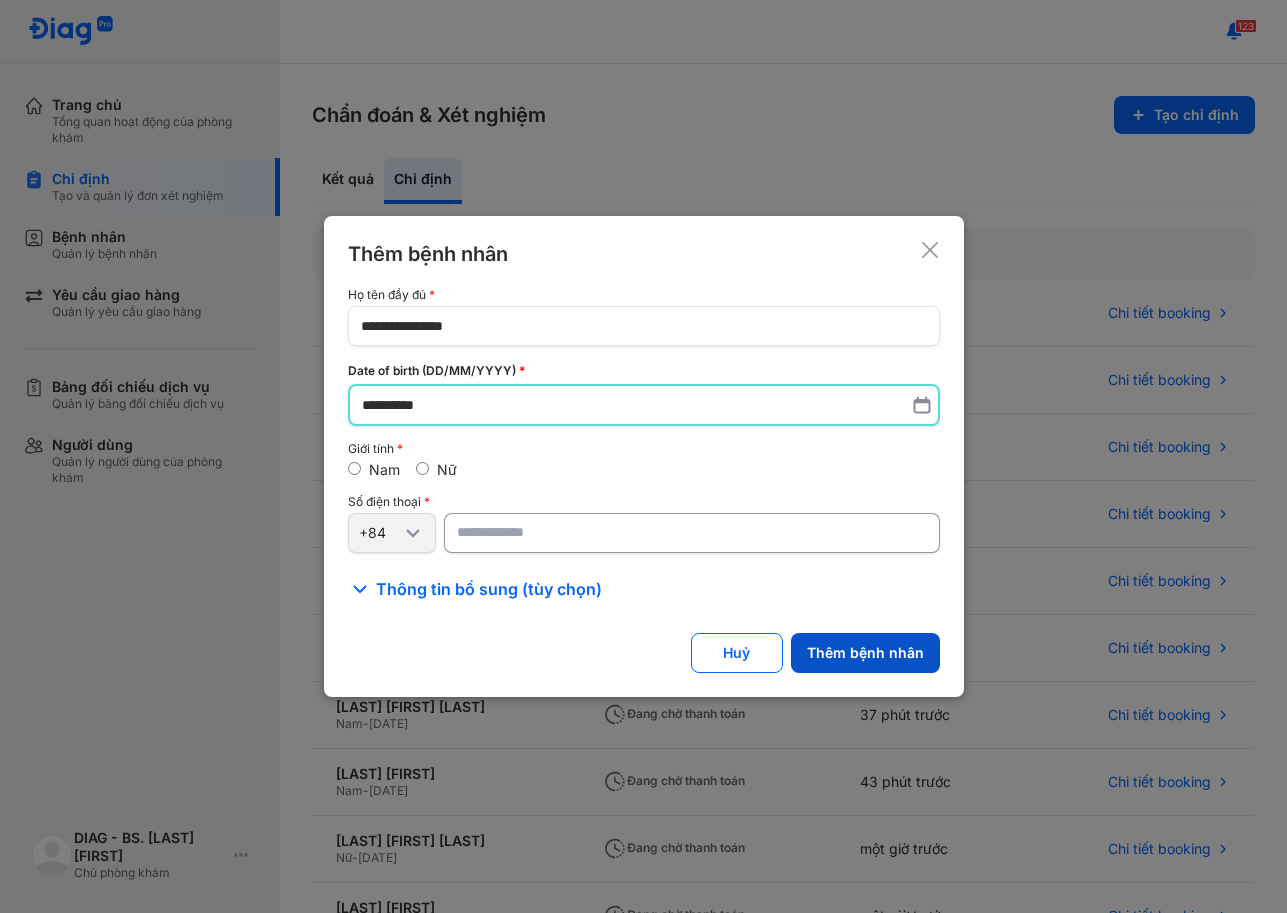click on "Thêm bệnh nhân" at bounding box center (865, 653) 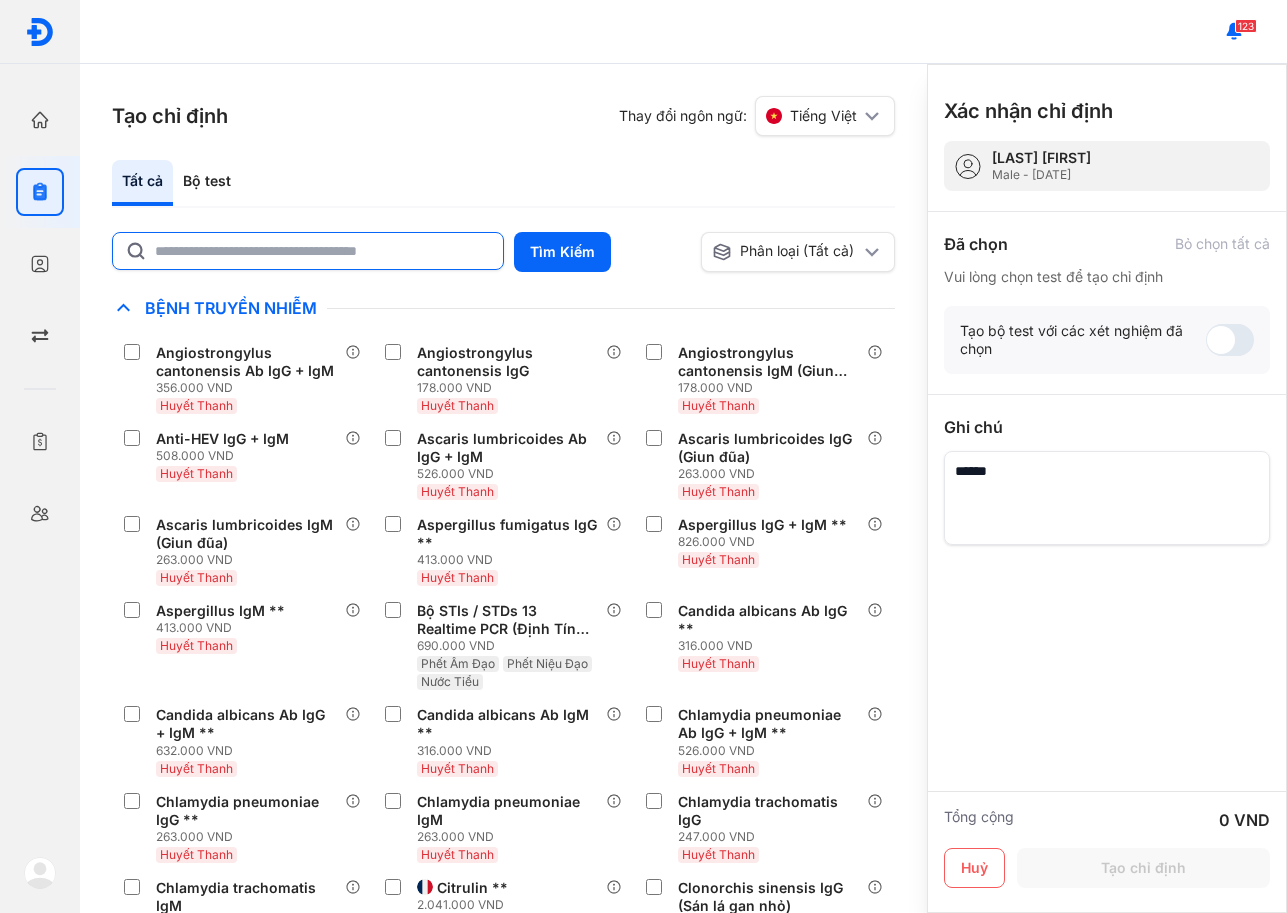 click 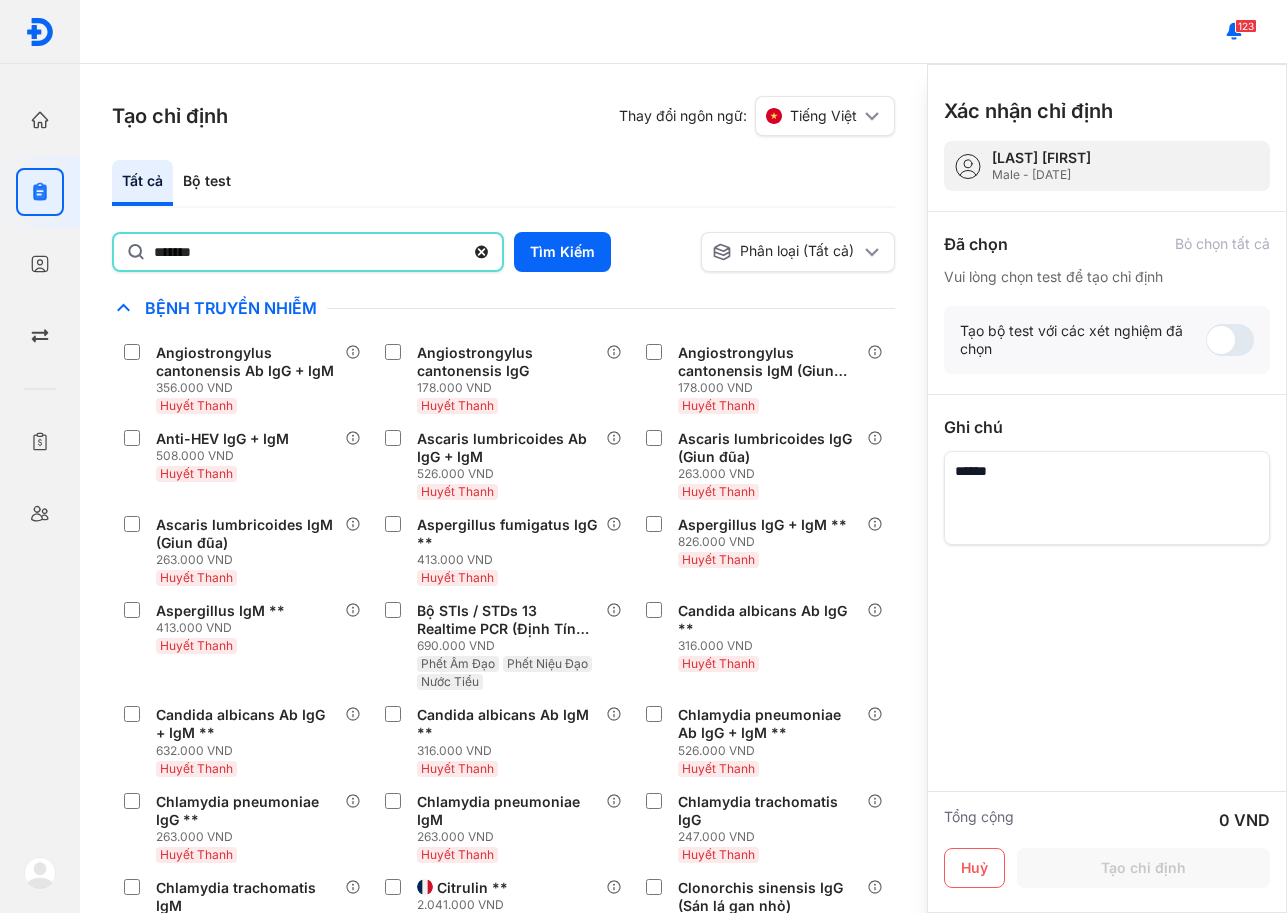 type on "*******" 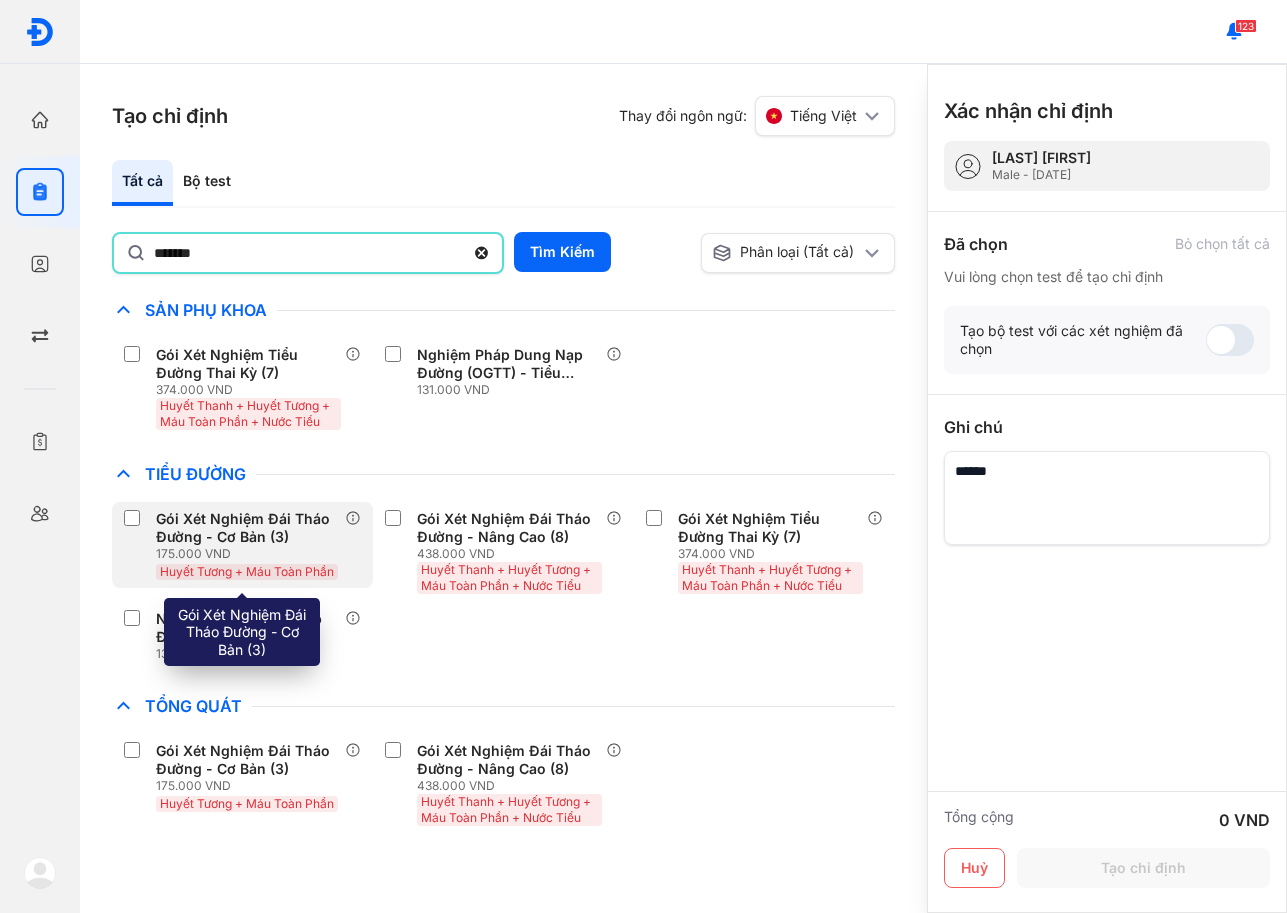 click on "Gói Xét Nghiệm Đái Tháo Đường - Cơ Bản (3)" at bounding box center [246, 528] 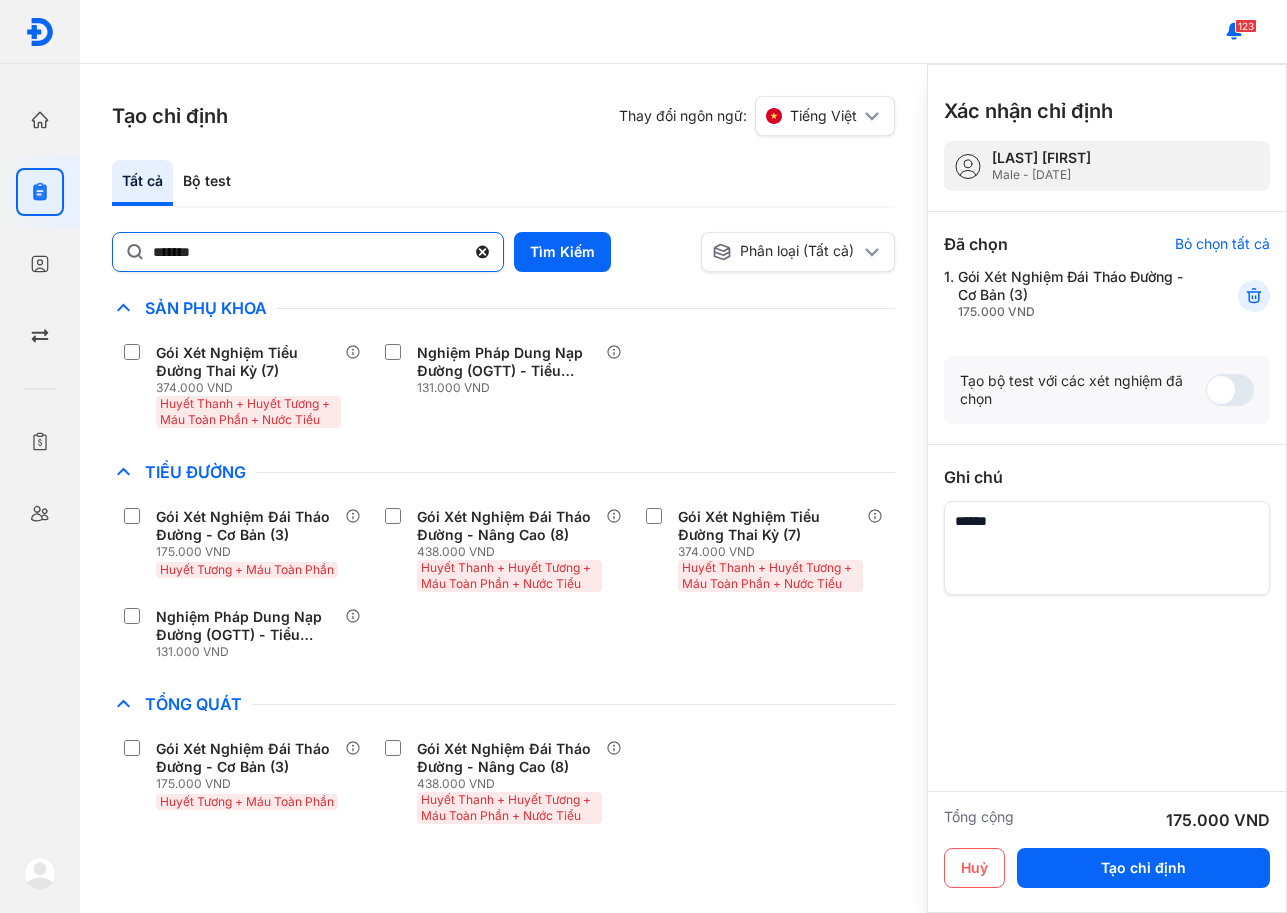 click 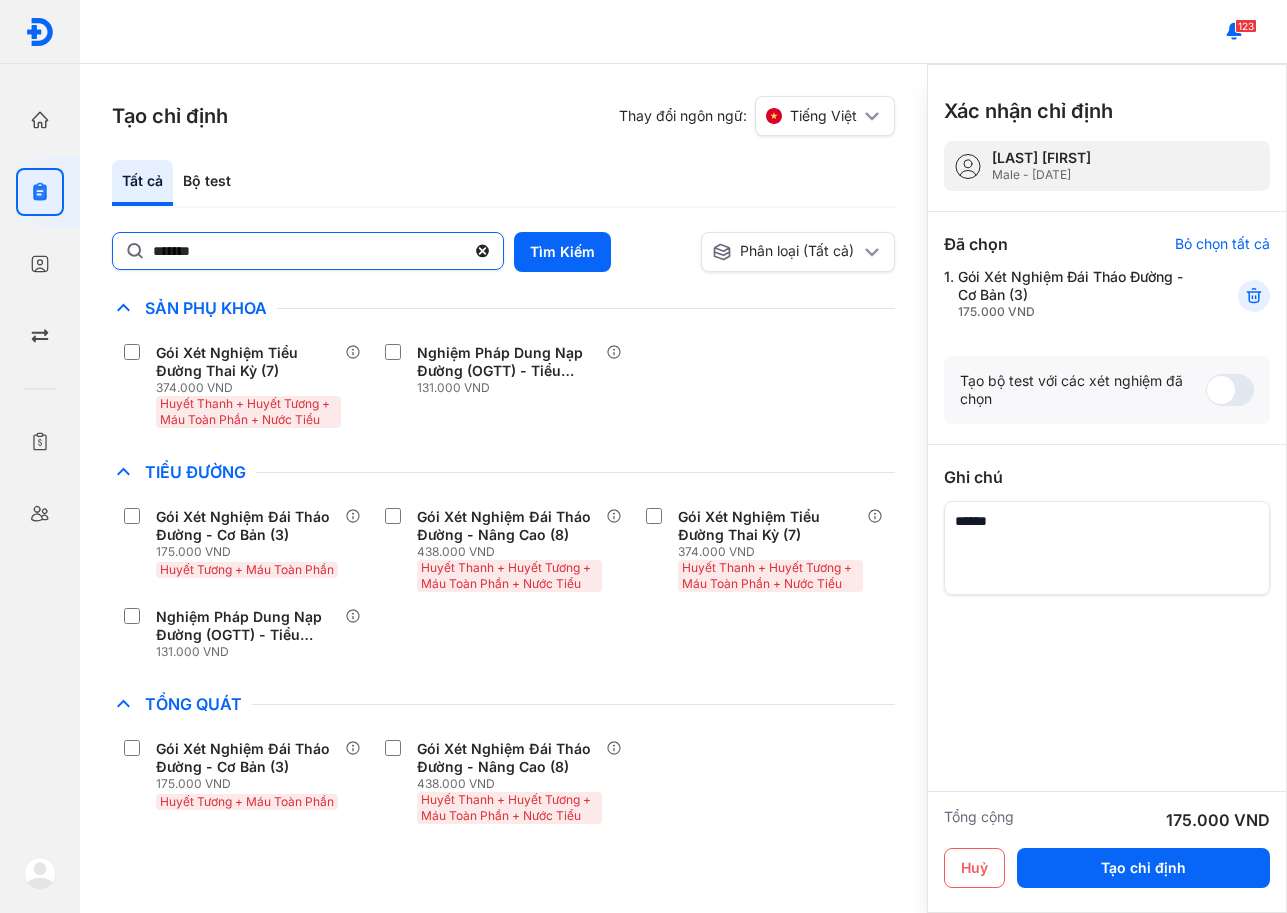 click on "*******" 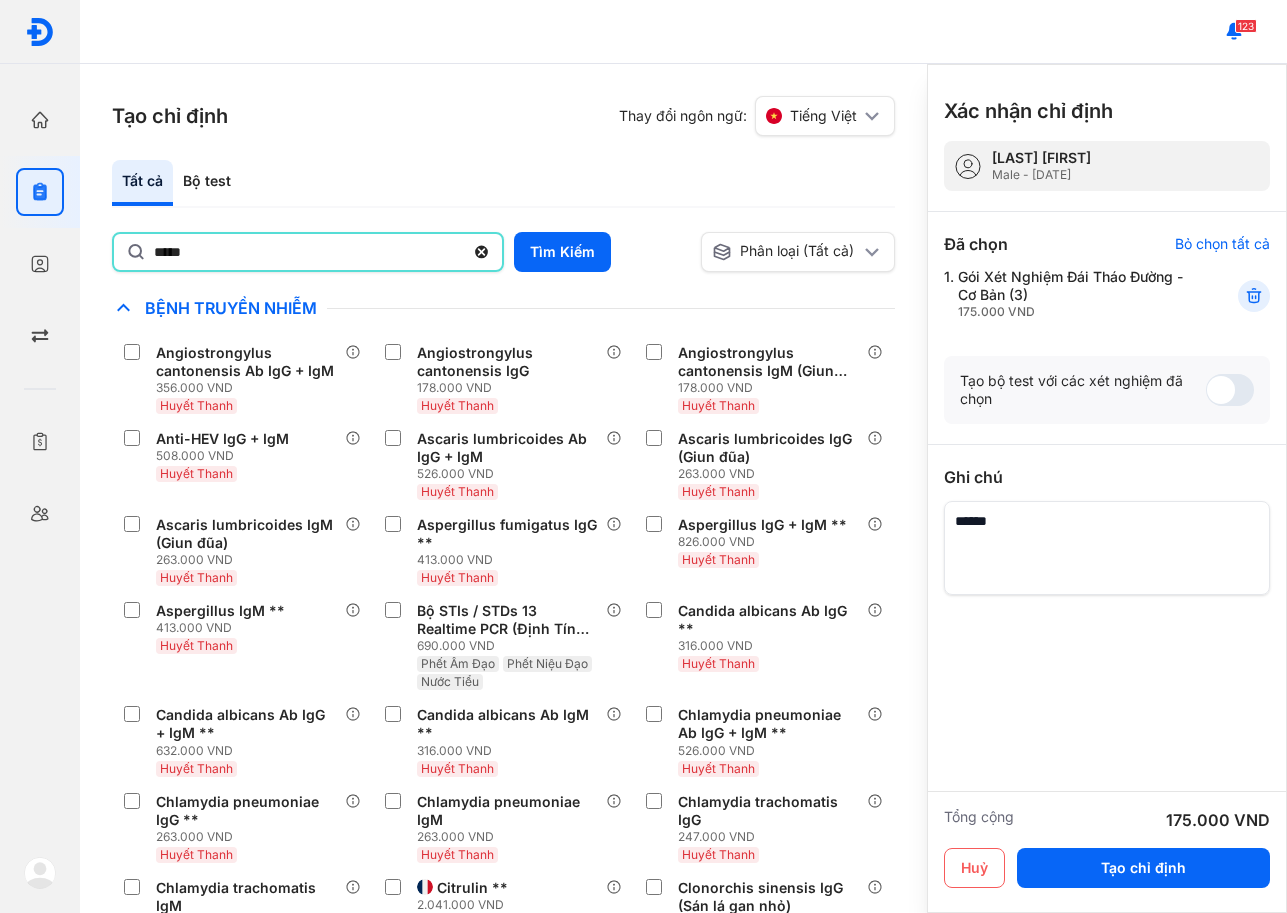 type on "*****" 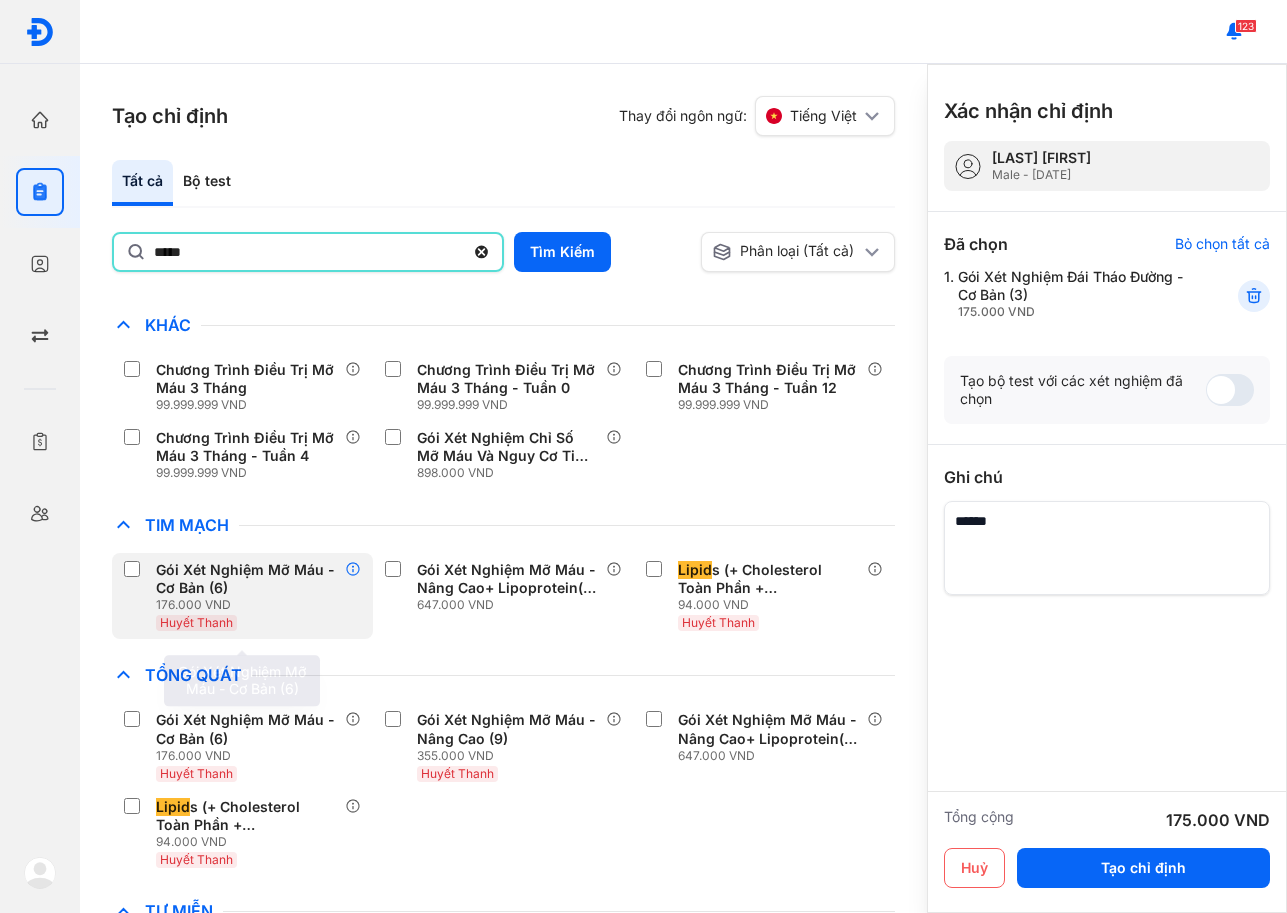 scroll, scrollTop: 300, scrollLeft: 0, axis: vertical 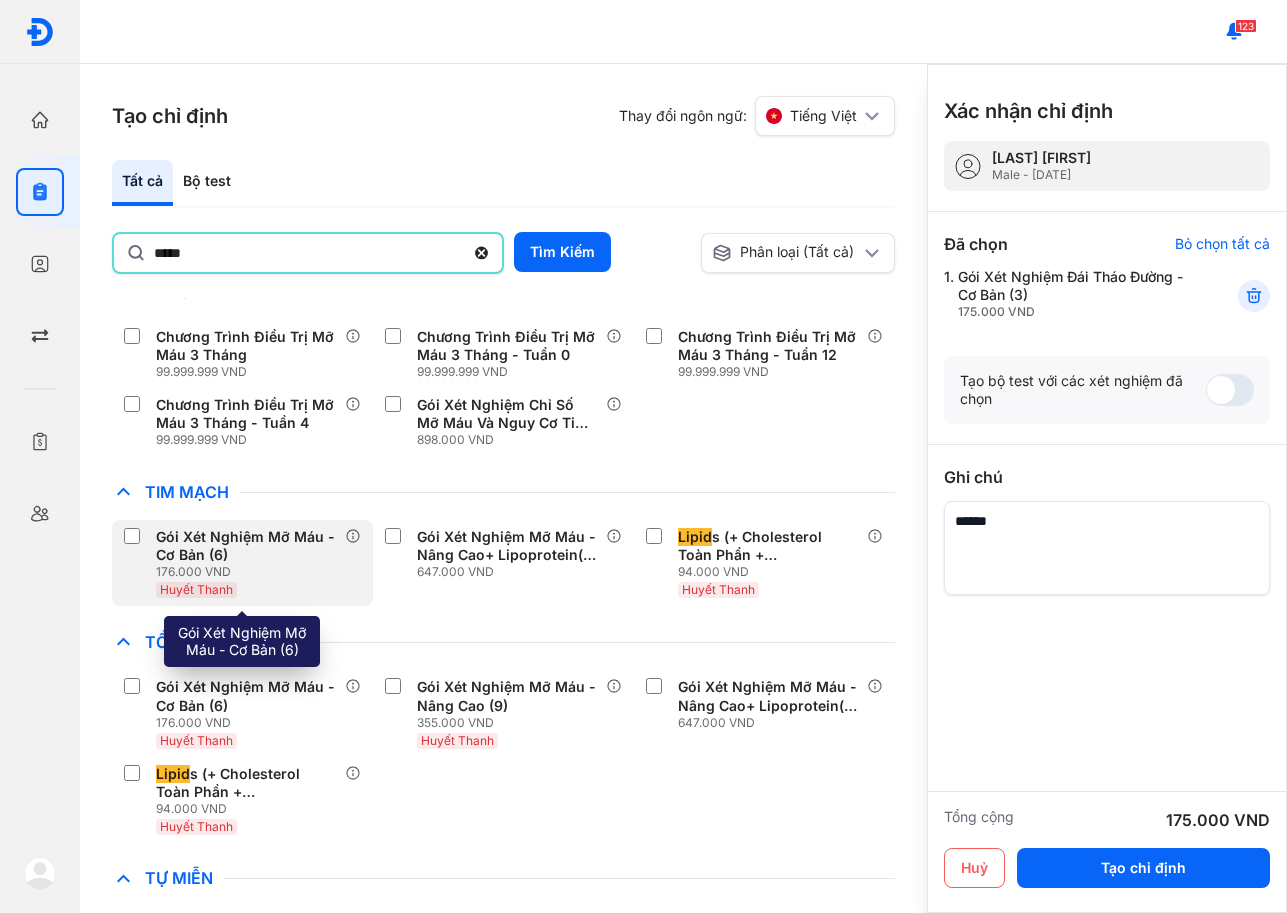 click on "Gói Xét Nghiệm Mỡ Máu - Cơ Bản (6)" at bounding box center [246, 546] 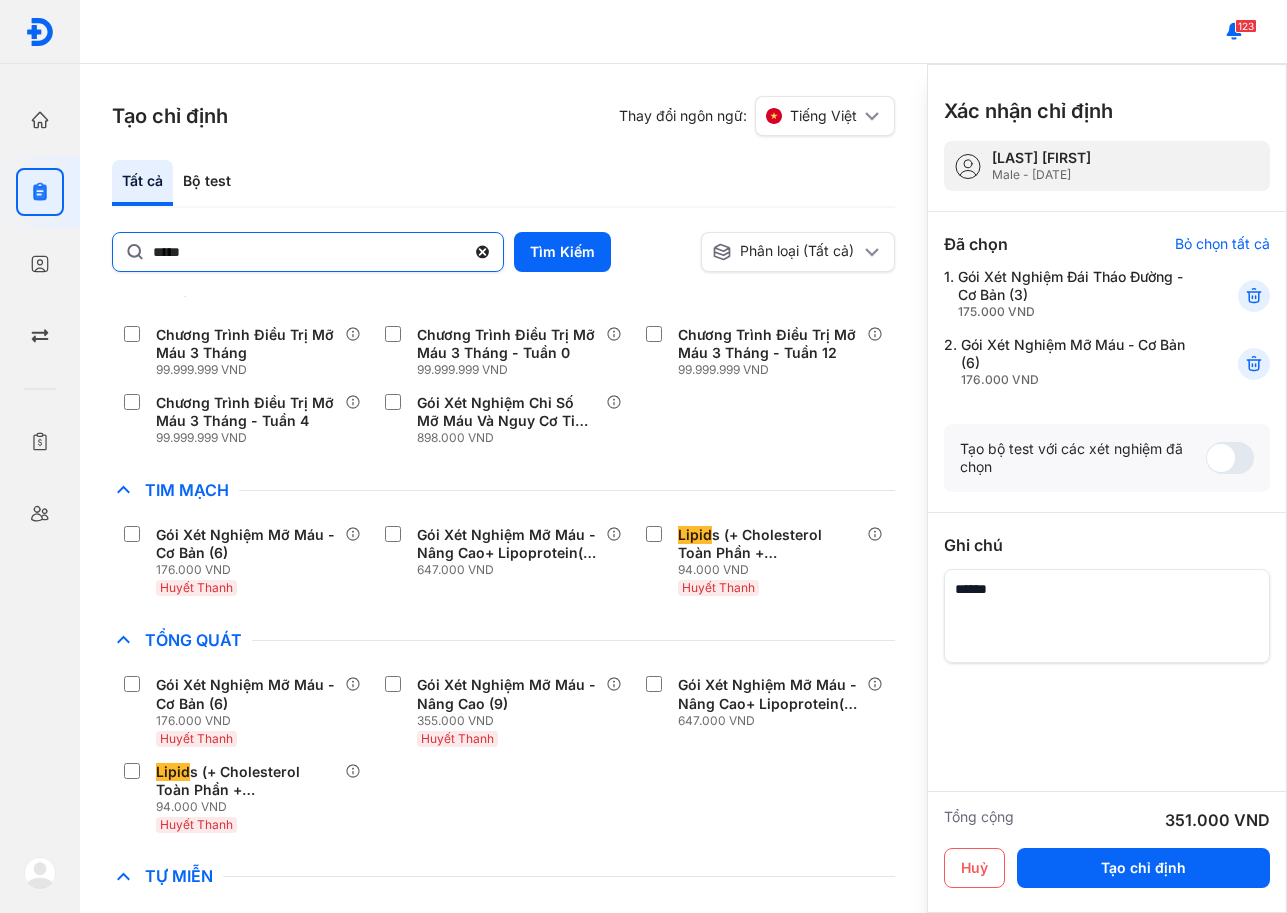 click at bounding box center [1107, 616] 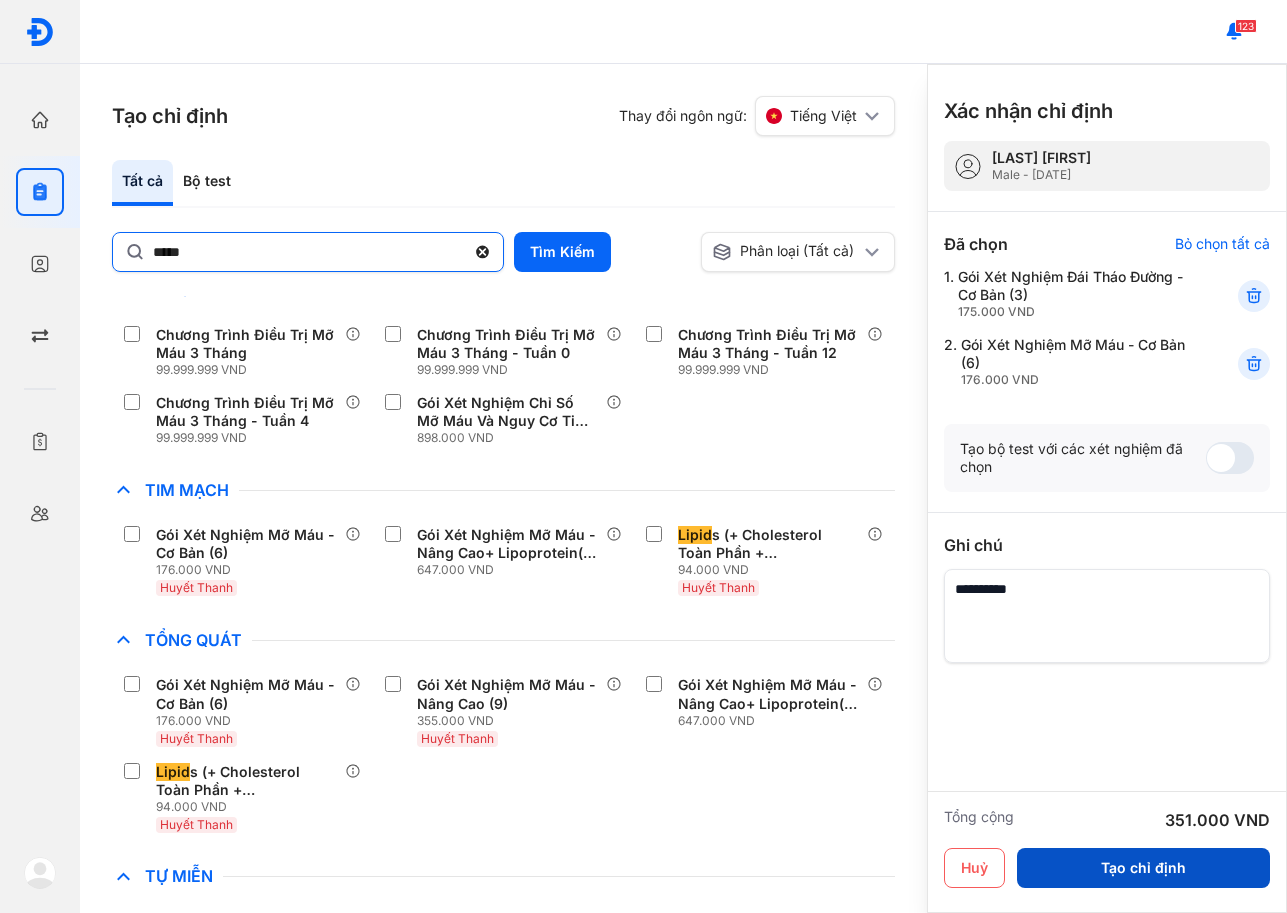 type on "**********" 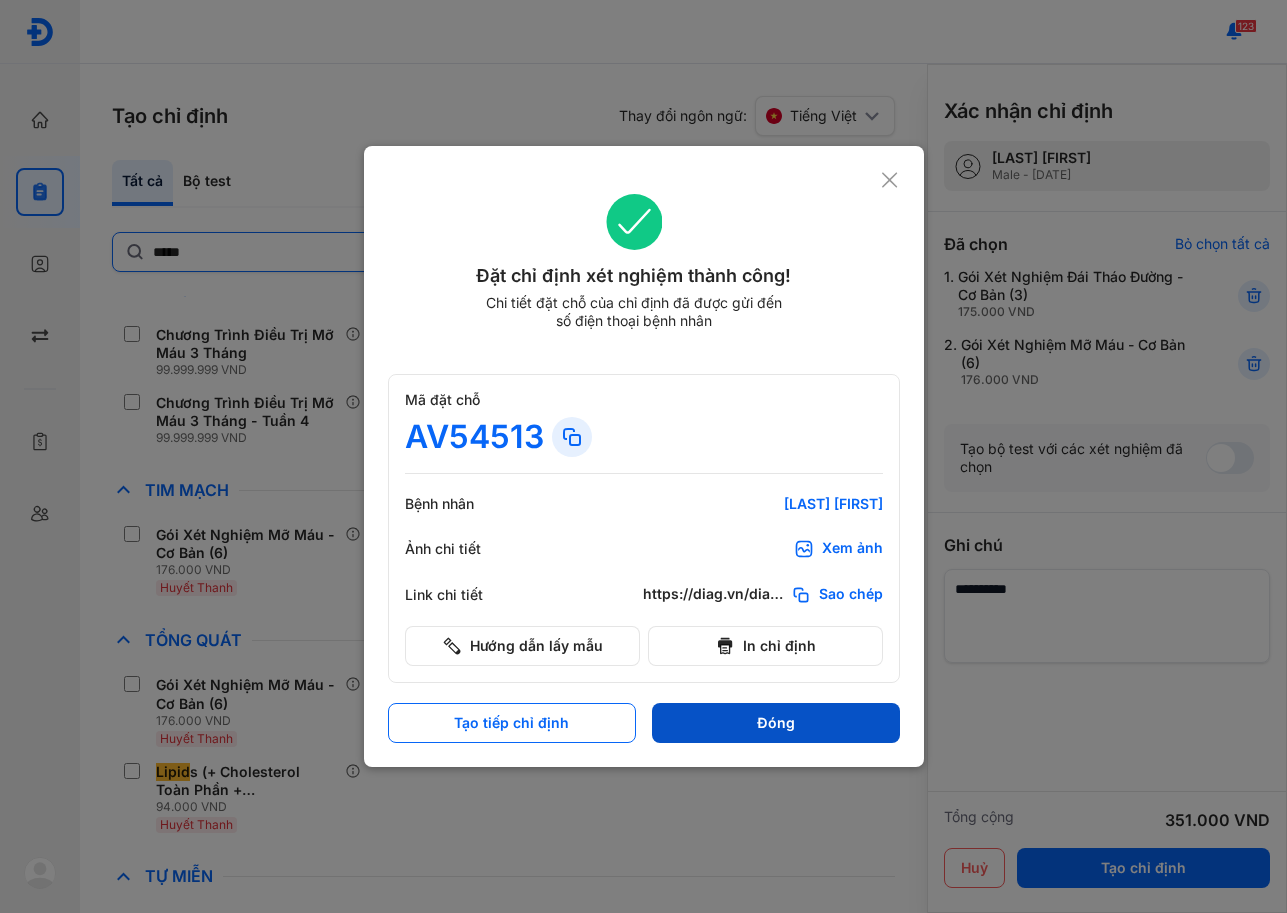 click on "Đóng" at bounding box center (776, 723) 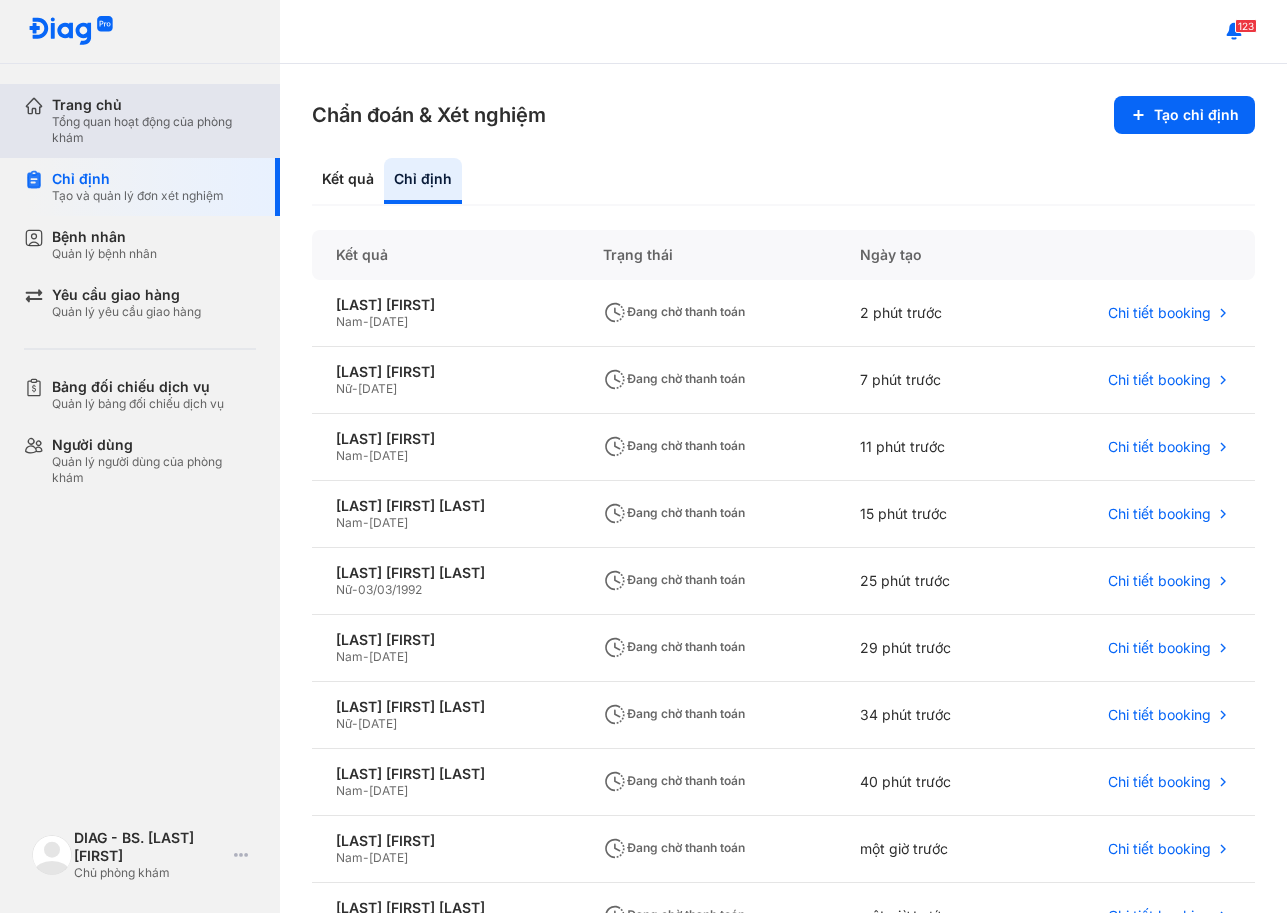 click on "Tổng quan hoạt động của phòng khám" at bounding box center [154, 130] 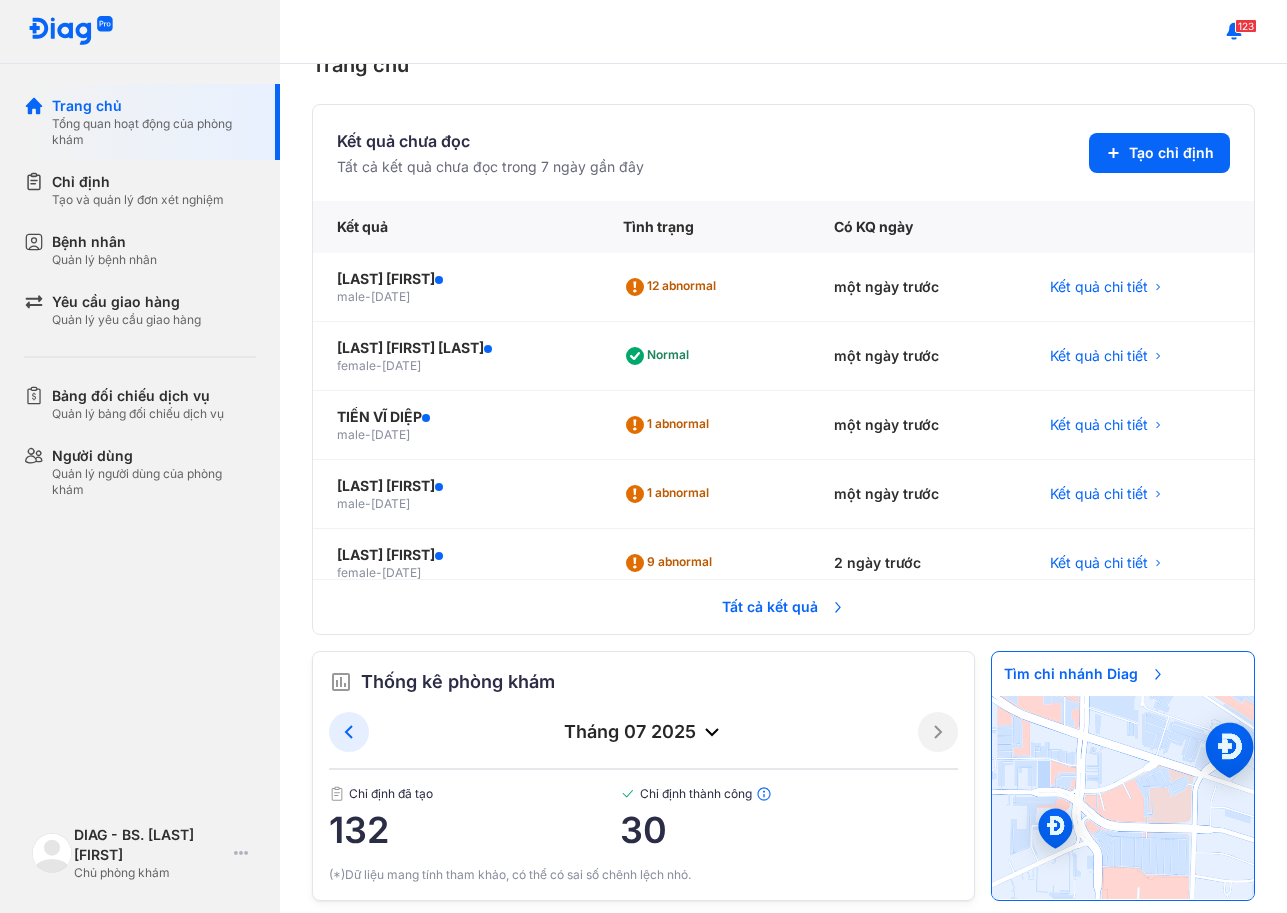 scroll, scrollTop: 66, scrollLeft: 0, axis: vertical 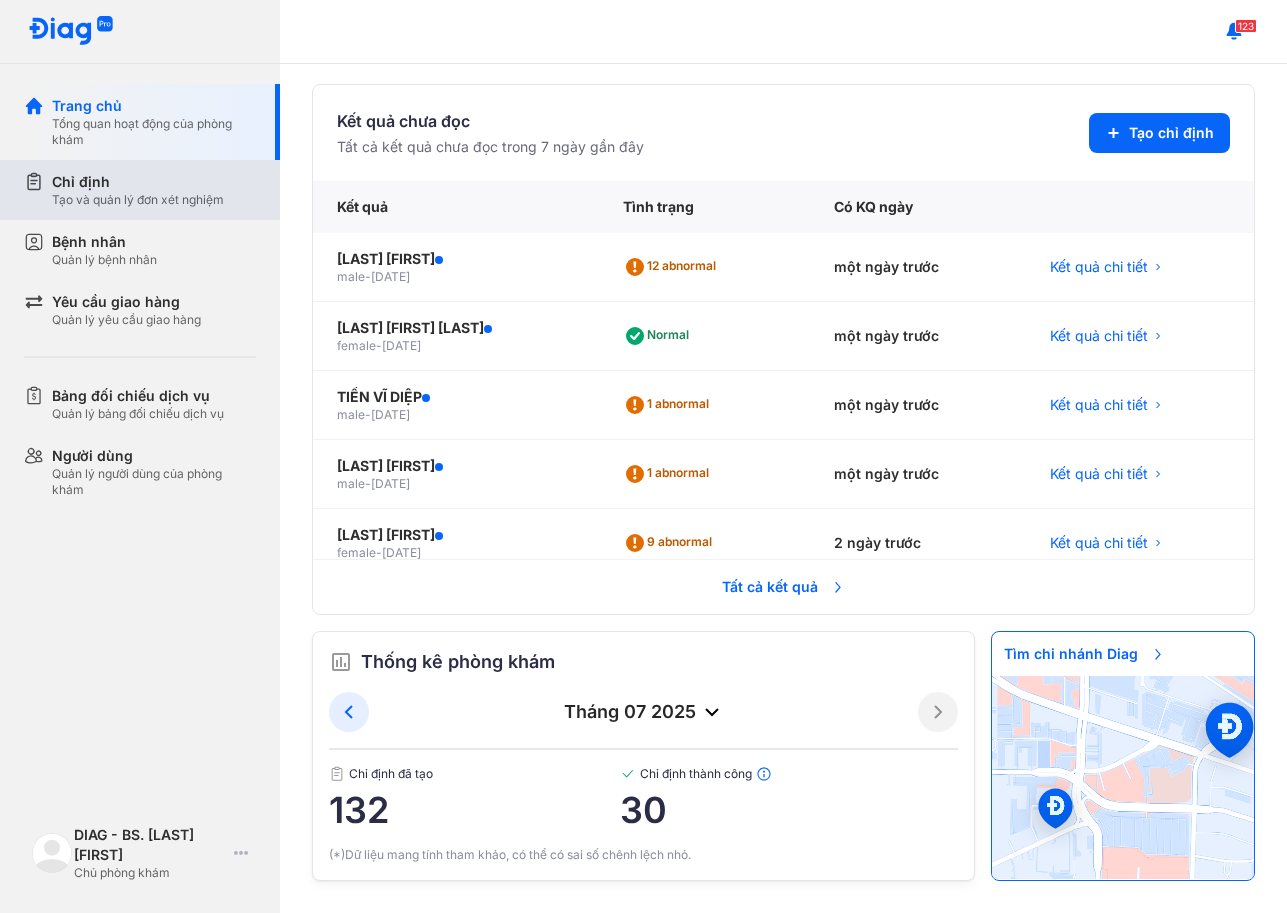 click on "Chỉ định" at bounding box center [138, 182] 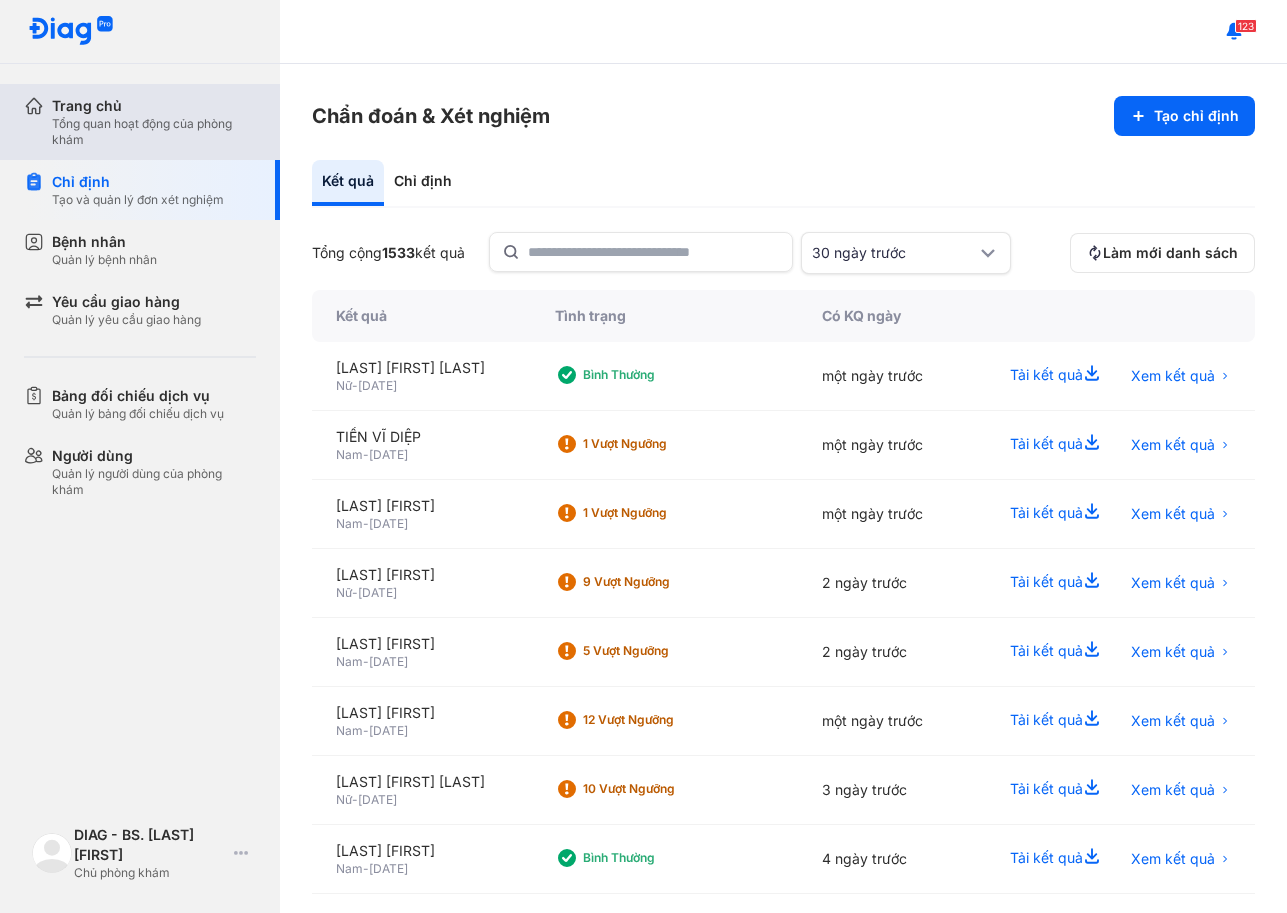 click on "Trang chủ Tổng quan hoạt động của phòng khám" at bounding box center (152, 122) 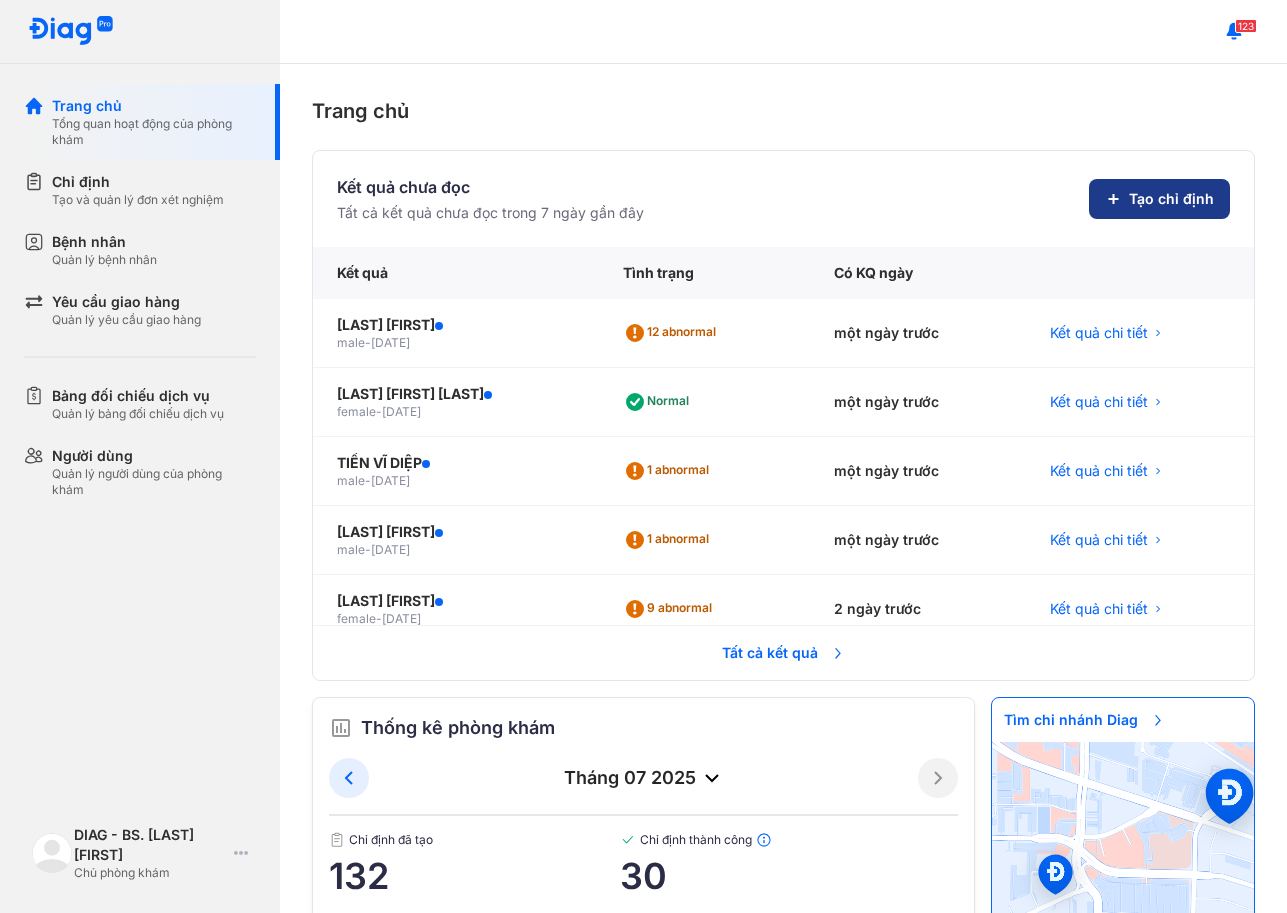 click on "Tạo chỉ định" 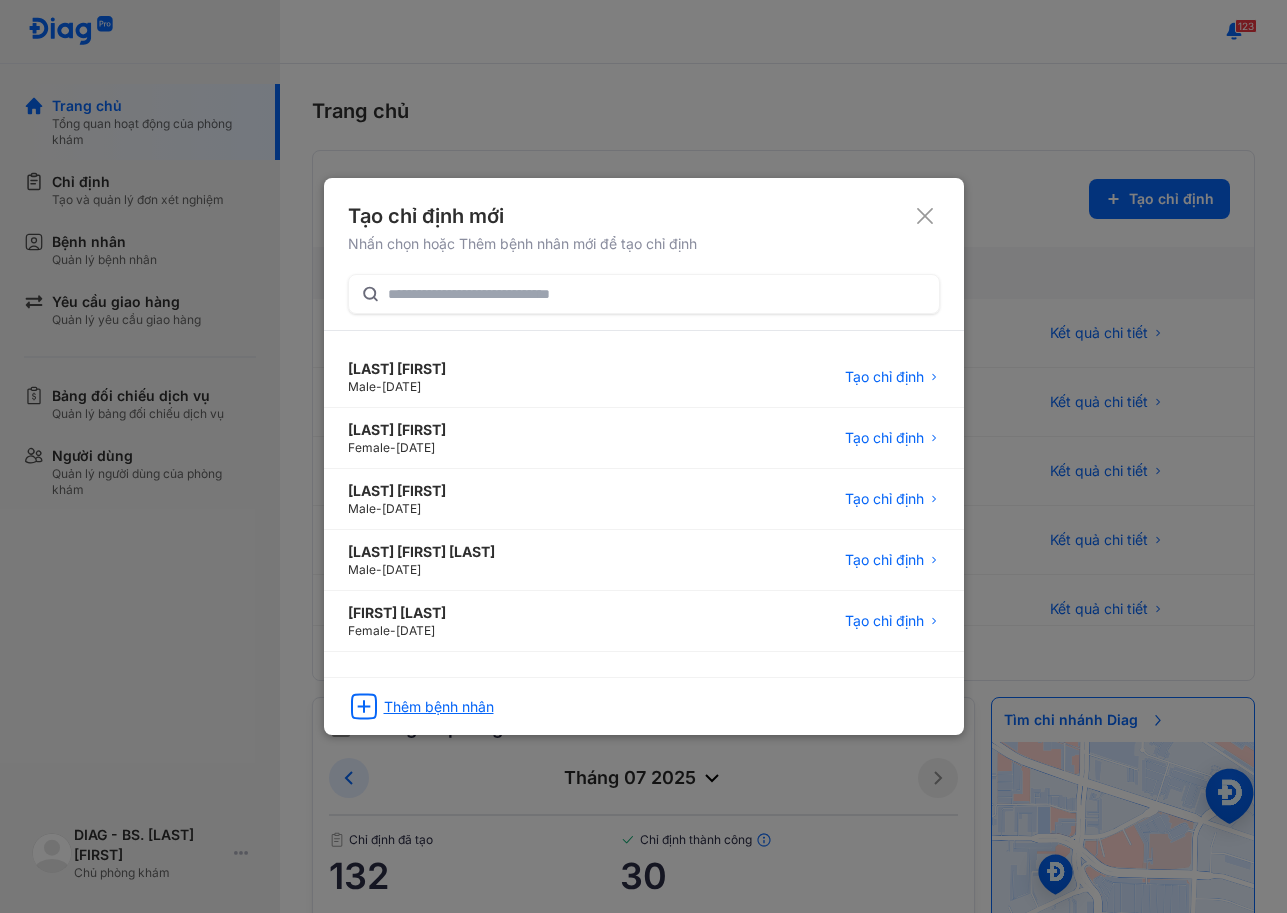 click on "Thêm bệnh nhân" at bounding box center [439, 707] 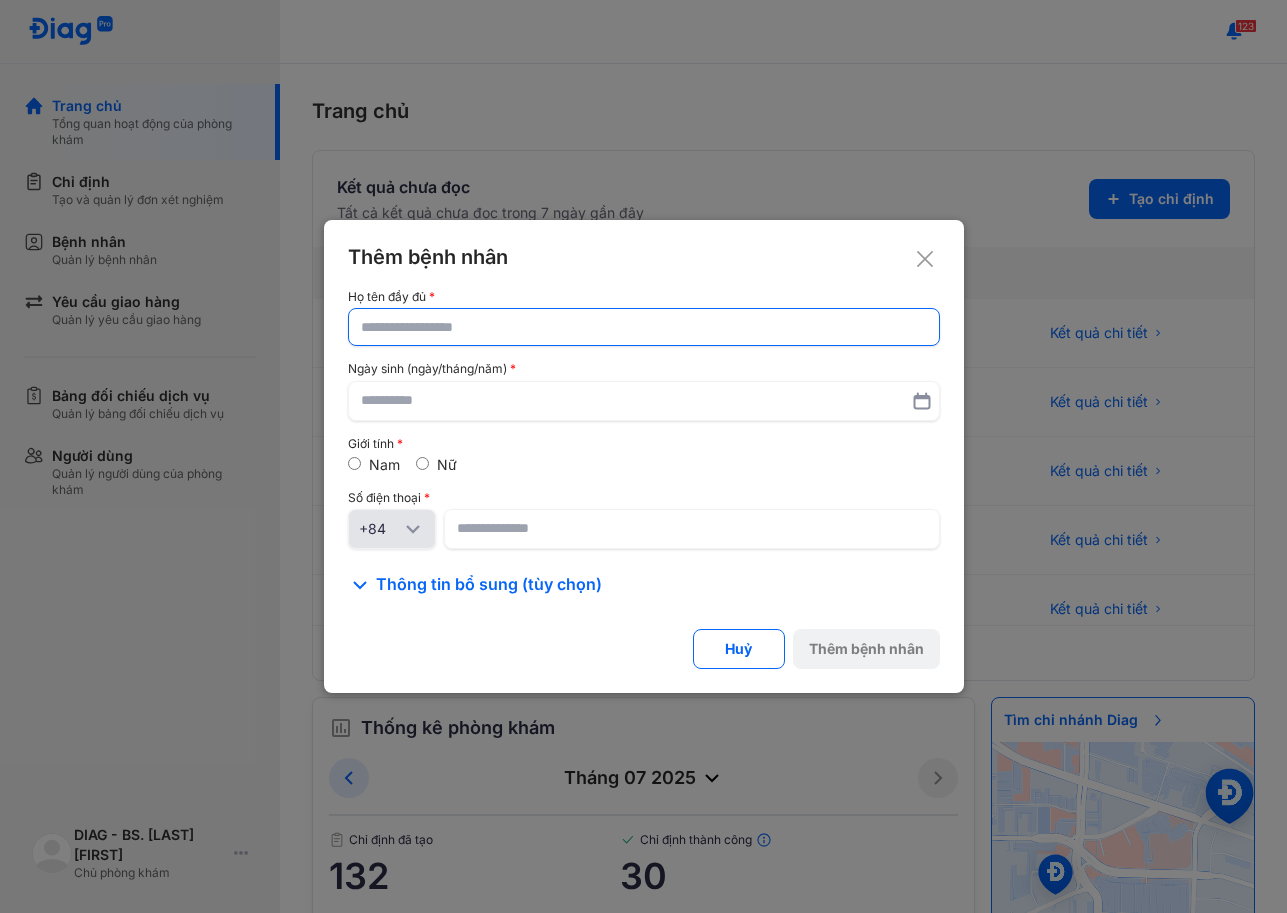 click 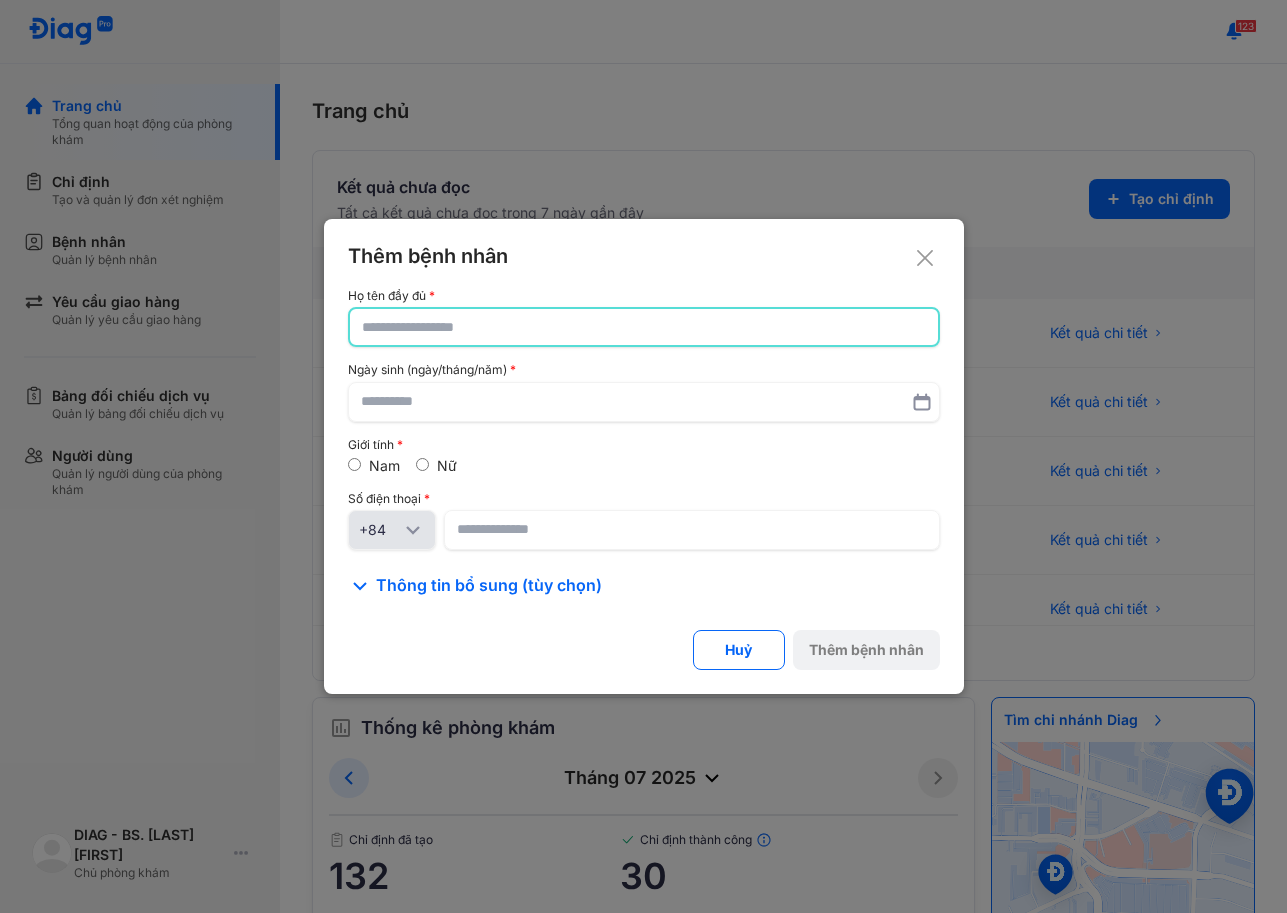paste on "**********" 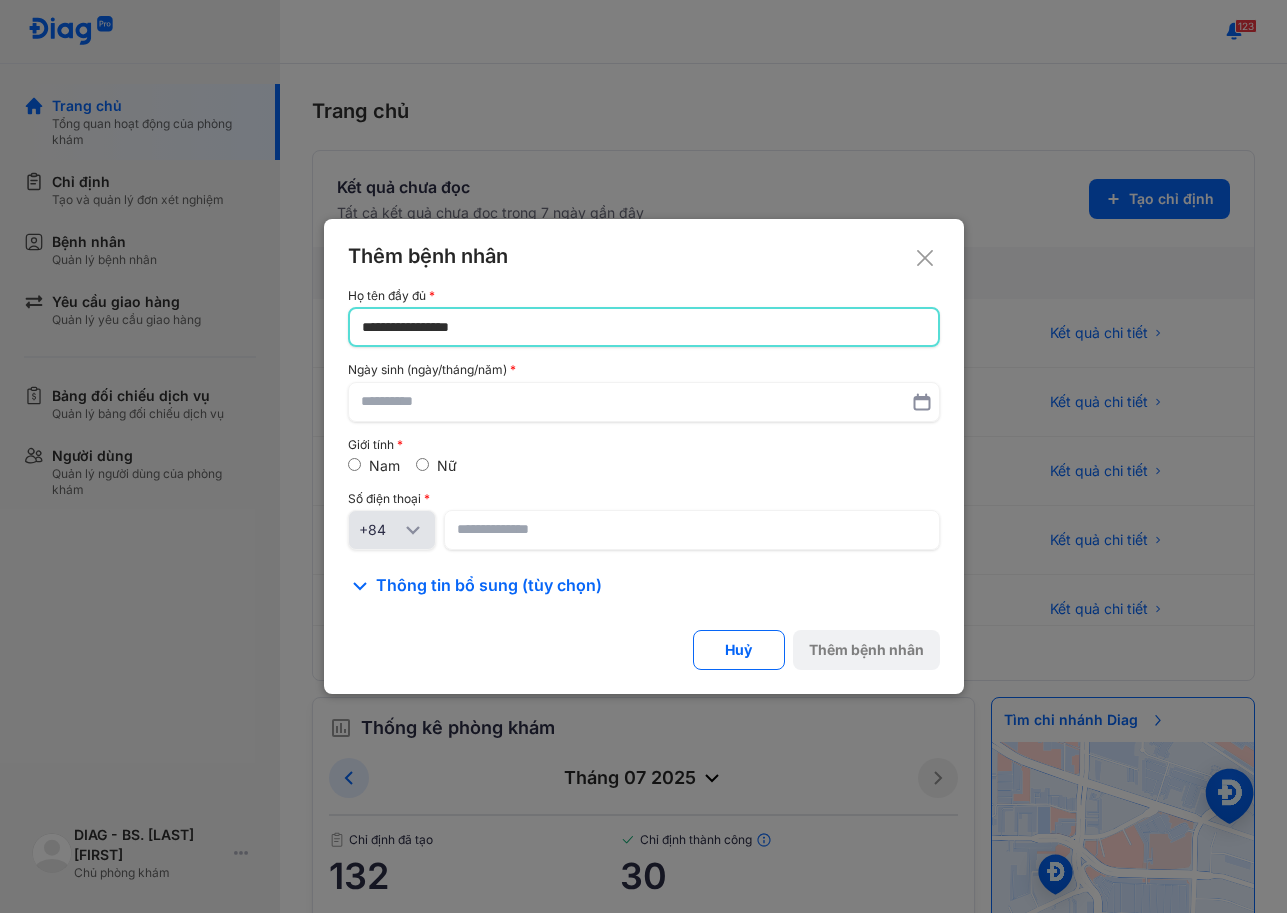 type on "**********" 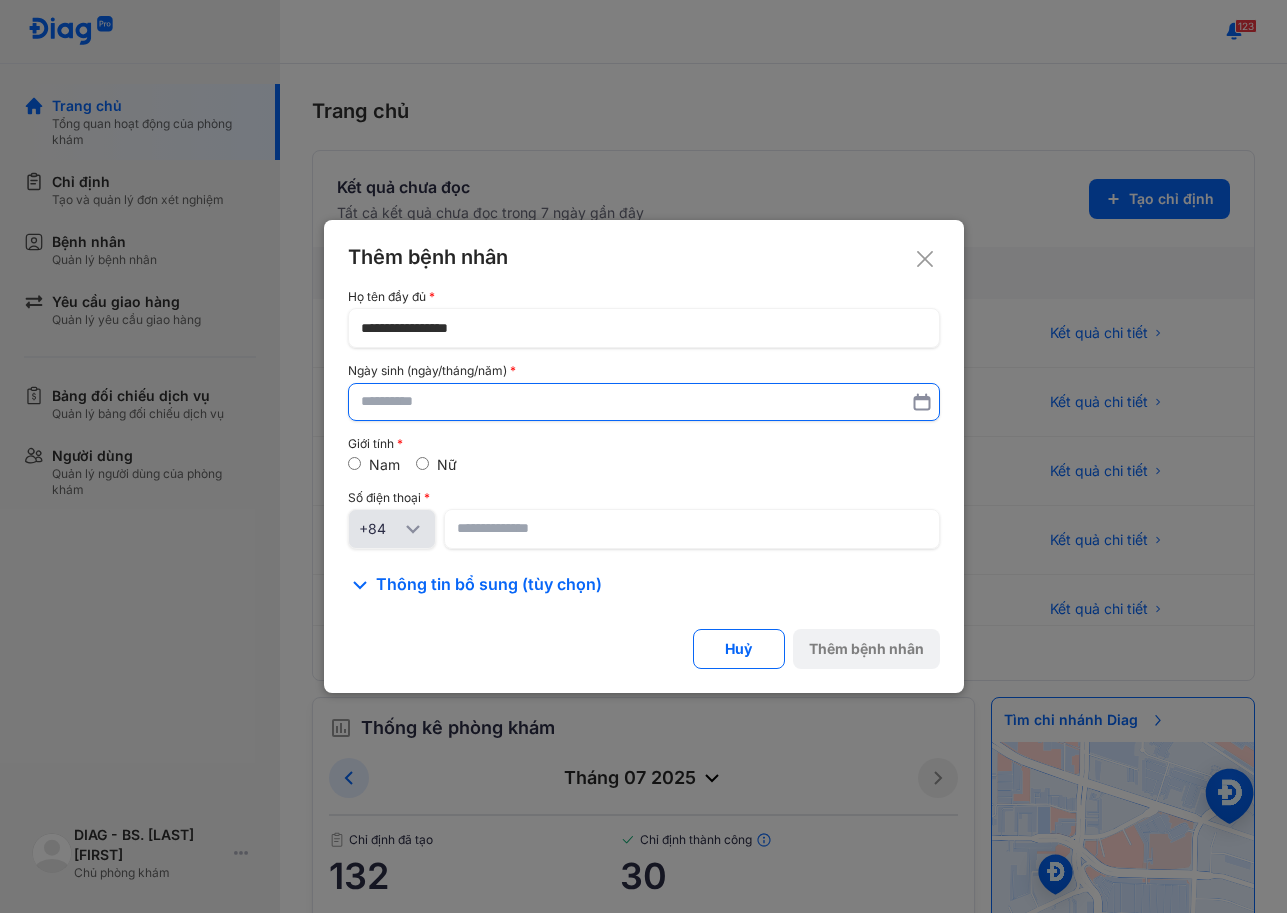 click at bounding box center (644, 402) 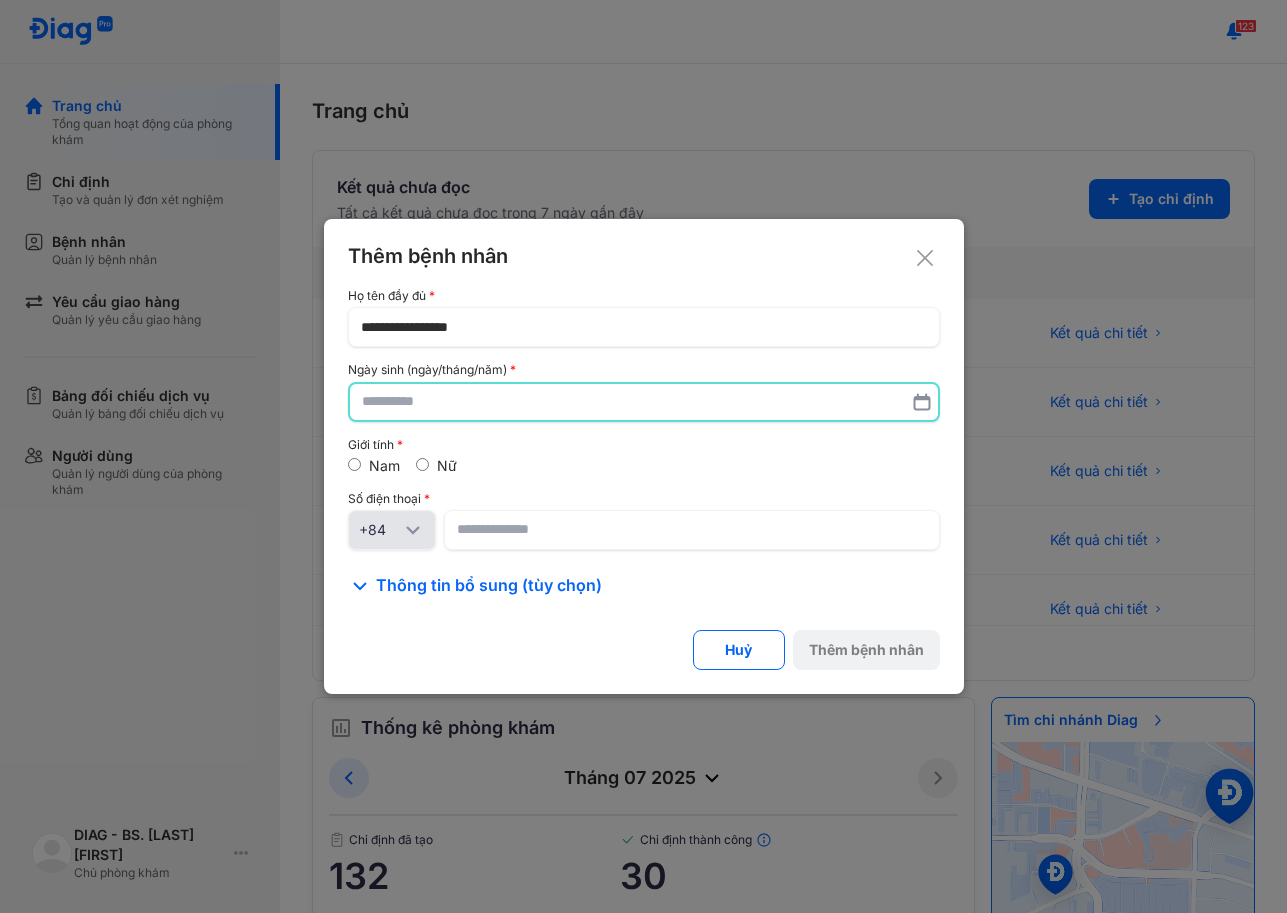 paste on "**********" 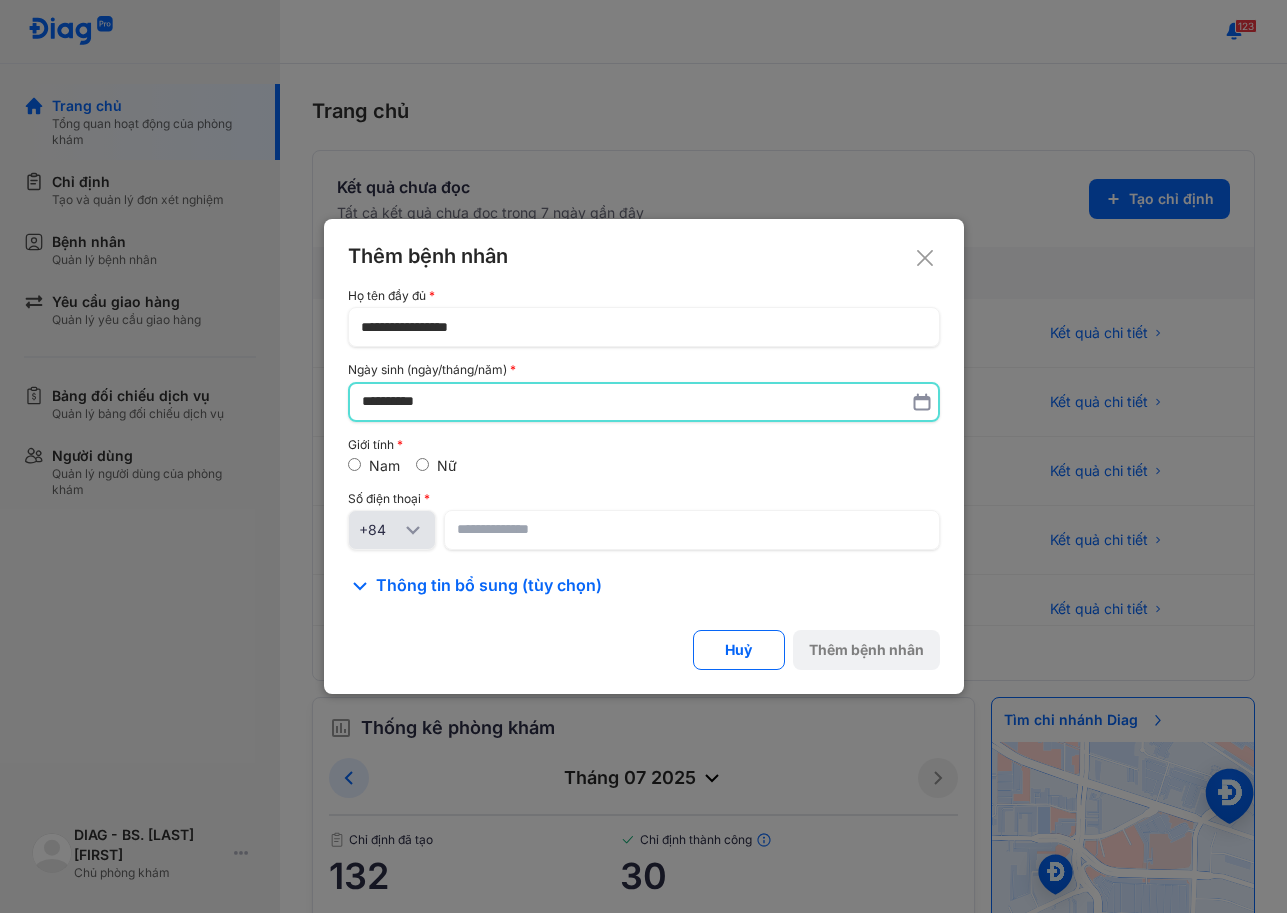 type on "**********" 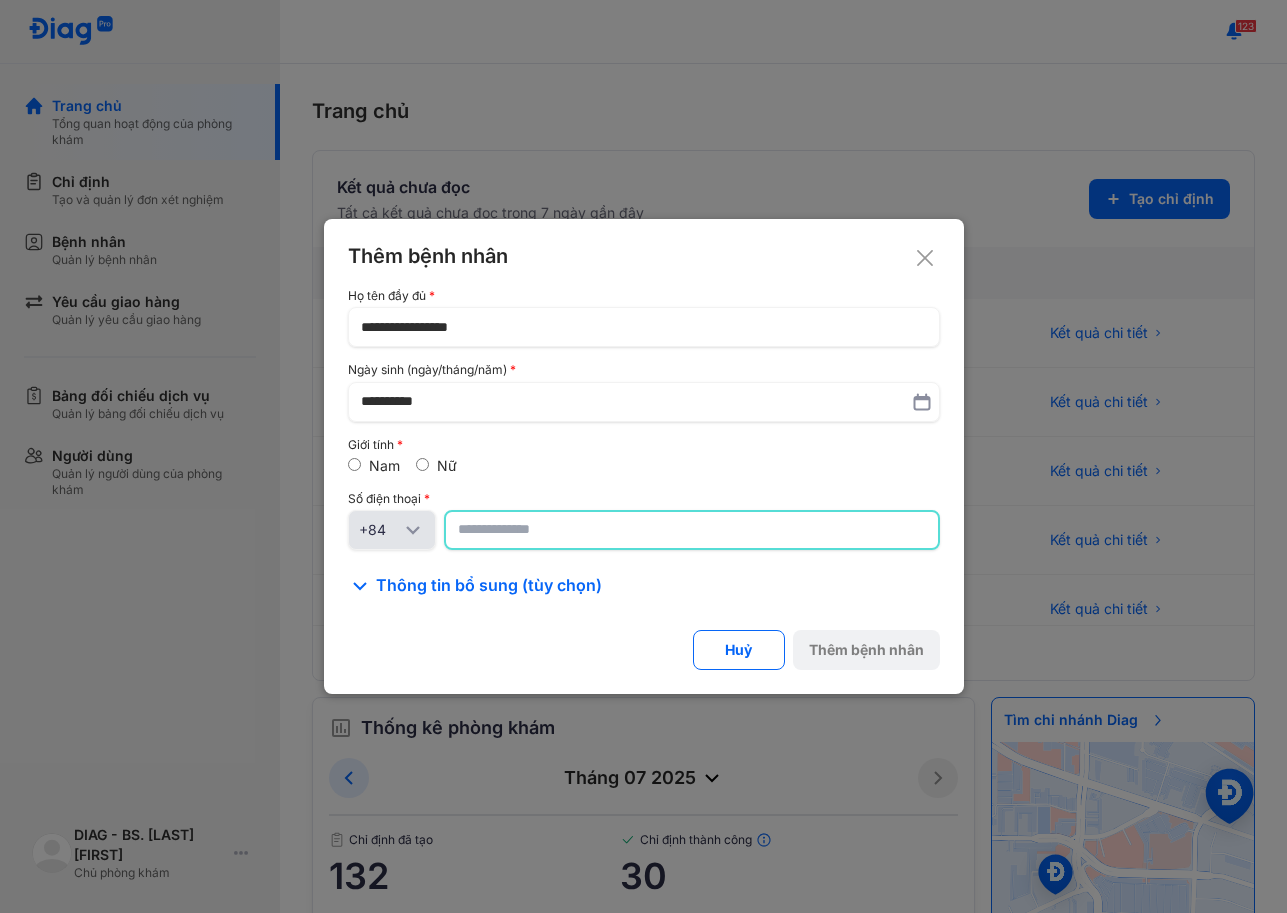 click 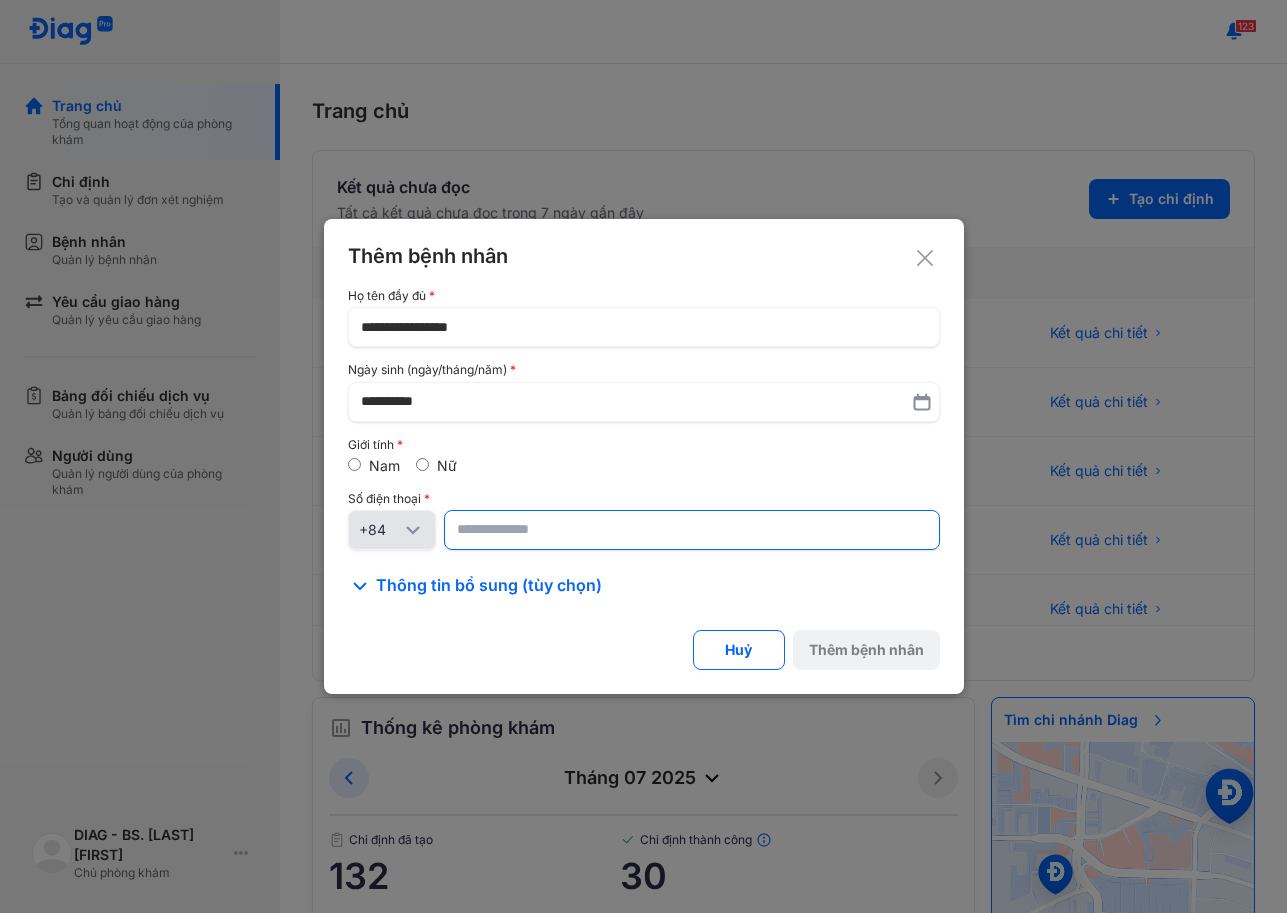 click 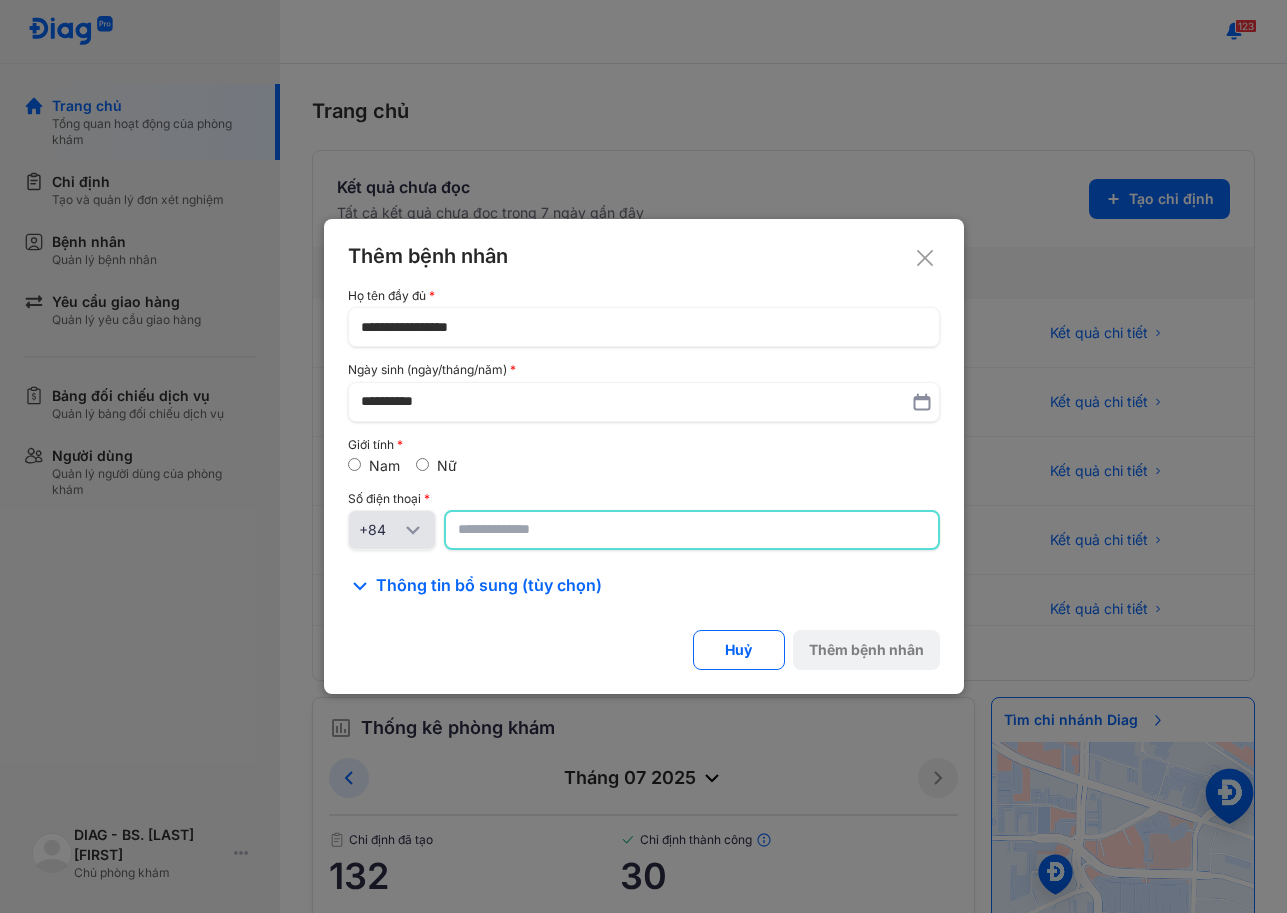 paste on "**********" 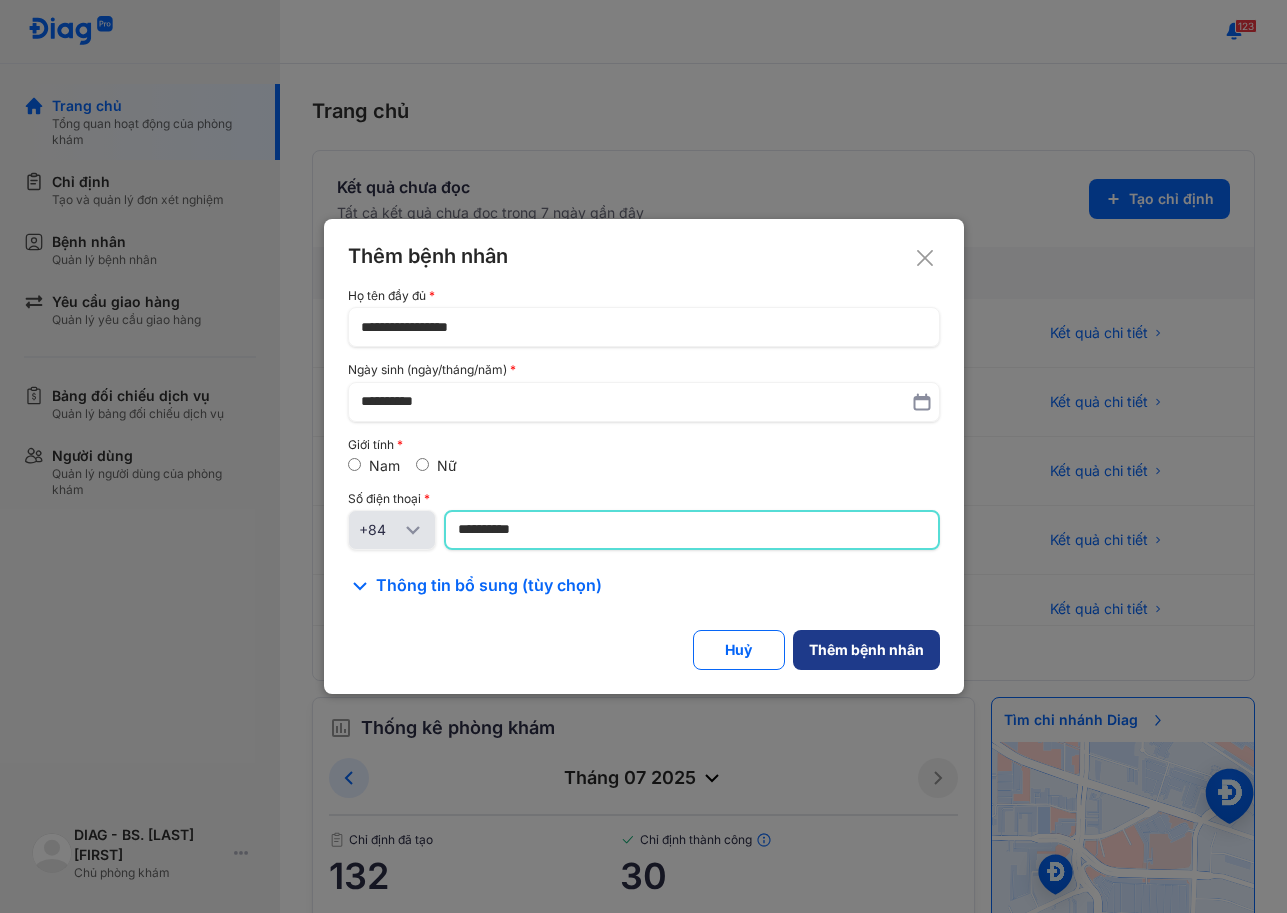 type on "**********" 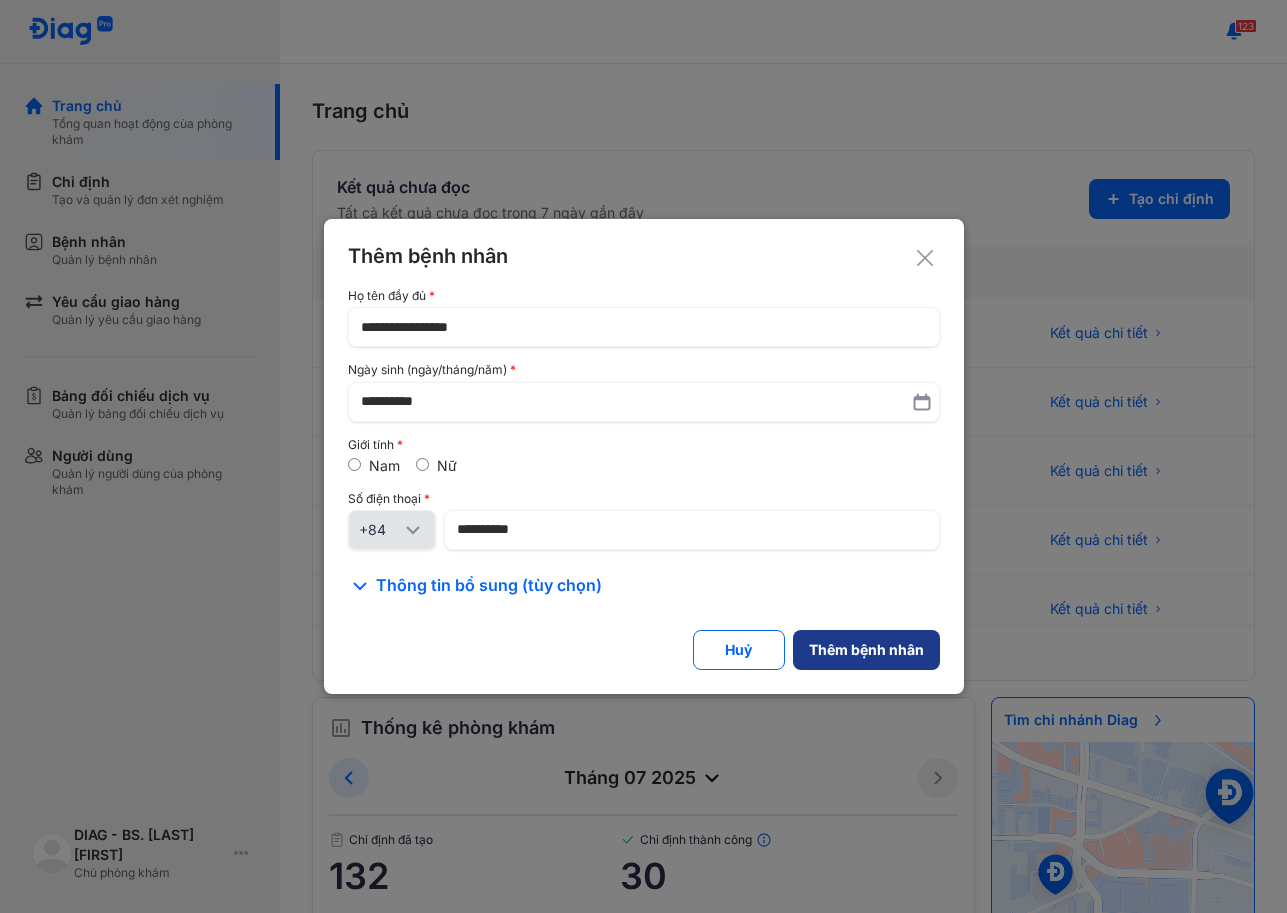 click on "Thêm bệnh nhân" 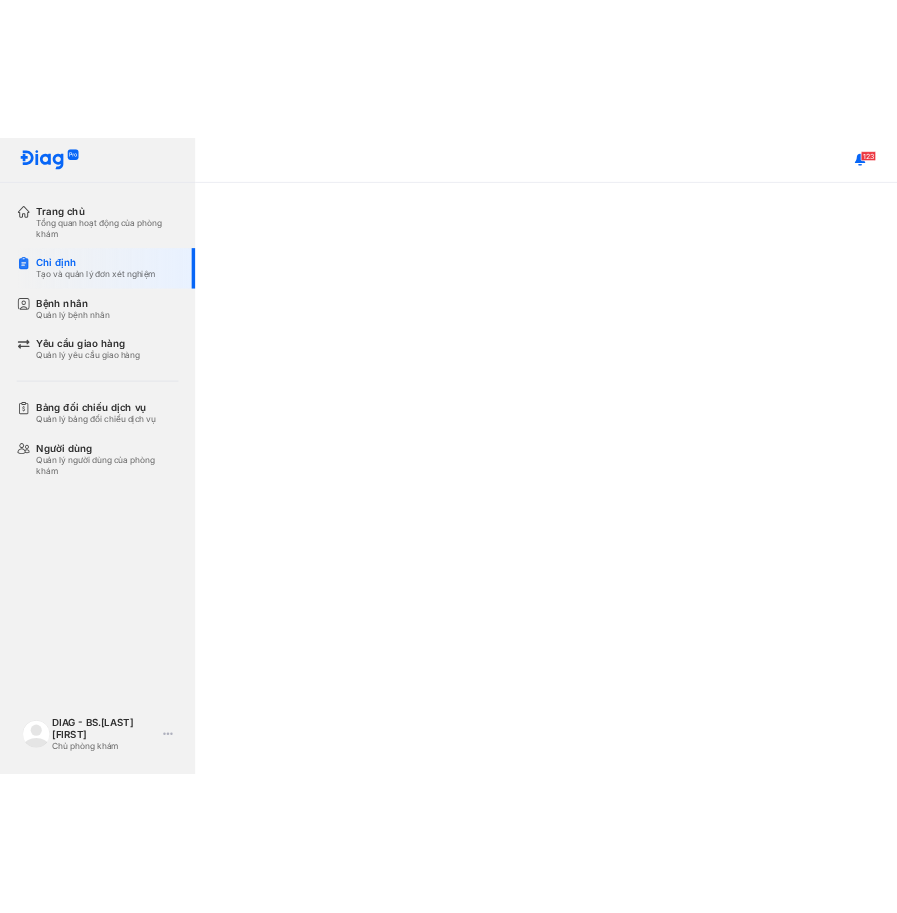 scroll, scrollTop: 0, scrollLeft: 0, axis: both 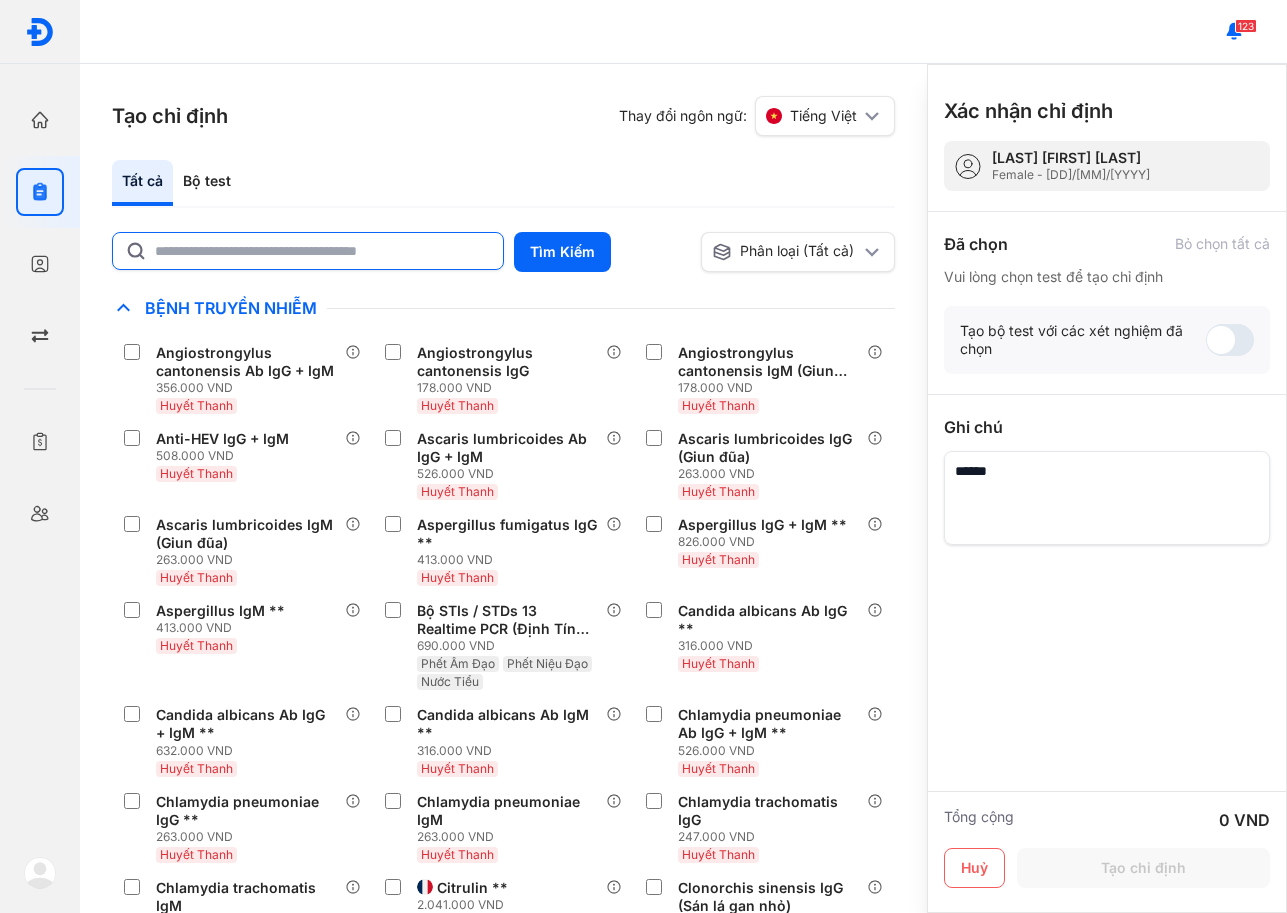 click 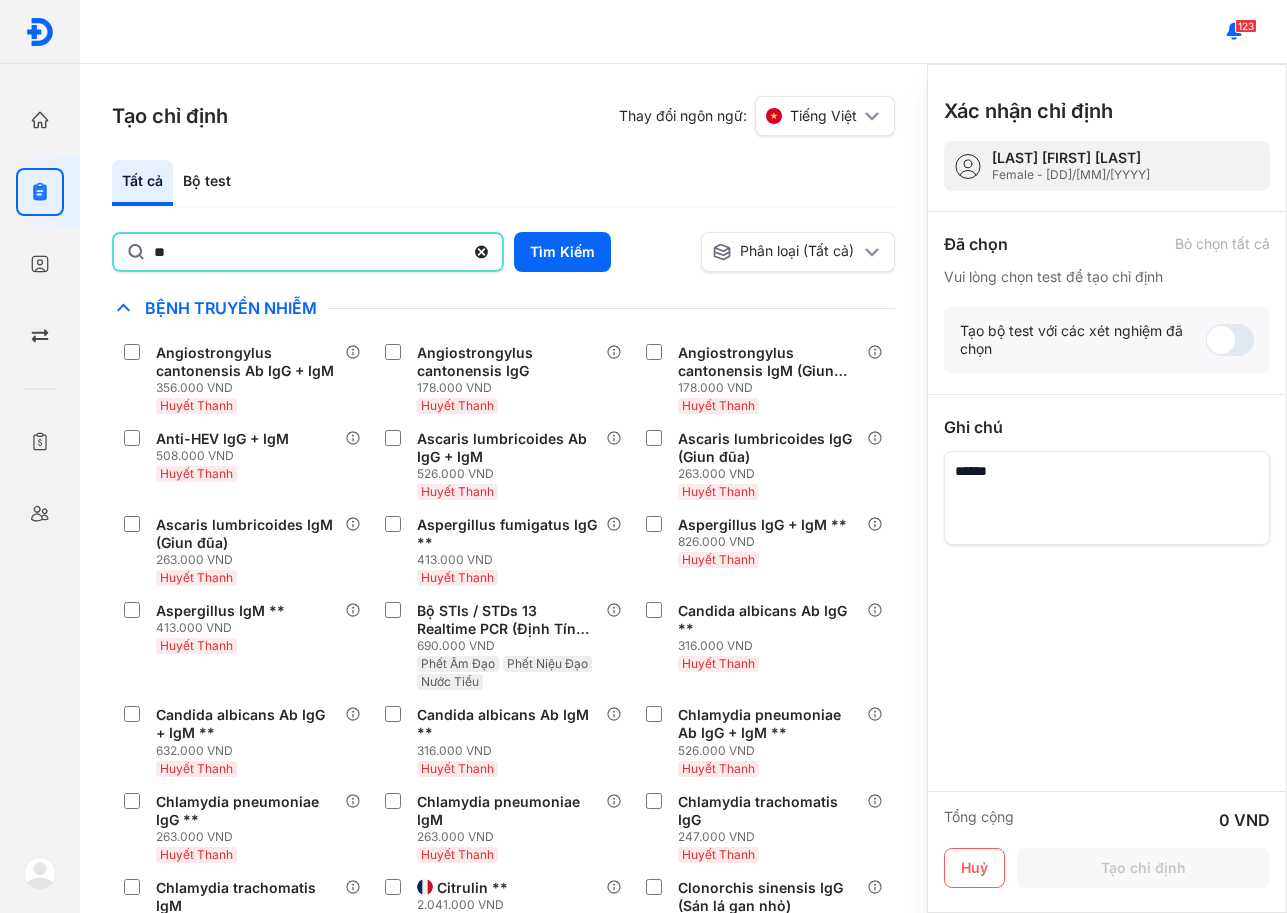 type on "**" 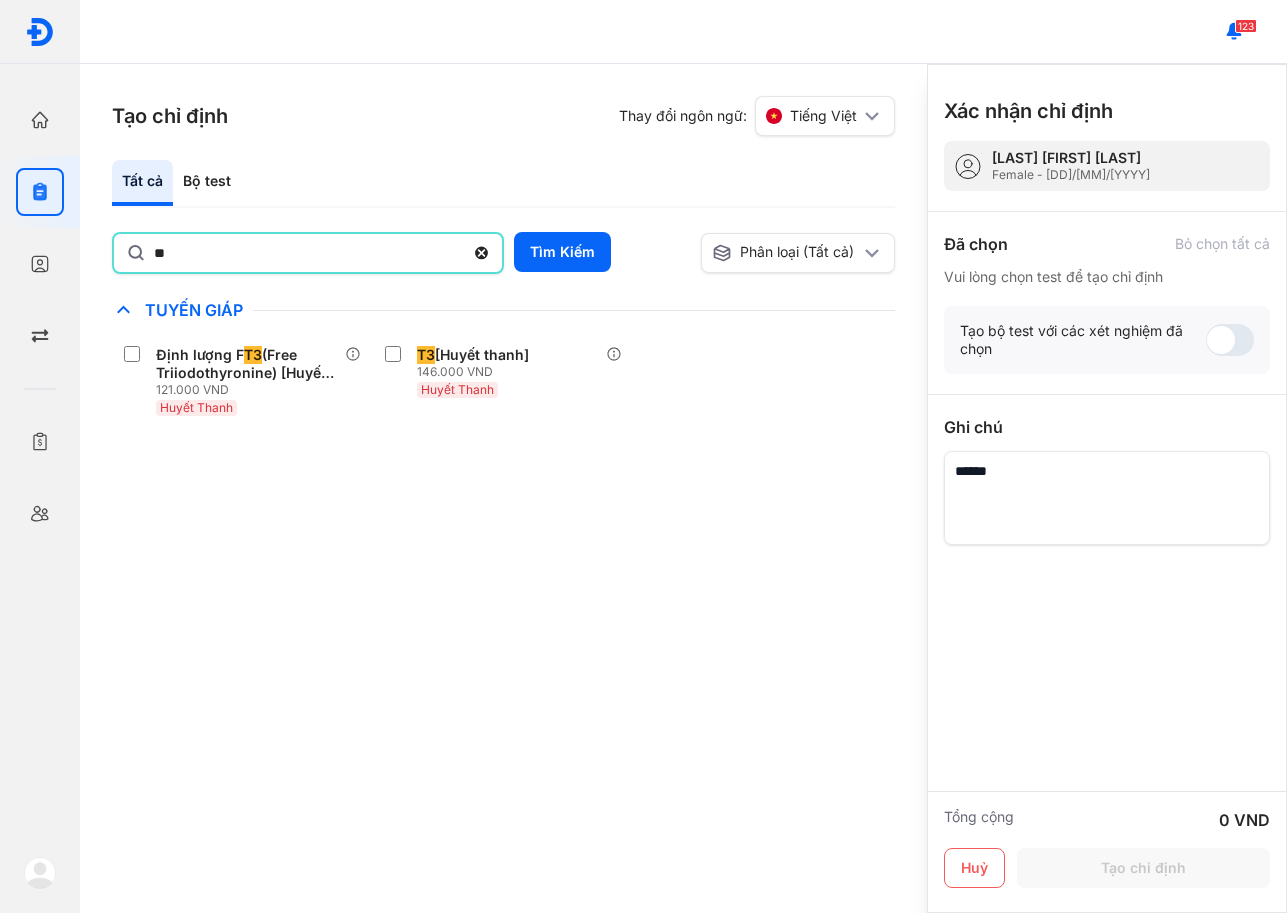 click on "Chỉ định nhiều nhất Bệnh Truyền Nhiễm Chẩn Đoán Hình Ảnh Chất Gây Nghiện COVID Di Truyền Dị Ứng Điện Di Độc Chất Đông Máu Gan Hô Hấp Huyết Học Khác Ký Sinh Trùng Nội Tiết Tố & Hóoc-môn Sản Phụ Khoa Sàng Lọc Tiền Sinh STIs Sức Khỏe Nam Giới Thận Tiểu Đường Tim Mạch Tổng Quát Tuyến Giáp Định lượng F T3 (Free Triiodothyronine) [Huyết Thanh]* 121.000 VND Huyết Thanh T3 [Huyết thanh] 146.000 VND Huyết Thanh Tự Miễn Ung Thư Vi Chất Vi Sinh Viêm Gan Yếu Tố Viêm" at bounding box center [503, 605] 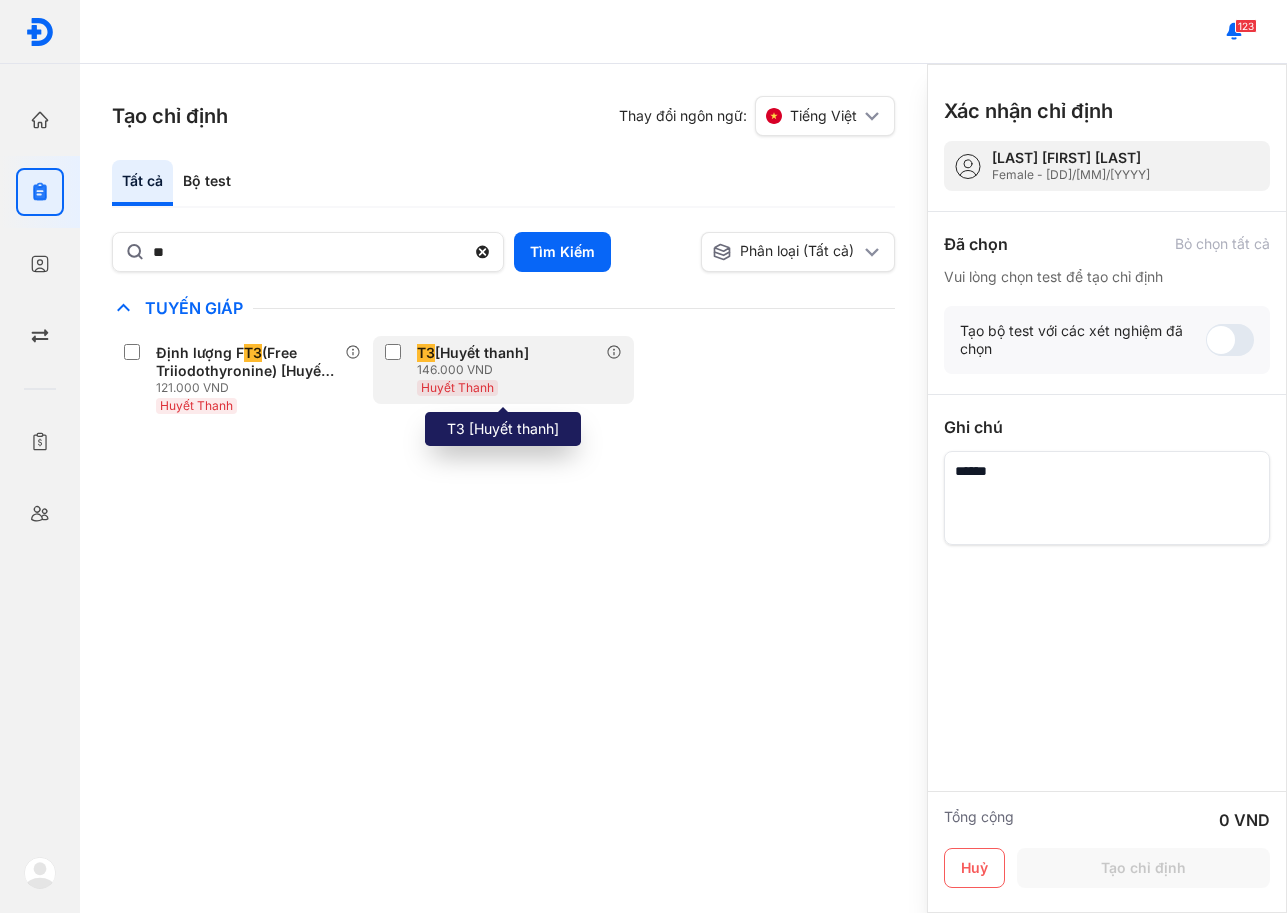 click on "146.000 VND" at bounding box center [477, 370] 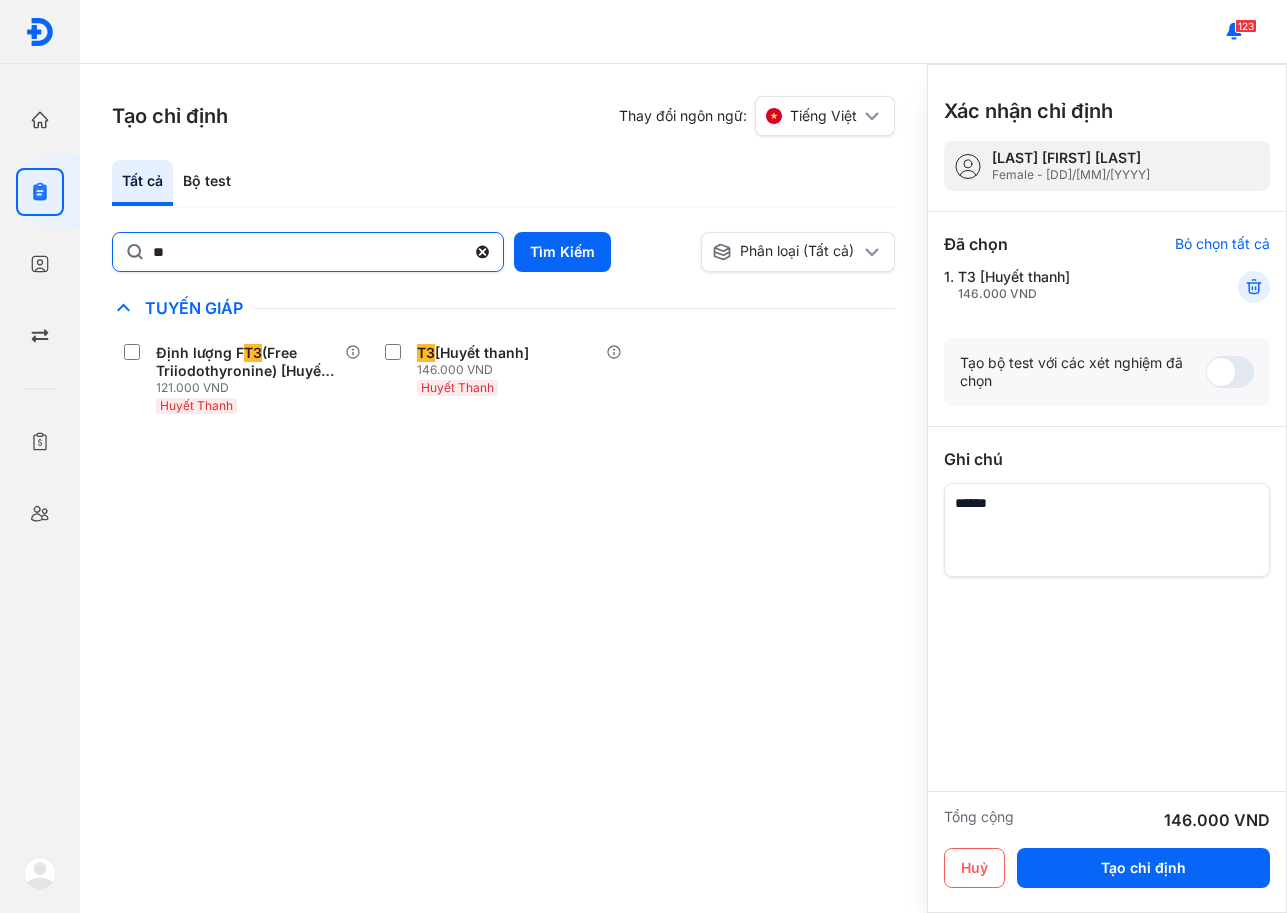 click 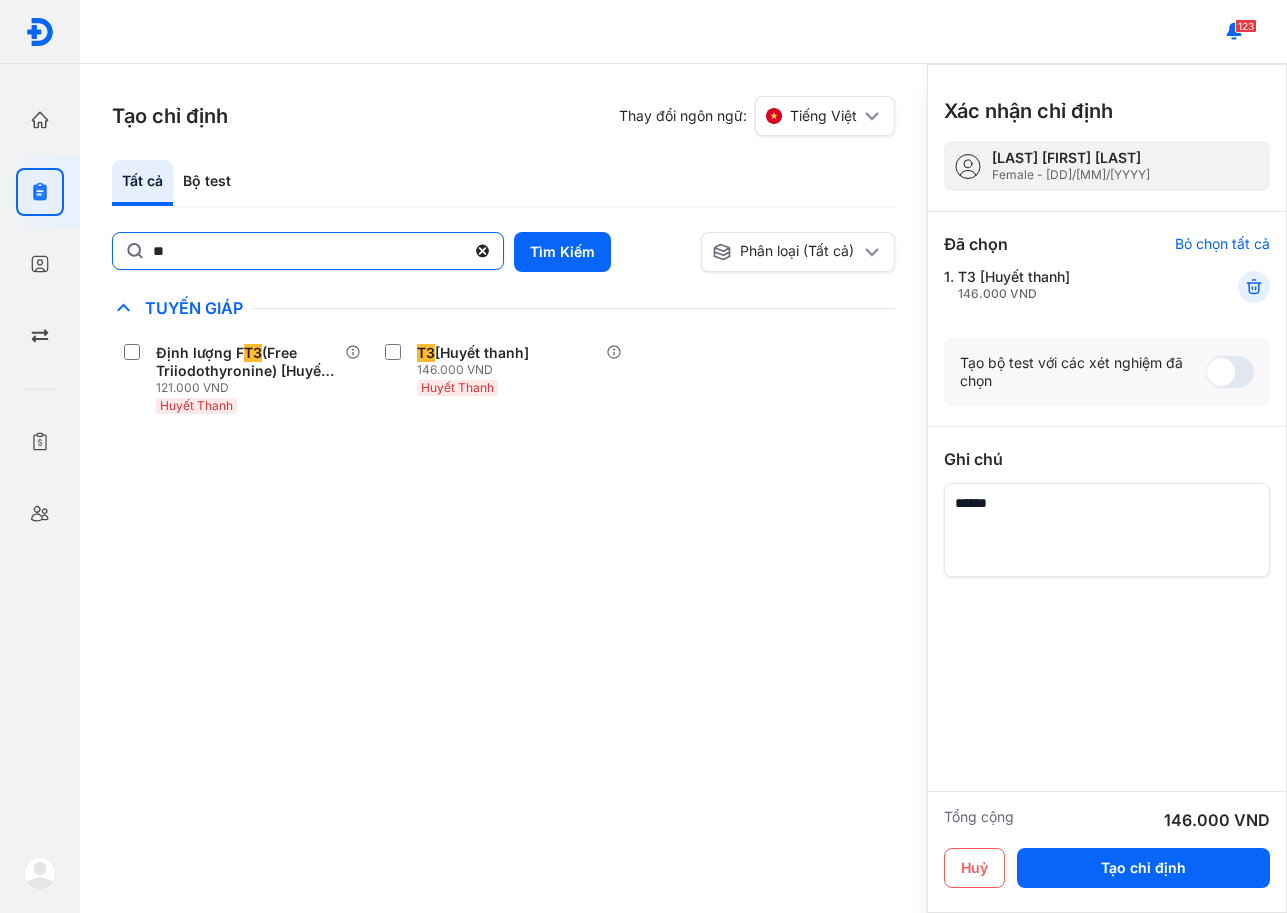 click on "**" 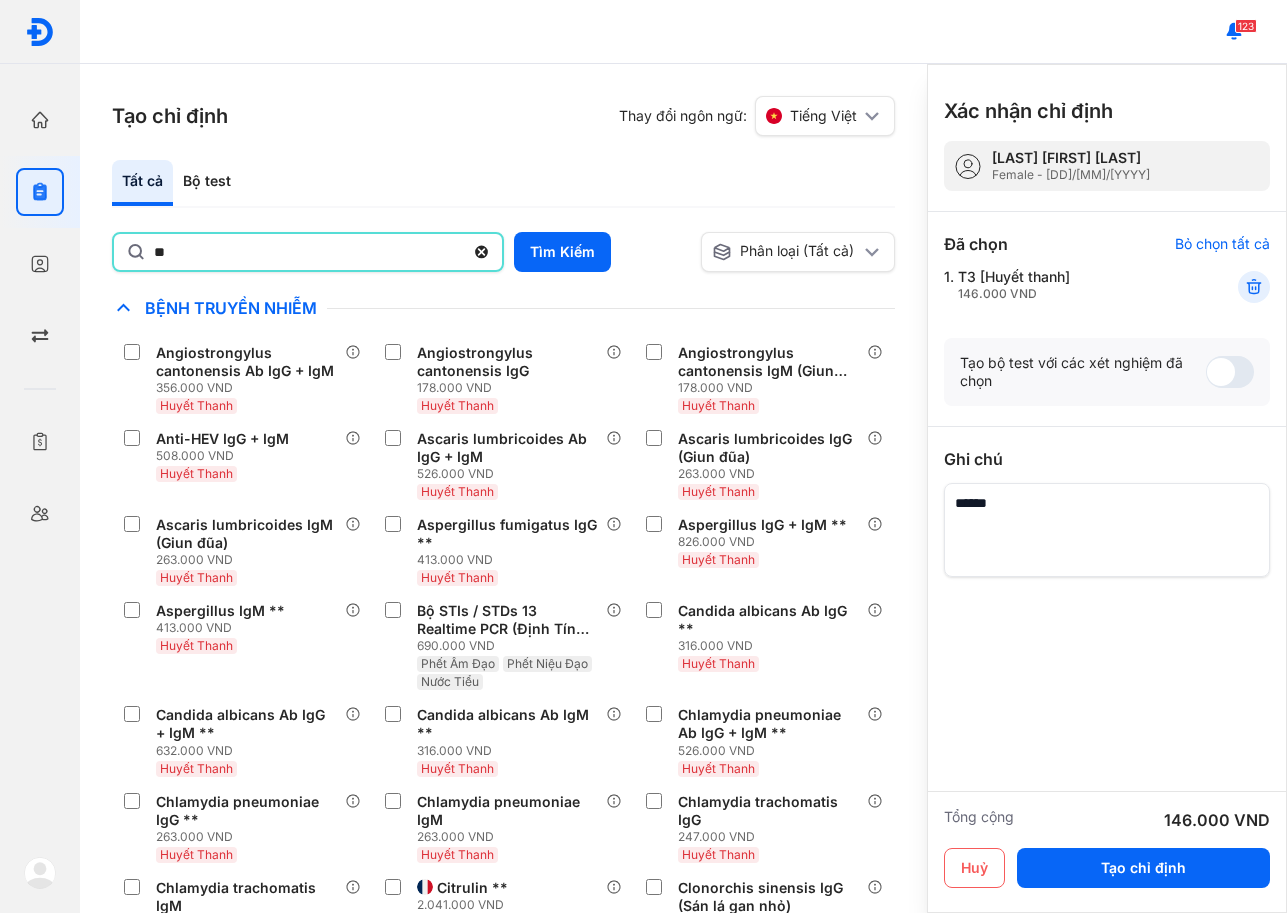 type on "**" 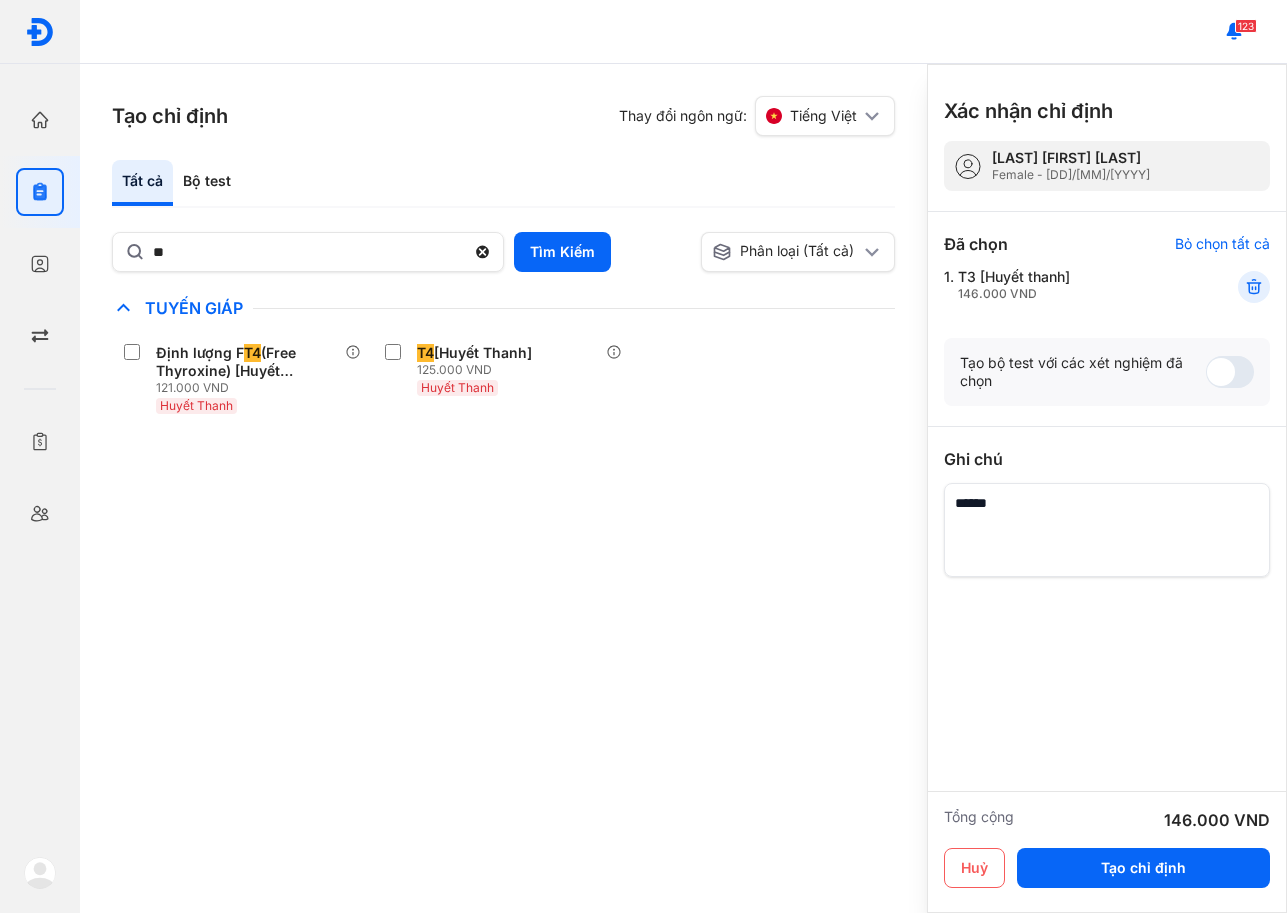 click on "Định lượng FT4 (Free Thyroxine) [Huyết Thanh]* 121.000 VND Huyết Thanh T4 [Huyết Thanh] 125.000 VND Huyết Thanh" at bounding box center [503, 379] 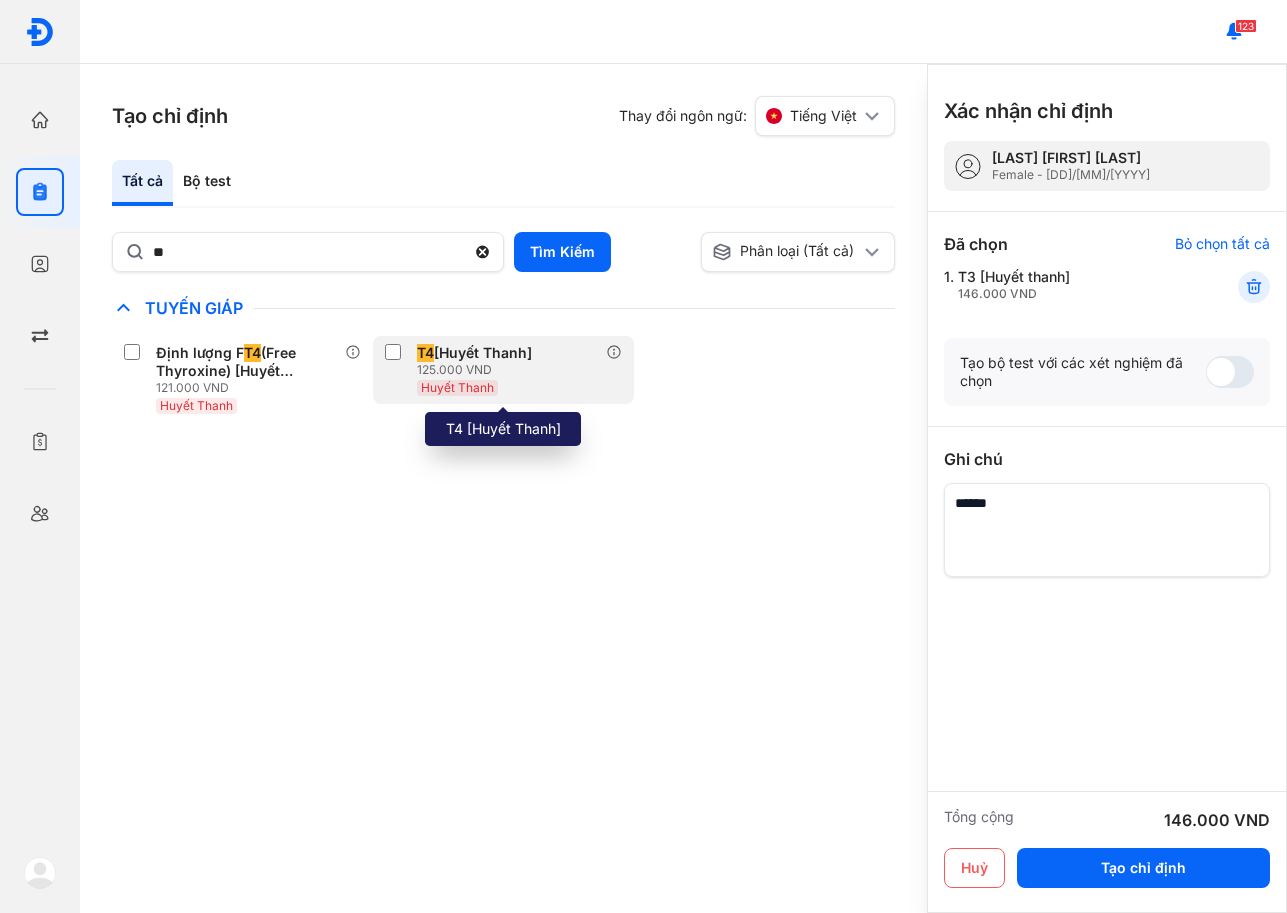 click on "125.000 VND" at bounding box center (478, 370) 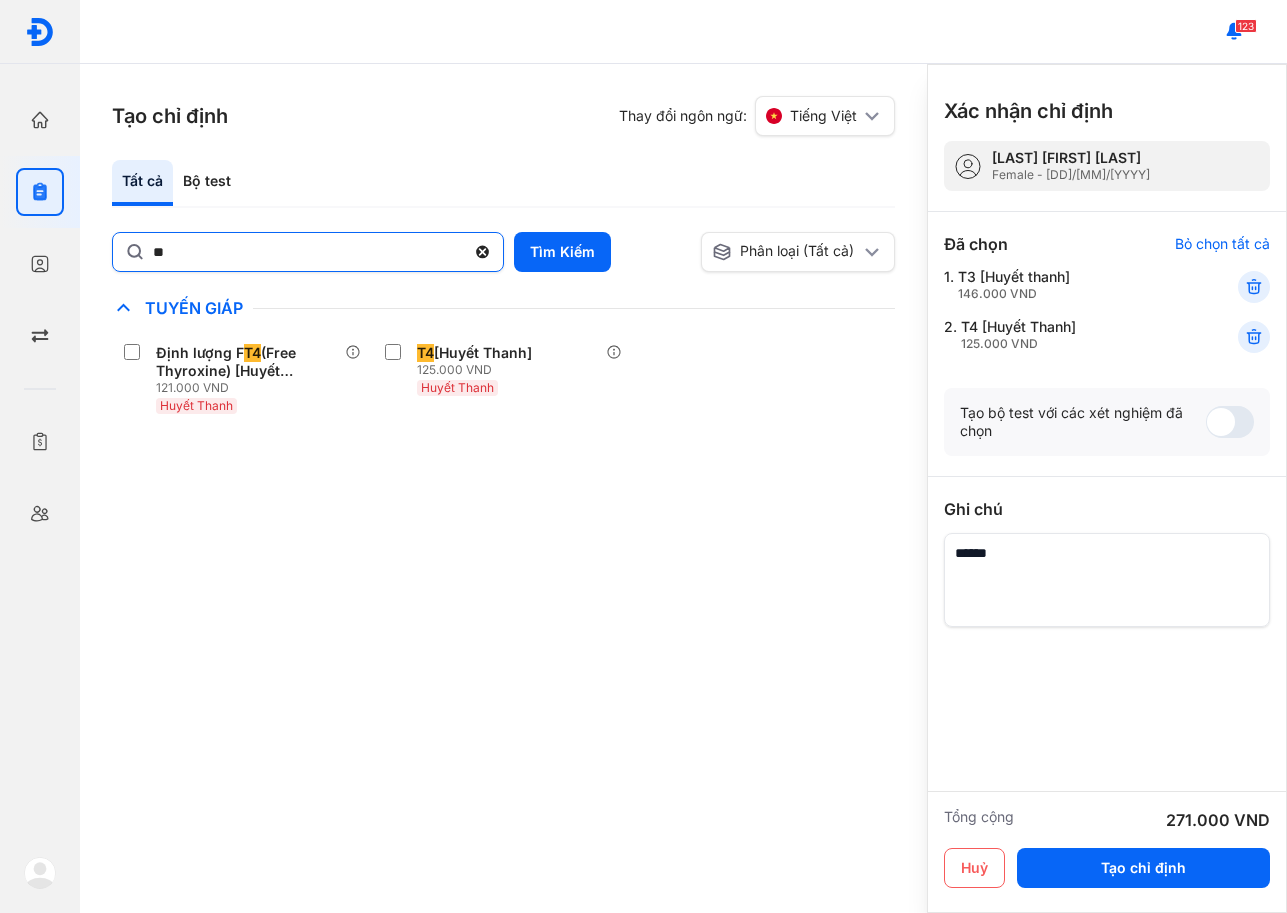 click 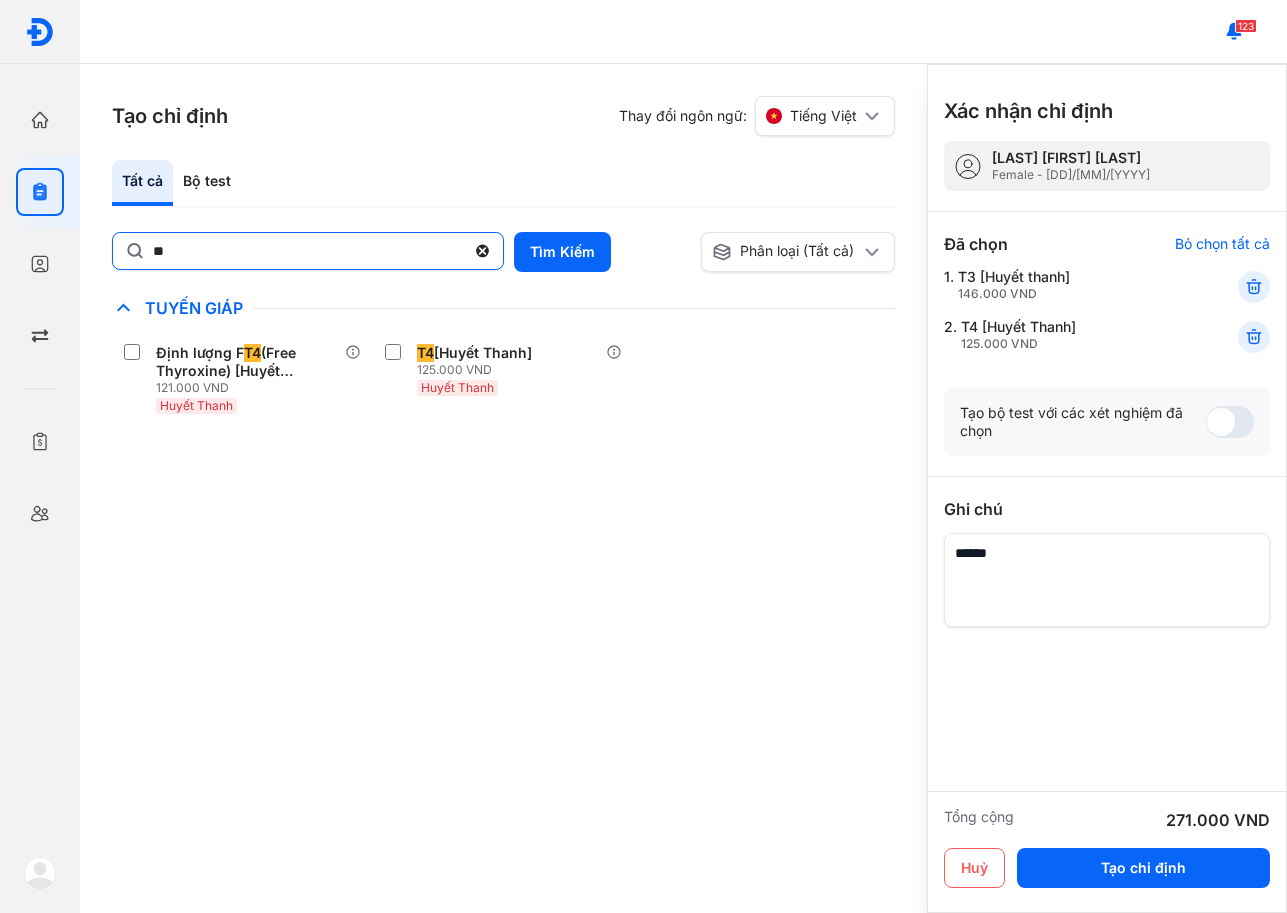 click on "**" 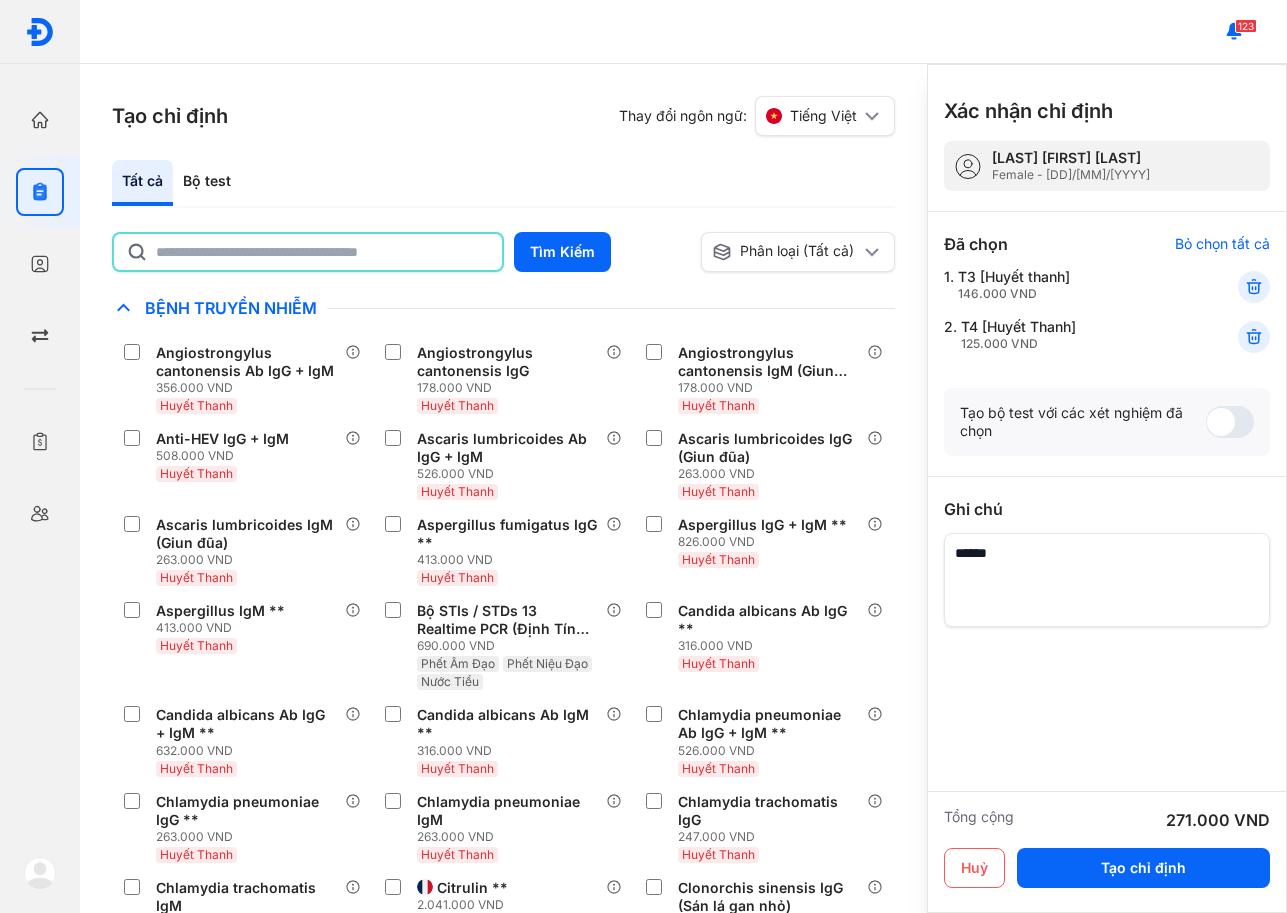 click 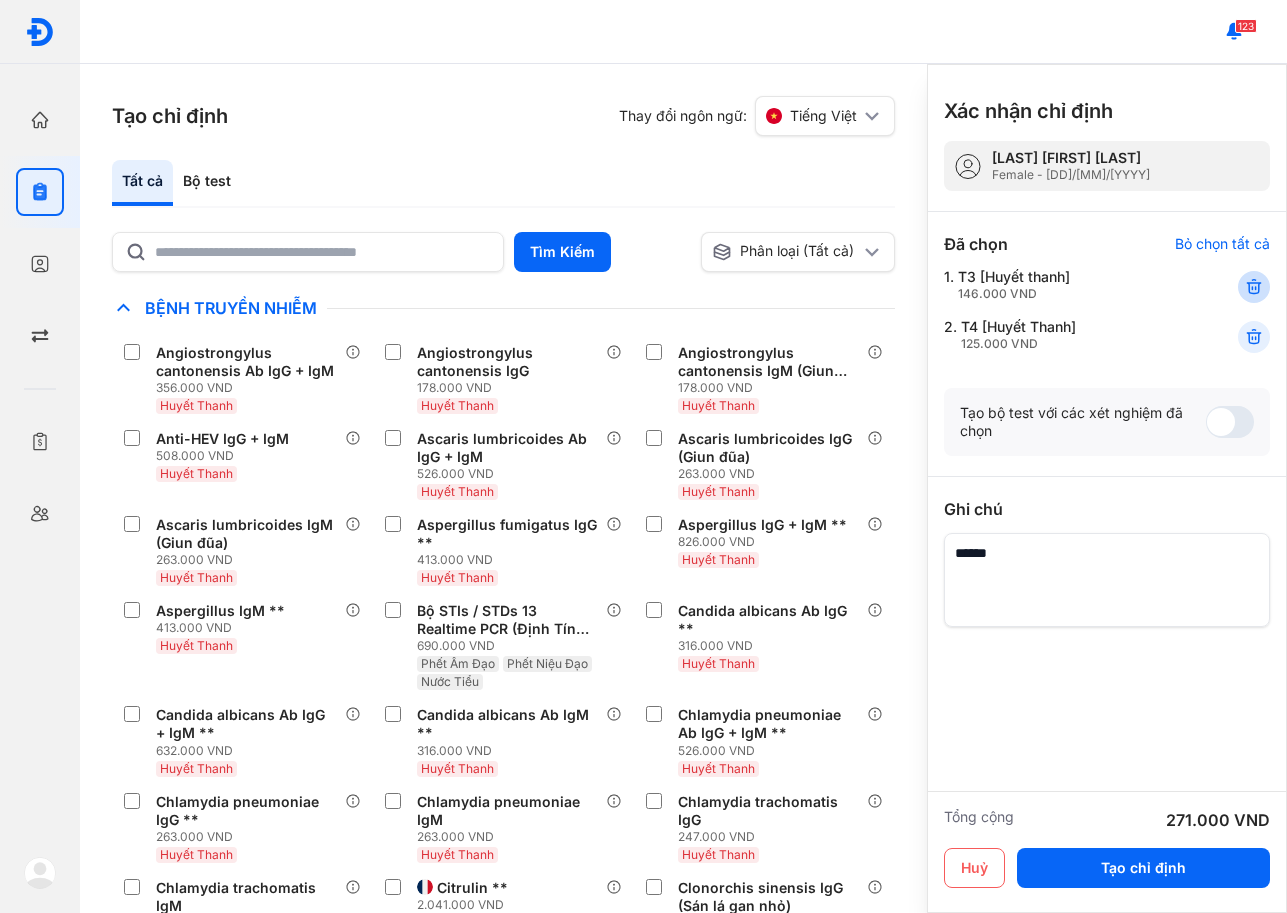 click 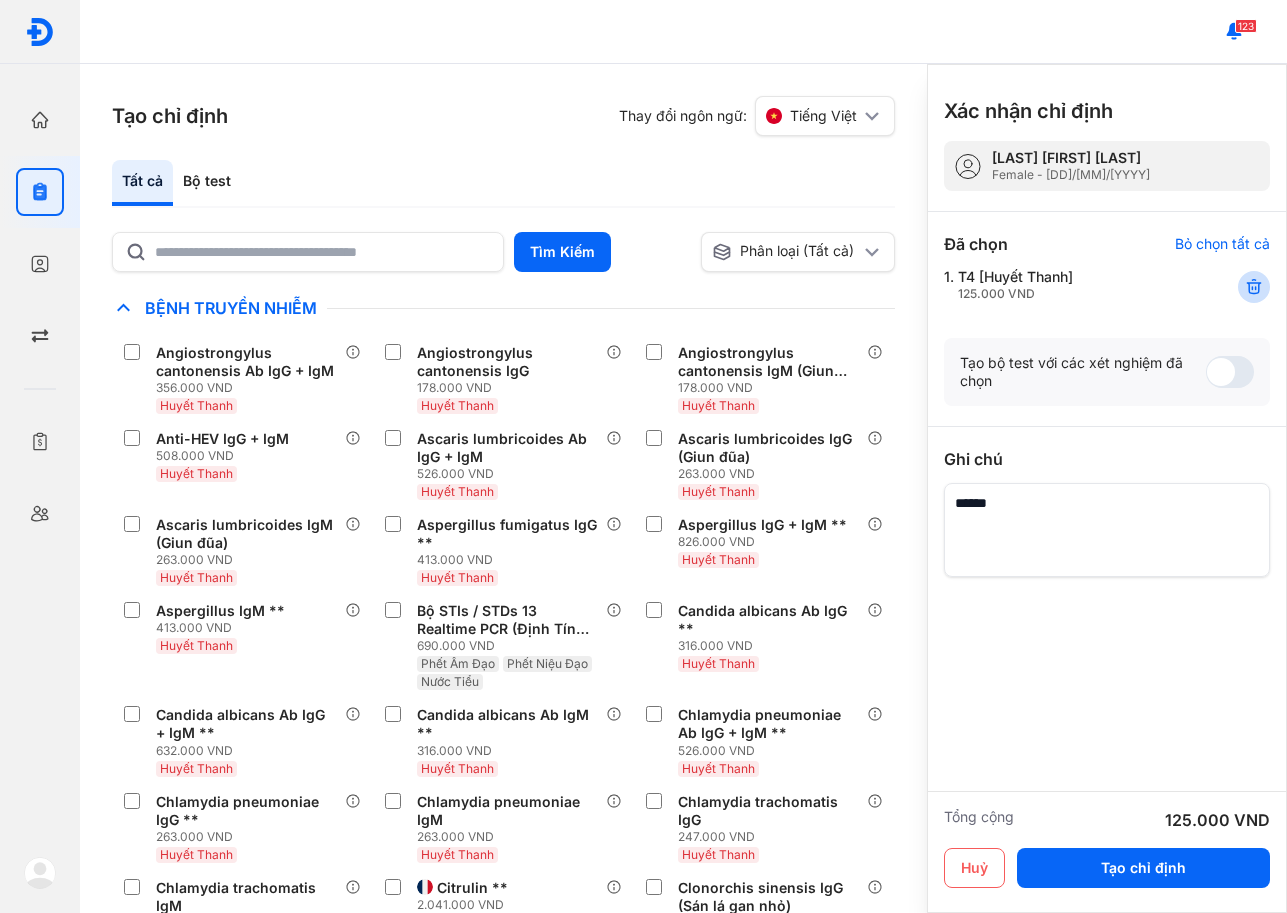 click 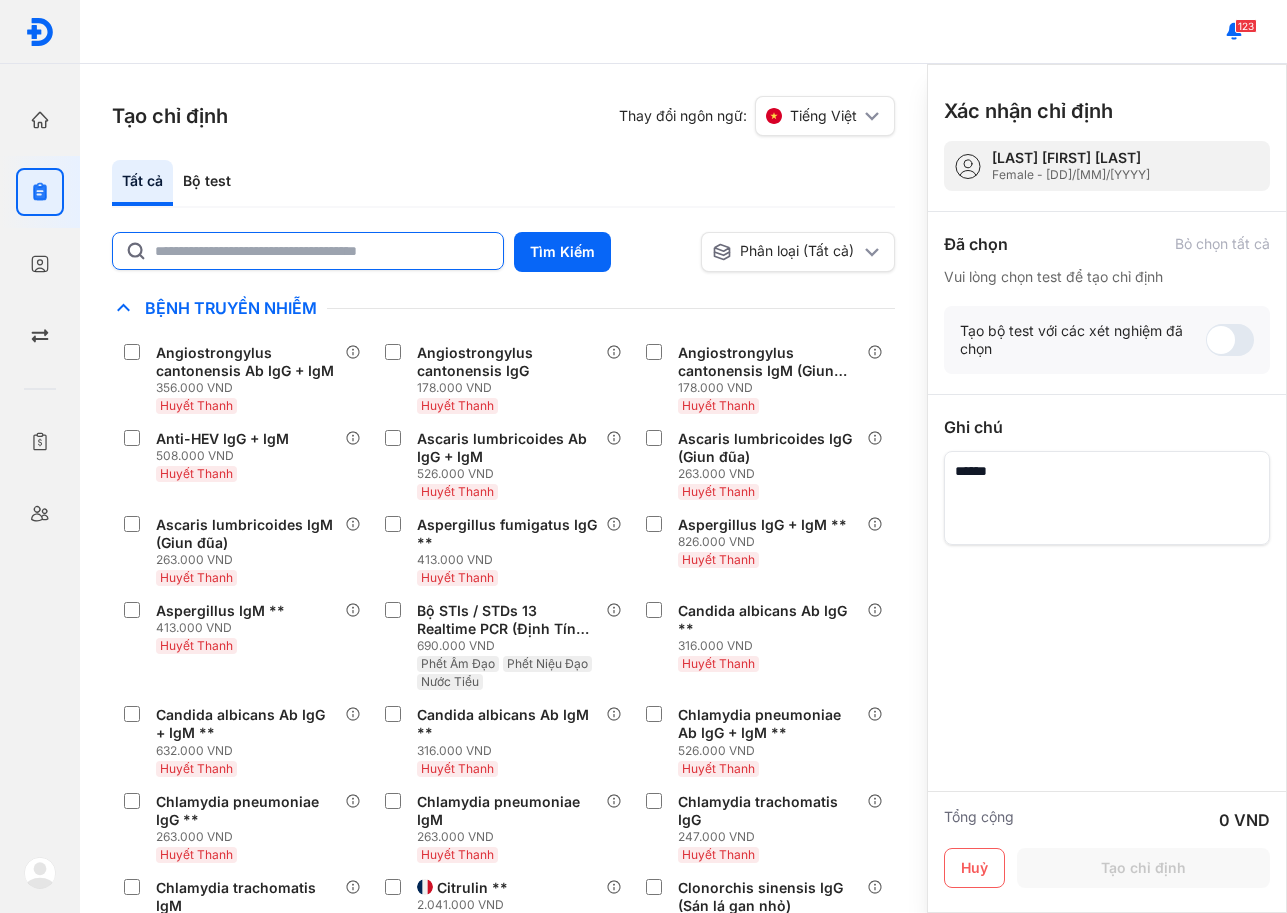 click 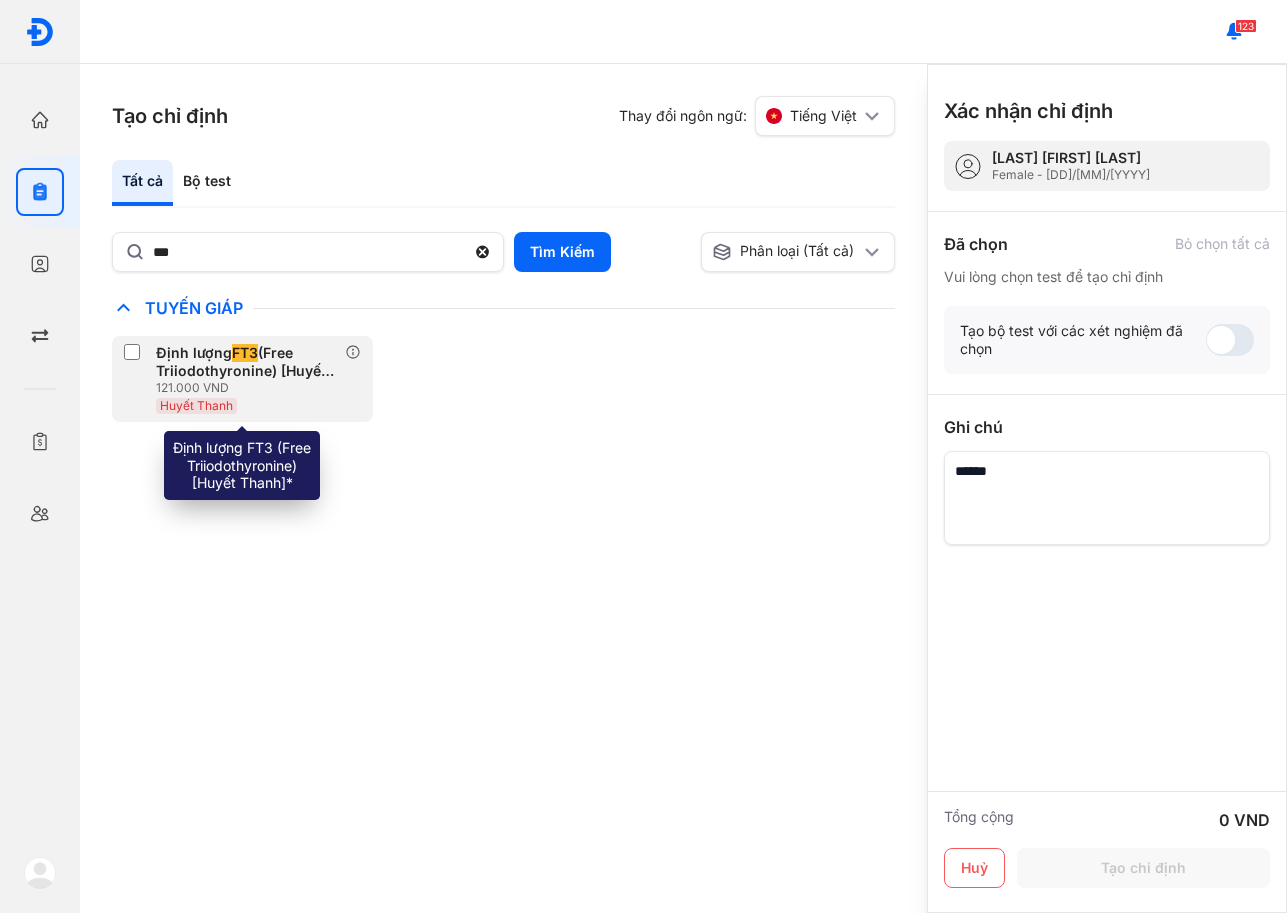 click on "Định lượng FT3 (Free Triiodothyronine) [Huyết Thanh]* 121.000 VND Huyết Thanh" at bounding box center (234, 379) 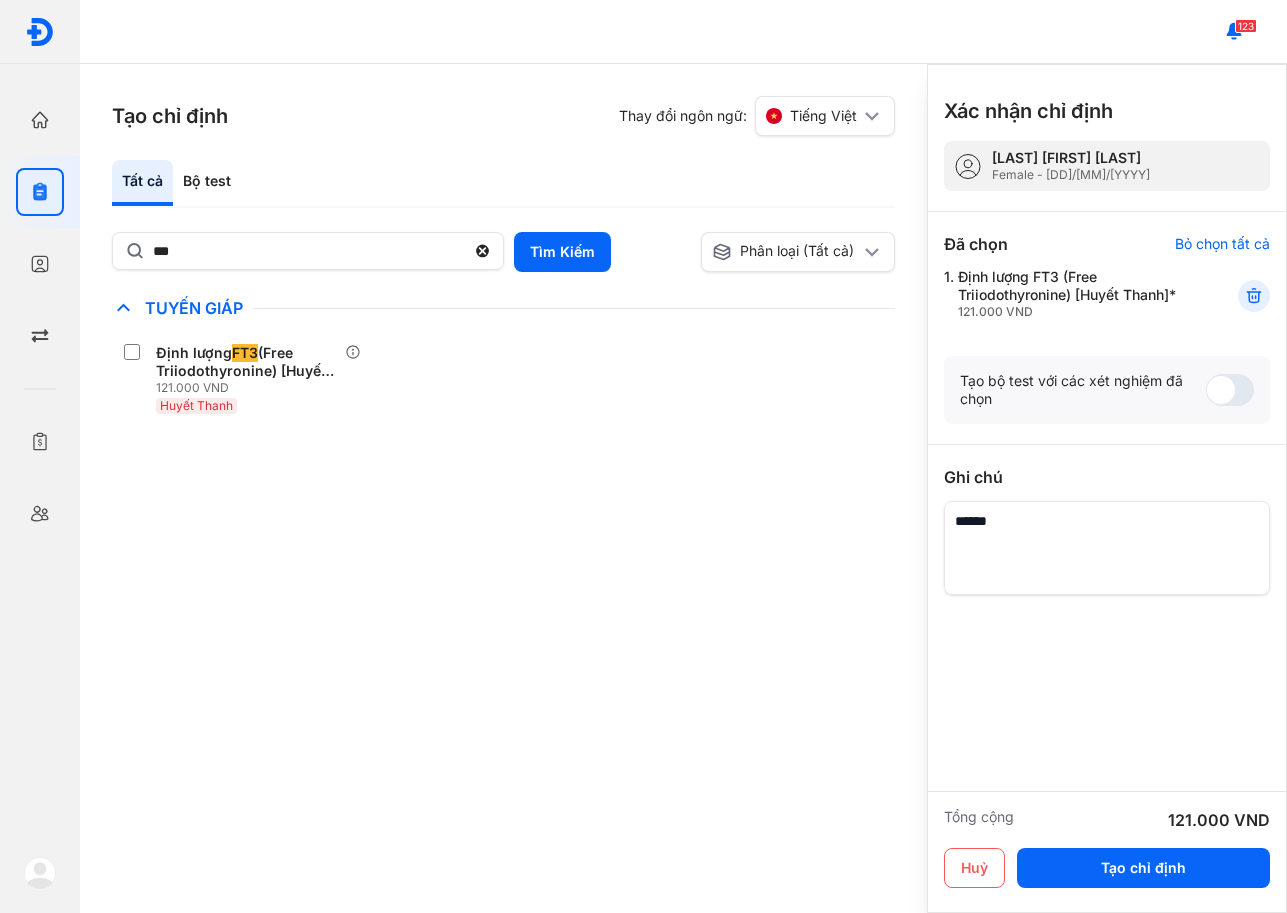 drag, startPoint x: 370, startPoint y: 248, endPoint x: -117, endPoint y: 219, distance: 487.86267 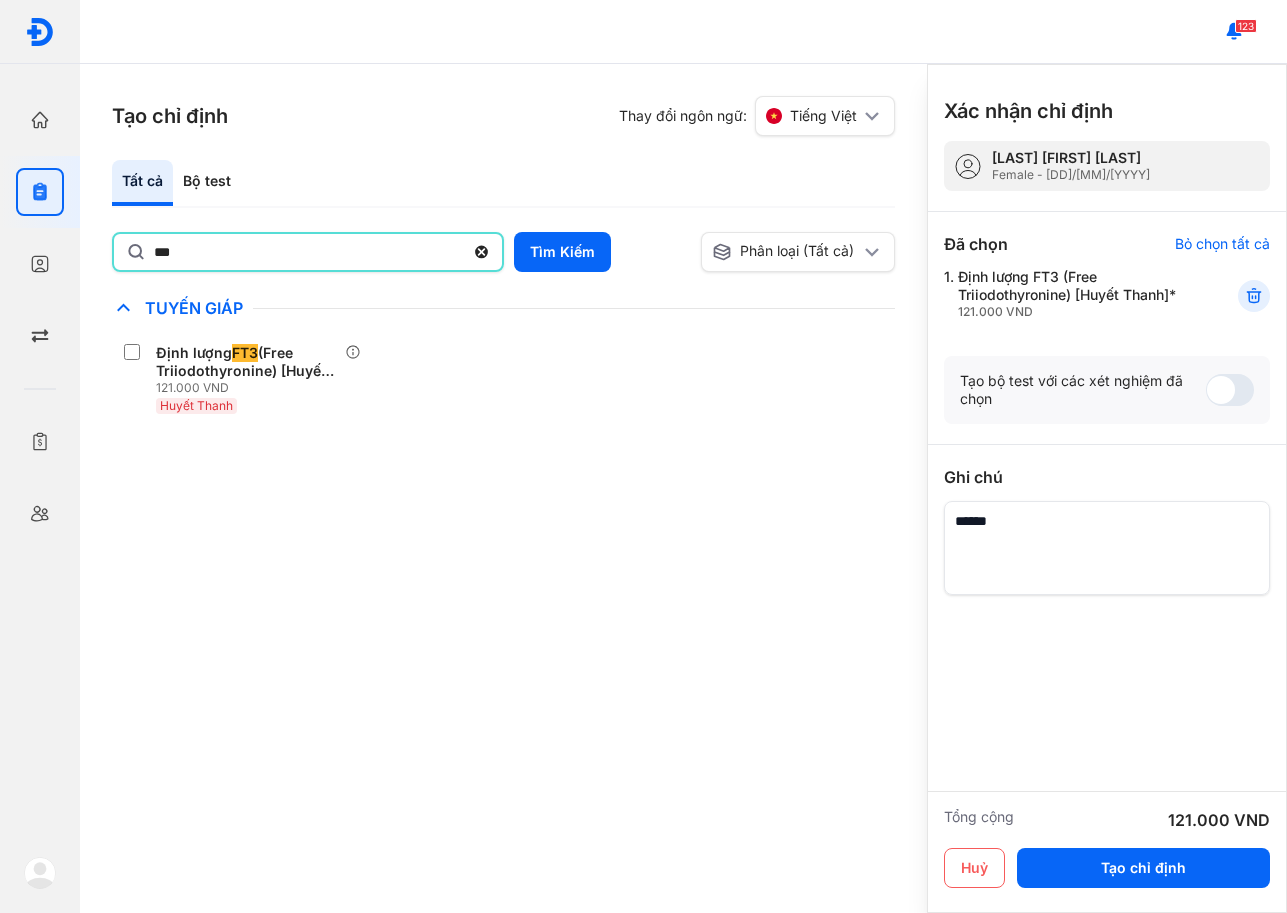 type on "***" 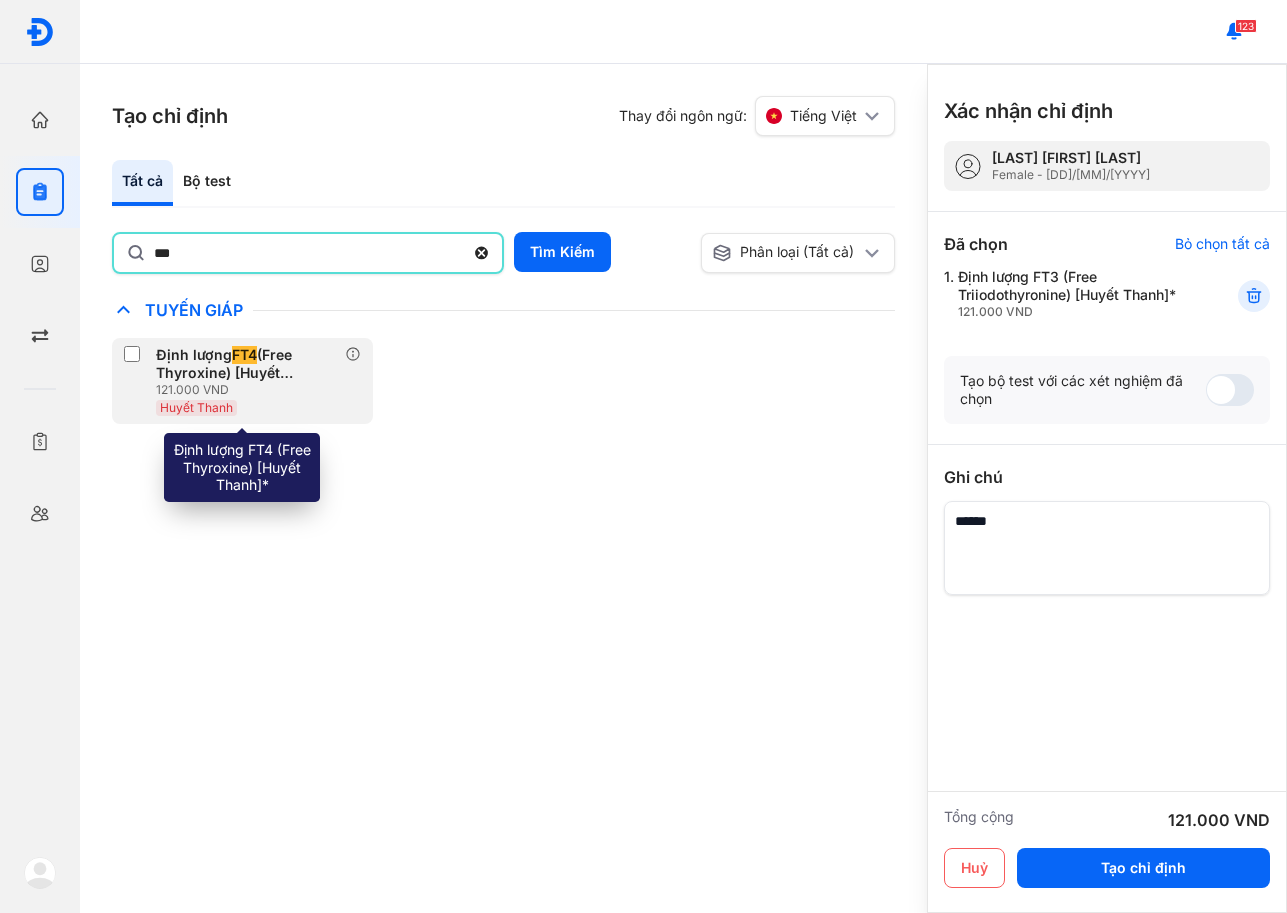 click on "Định lượng FT4 (Free Thyroxine) [Huyết Thanh]* 121.000 VND Huyết Thanh" at bounding box center (234, 381) 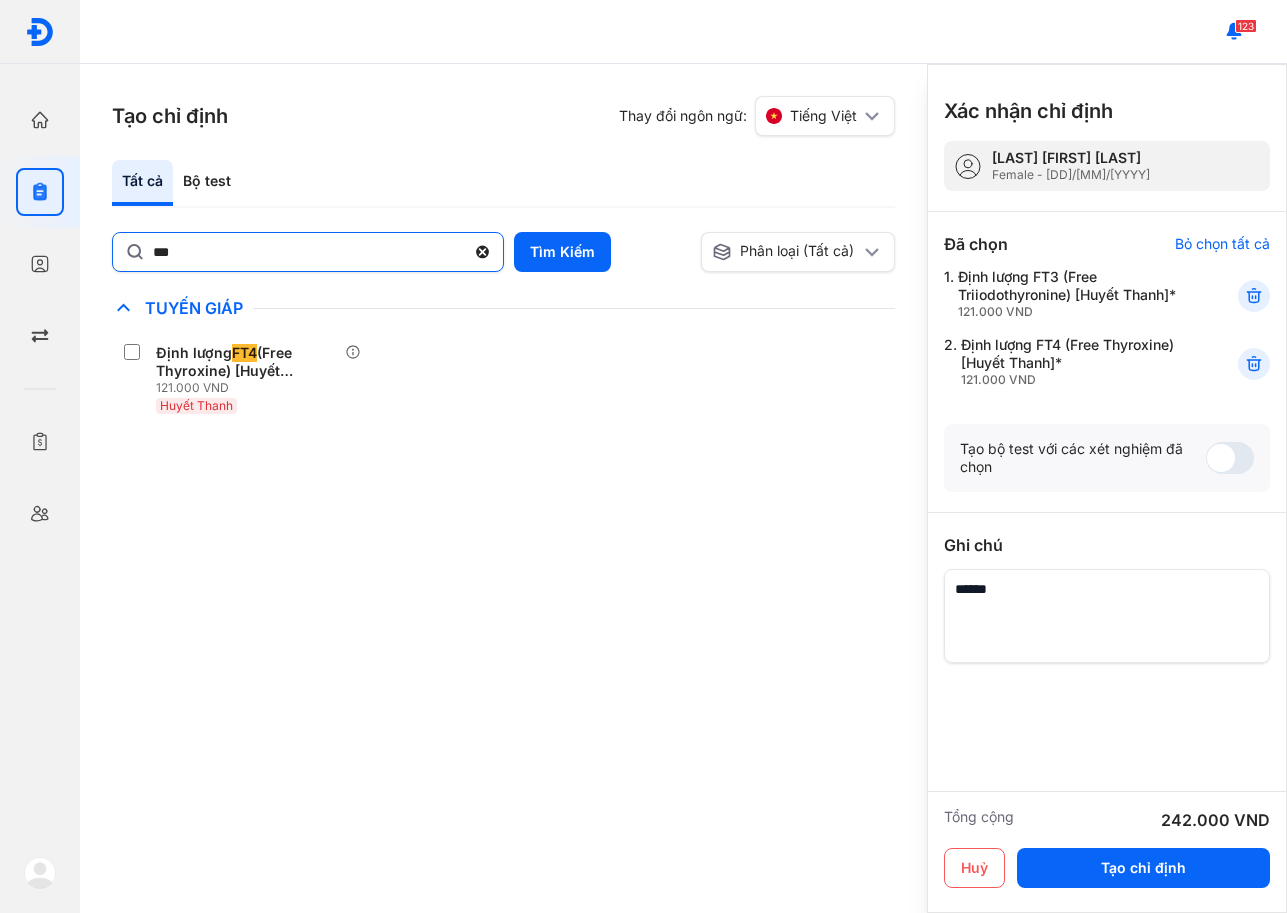 click 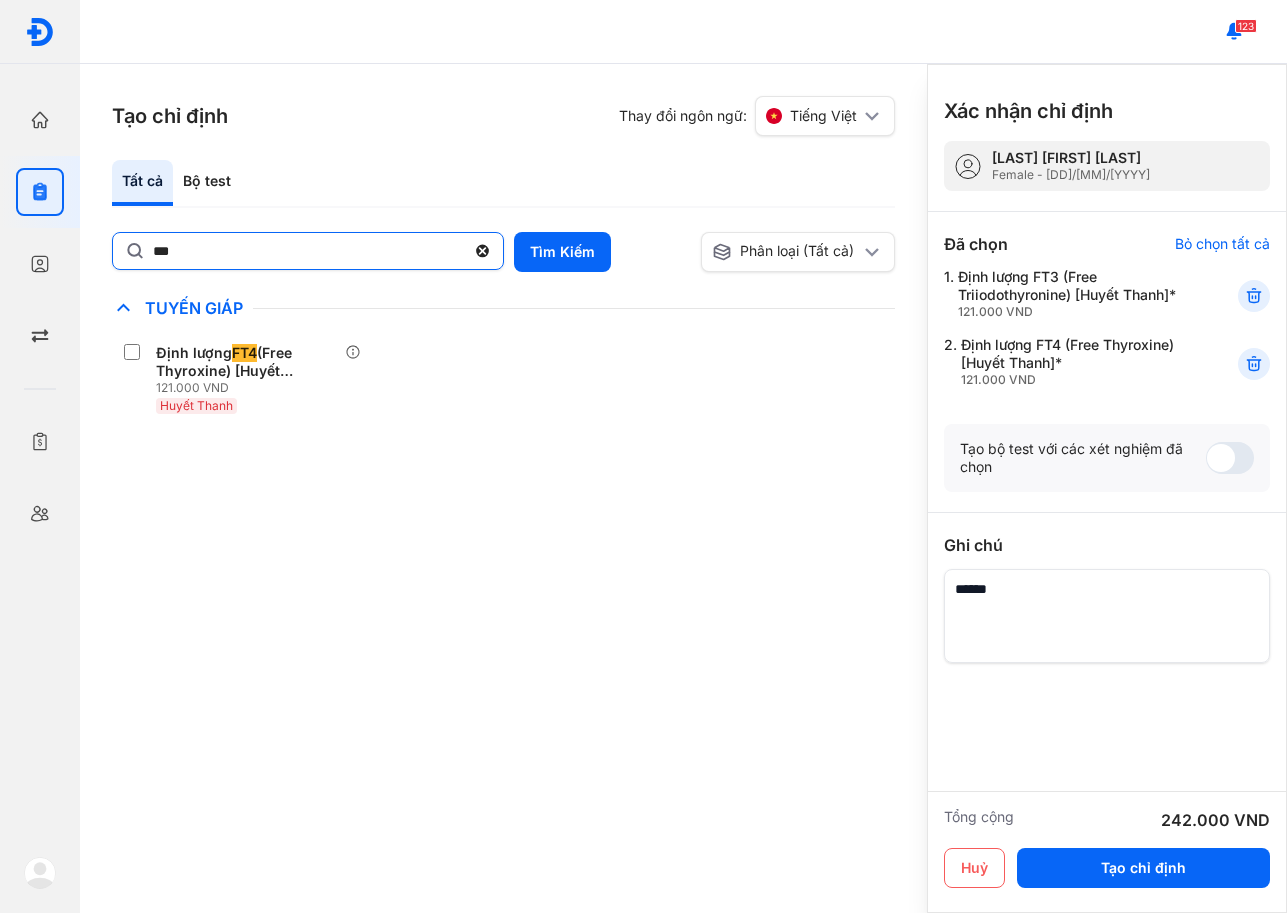 click on "***" 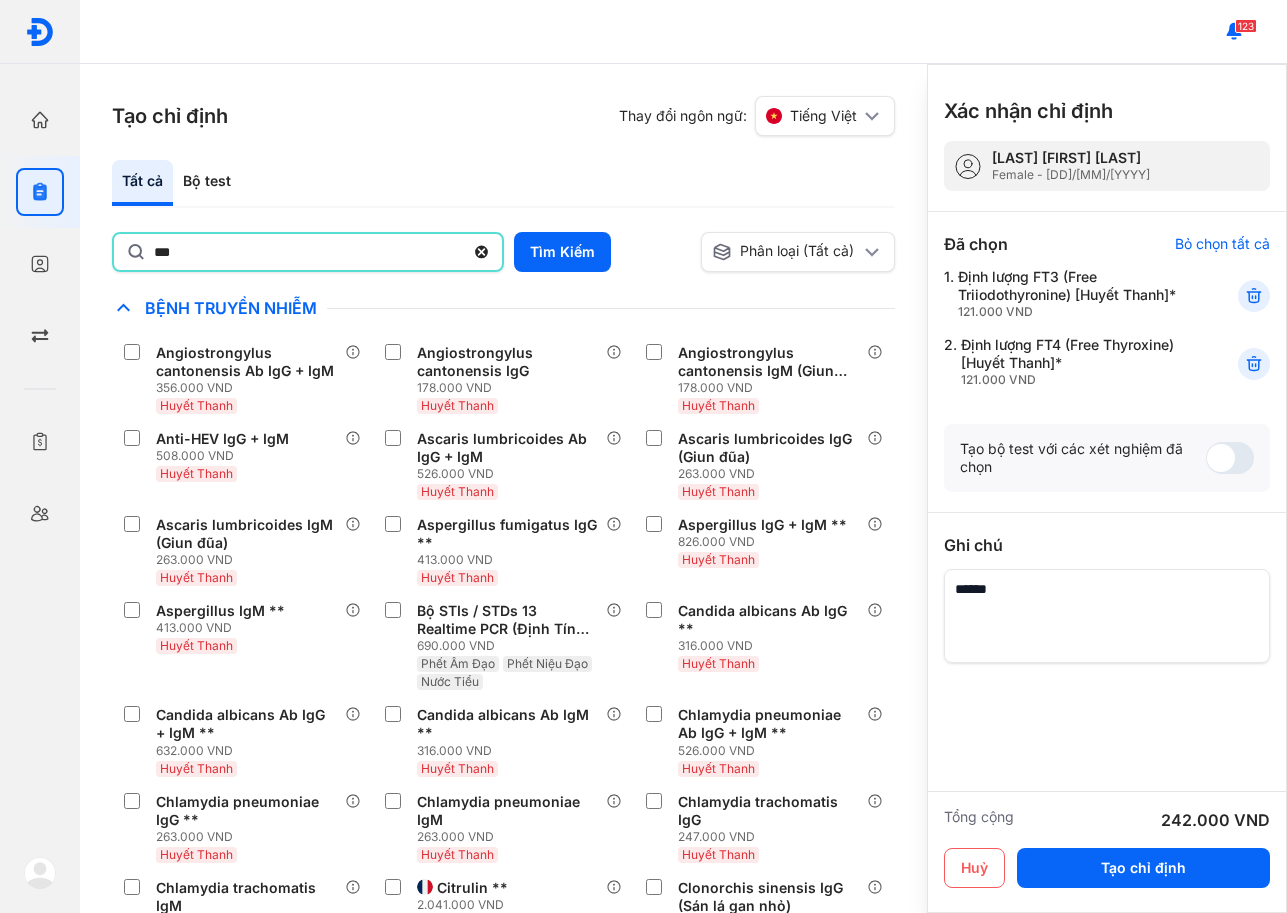 type on "***" 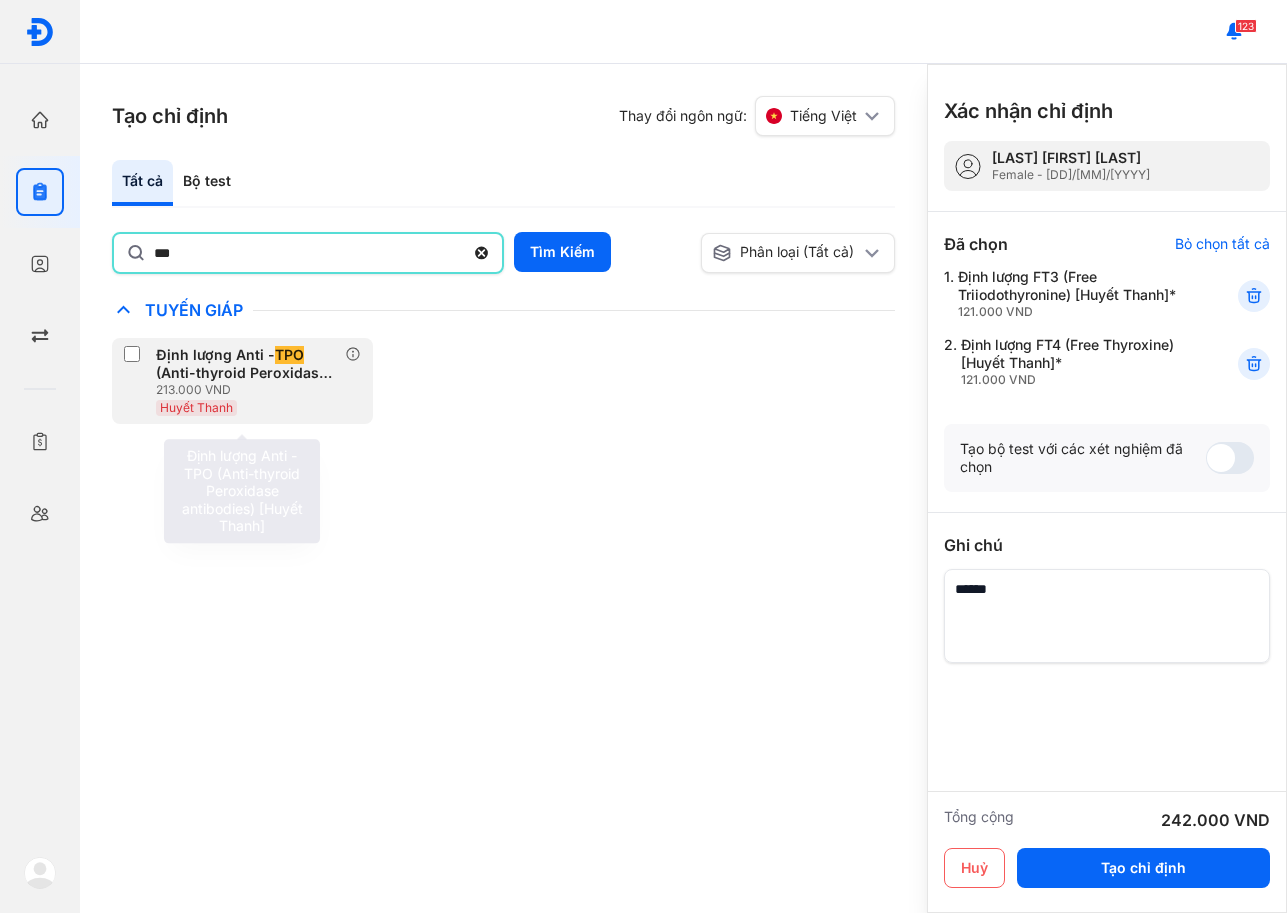 click on "Định lượng Anti - TPO (Anti-thyroid Peroxidase antibodies) [Huyết Thanh] 213.000 VND Huyết Thanh" at bounding box center [234, 381] 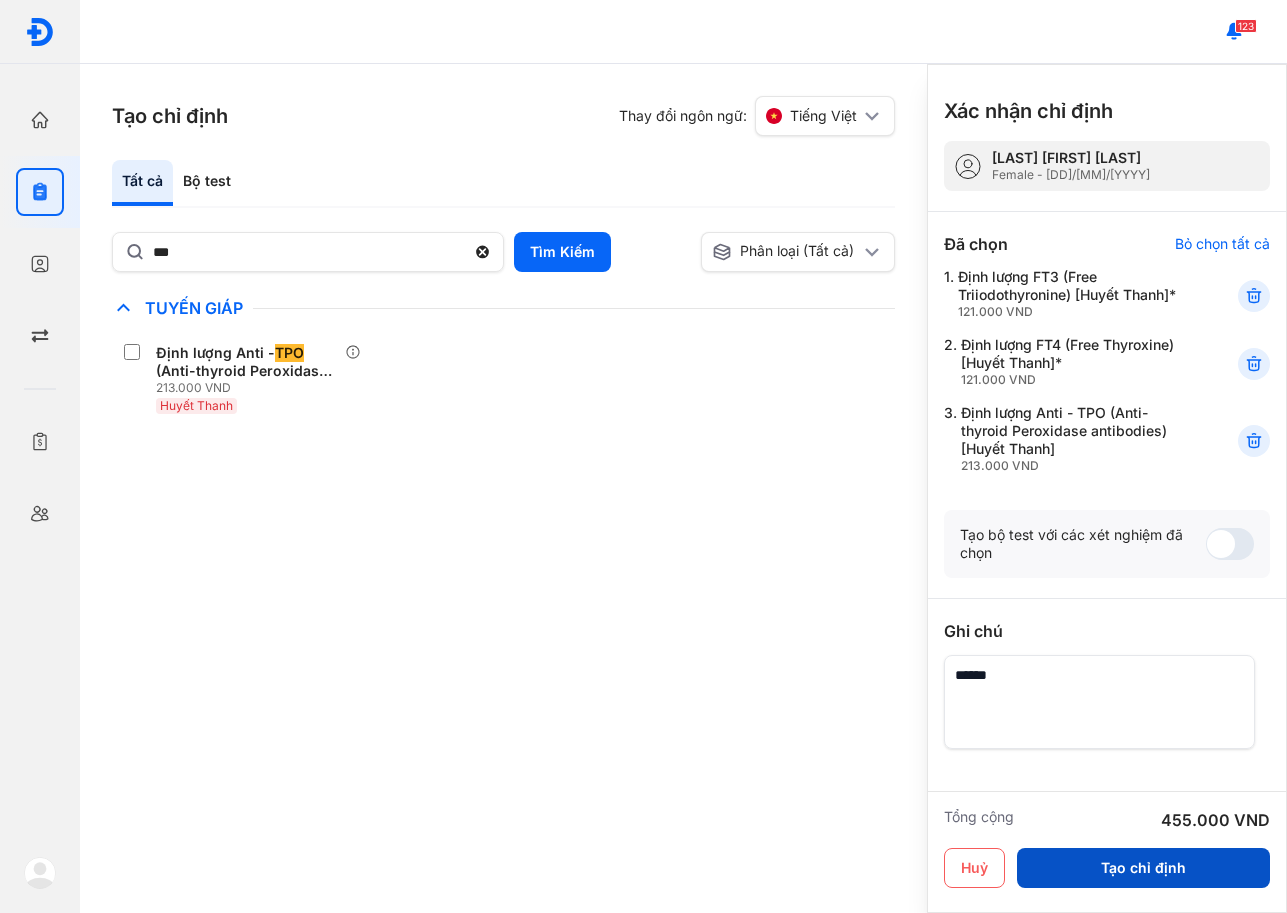 click on "Tạo chỉ định" at bounding box center (1143, 868) 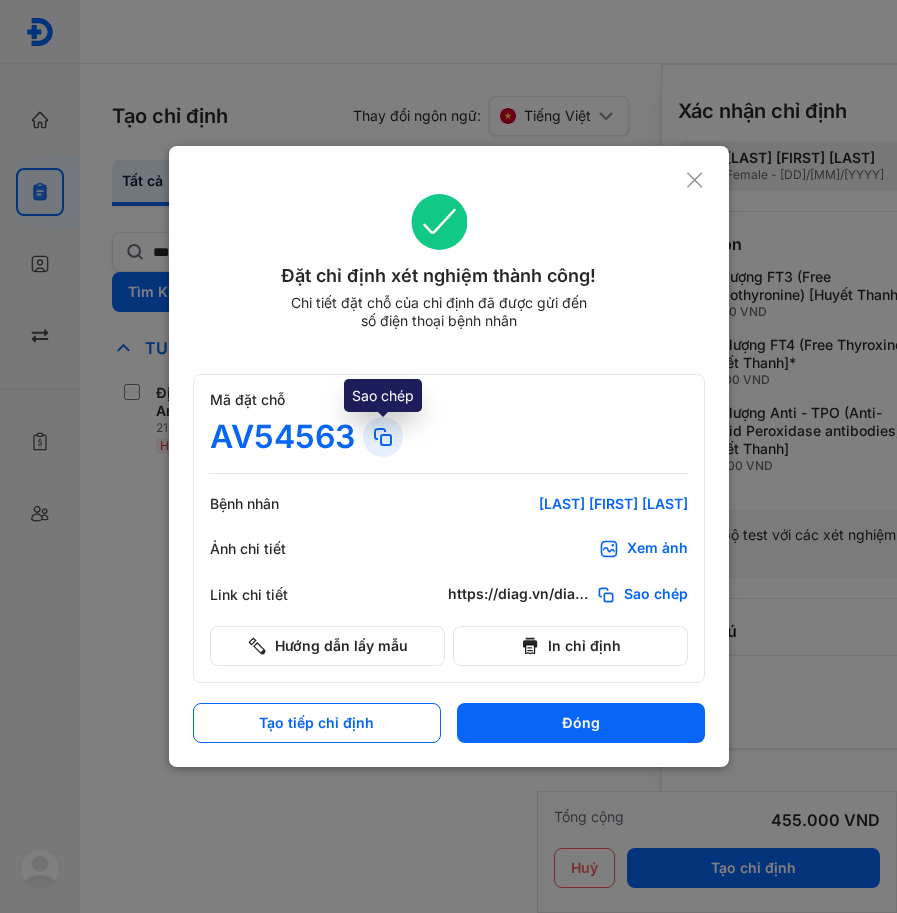 click 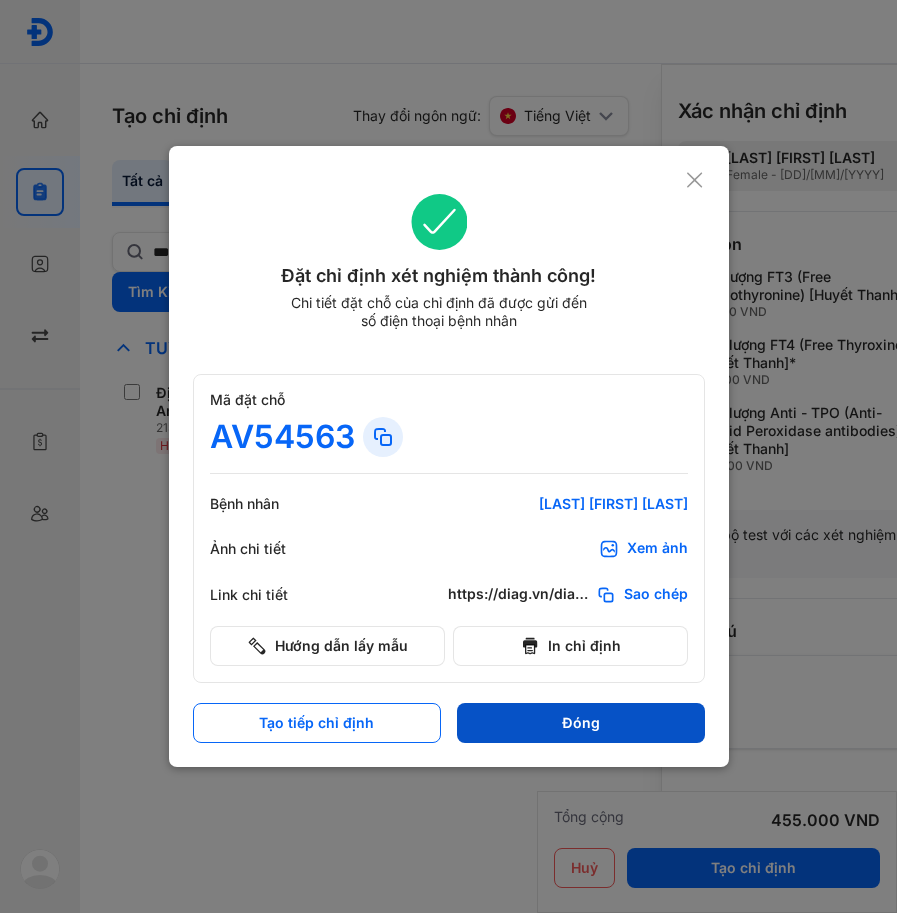 click on "Đóng" at bounding box center [581, 723] 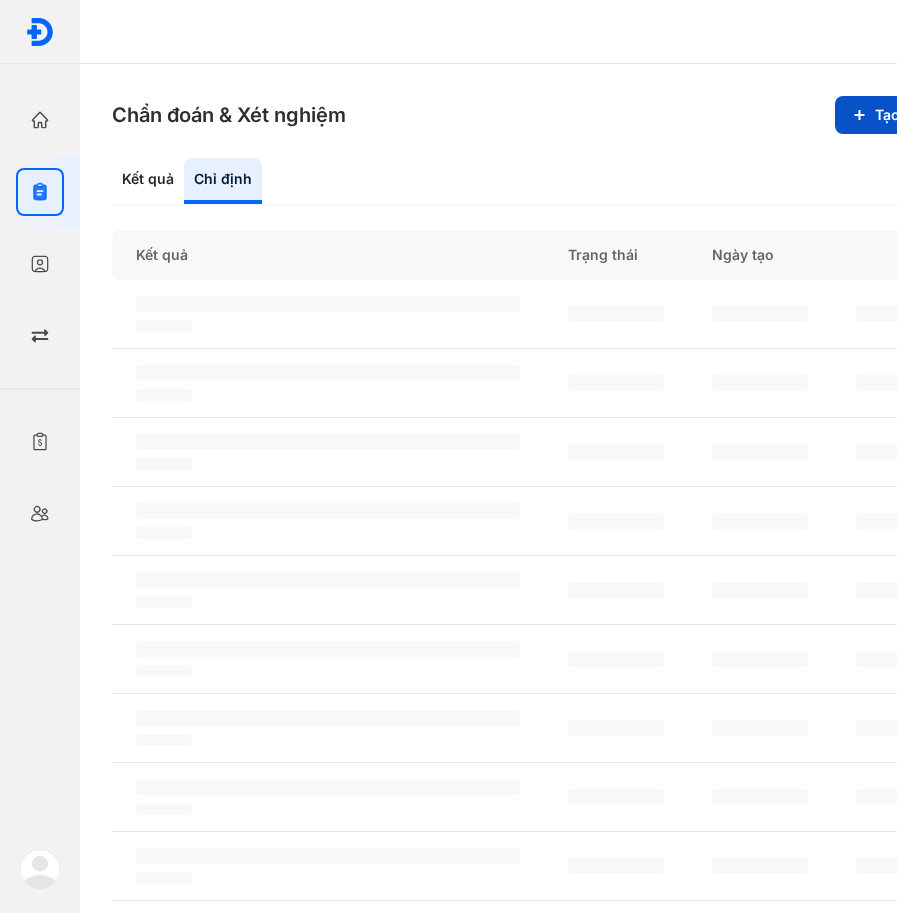 click on "Tạo chỉ định" at bounding box center [905, 115] 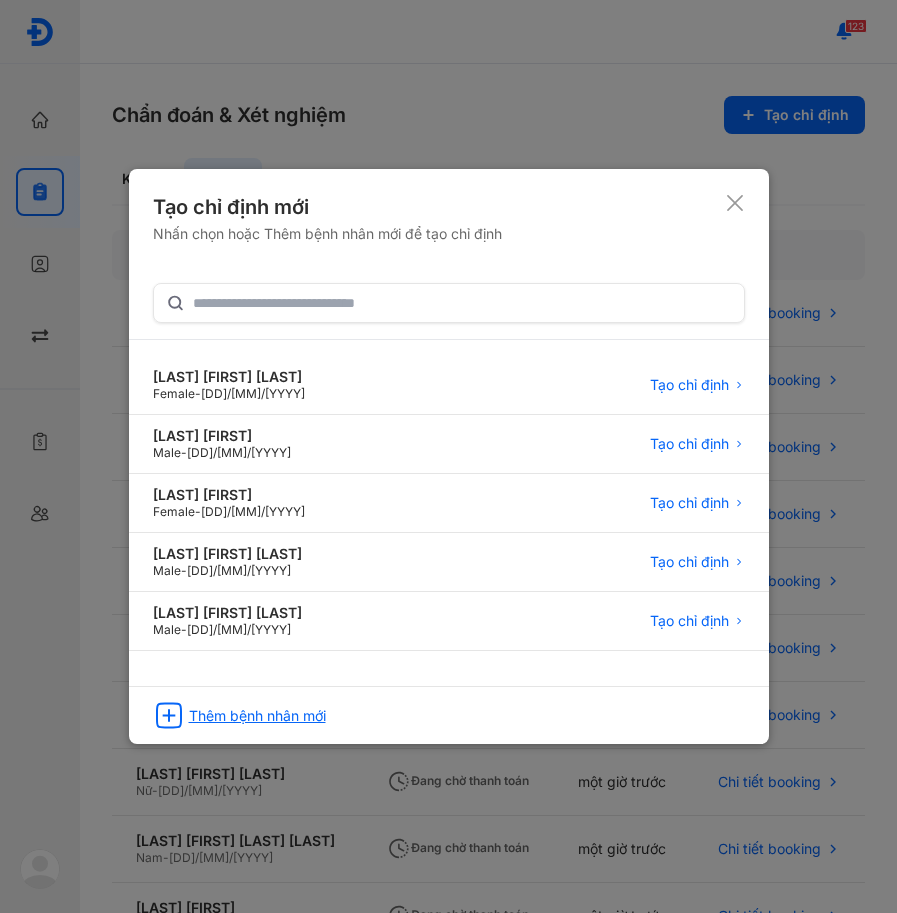 click on "Thêm bệnh nhân mới" at bounding box center [257, 716] 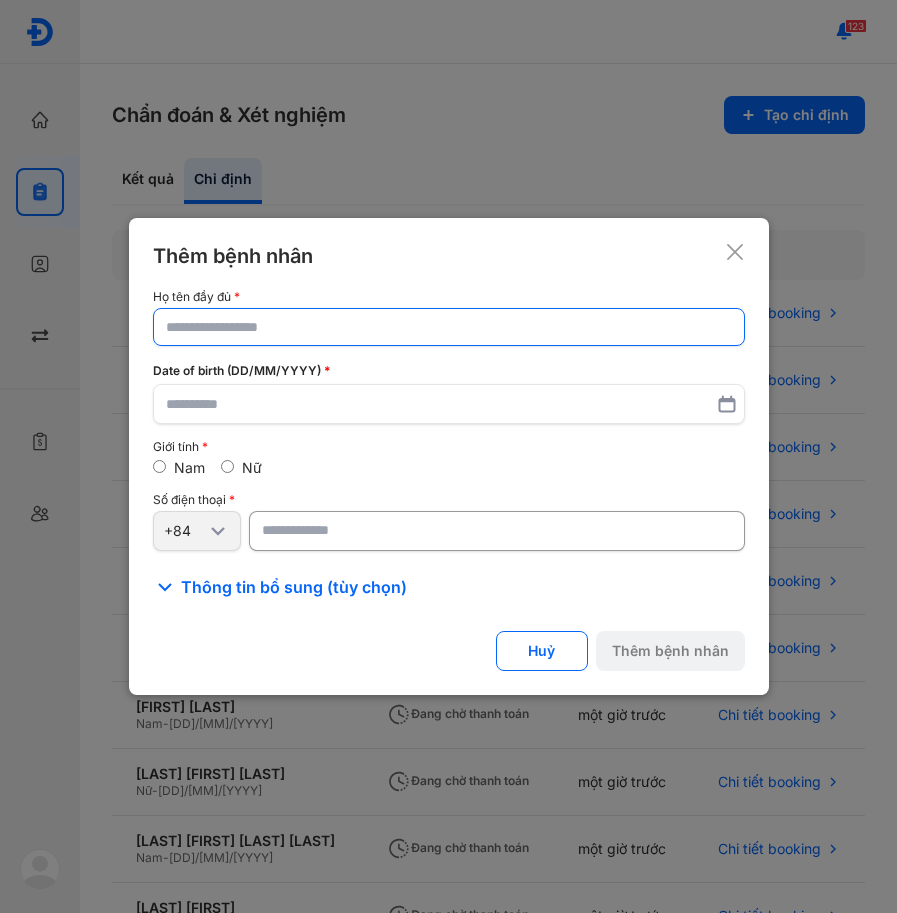 click 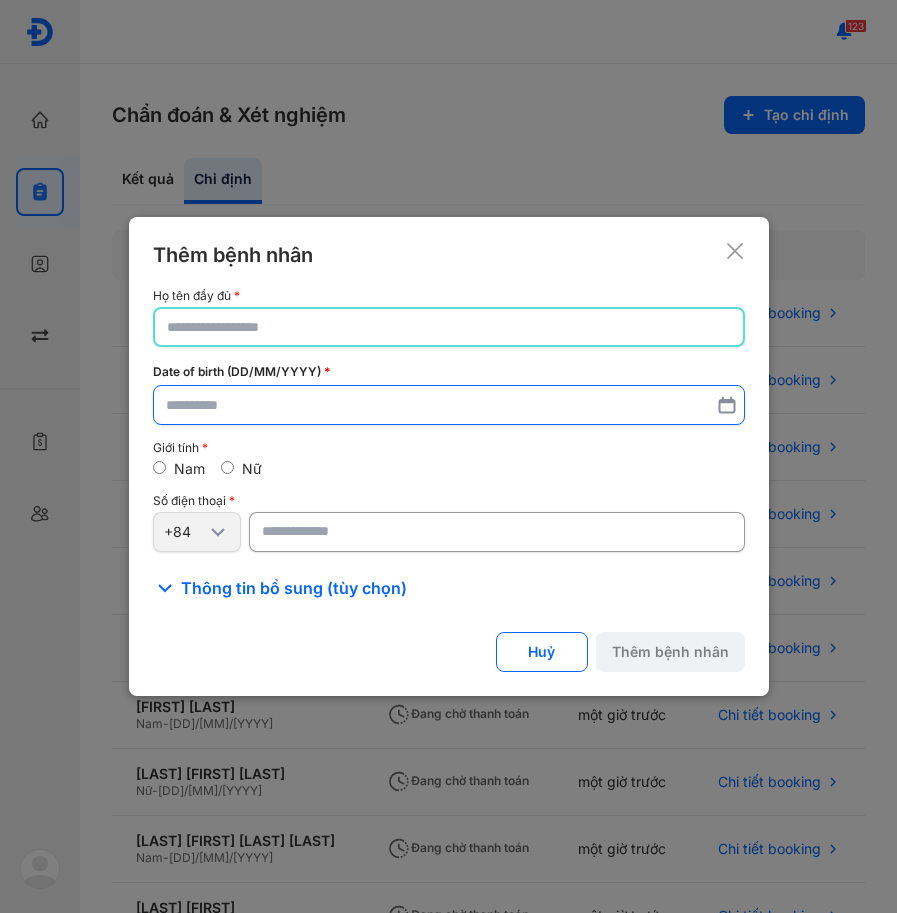 paste on "**********" 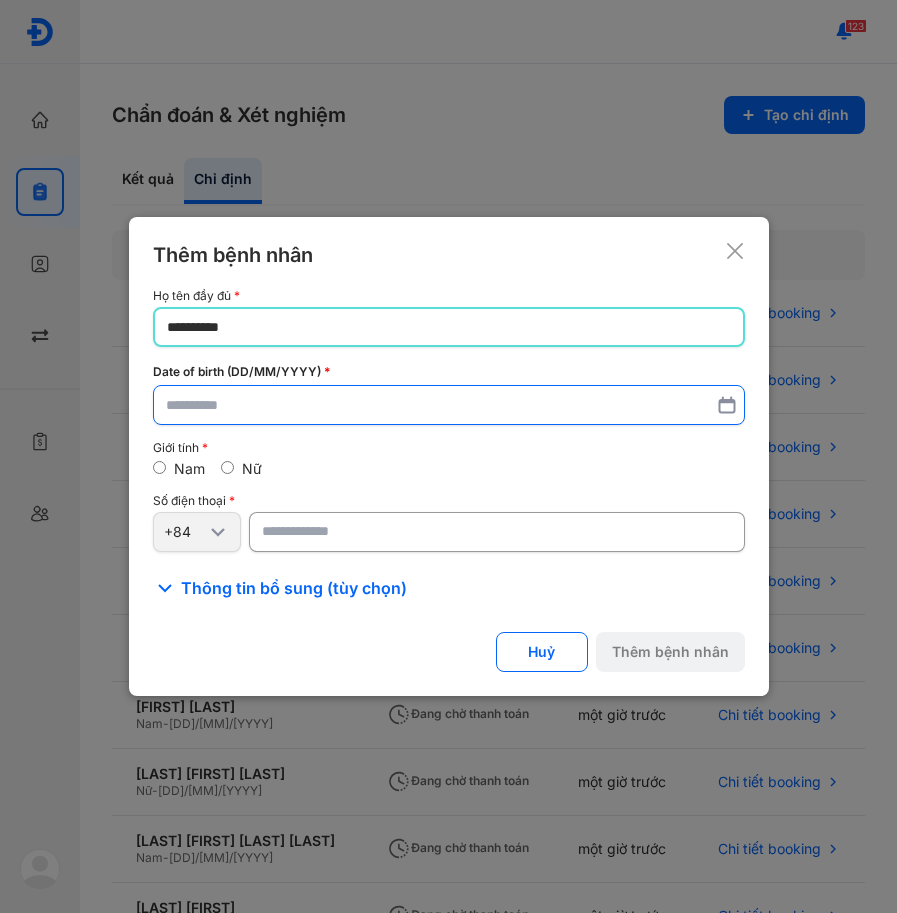 type on "**********" 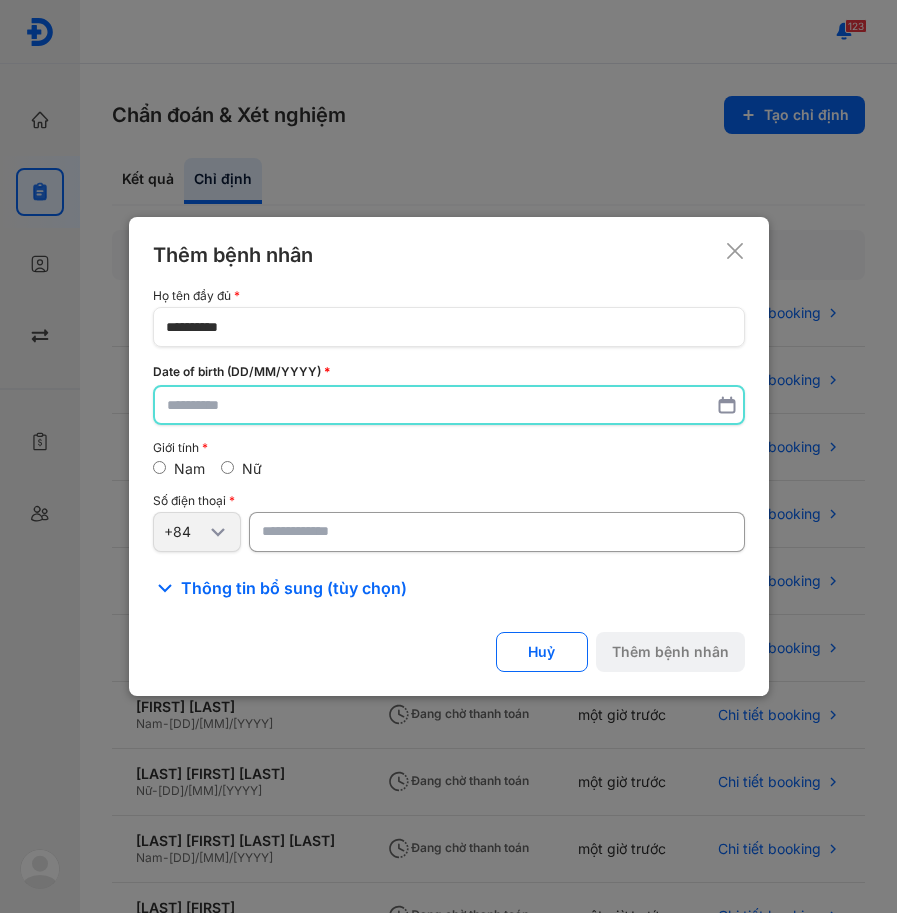 click at bounding box center (449, 405) 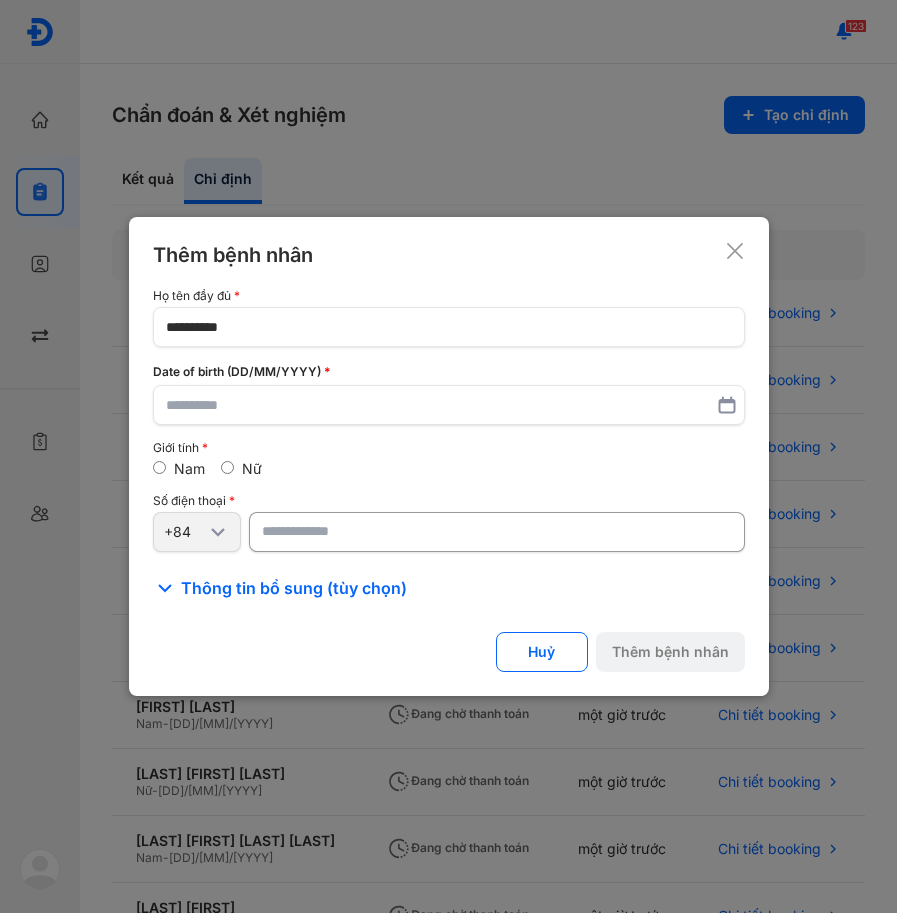 click at bounding box center [497, 532] 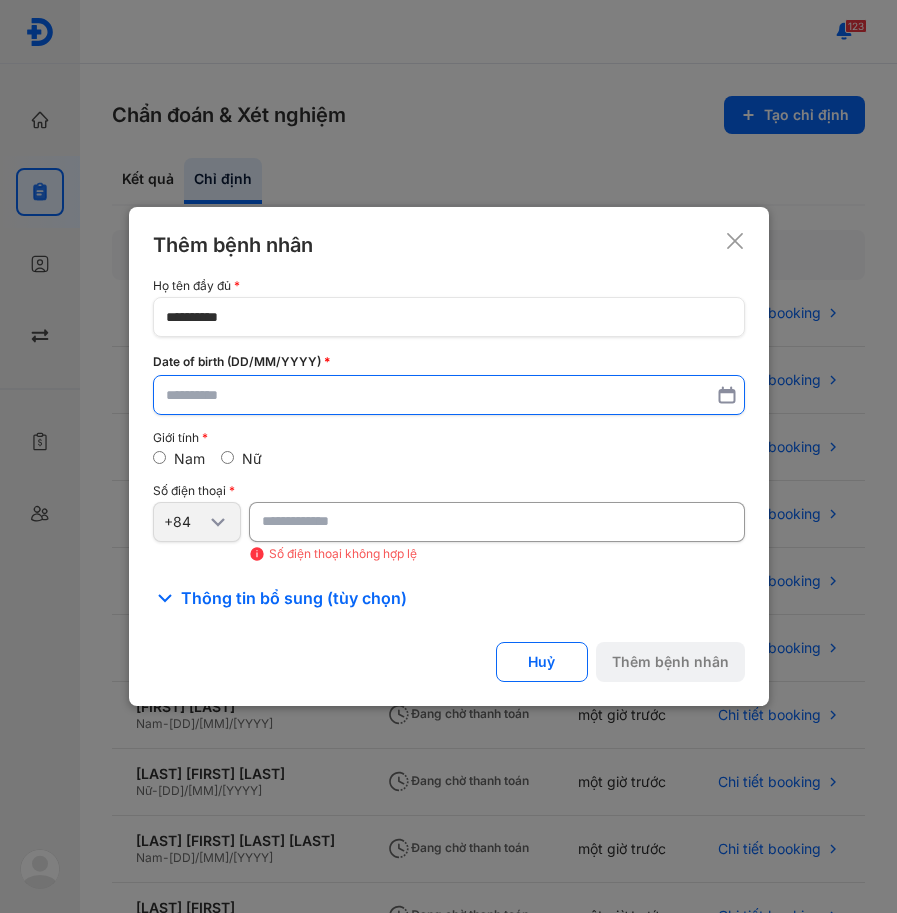 type on "********" 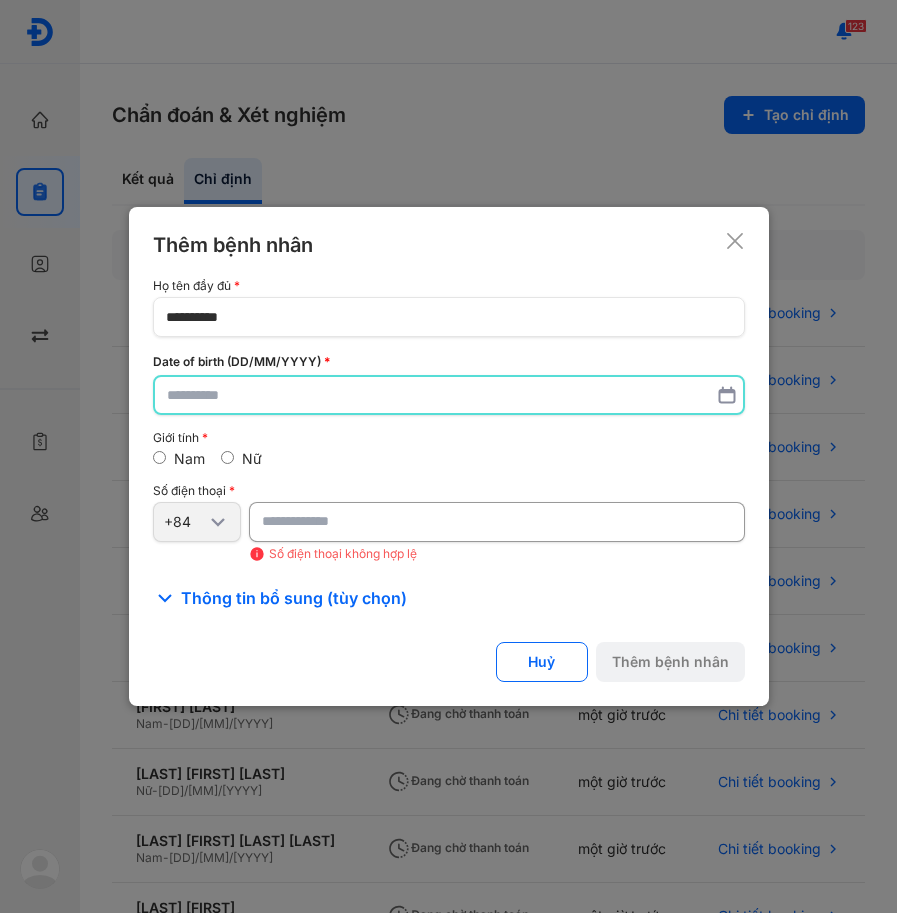 click at bounding box center (449, 395) 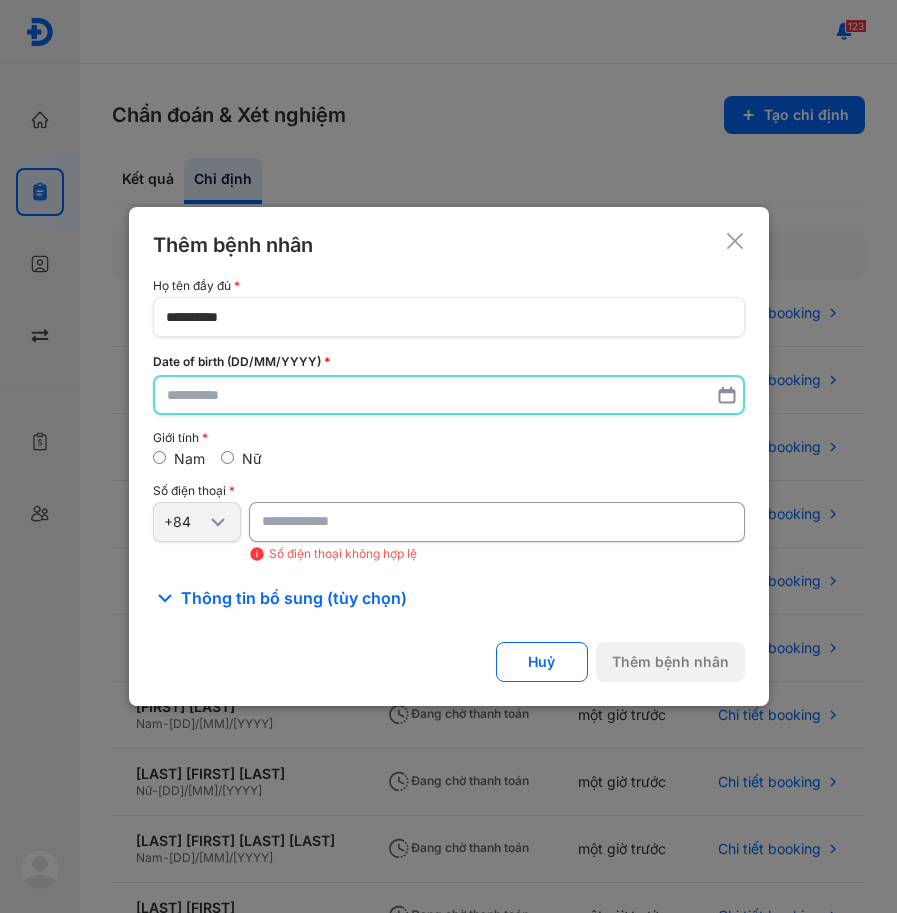 paste on "**********" 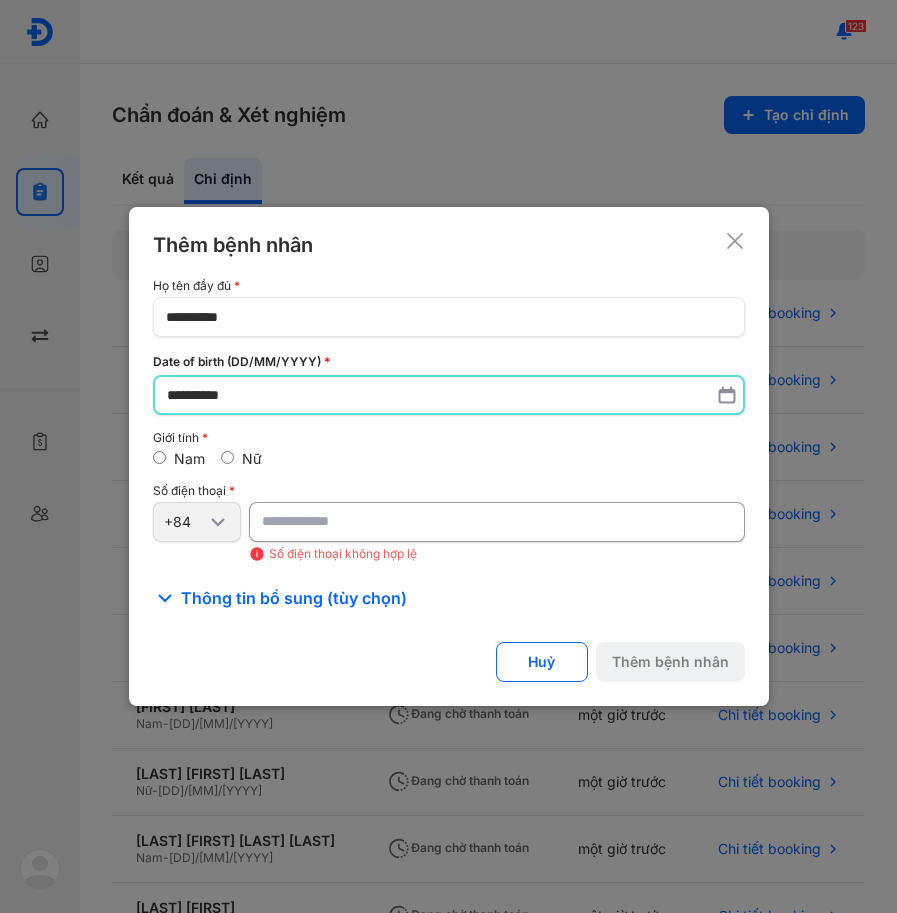 type on "**********" 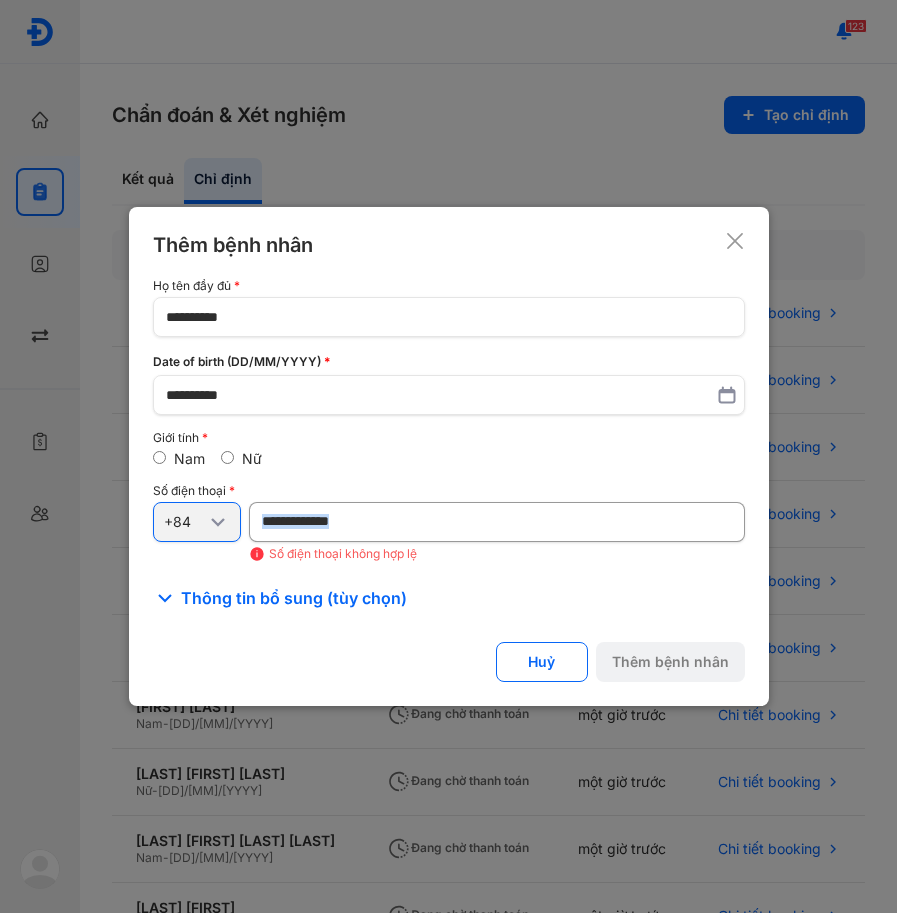 drag, startPoint x: 383, startPoint y: 543, endPoint x: 192, endPoint y: 515, distance: 193.04144 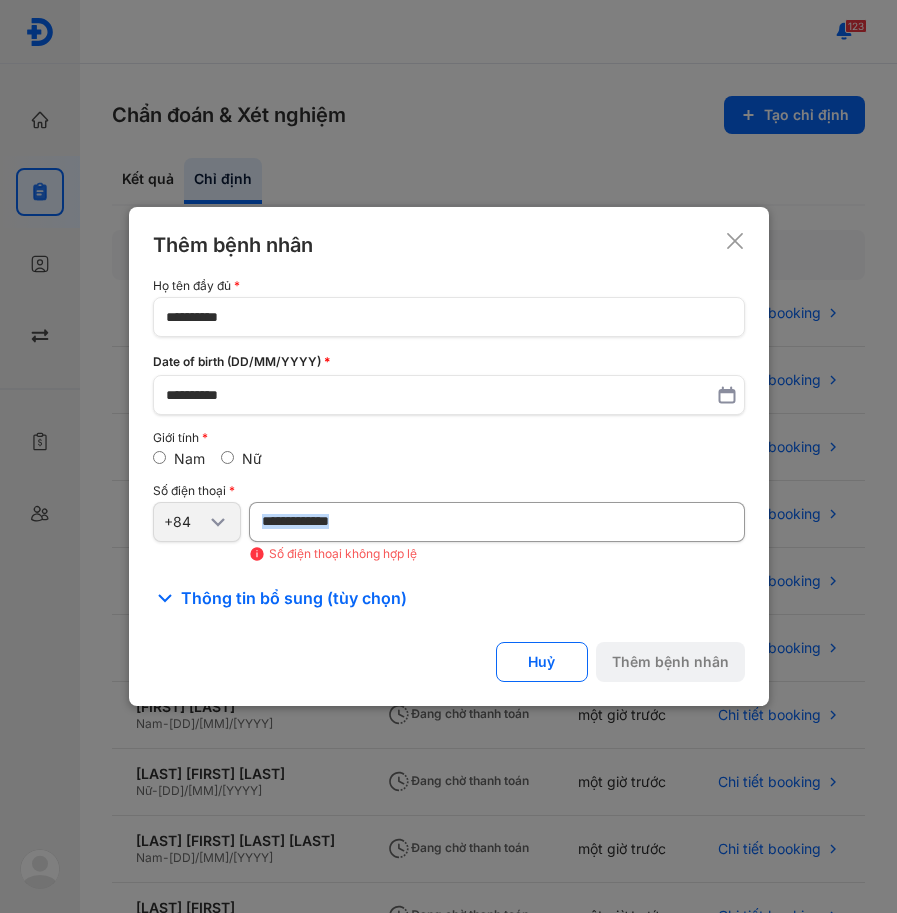 click on "********" at bounding box center [497, 522] 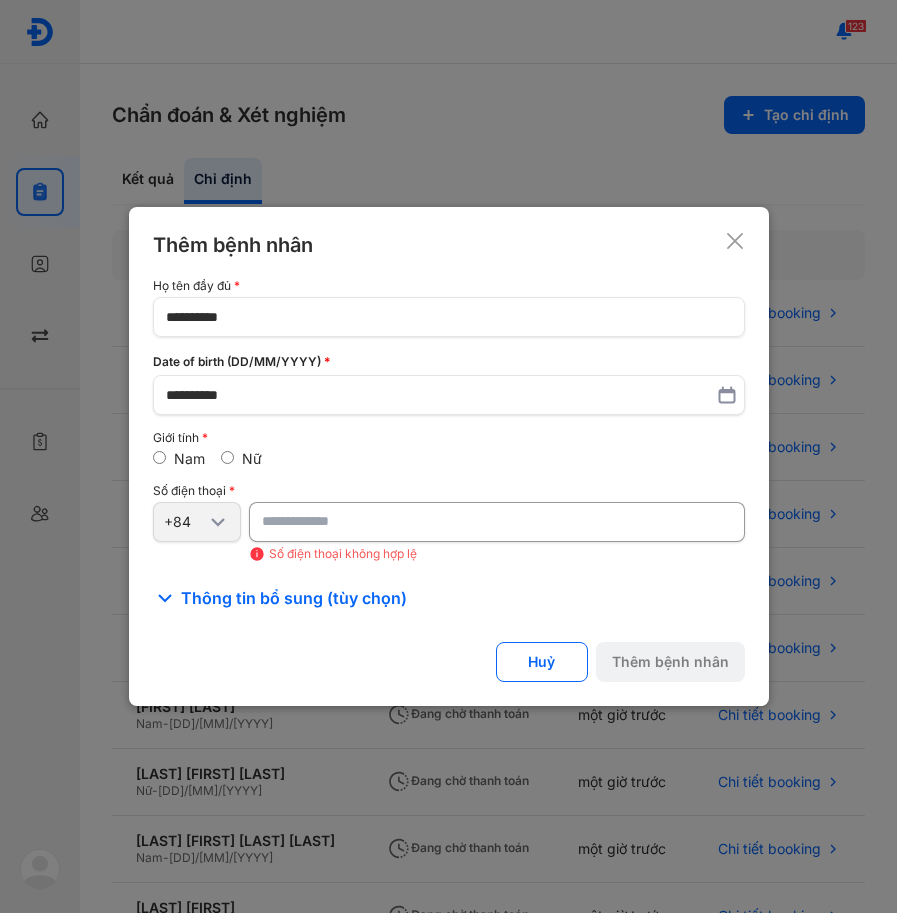 click on "********" at bounding box center [497, 522] 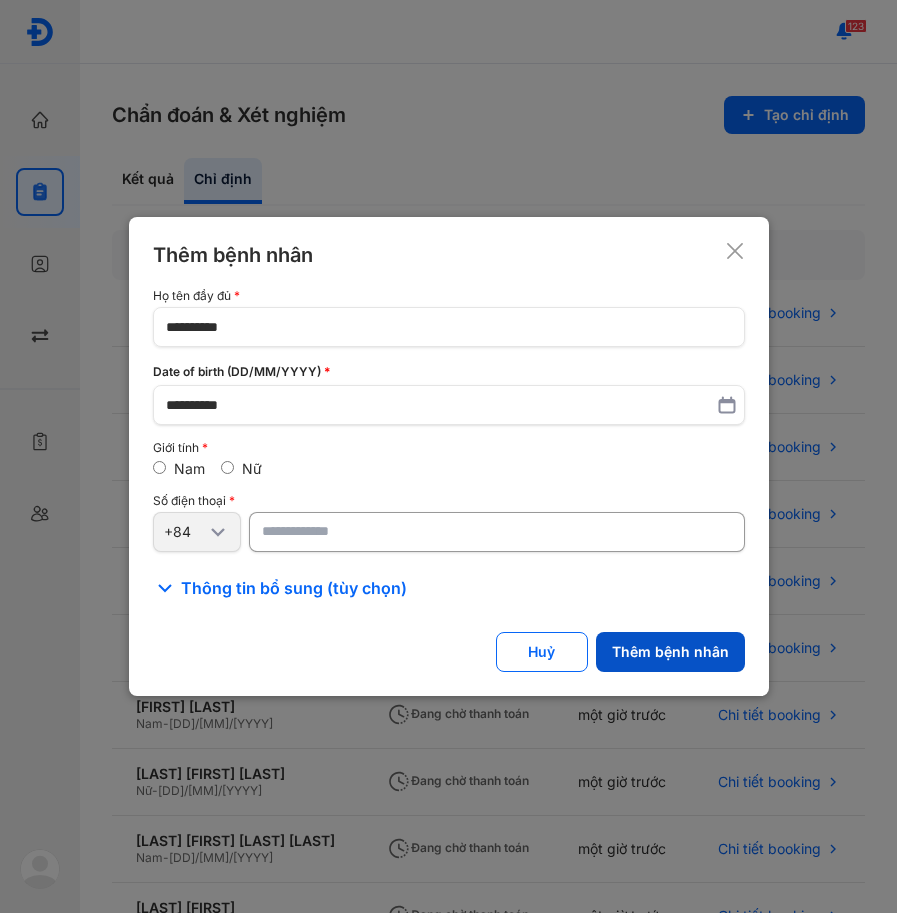 type on "**********" 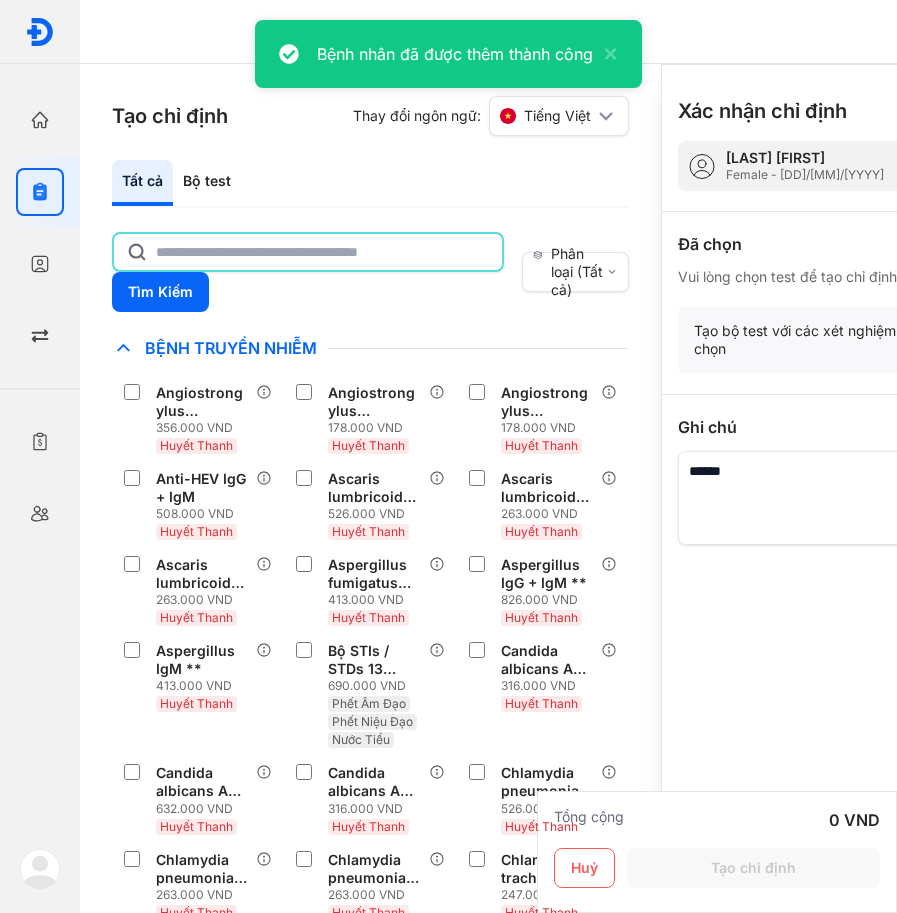 click 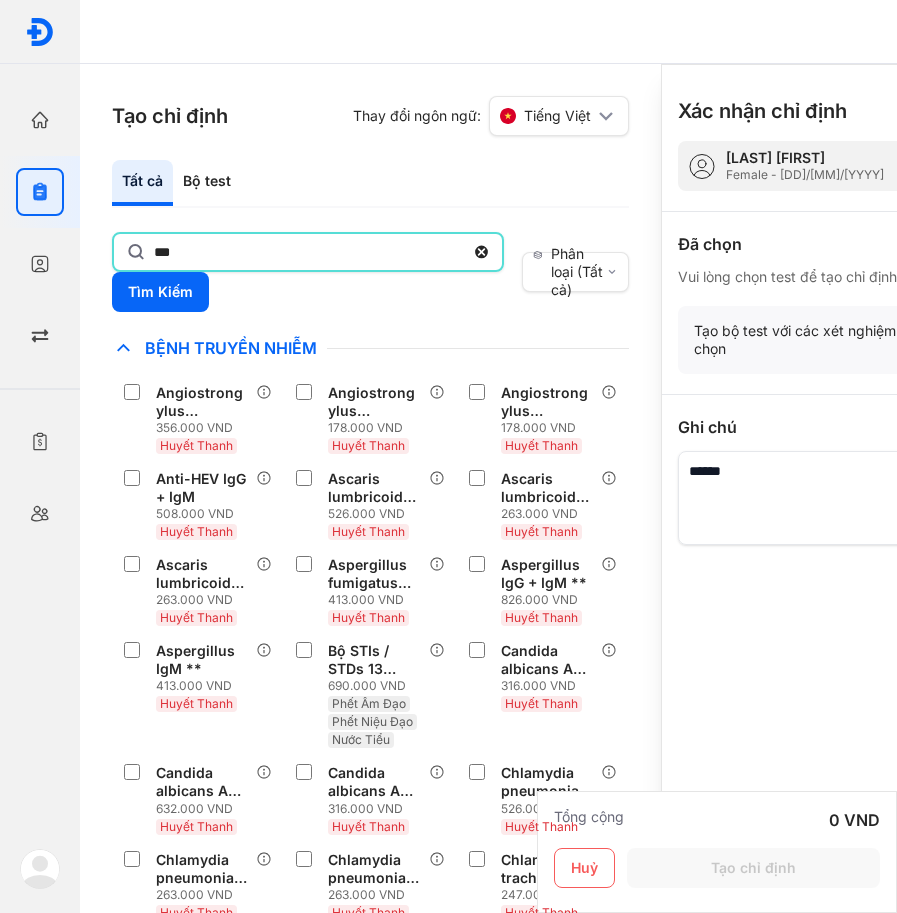 type on "***" 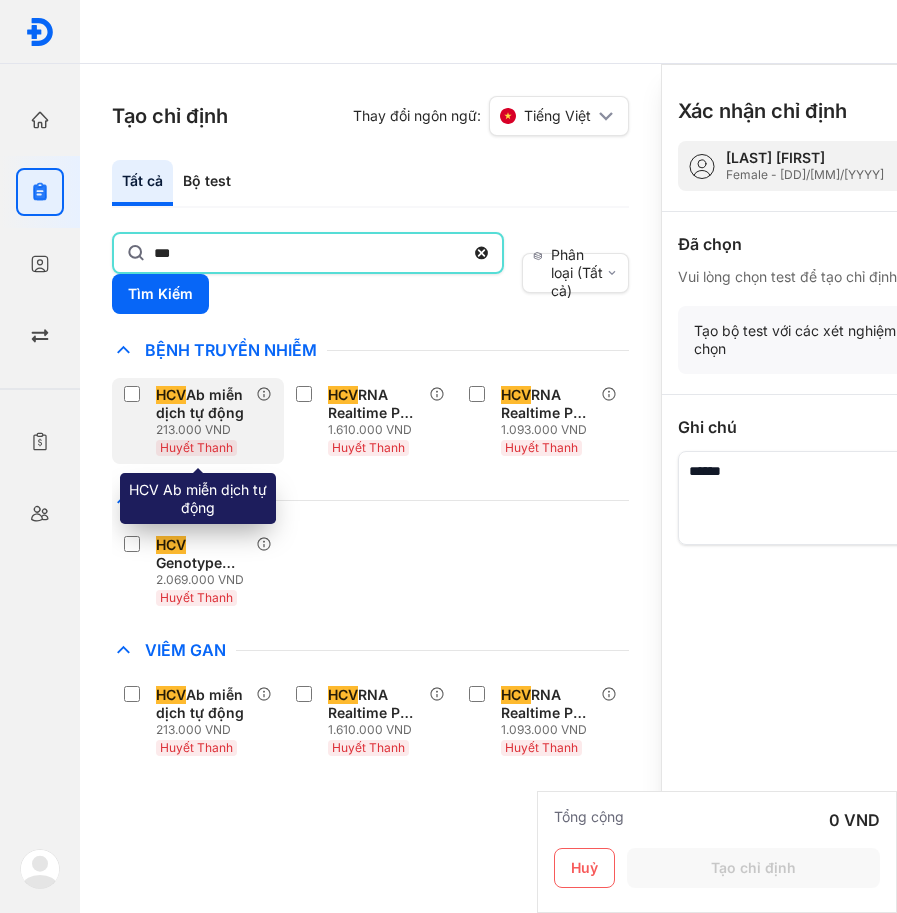 click on "HCV Ab miễn dịch tự động 213.000 VND Huyết Thanh" at bounding box center [190, 421] 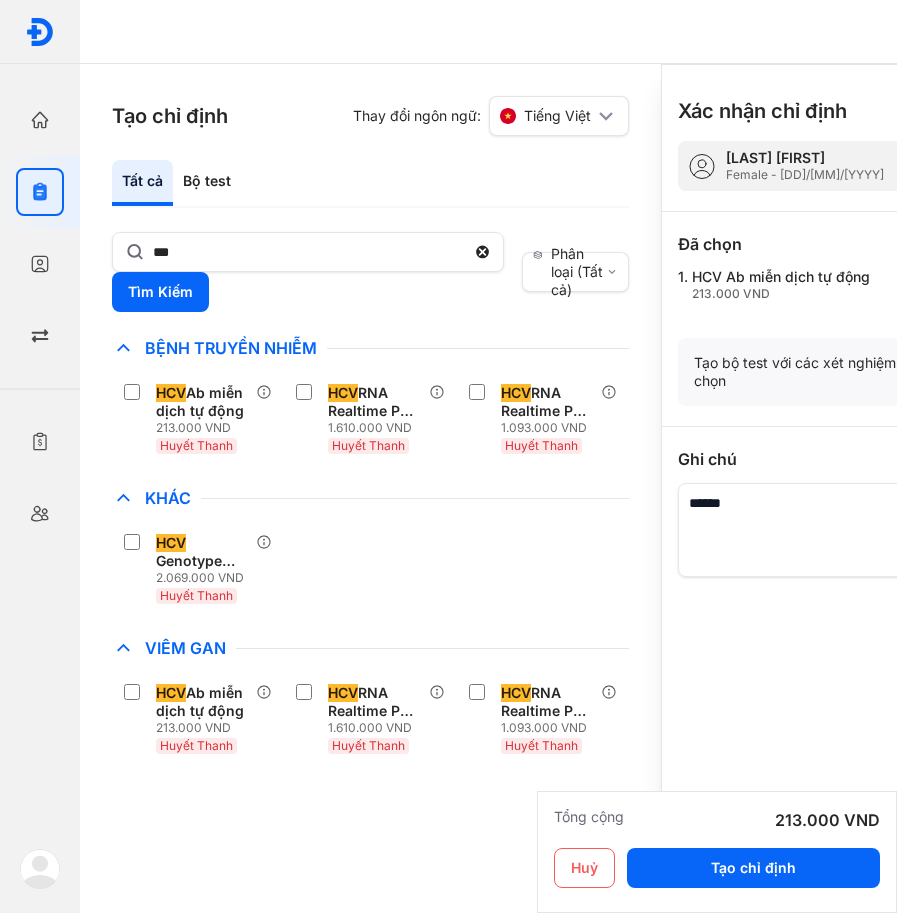 click at bounding box center (841, 530) 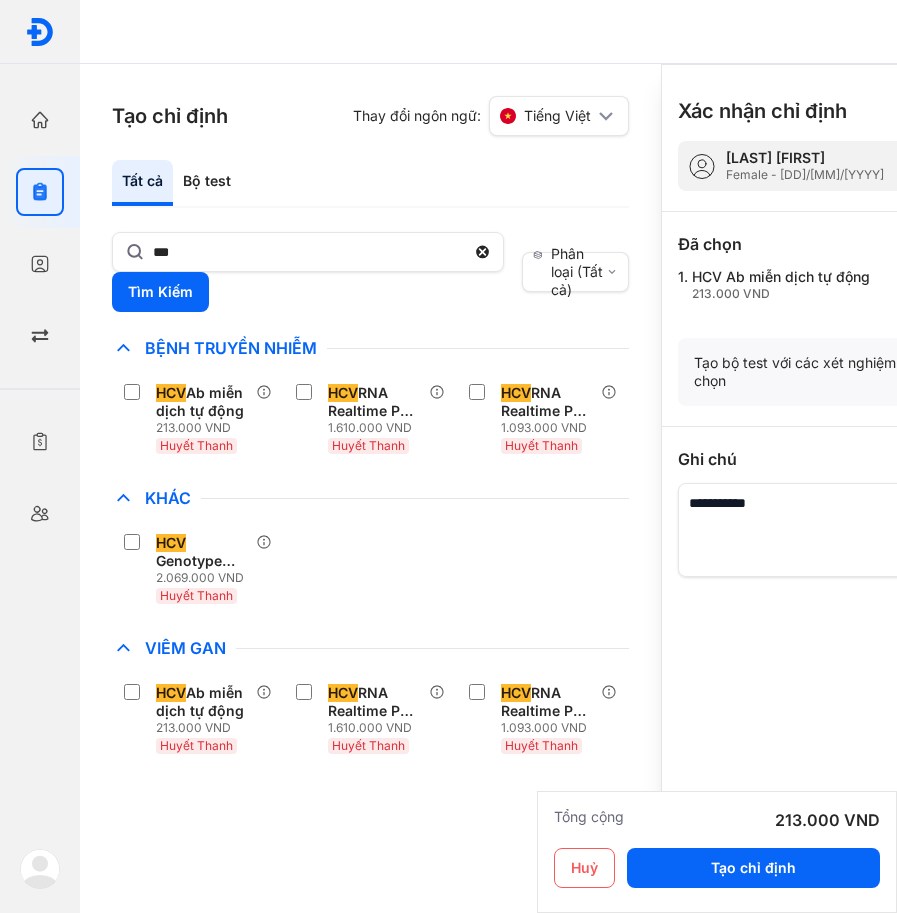 click at bounding box center (841, 530) 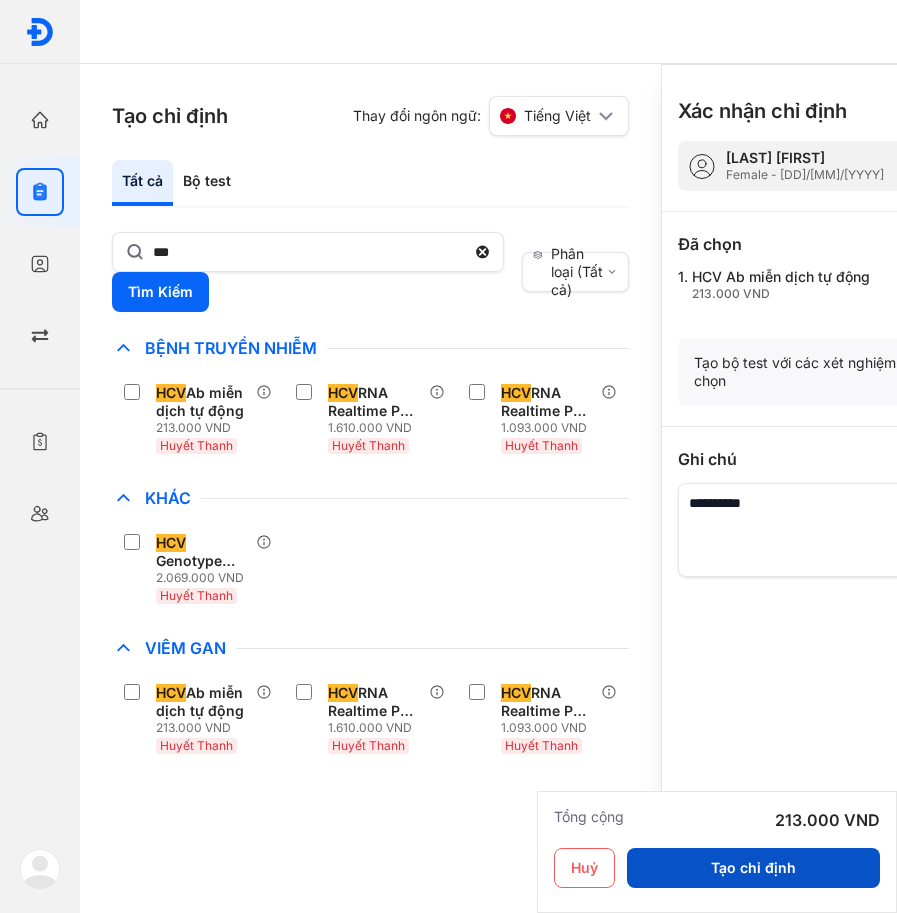 type on "**********" 